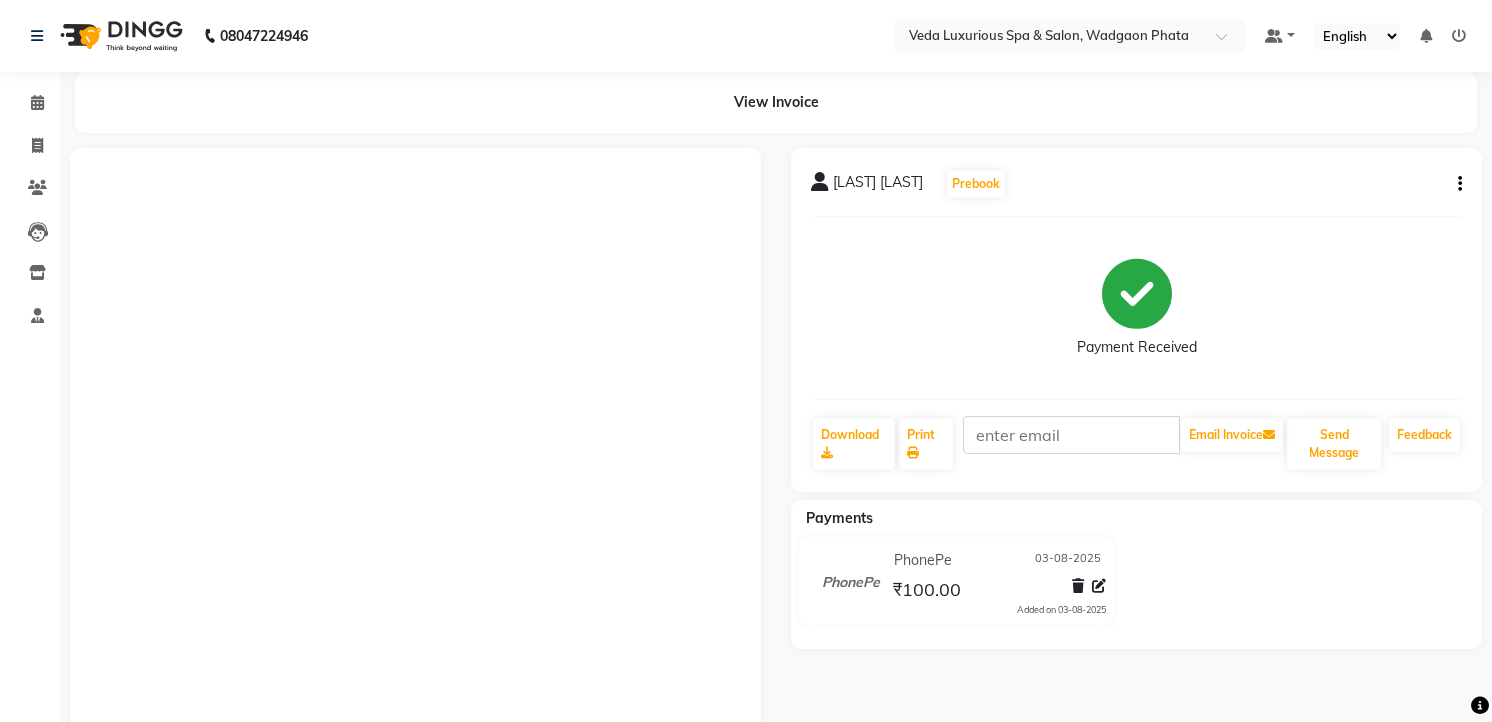 scroll, scrollTop: 0, scrollLeft: 0, axis: both 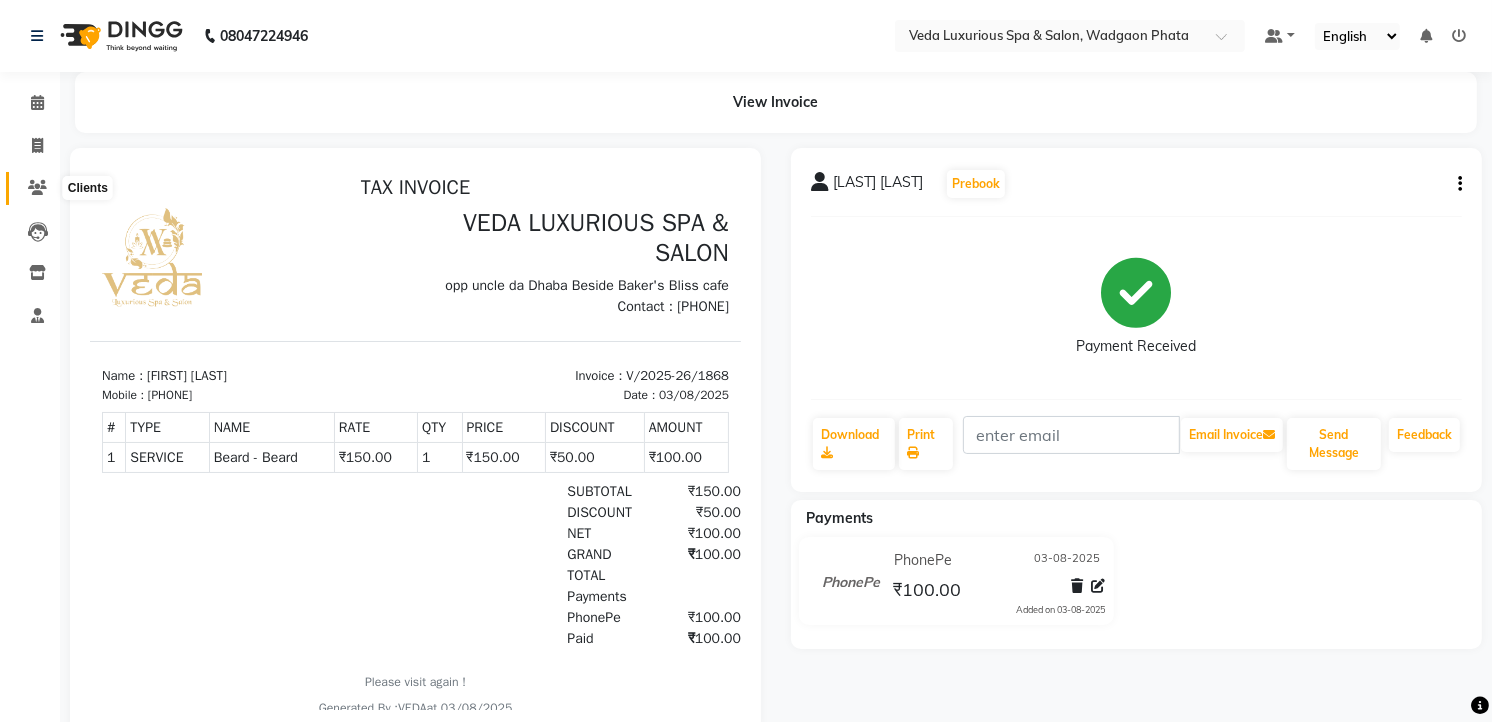 click 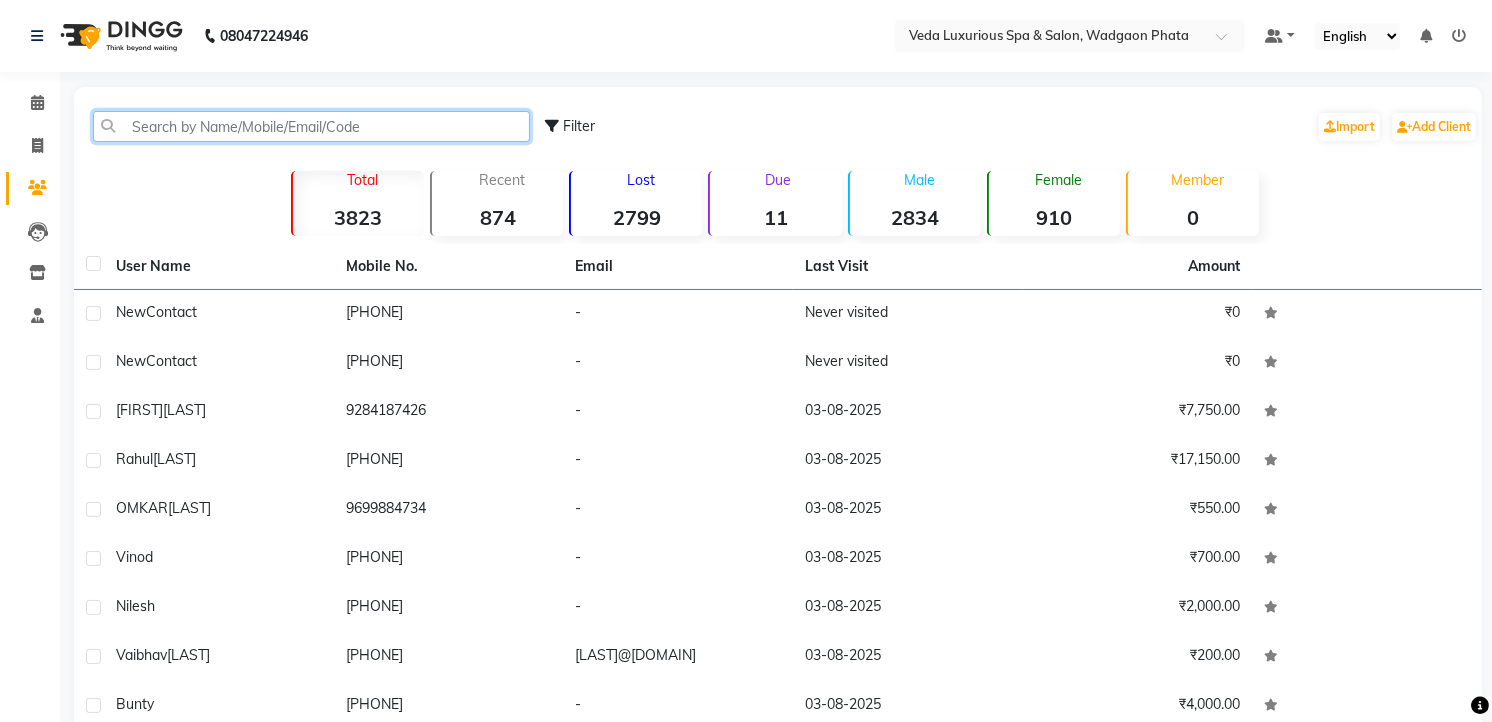 click 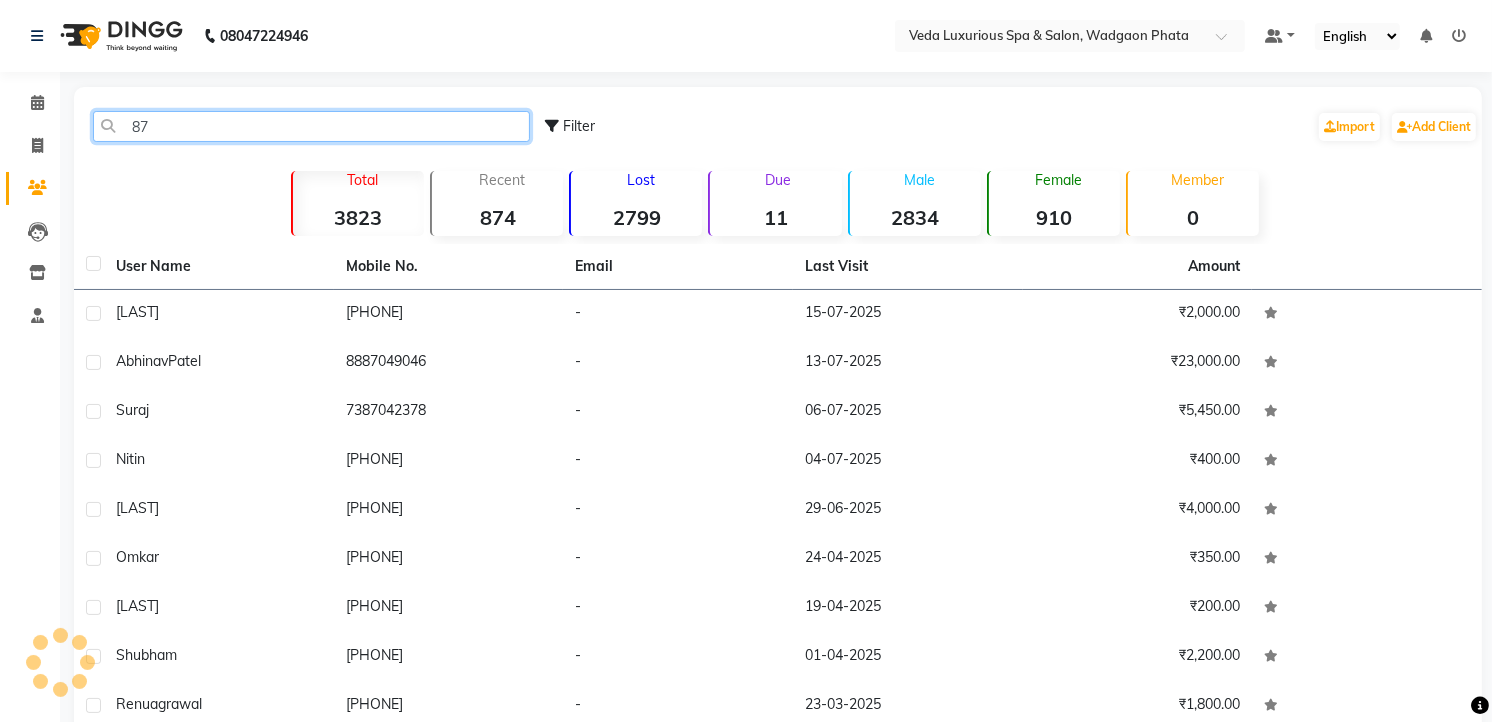 type on "8" 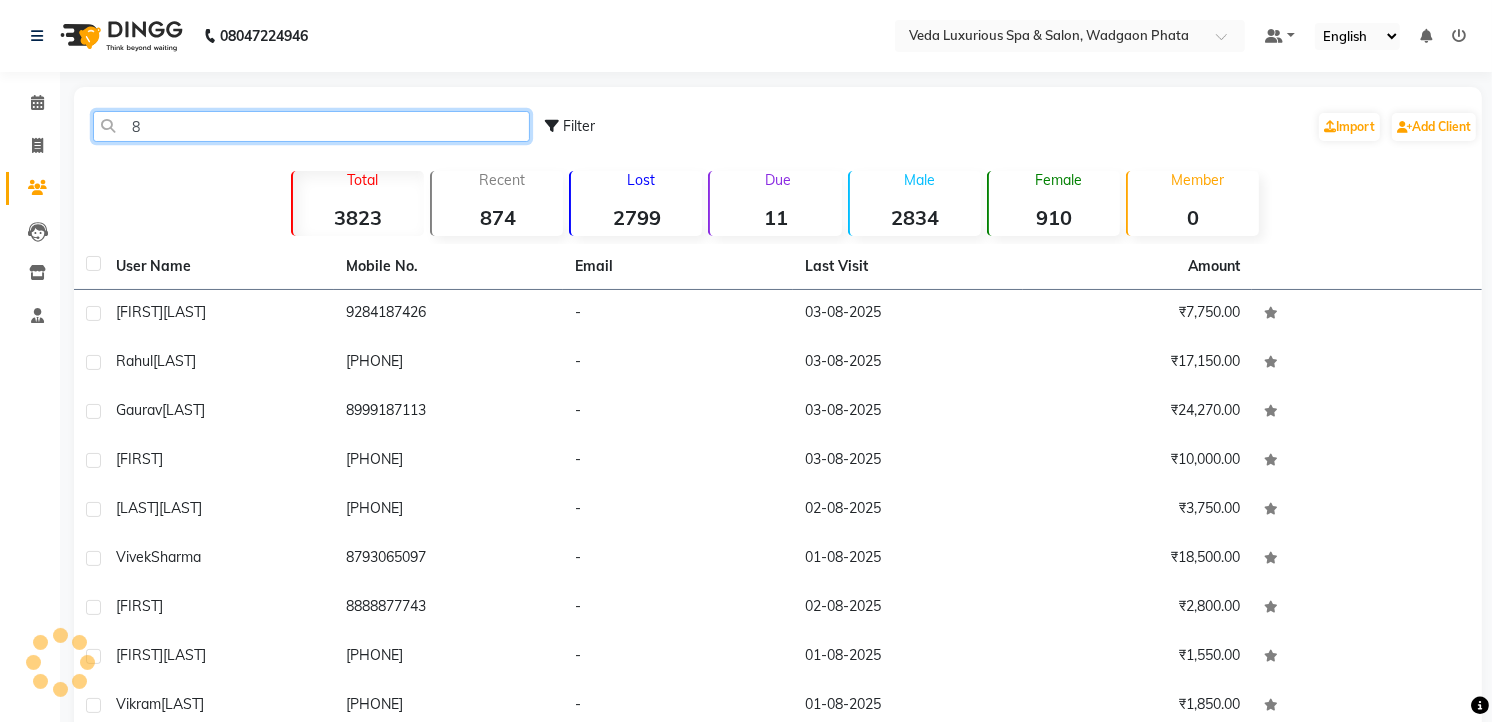 type 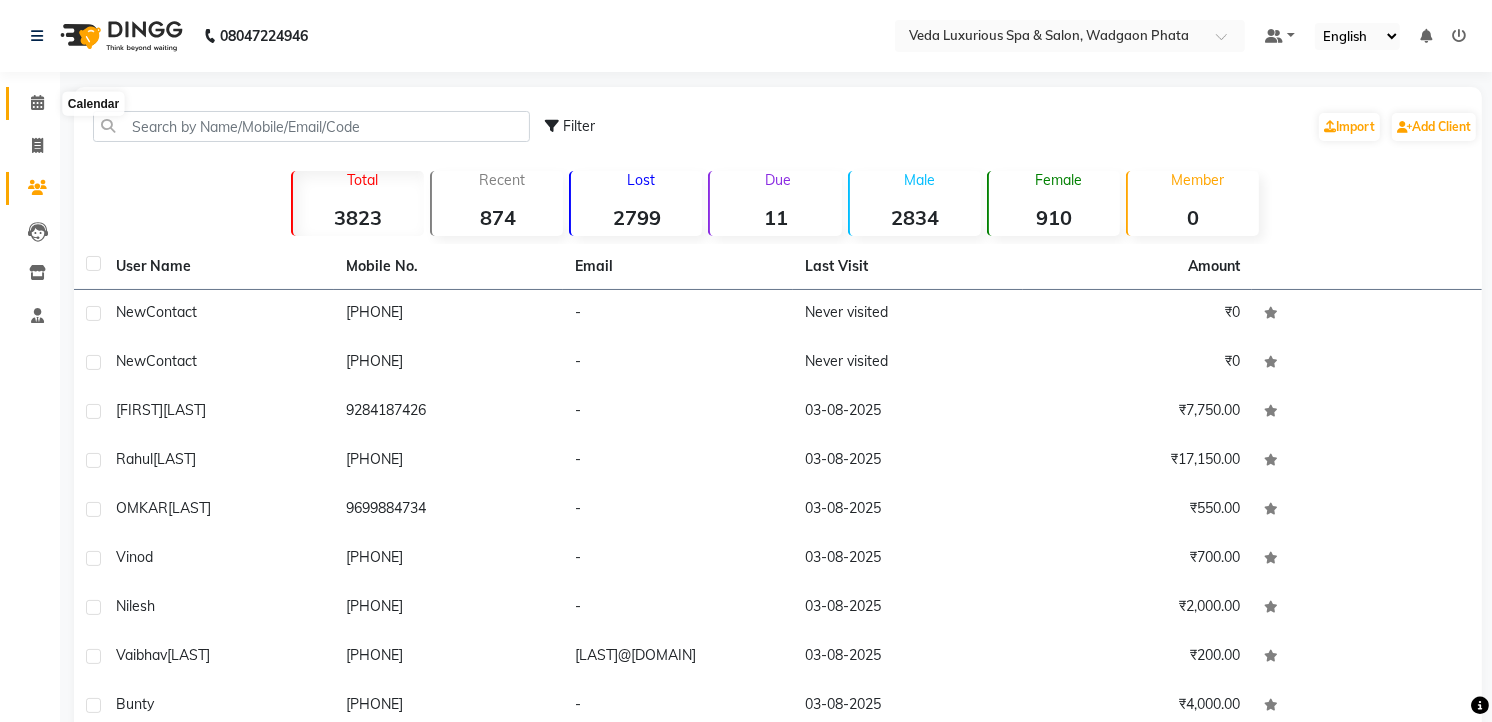 click 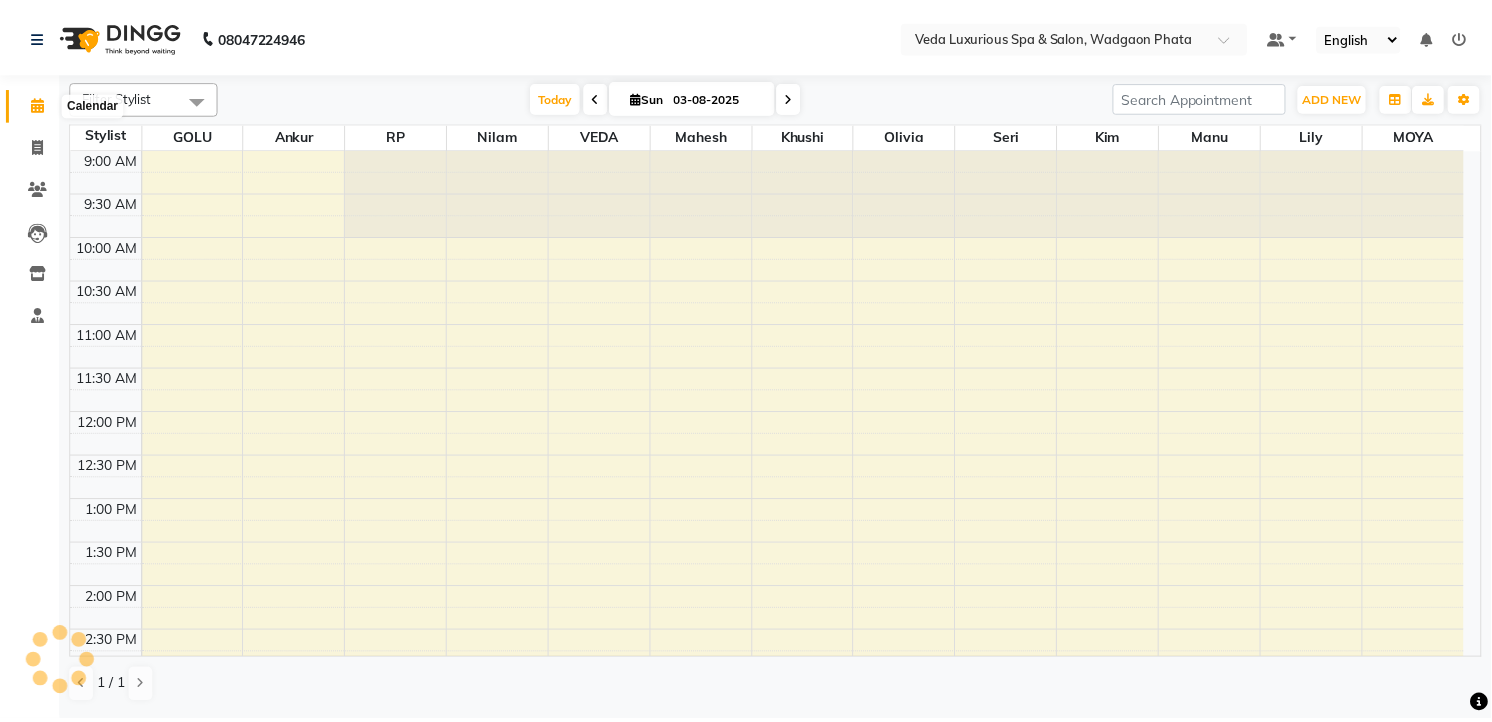 scroll, scrollTop: 0, scrollLeft: 0, axis: both 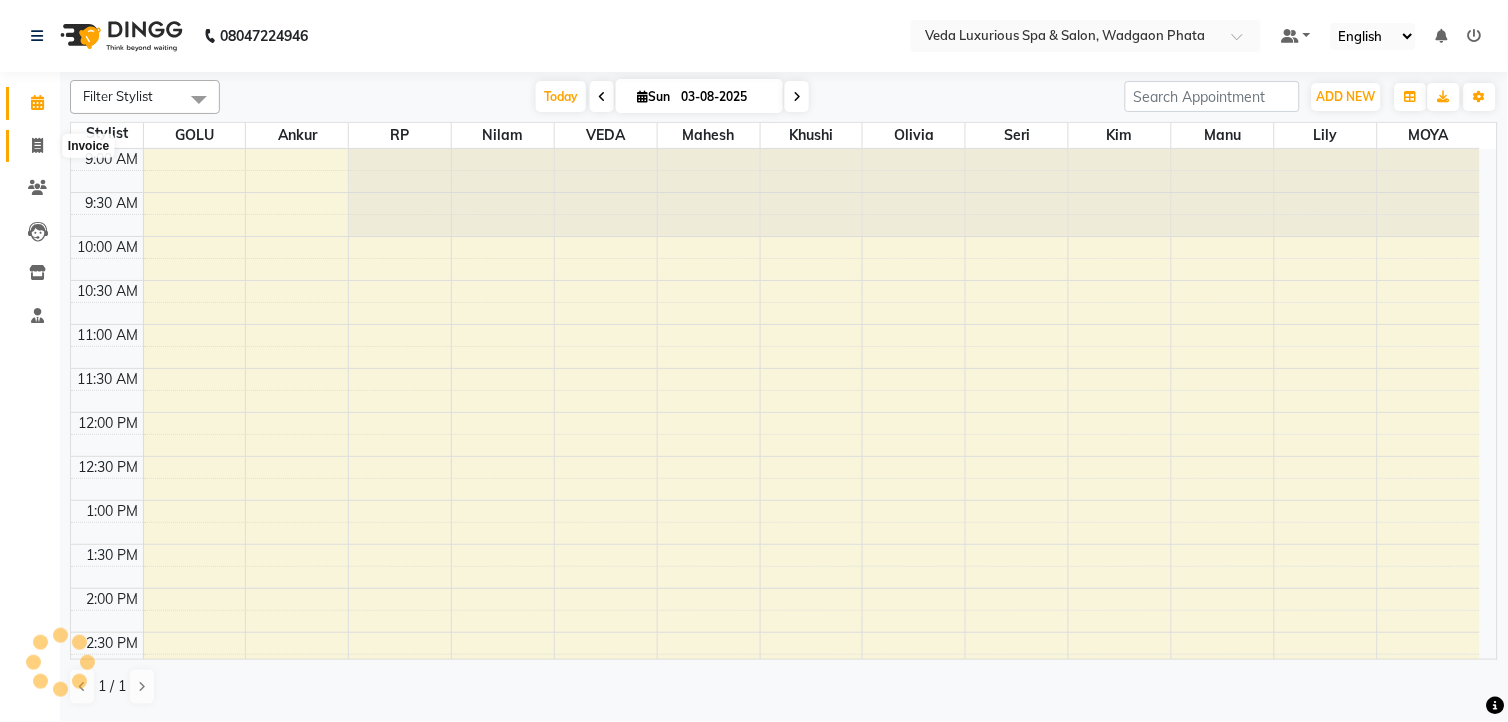 click 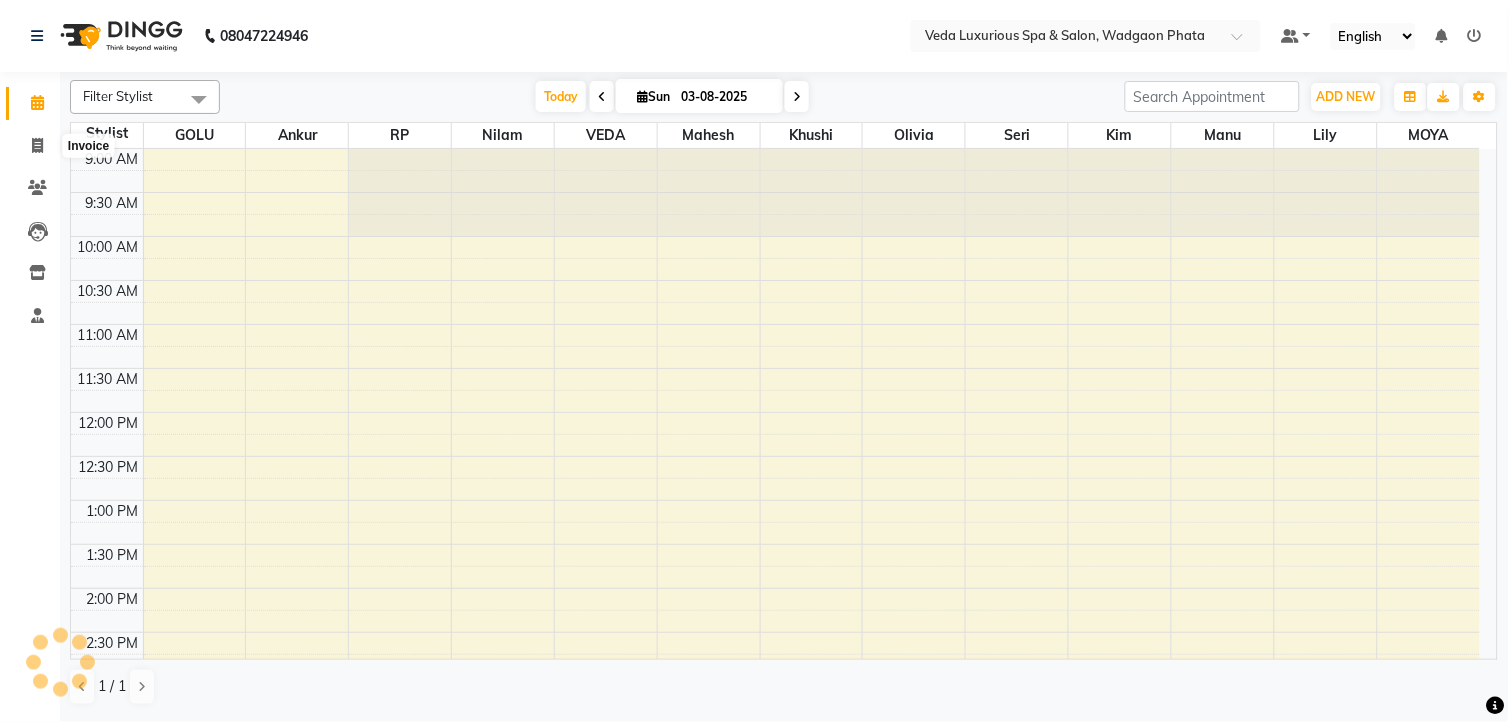 select on "service" 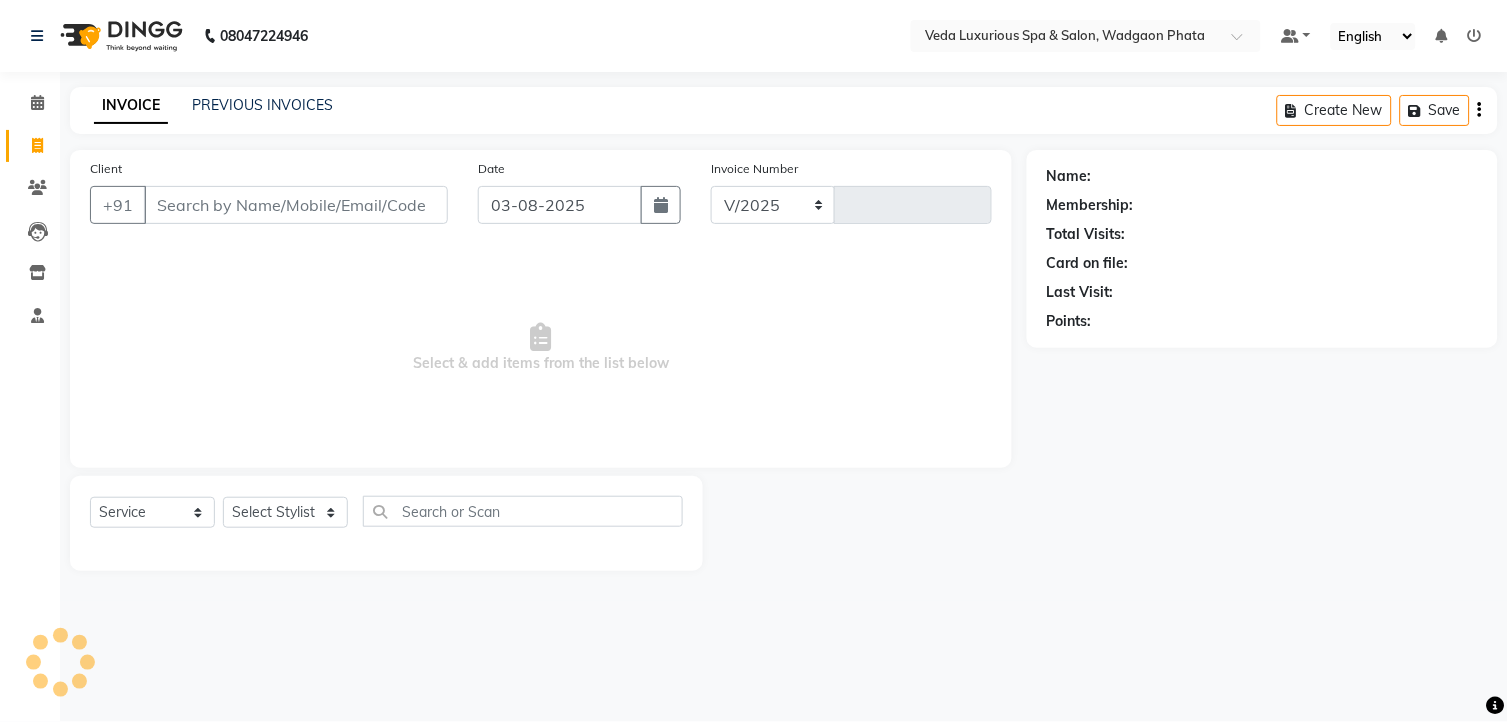 select on "4666" 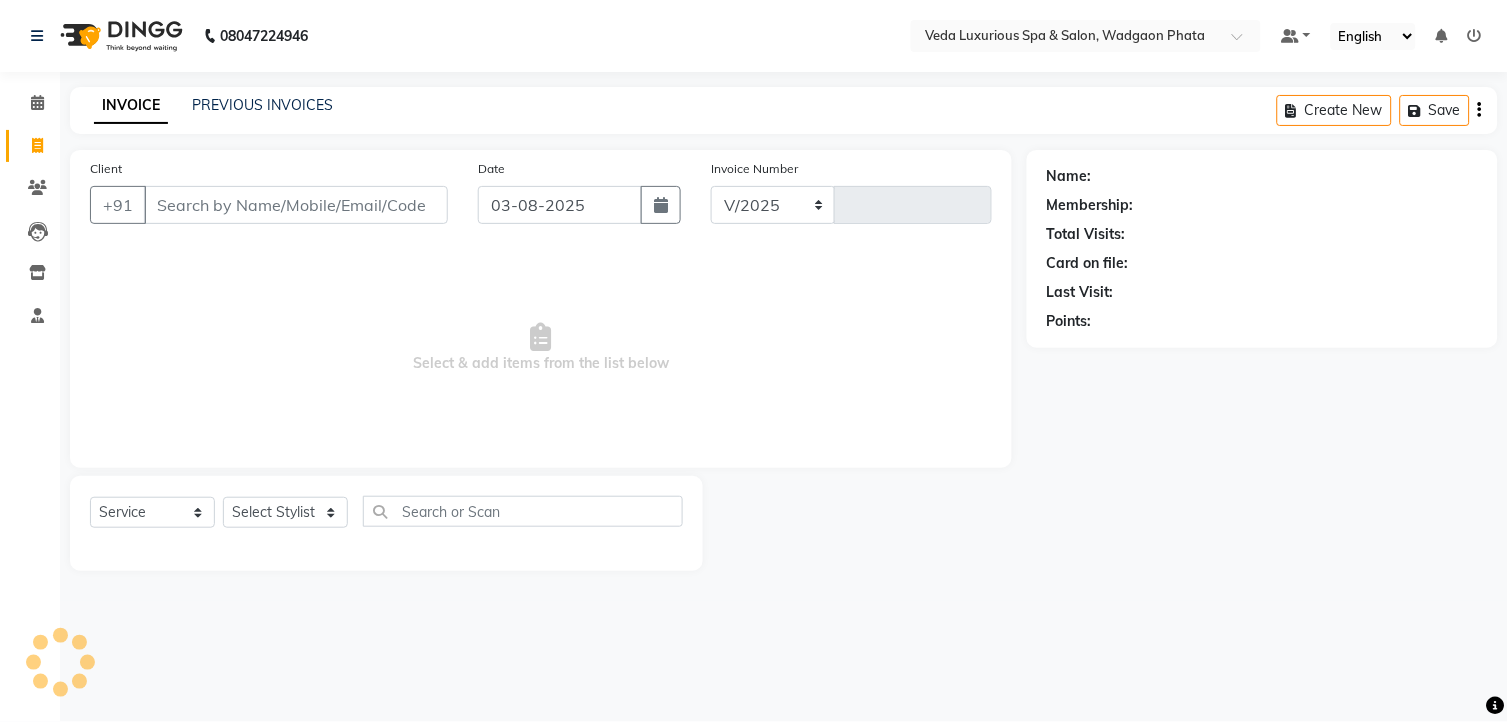 type on "1869" 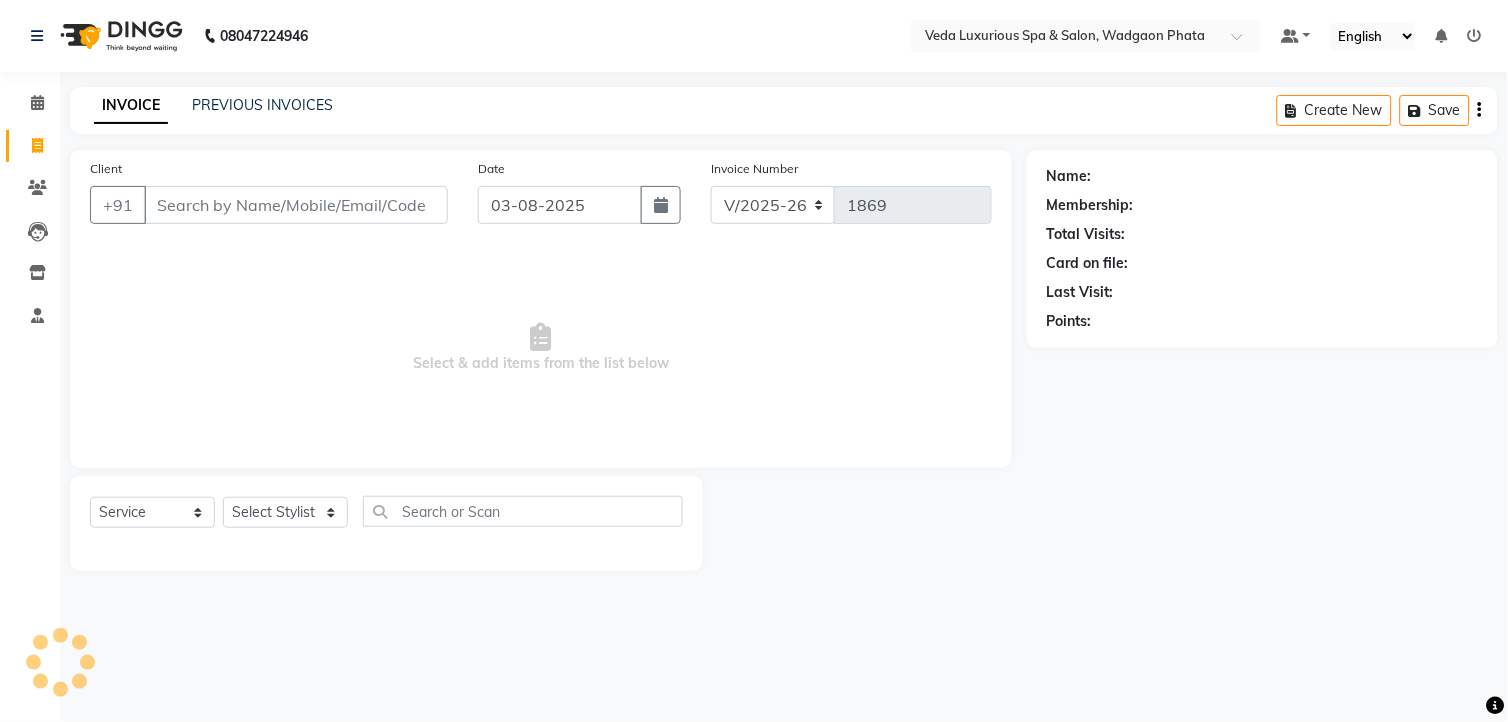 click on "+91" 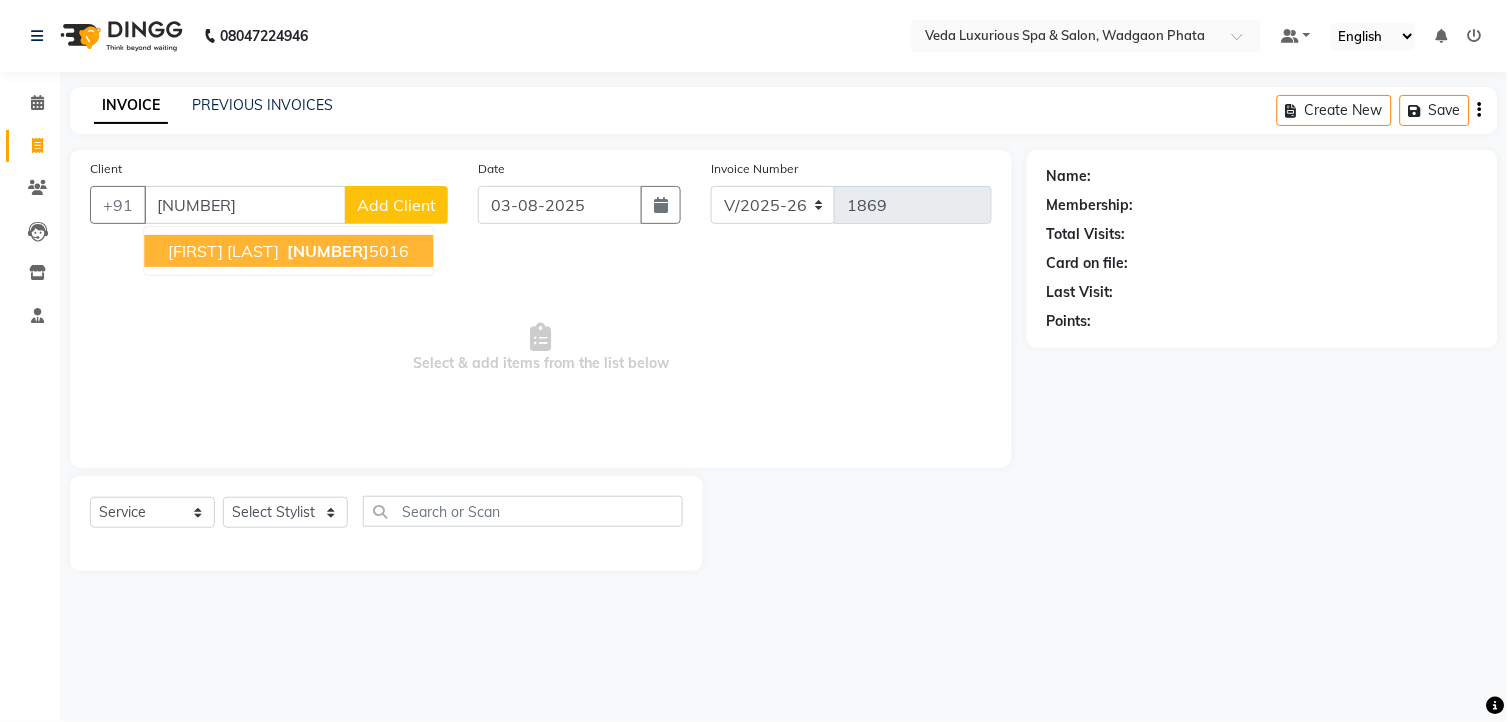 click on "[FIRST] [LAST]" at bounding box center [223, 251] 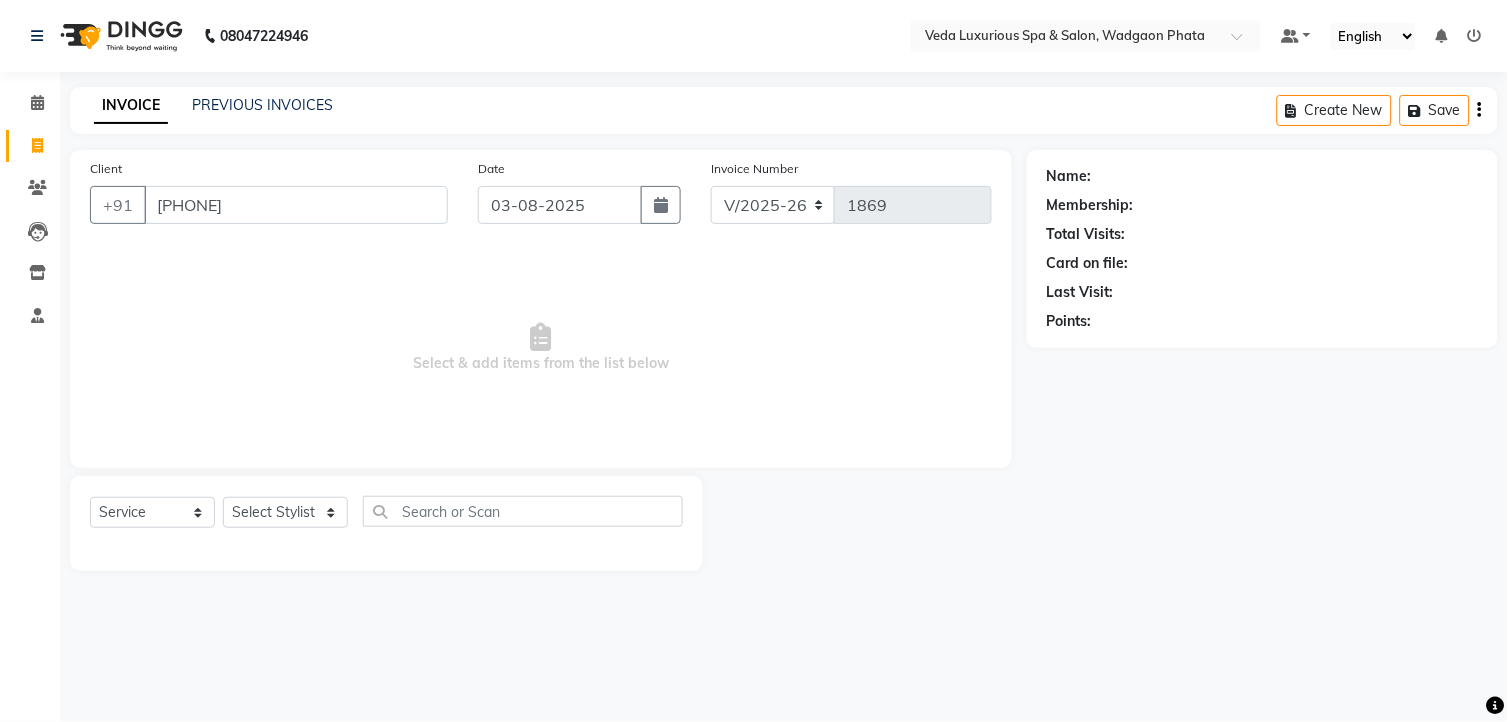 type on "[PHONE]" 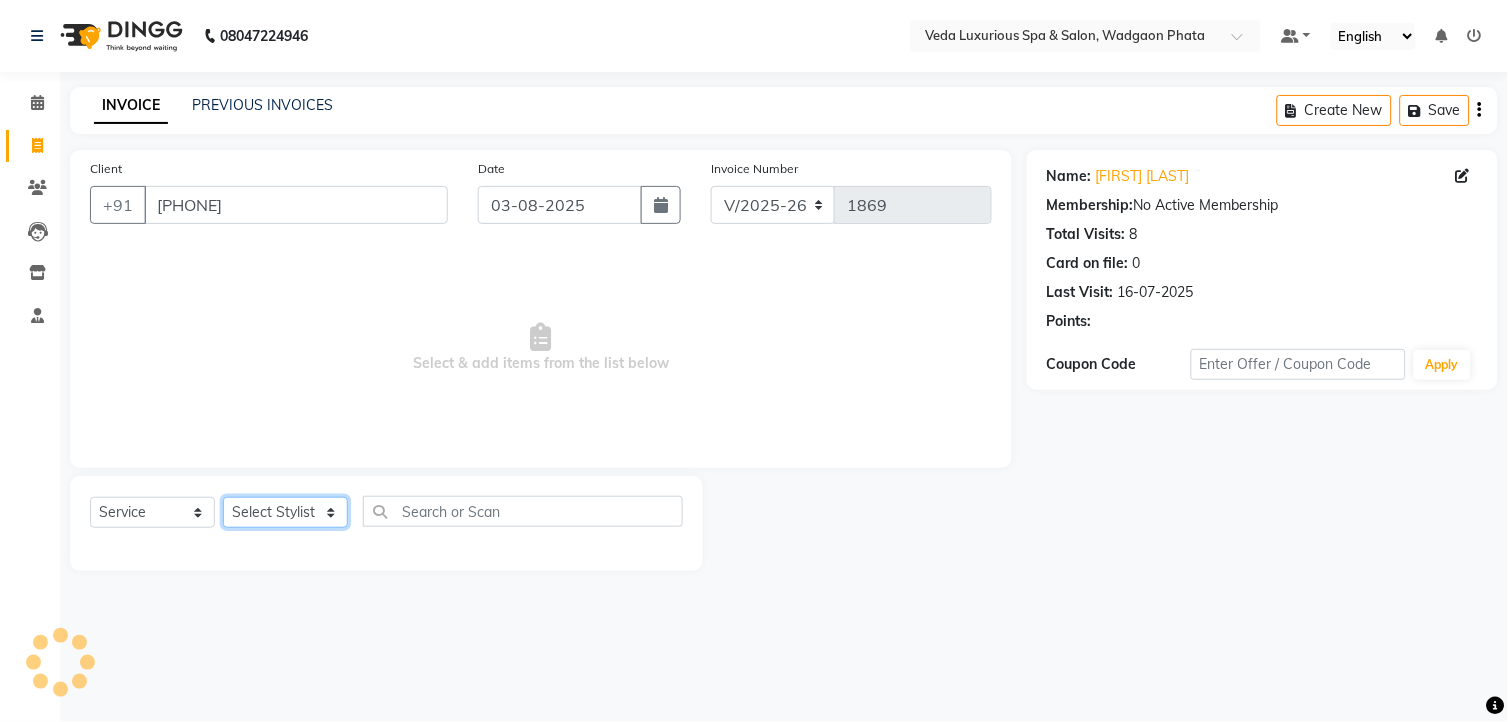 click on "Select Stylist Ankur GOLU Khushi kim lily Mahesh manu MOYA Nilam olivia RP seri VEDA" 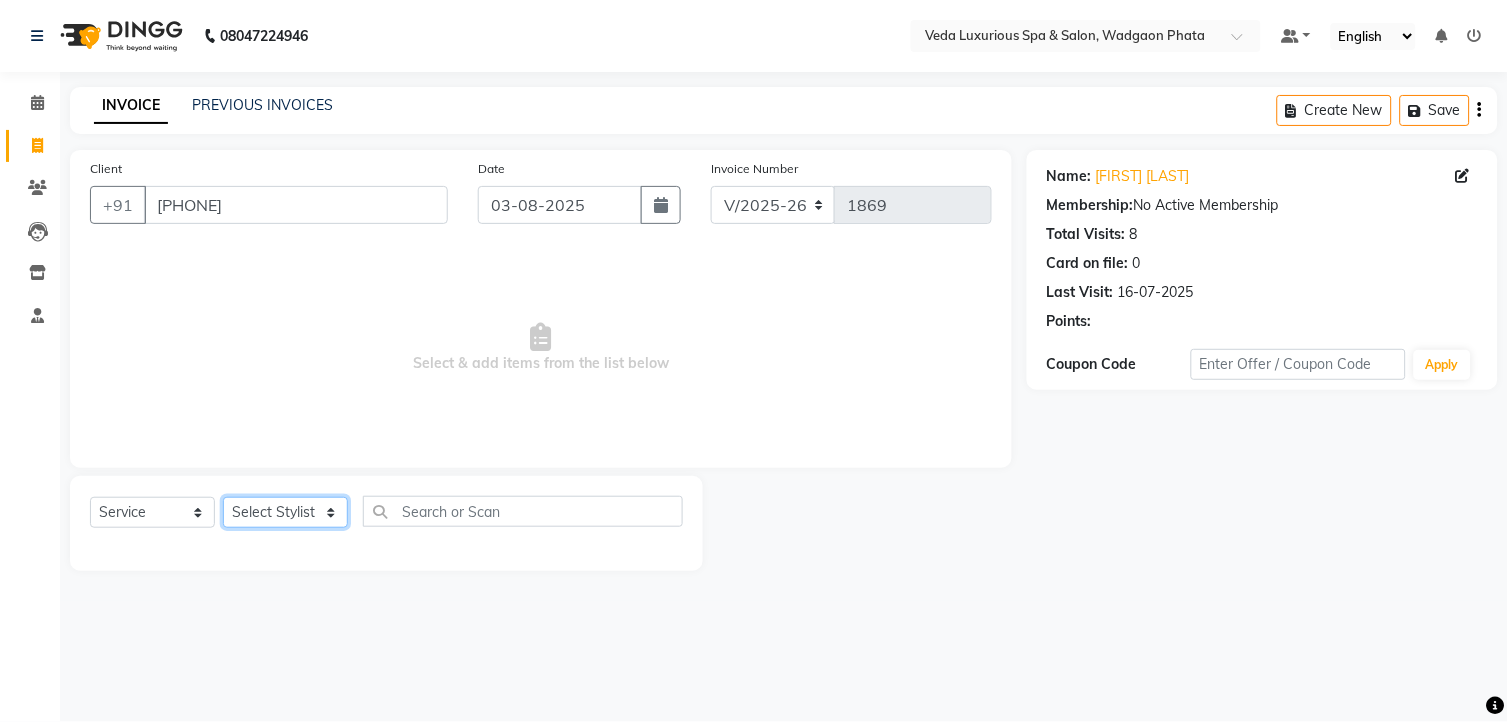 select on "27587" 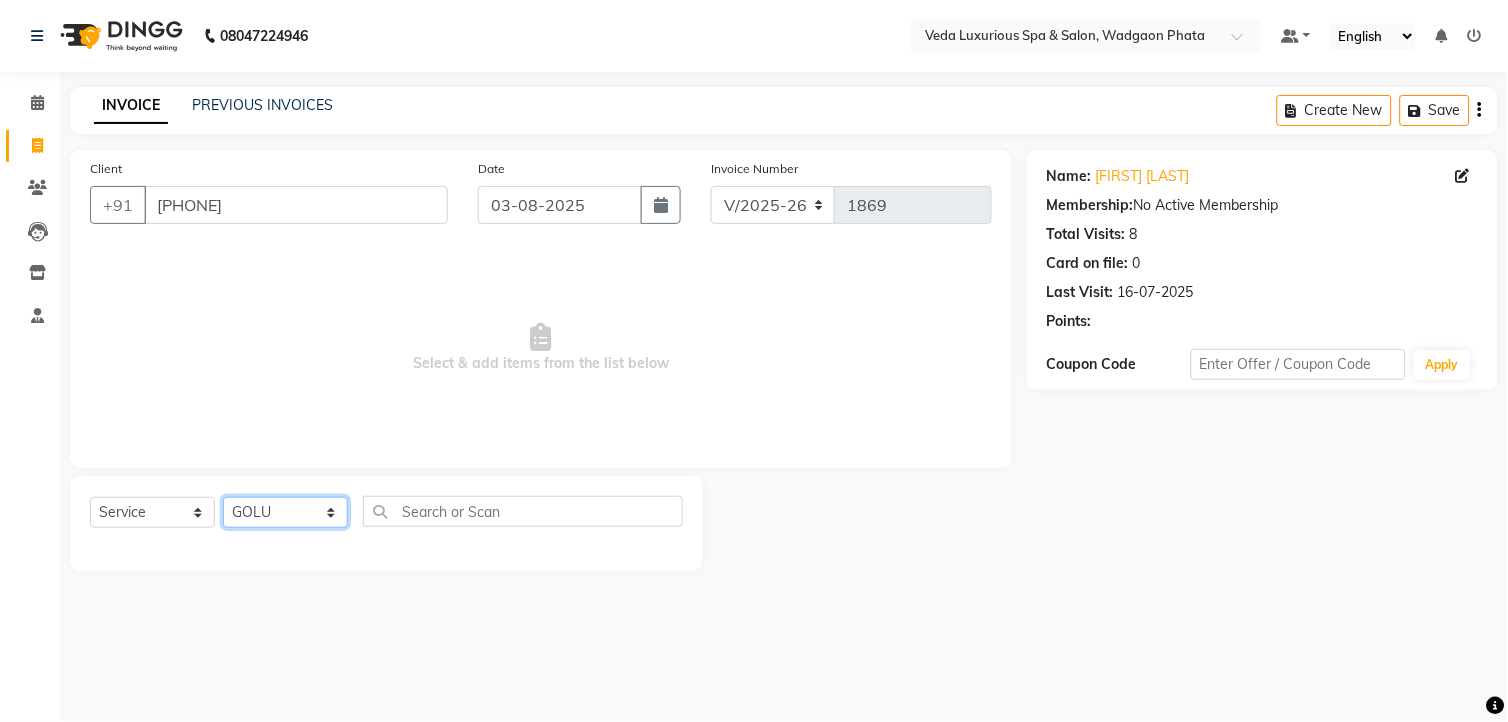 click on "Select Stylist Ankur GOLU Khushi kim lily Mahesh manu MOYA Nilam olivia RP seri VEDA" 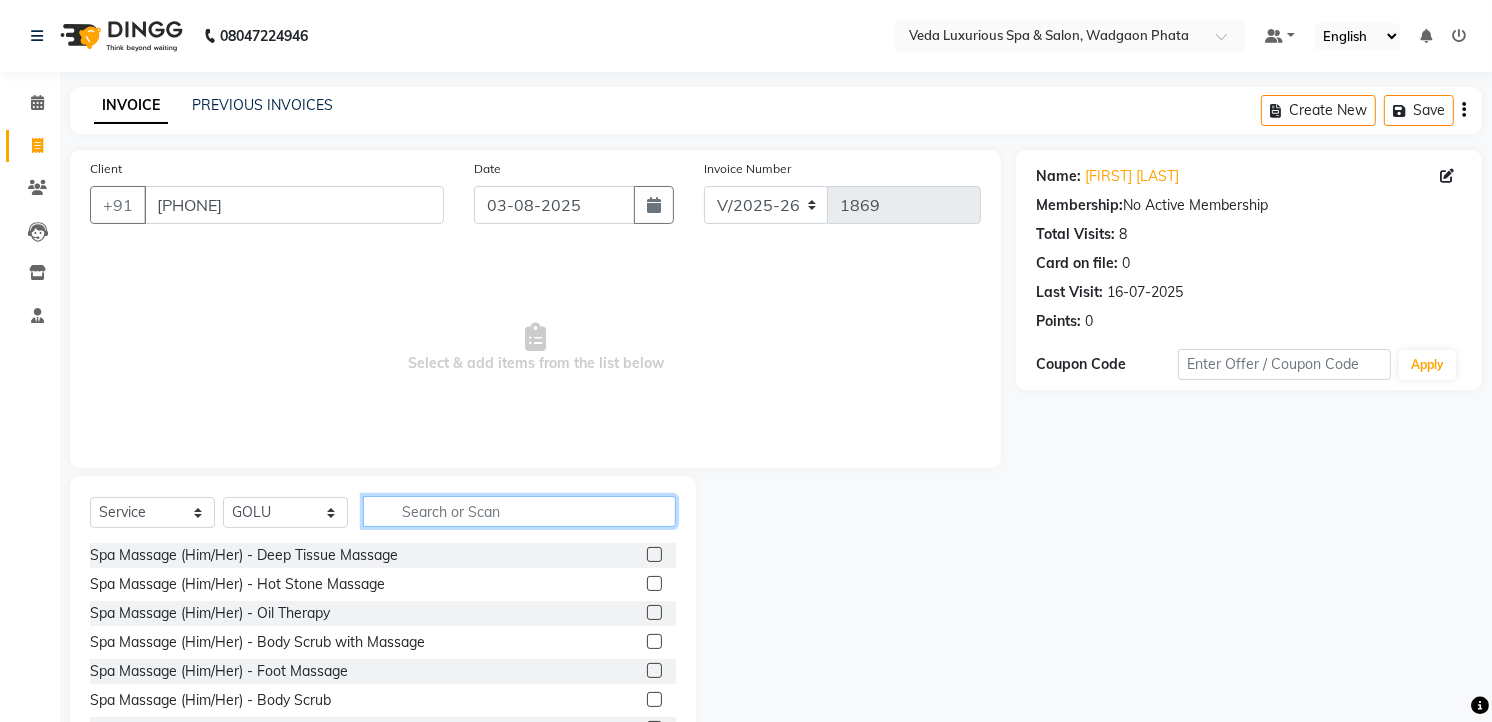 click 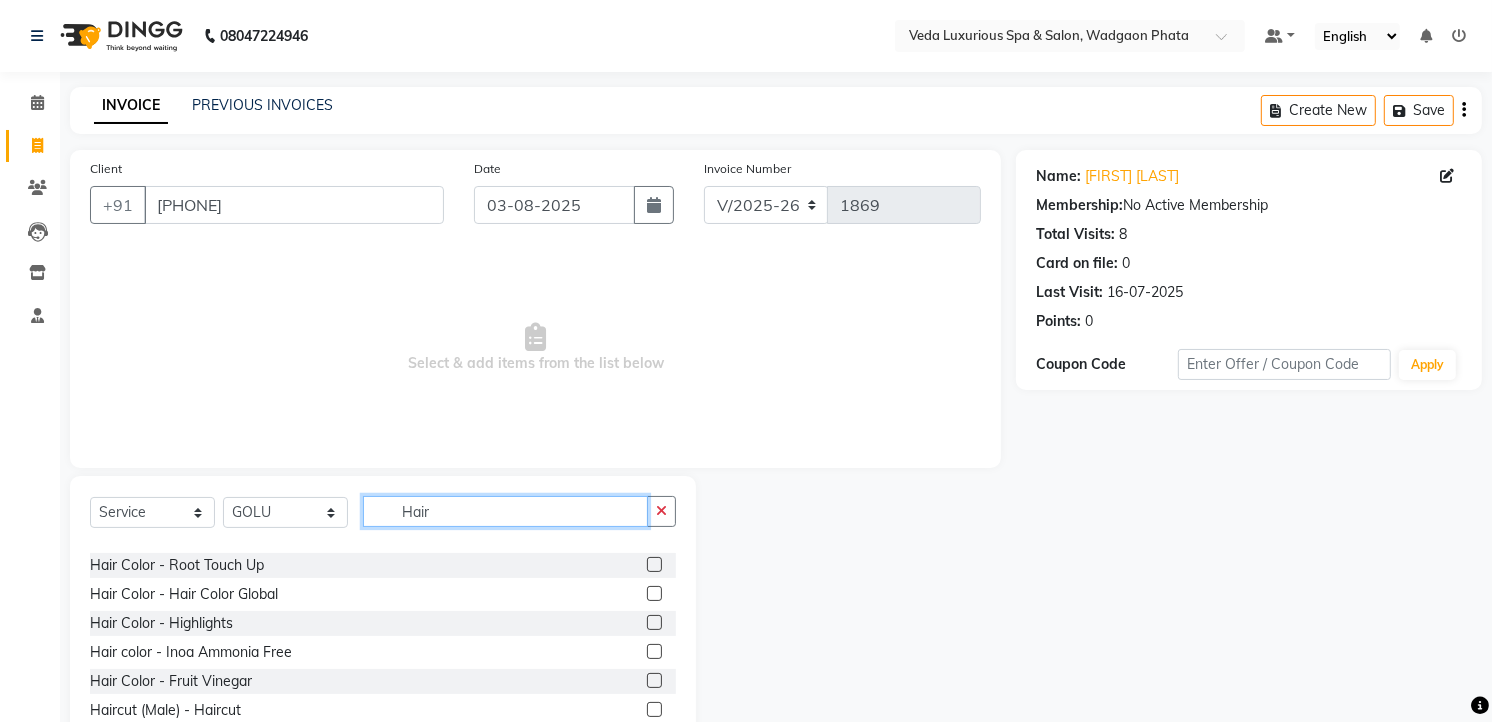 scroll, scrollTop: 333, scrollLeft: 0, axis: vertical 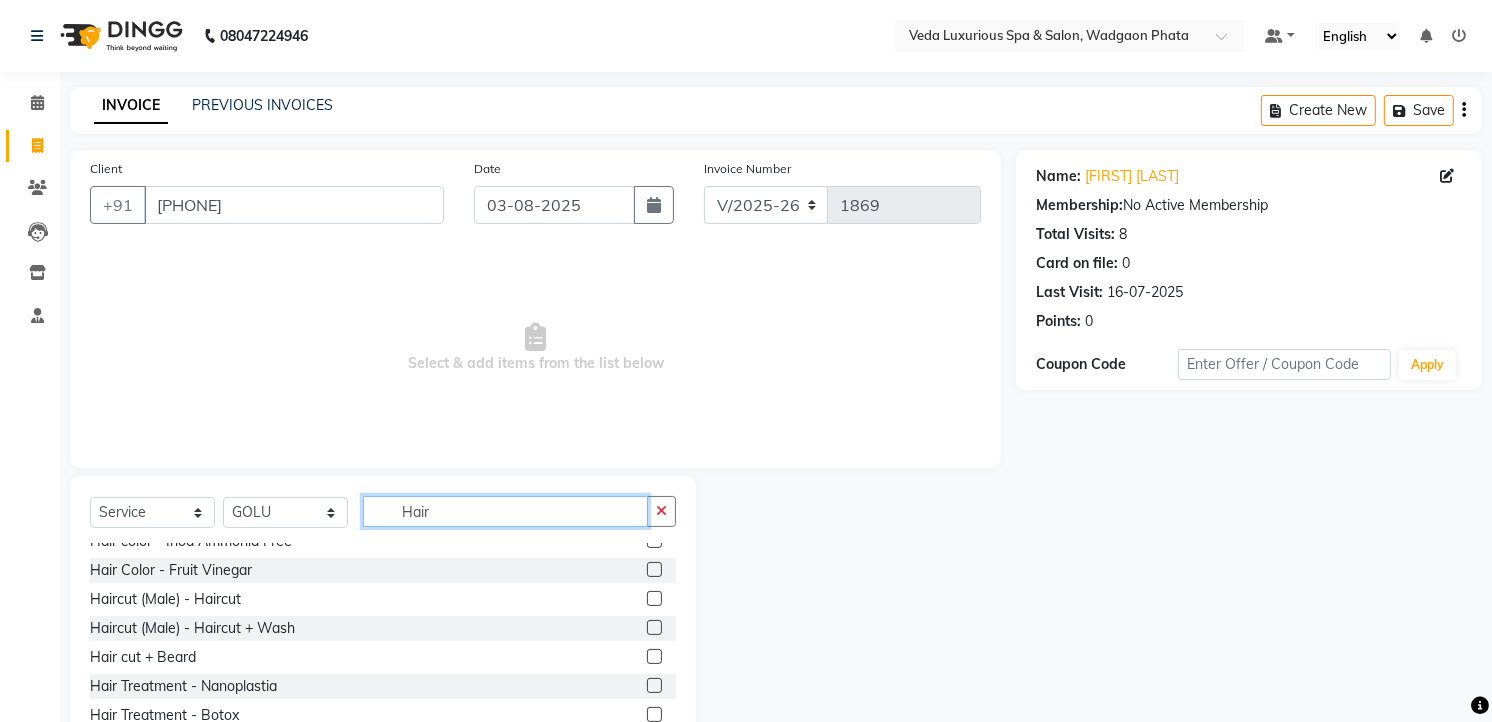 type on "Hair" 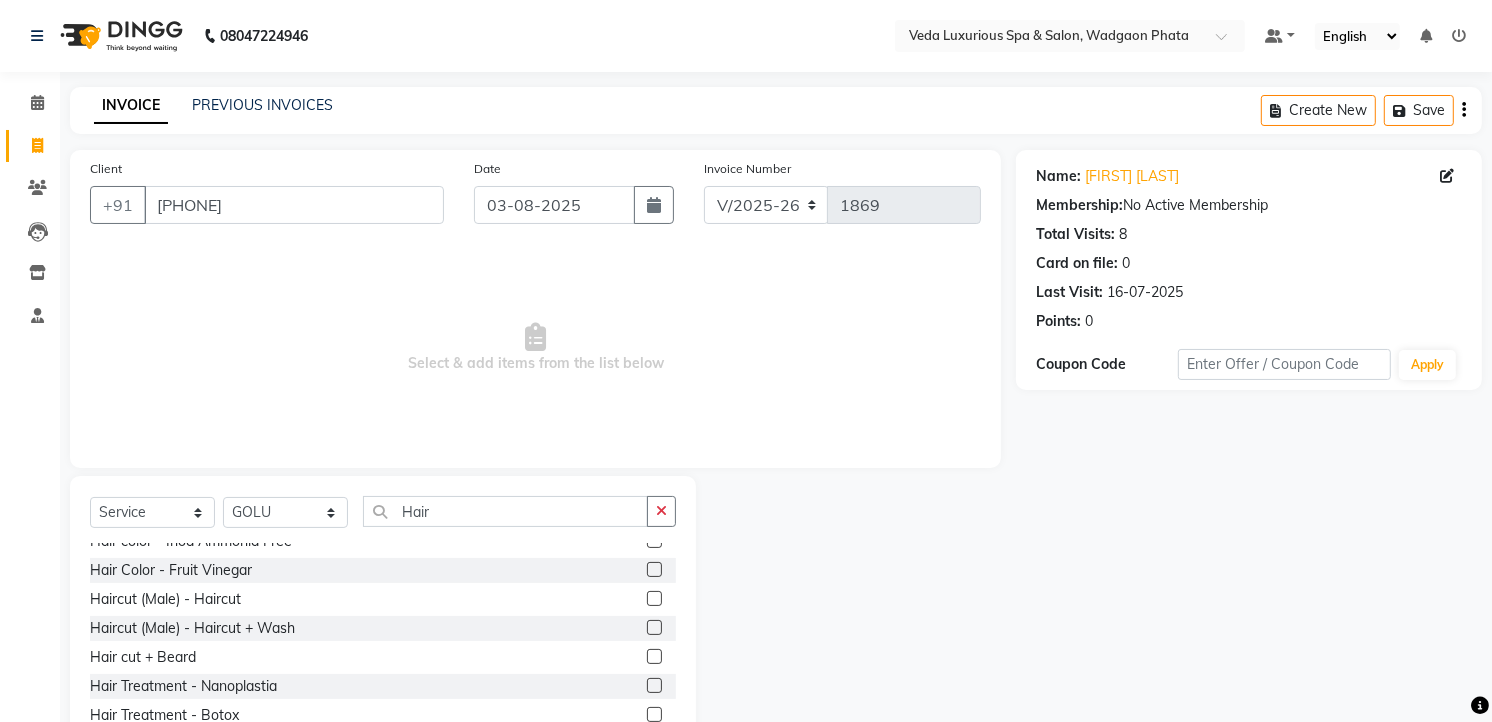 drag, startPoint x: 635, startPoint y: 654, endPoint x: 646, endPoint y: 627, distance: 29.15476 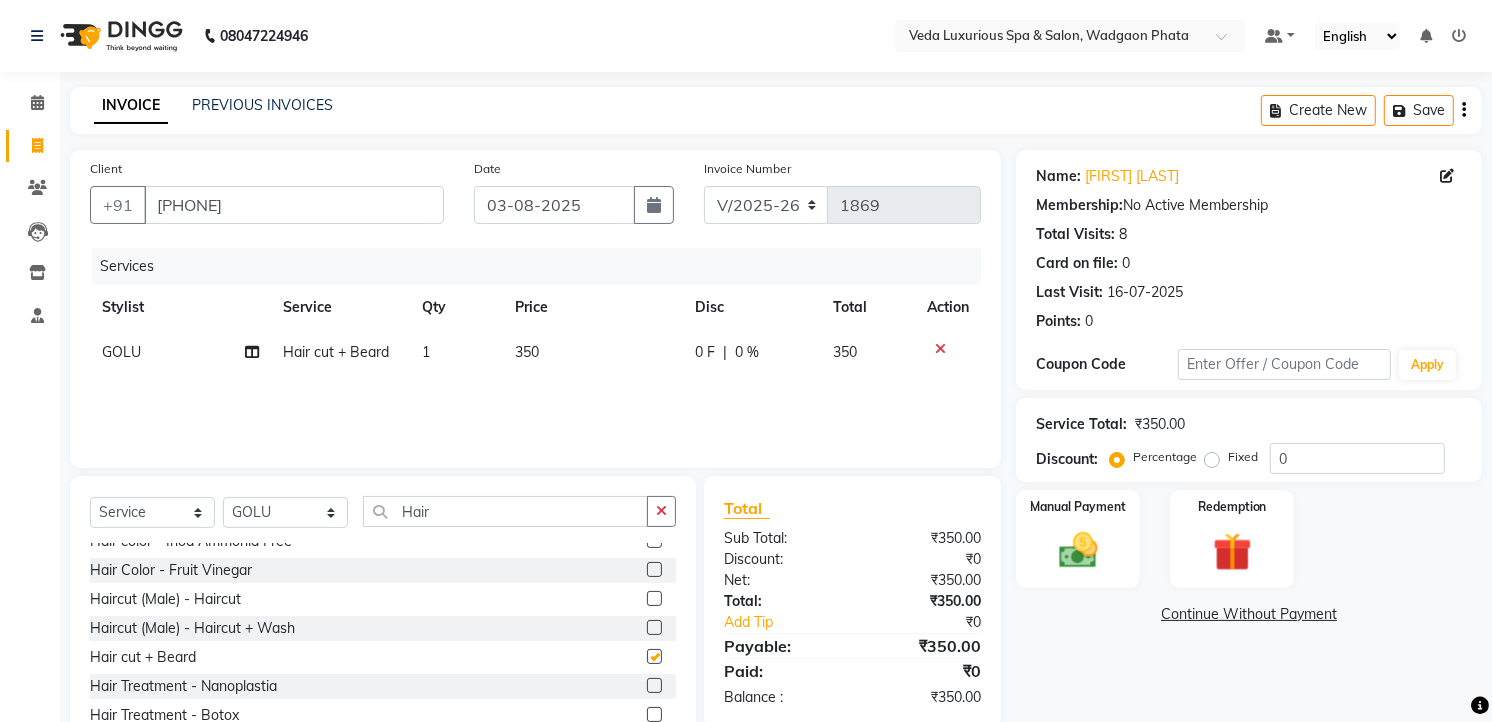checkbox on "false" 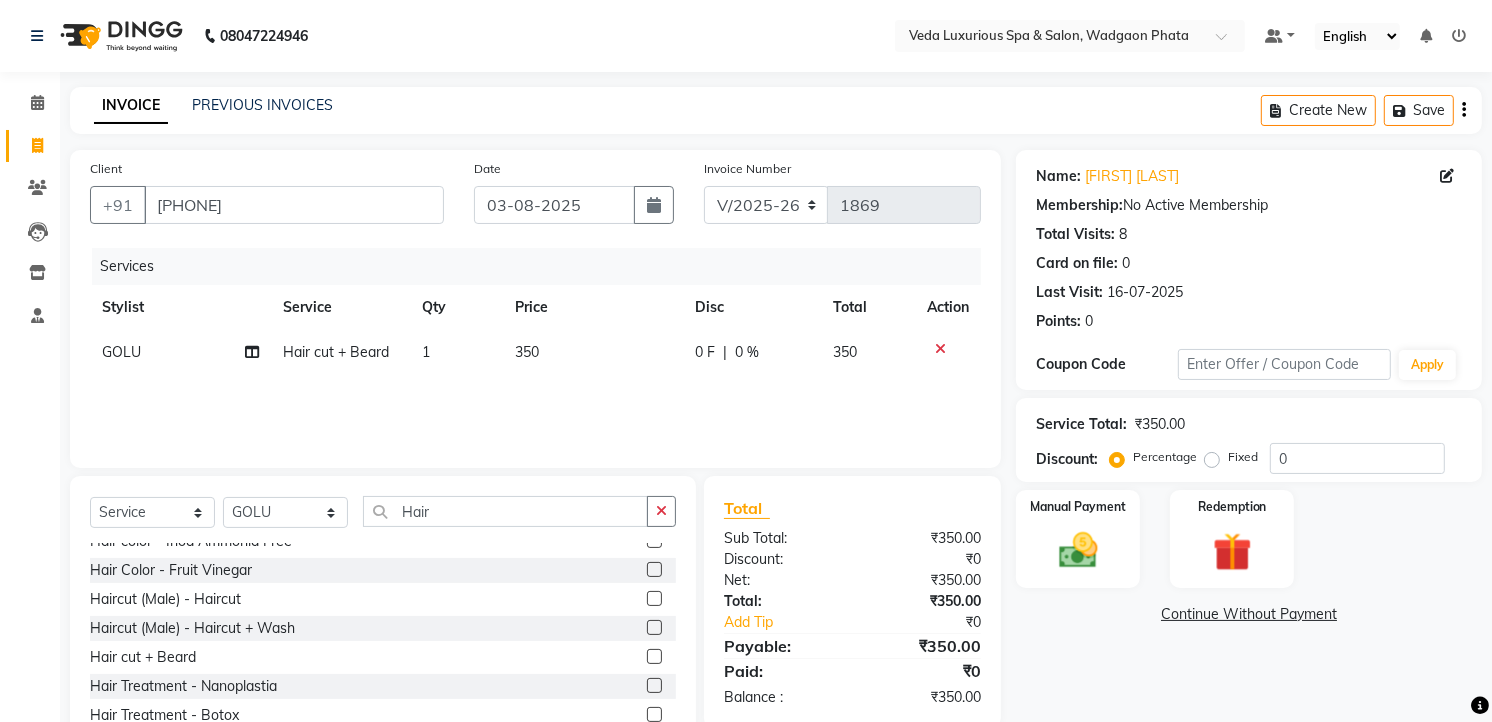 click on "Services Stylist Service Qty Price Disc Total Action GOLU Hair cut + Beard 1 350 0 F | 0 % 350" 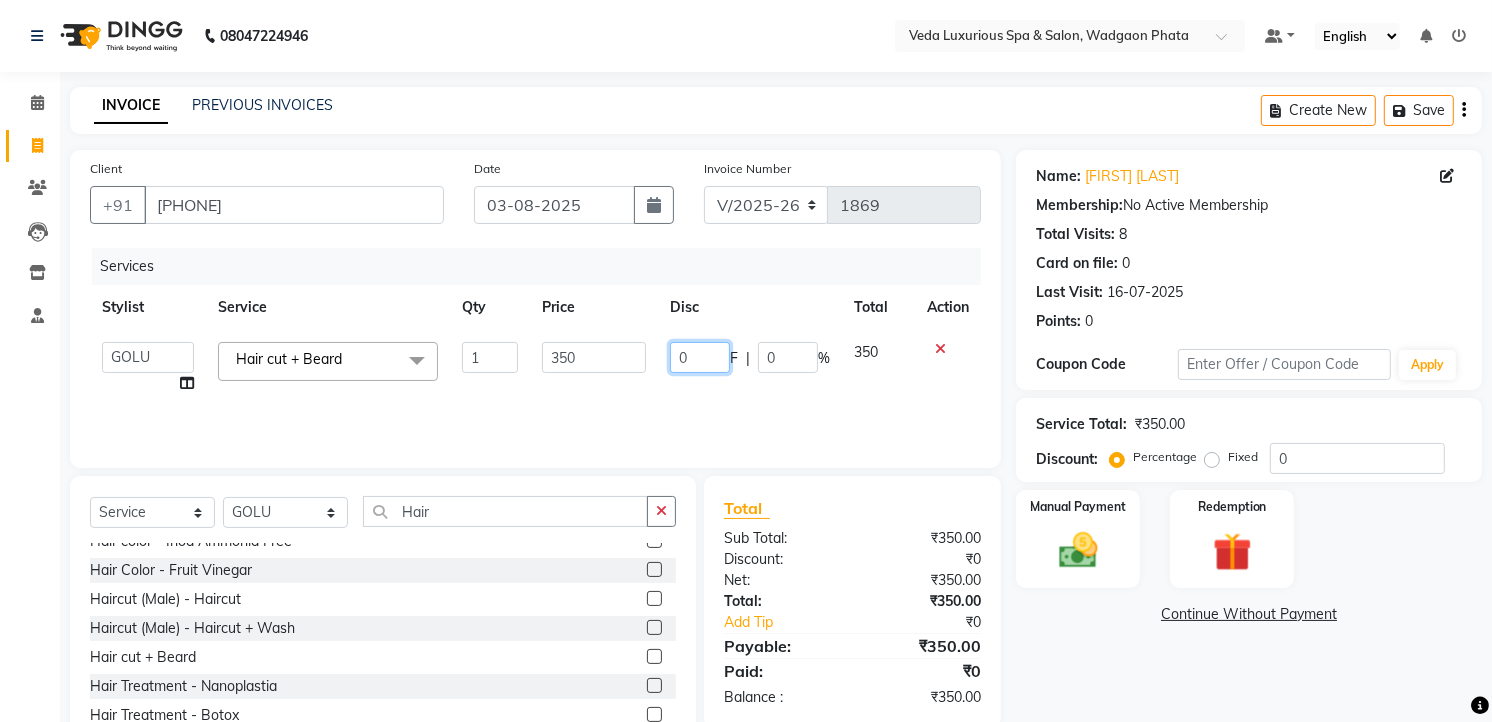 click on "0" 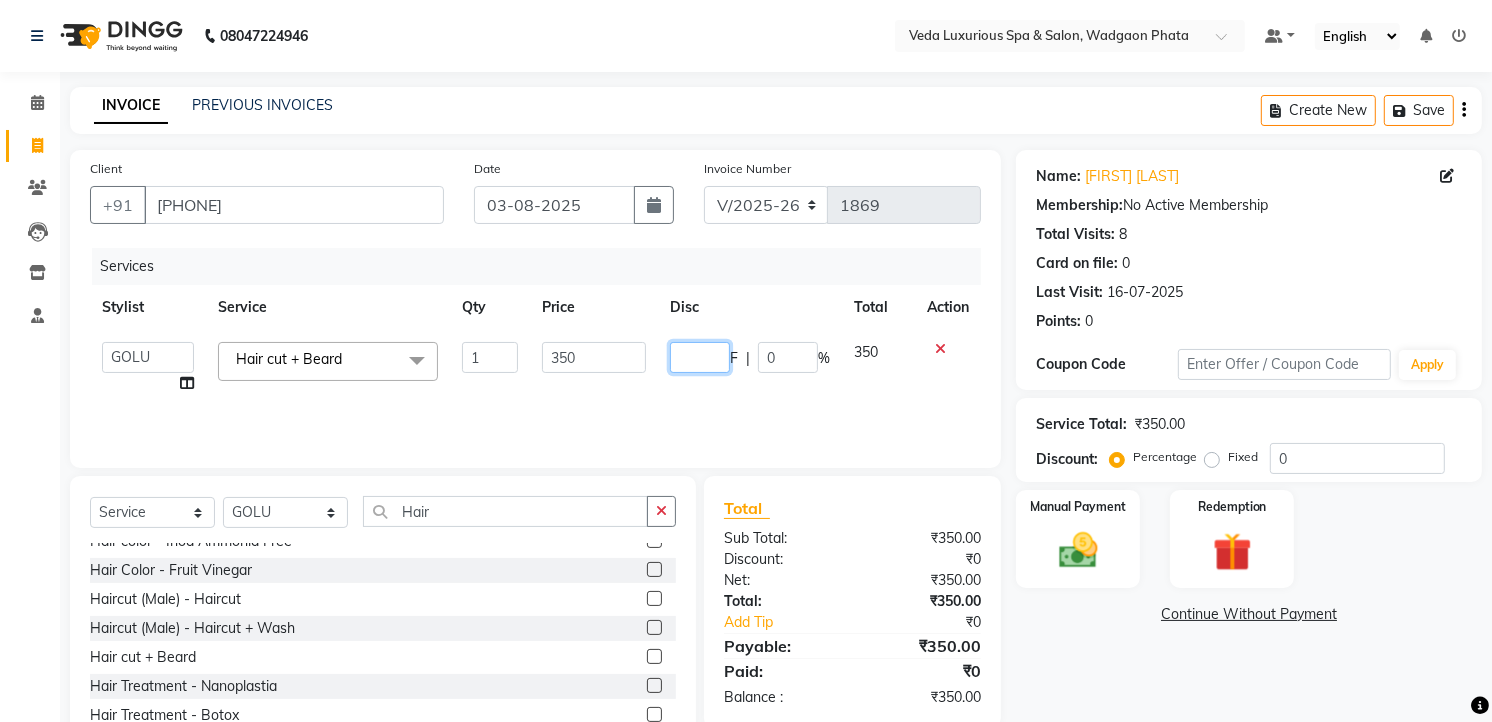 type on "6" 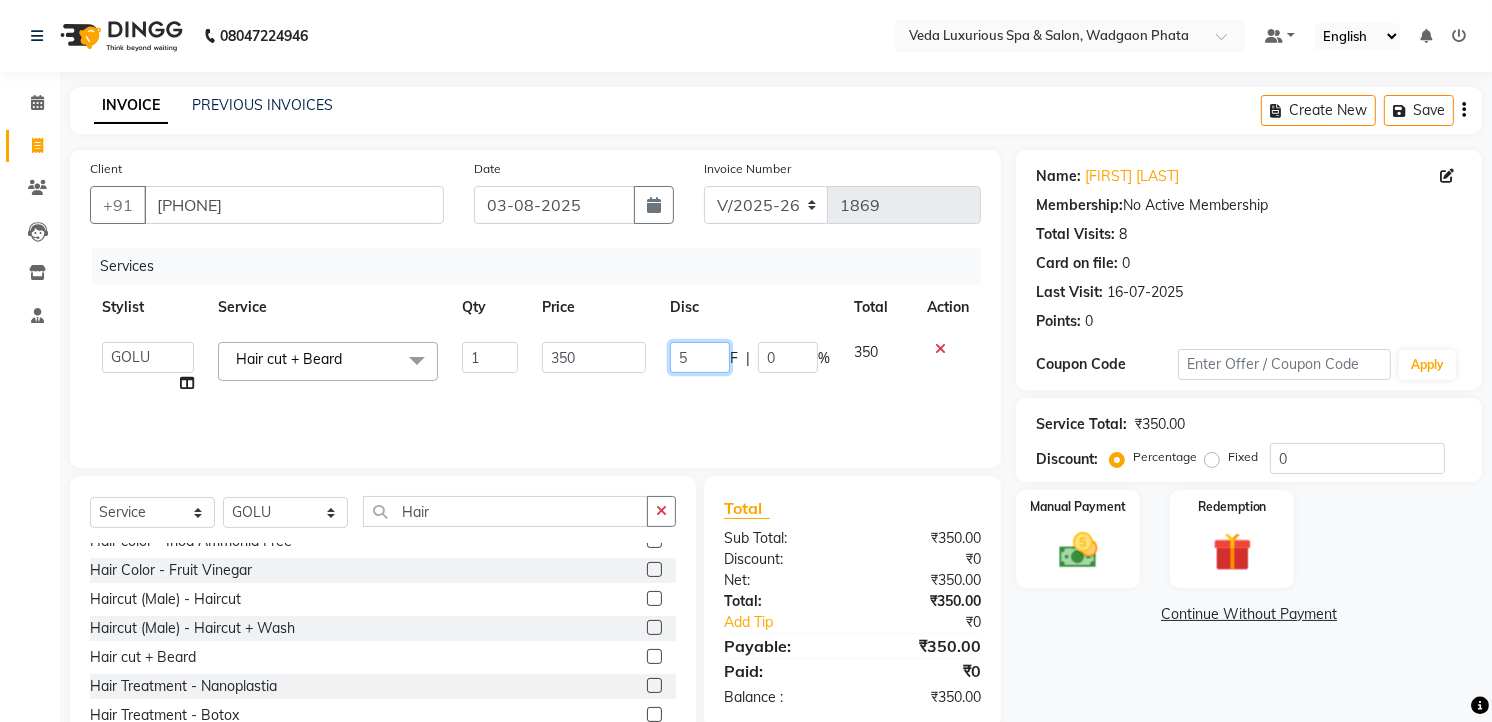 type on "50" 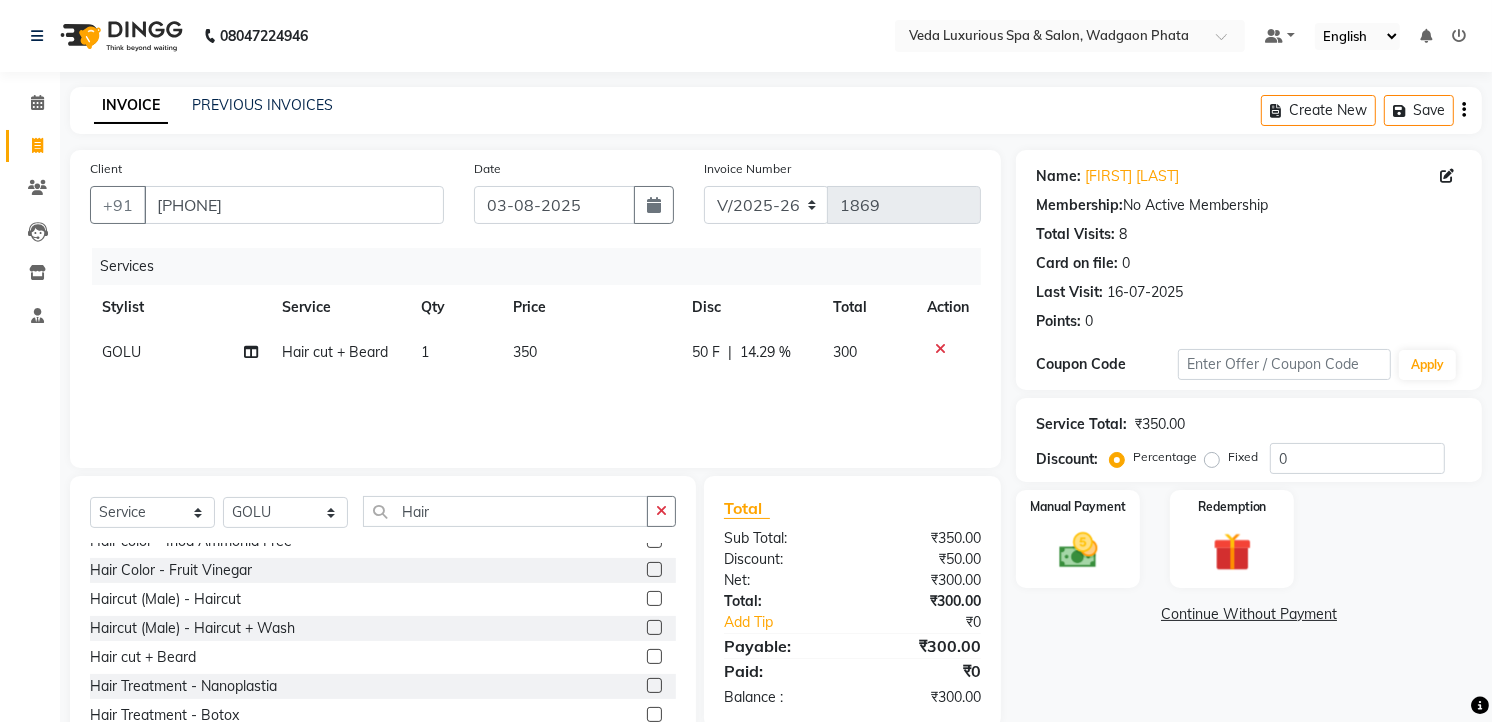 click on "Services Stylist Service Qty Price Disc Total Action GOLU Hair cut + Beard 1 350 50 F | 14.29 % 300" 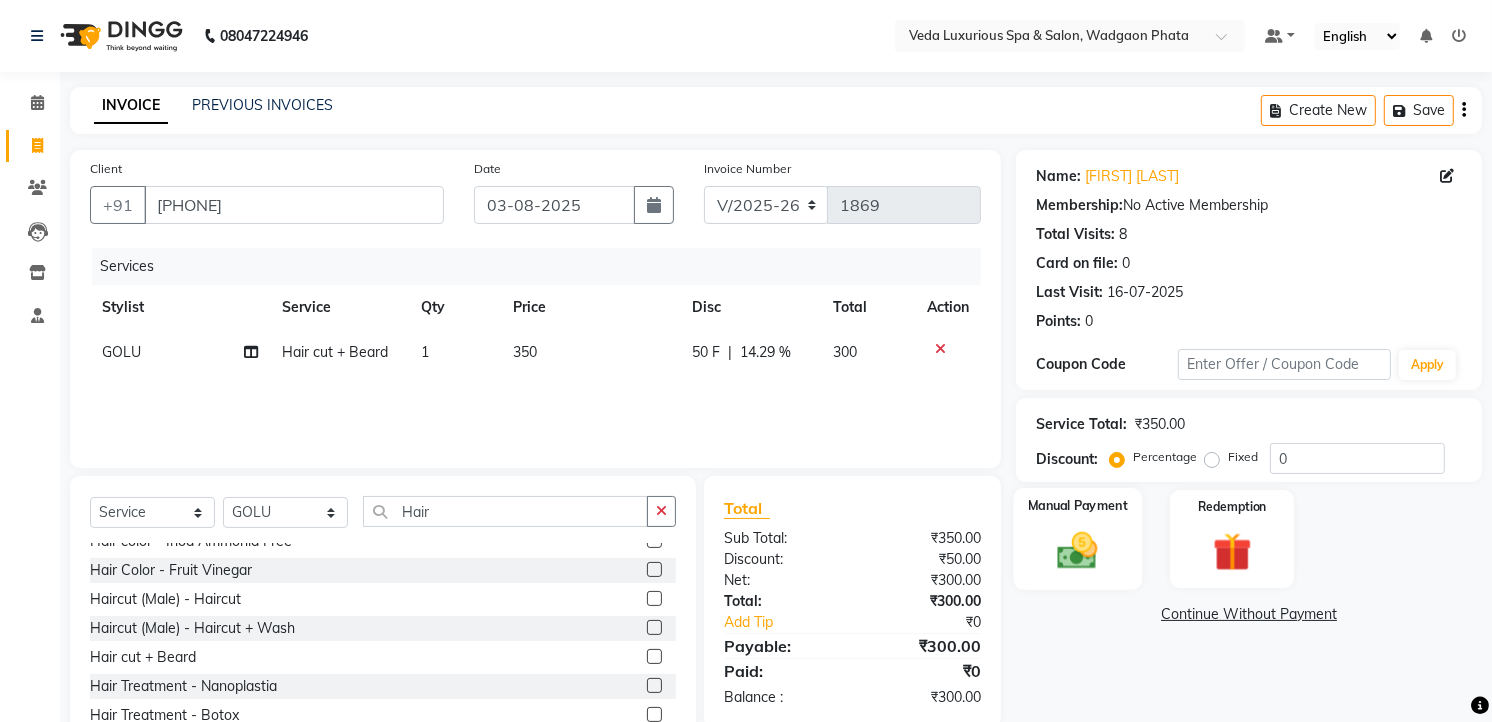 click 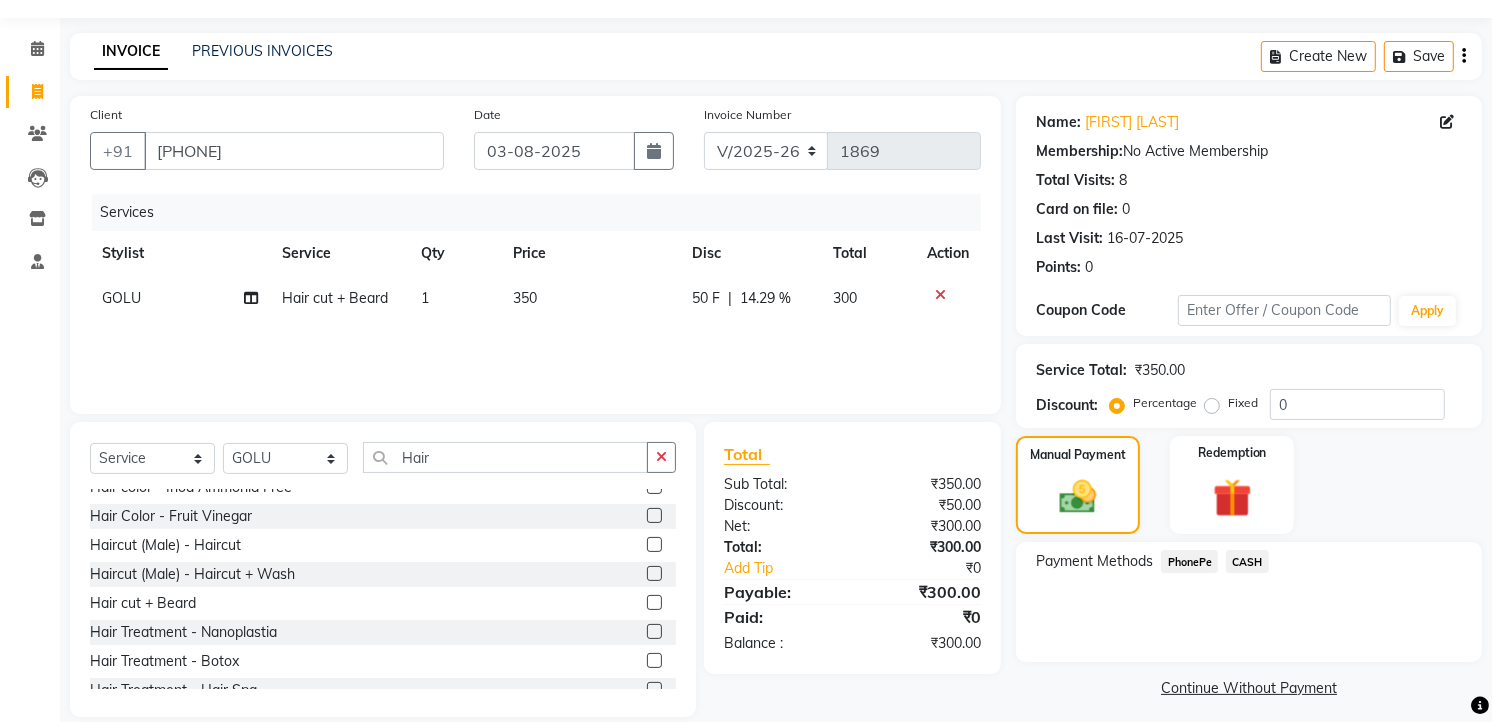 scroll, scrollTop: 78, scrollLeft: 0, axis: vertical 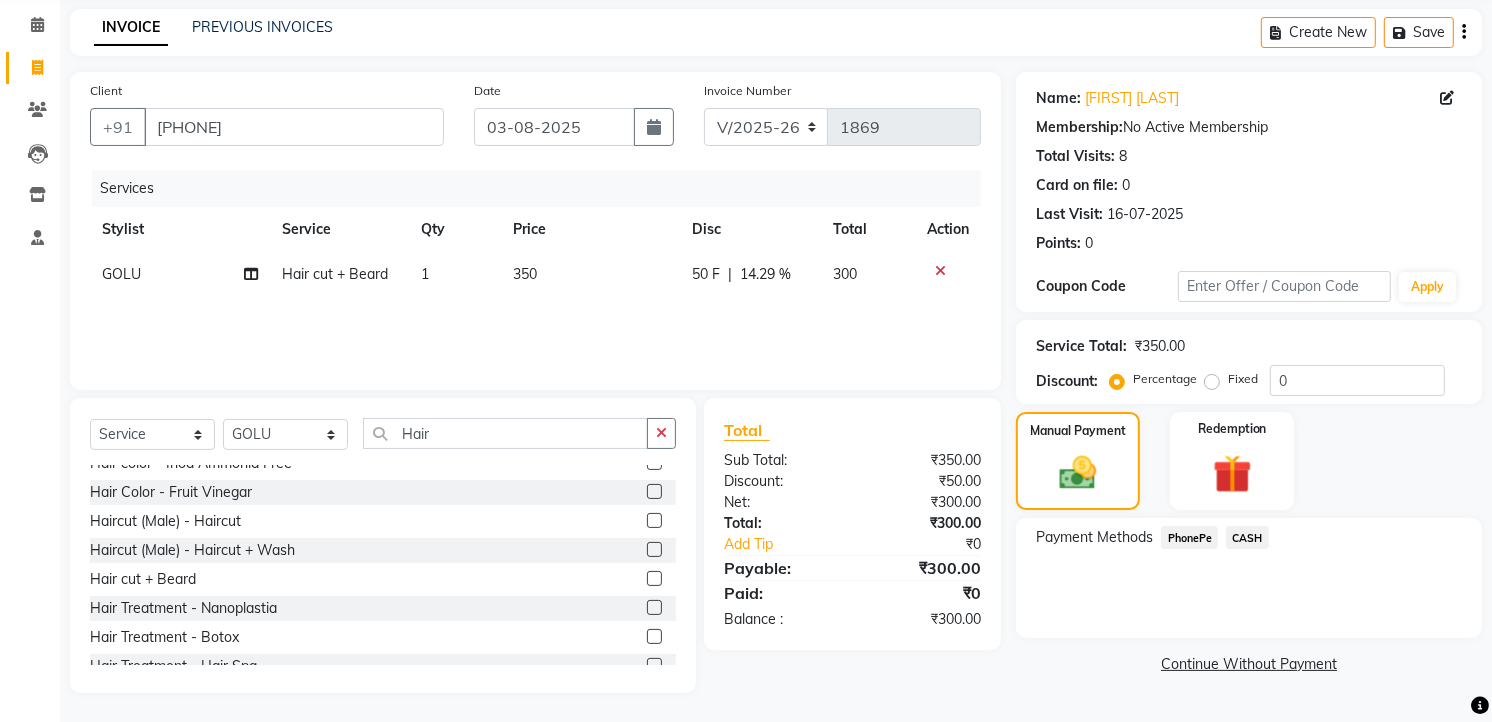 click on "CASH" 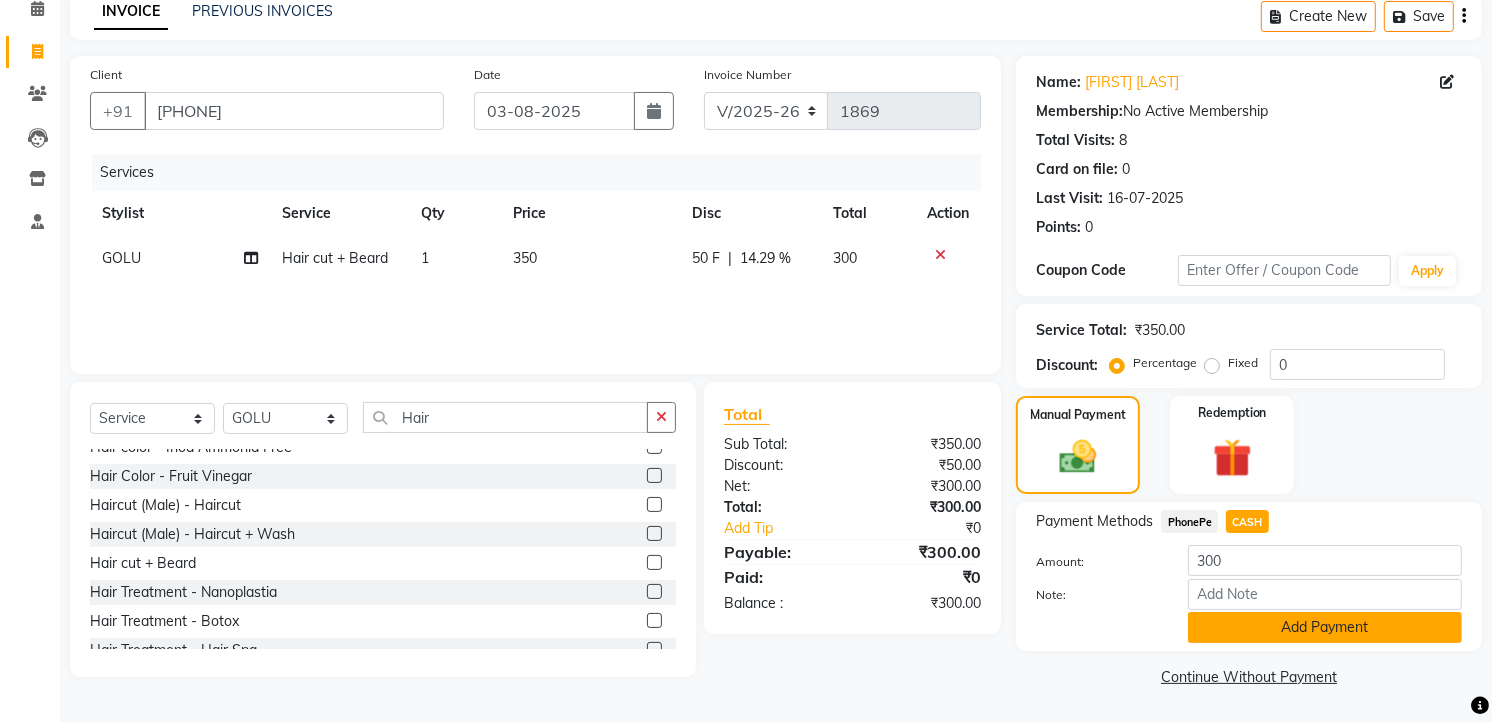 click on "Add Payment" 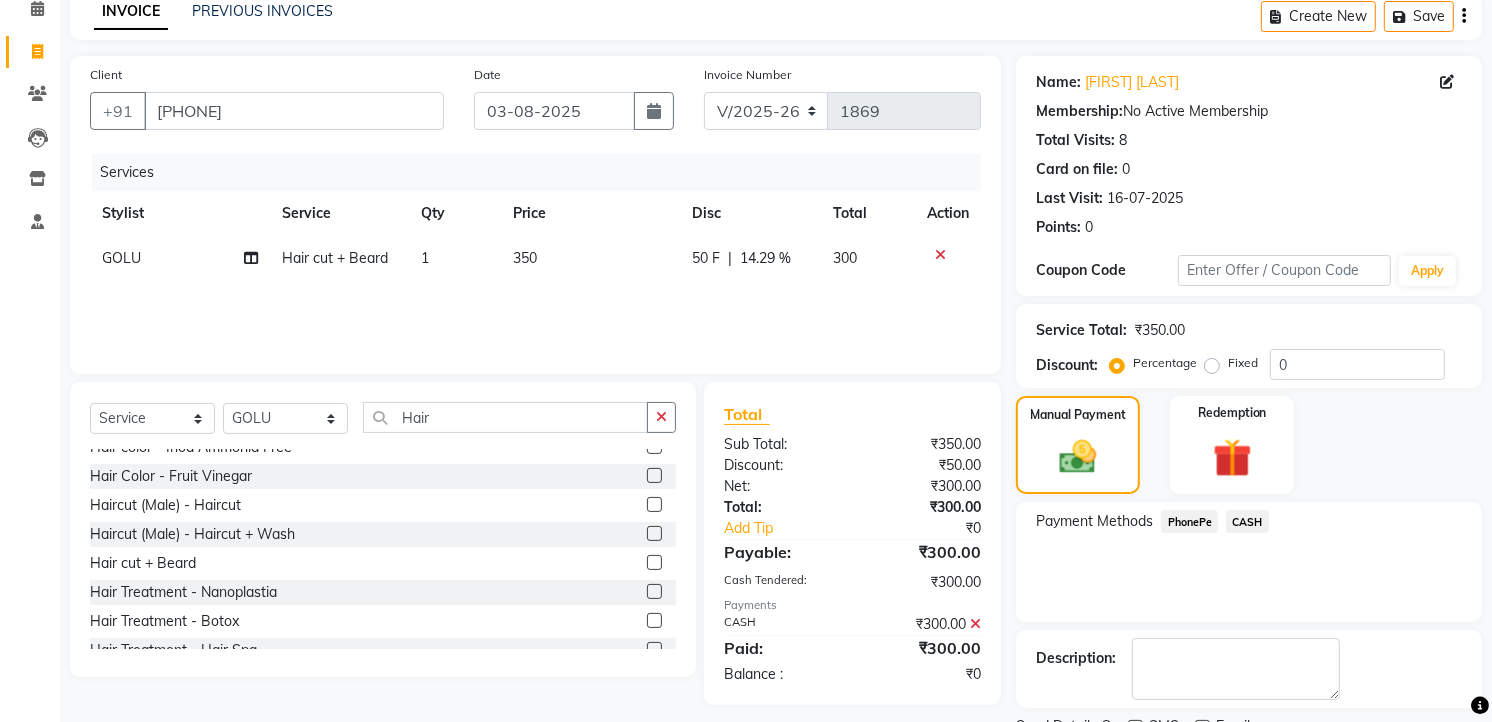 scroll, scrollTop: 177, scrollLeft: 0, axis: vertical 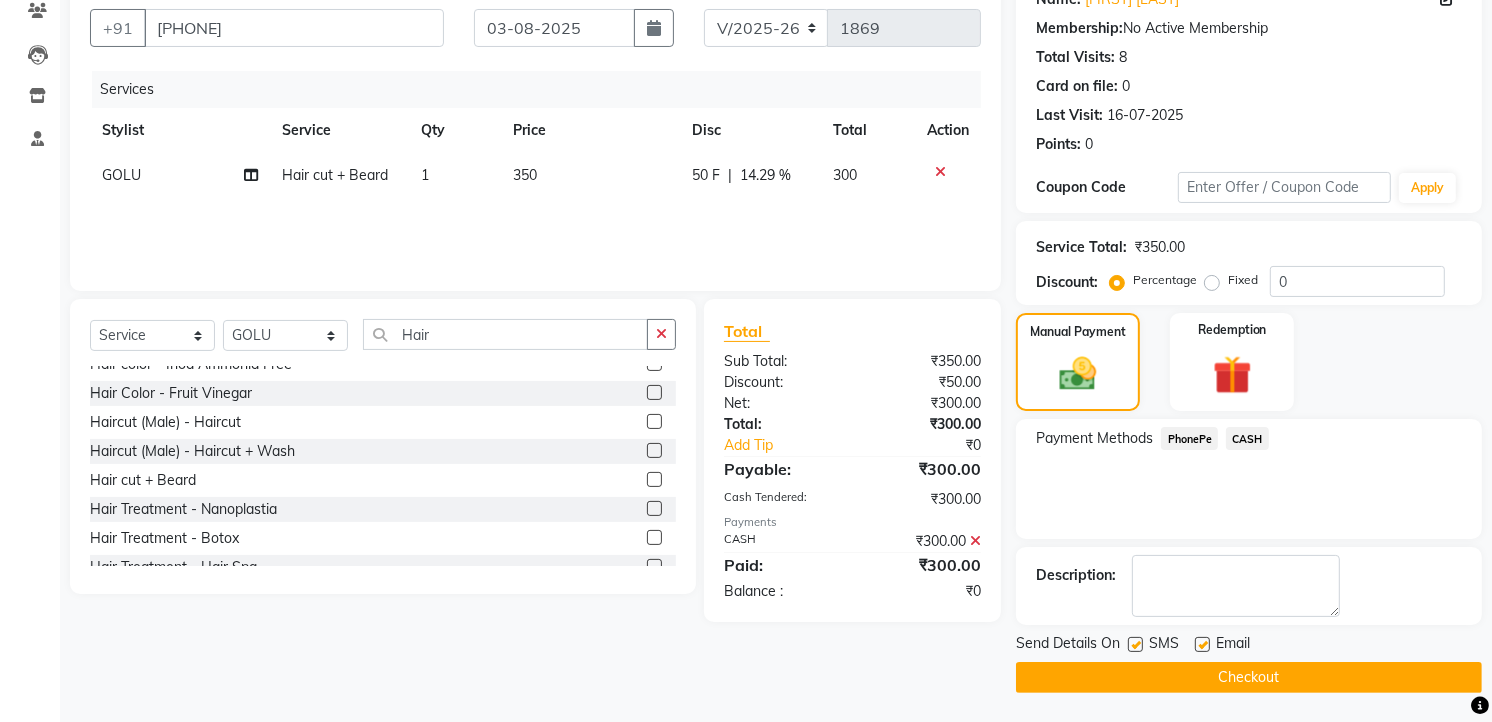click on "Checkout" 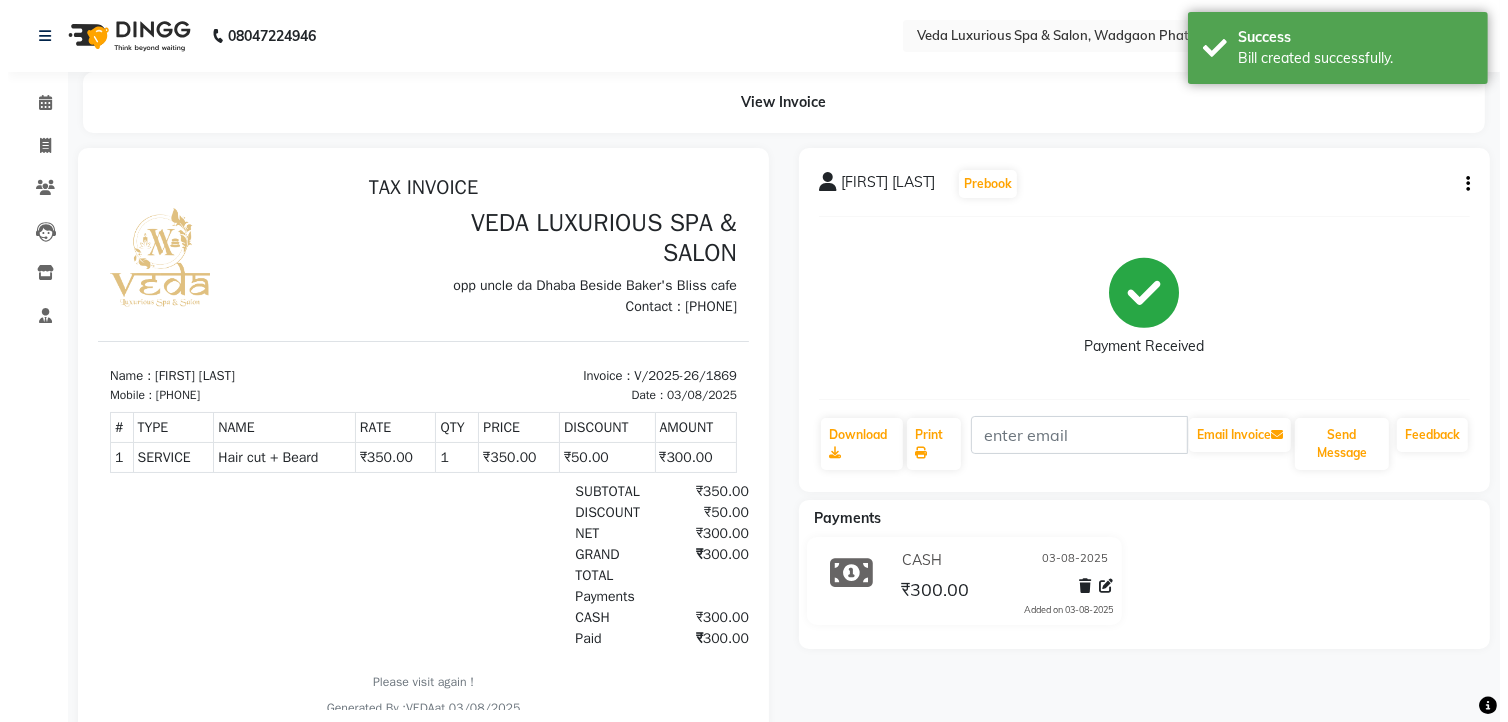 scroll, scrollTop: 0, scrollLeft: 0, axis: both 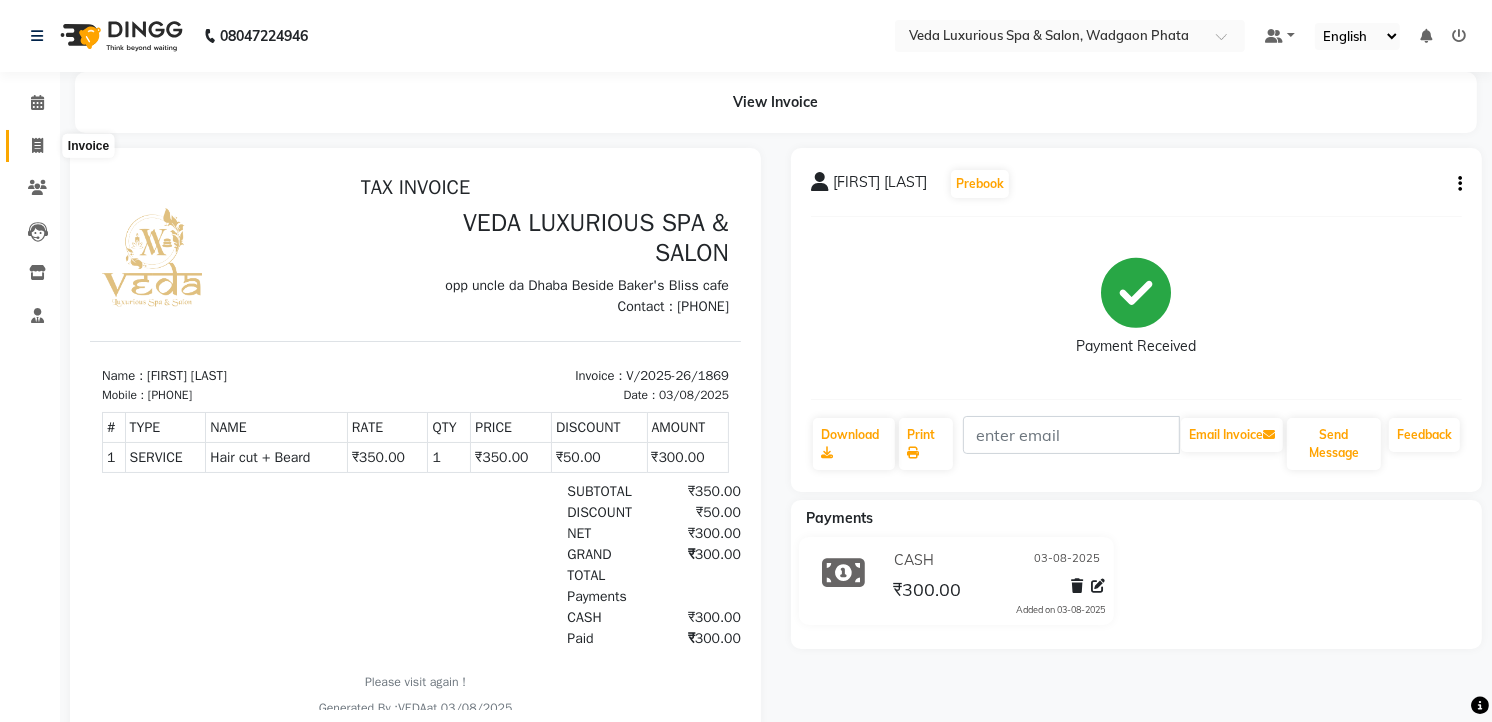 click 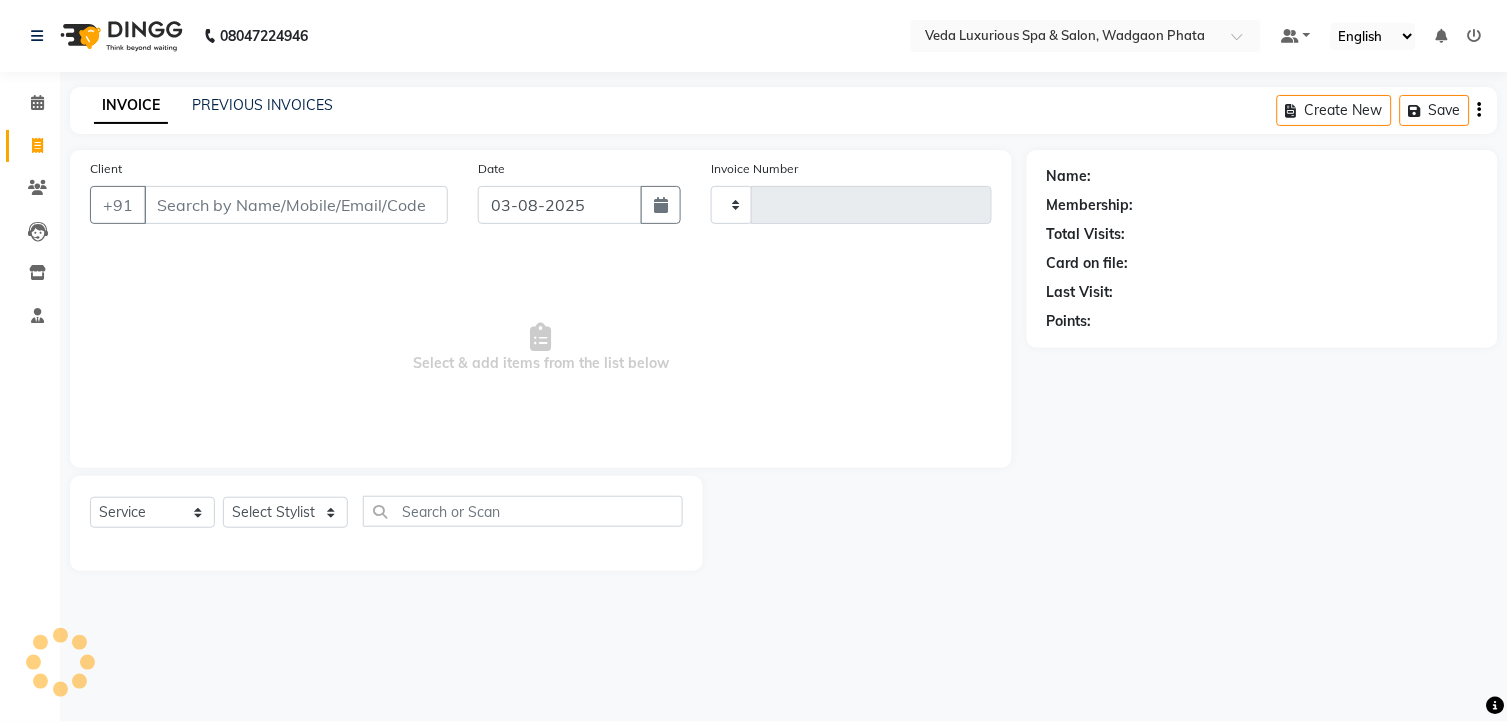 type on "1870" 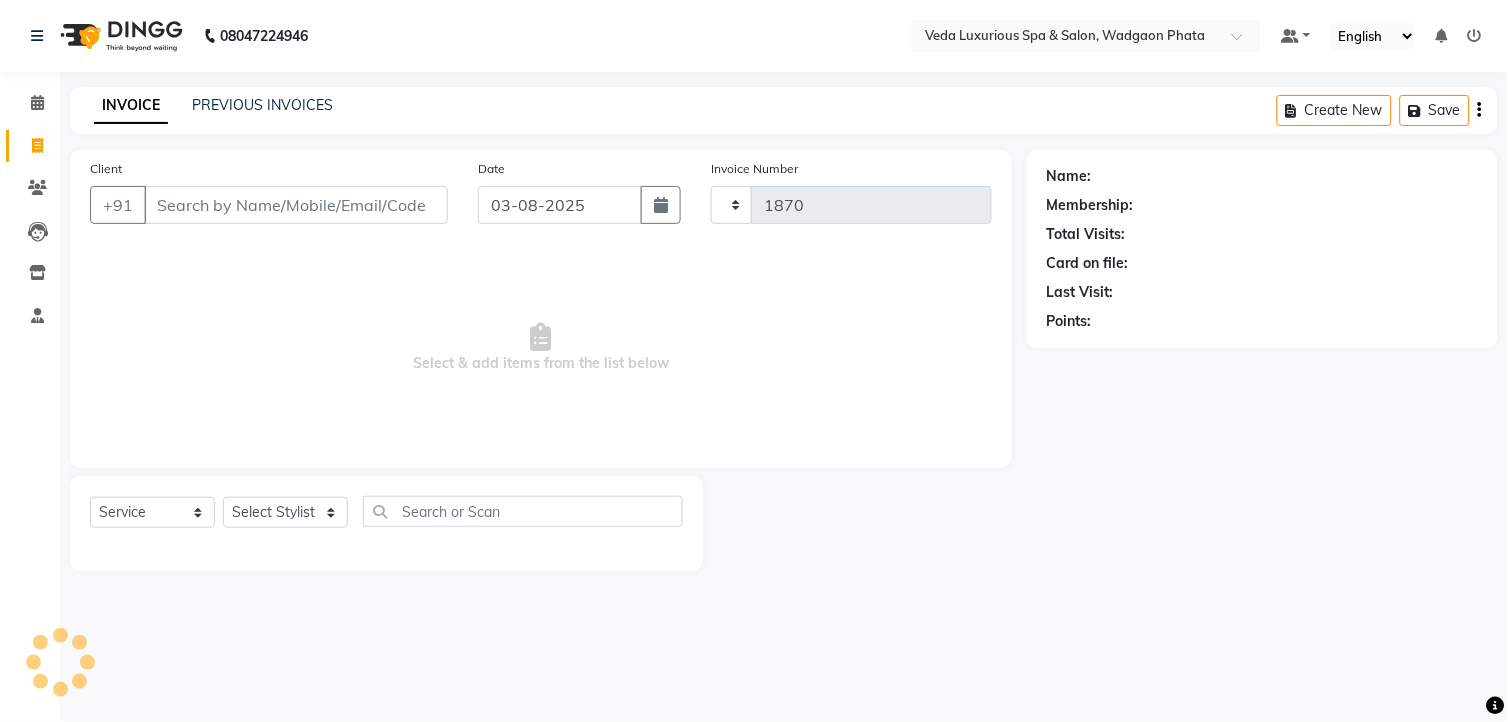 select on "4666" 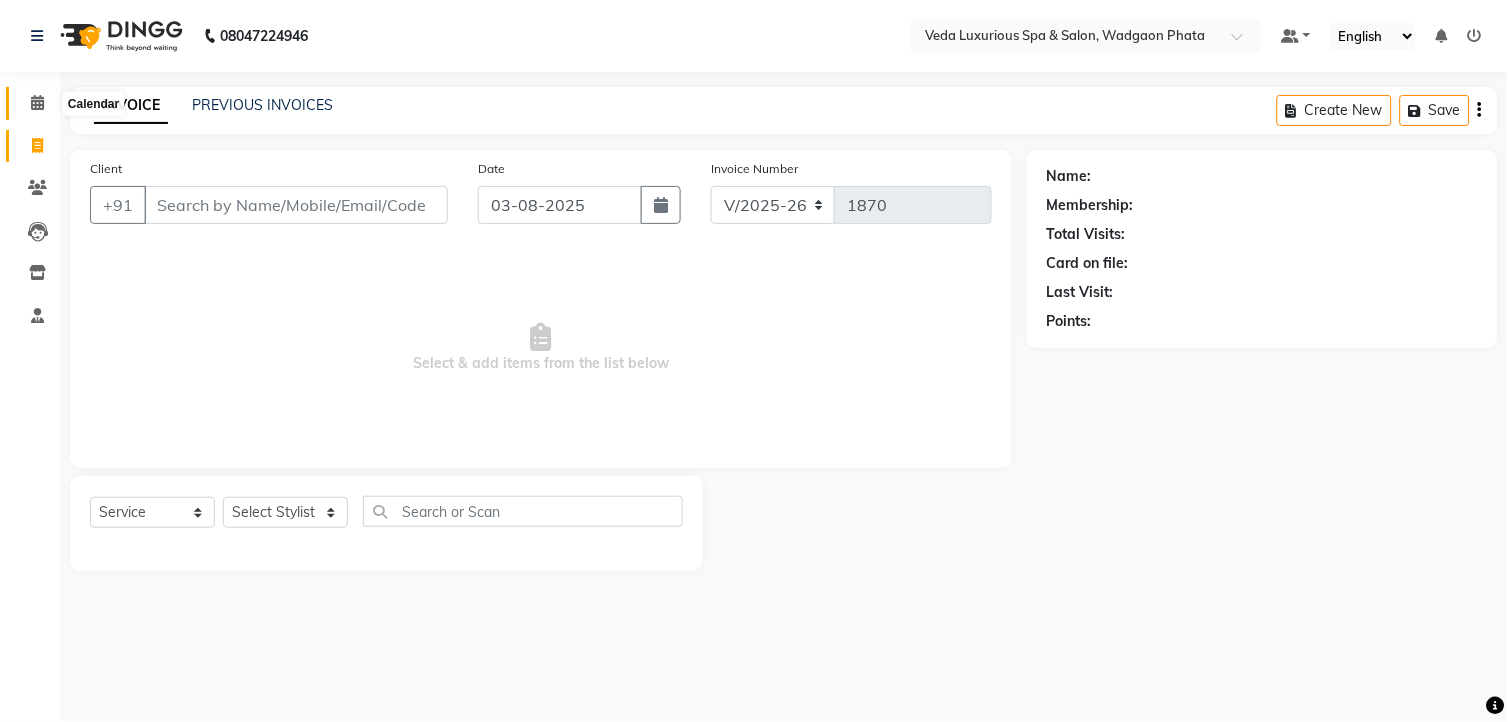 click 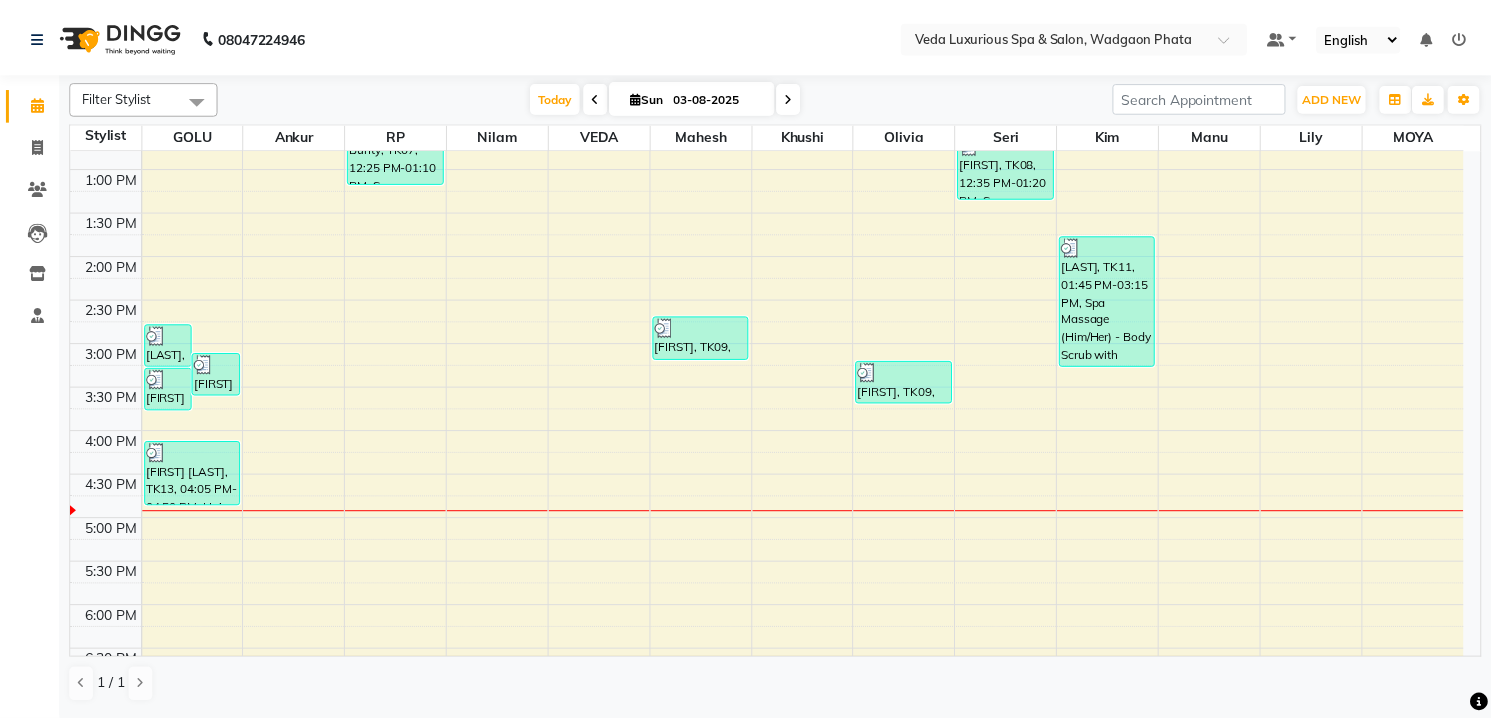 scroll, scrollTop: 222, scrollLeft: 0, axis: vertical 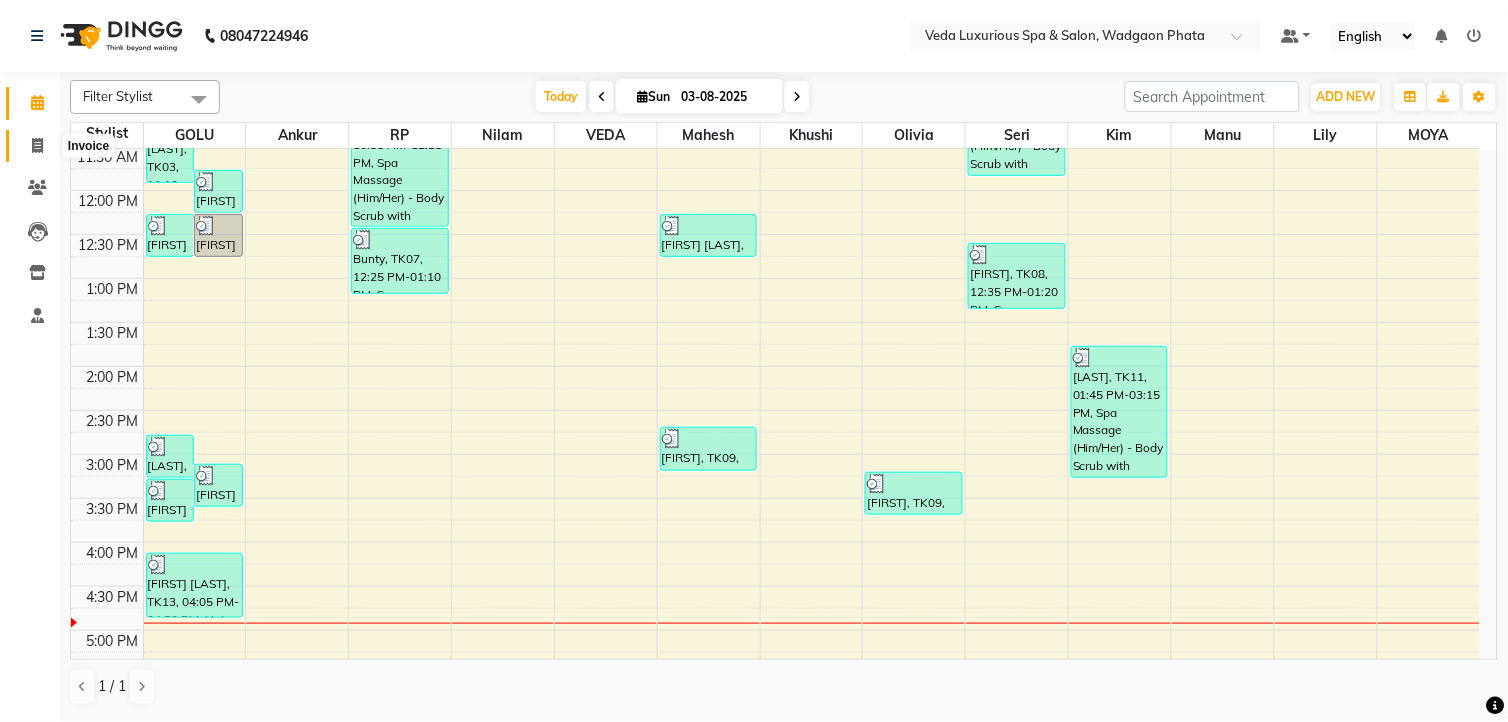 drag, startPoint x: 31, startPoint y: 146, endPoint x: 82, endPoint y: 150, distance: 51.156624 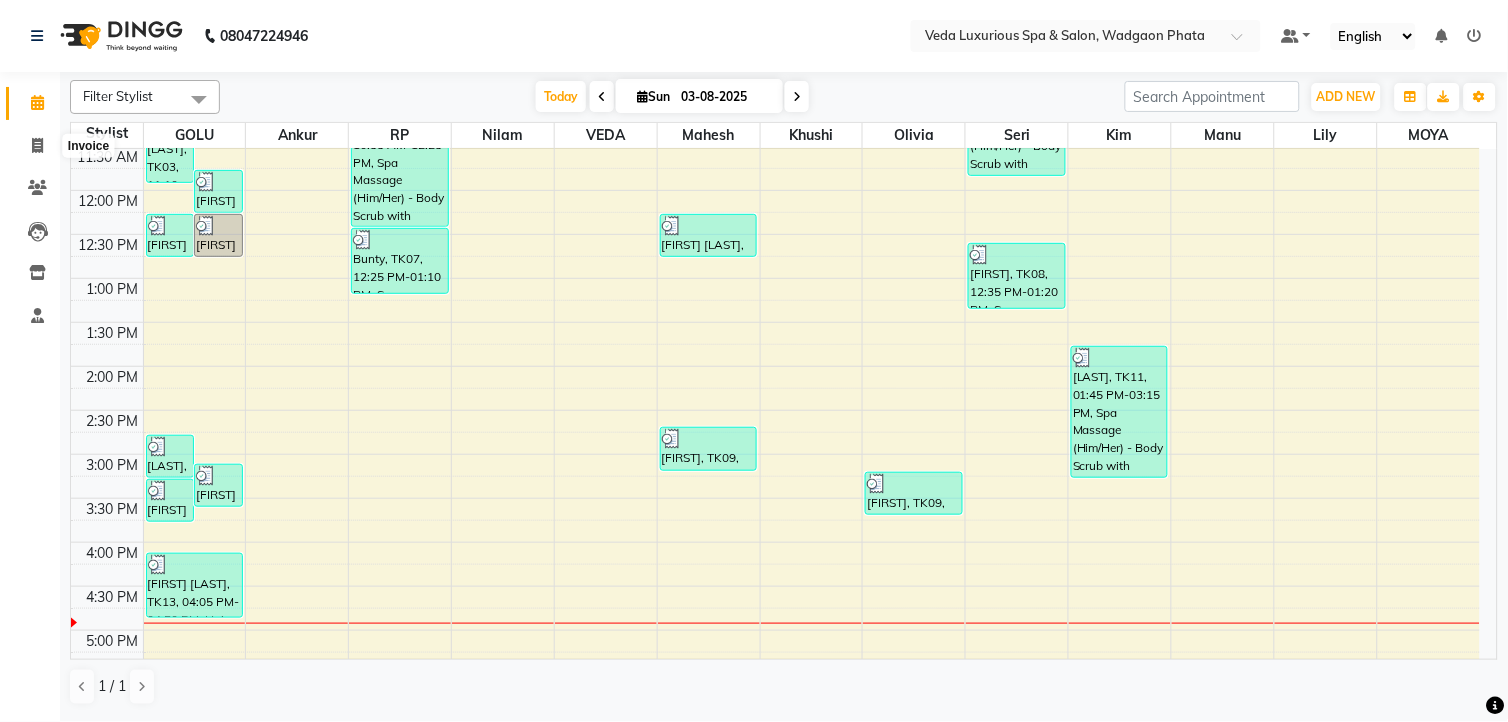 select on "service" 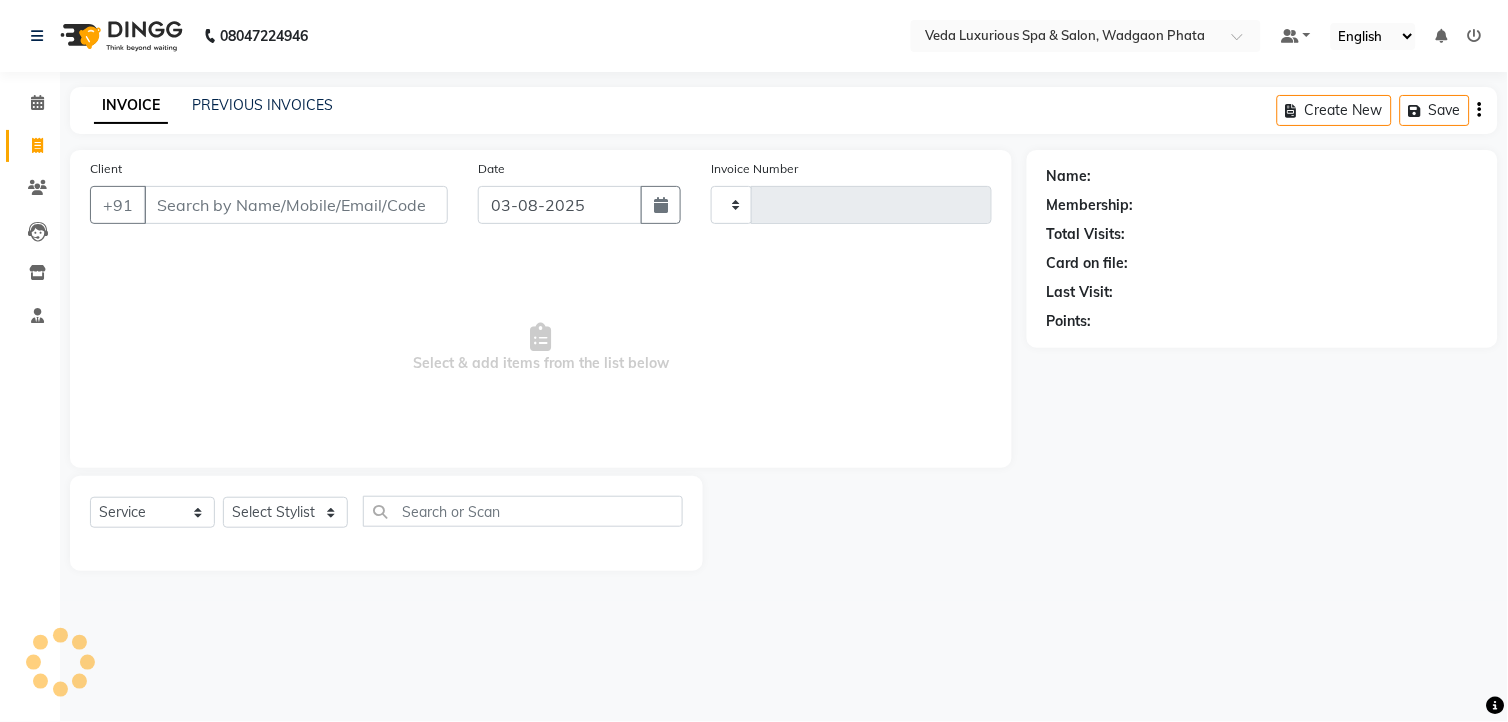 type on "1870" 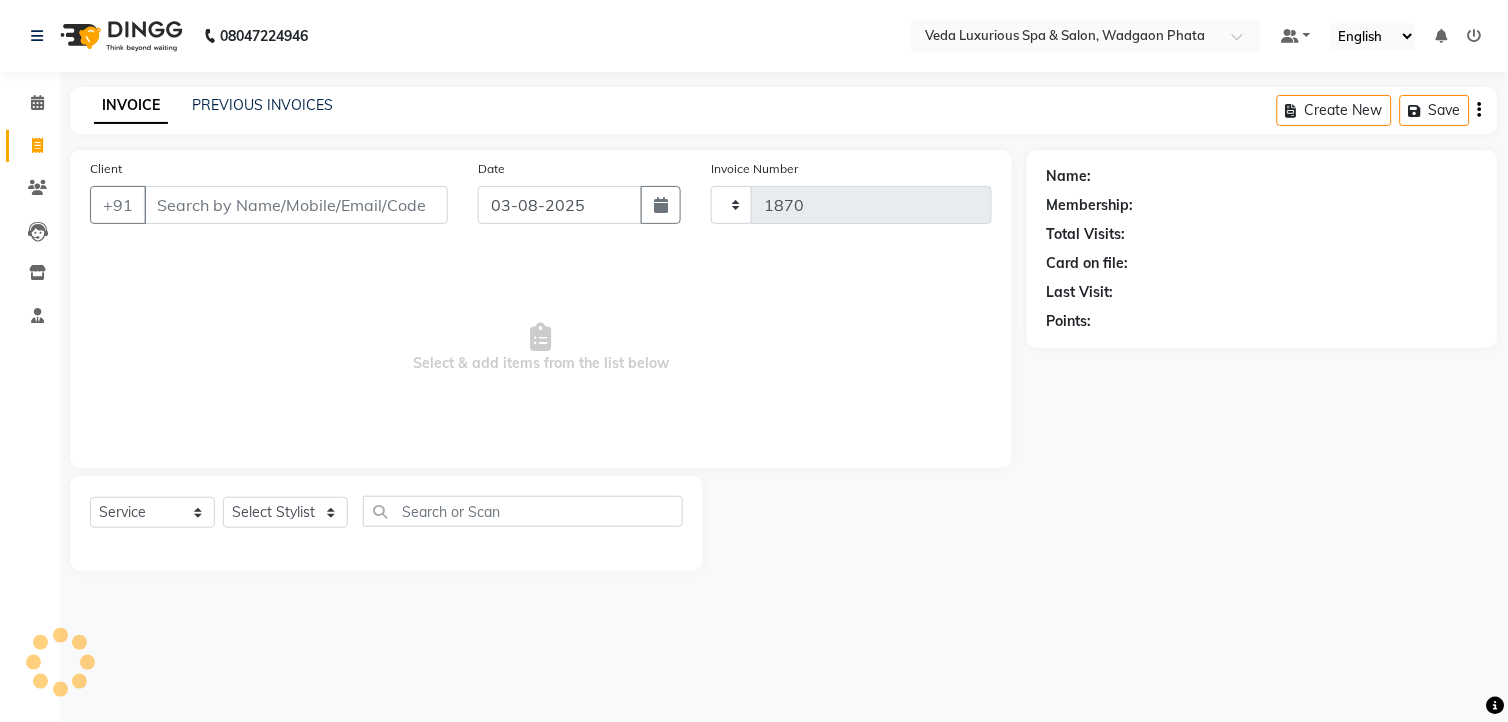 select on "4666" 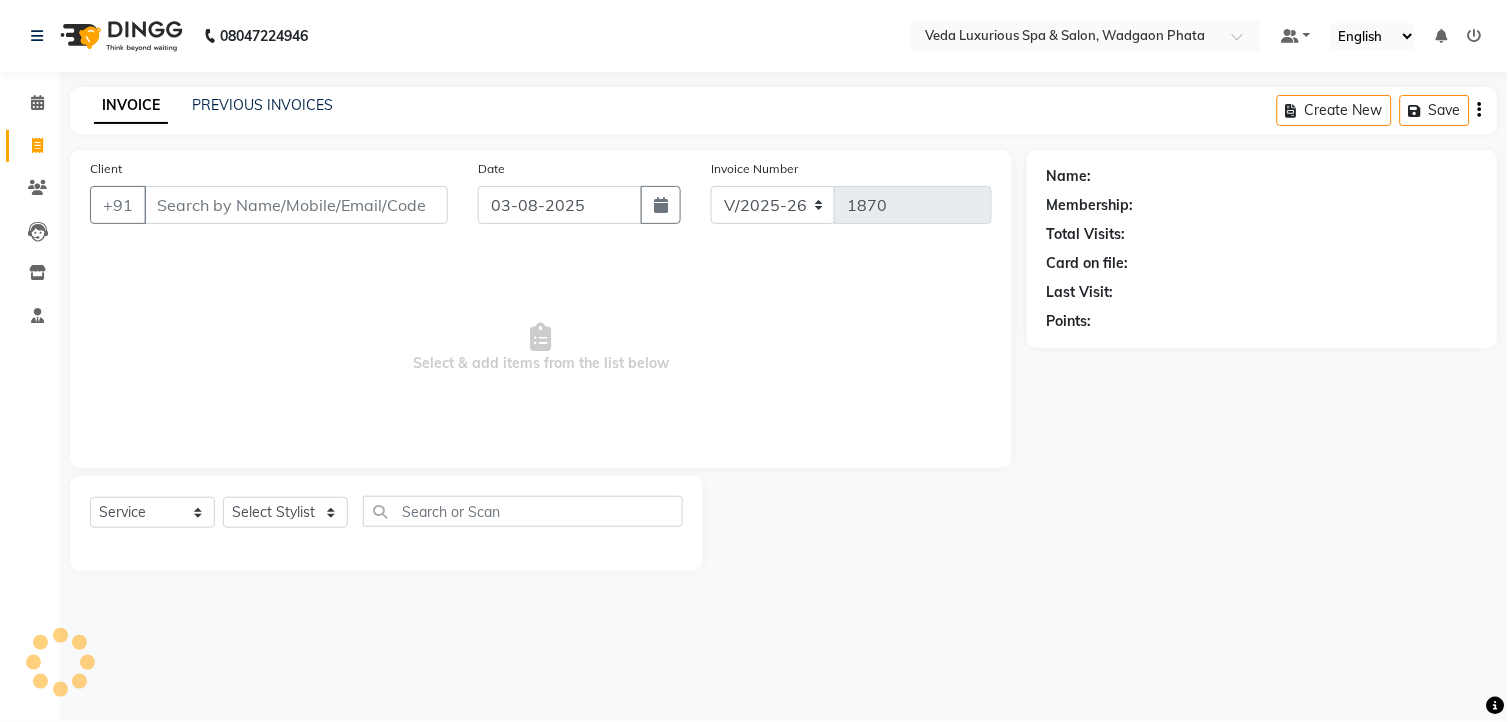 click on "Client" at bounding box center [296, 205] 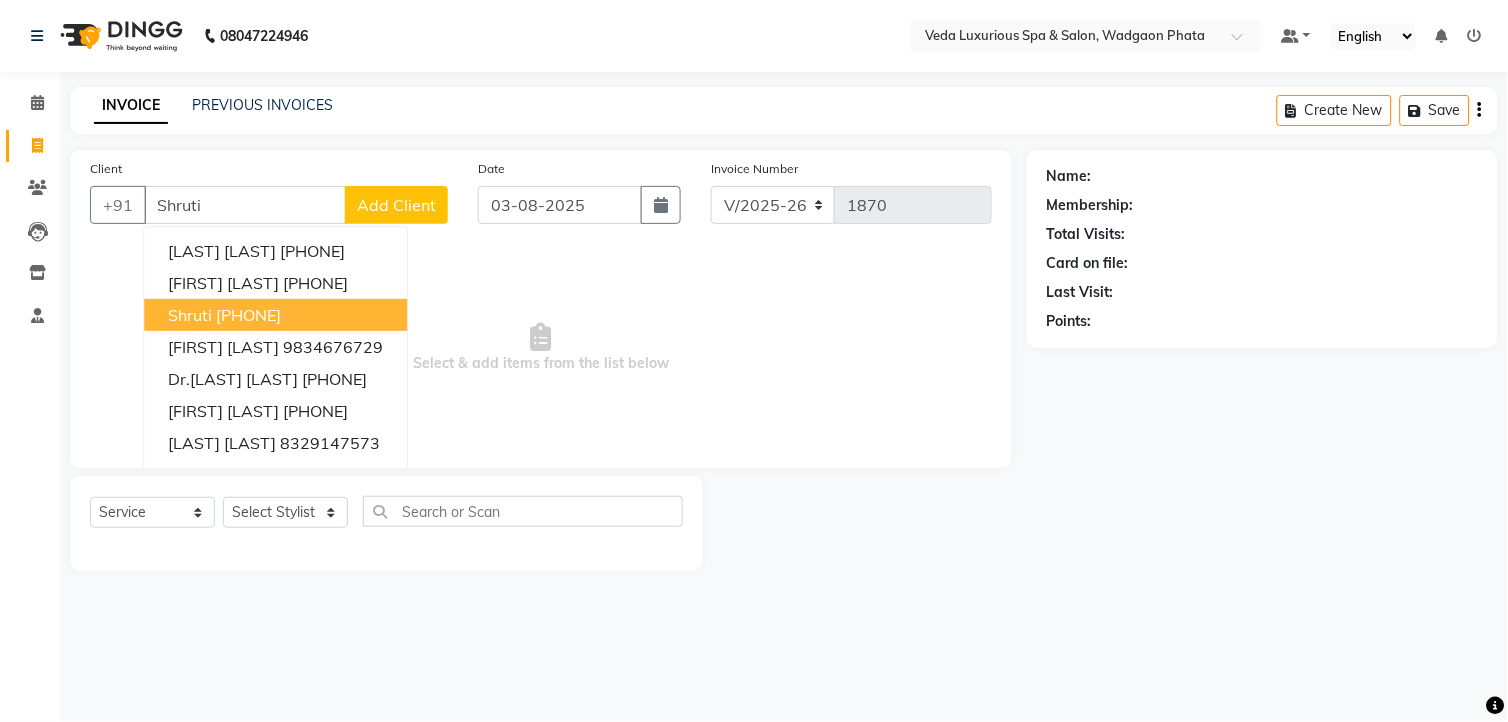 click on "Select & add items from the list below" at bounding box center [541, 348] 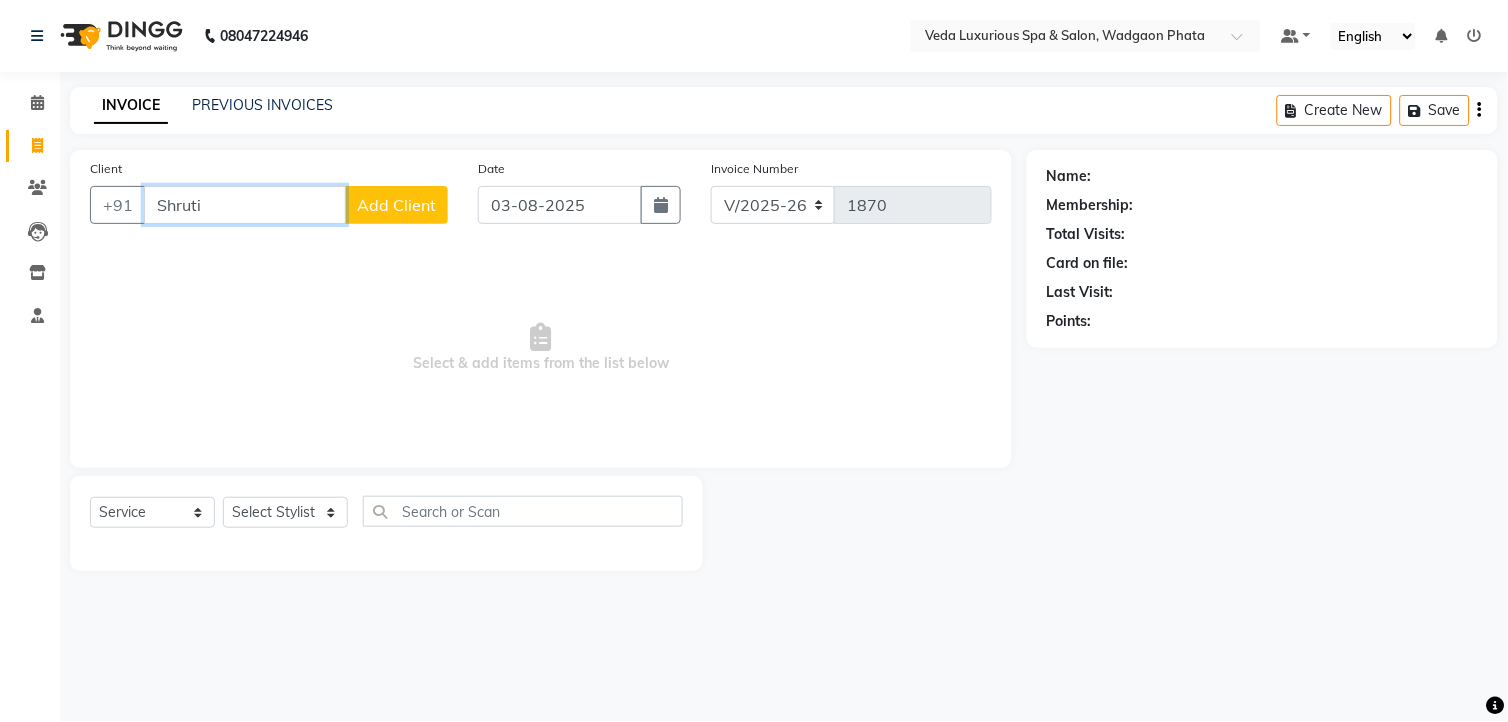 click on "Shruti" at bounding box center [245, 205] 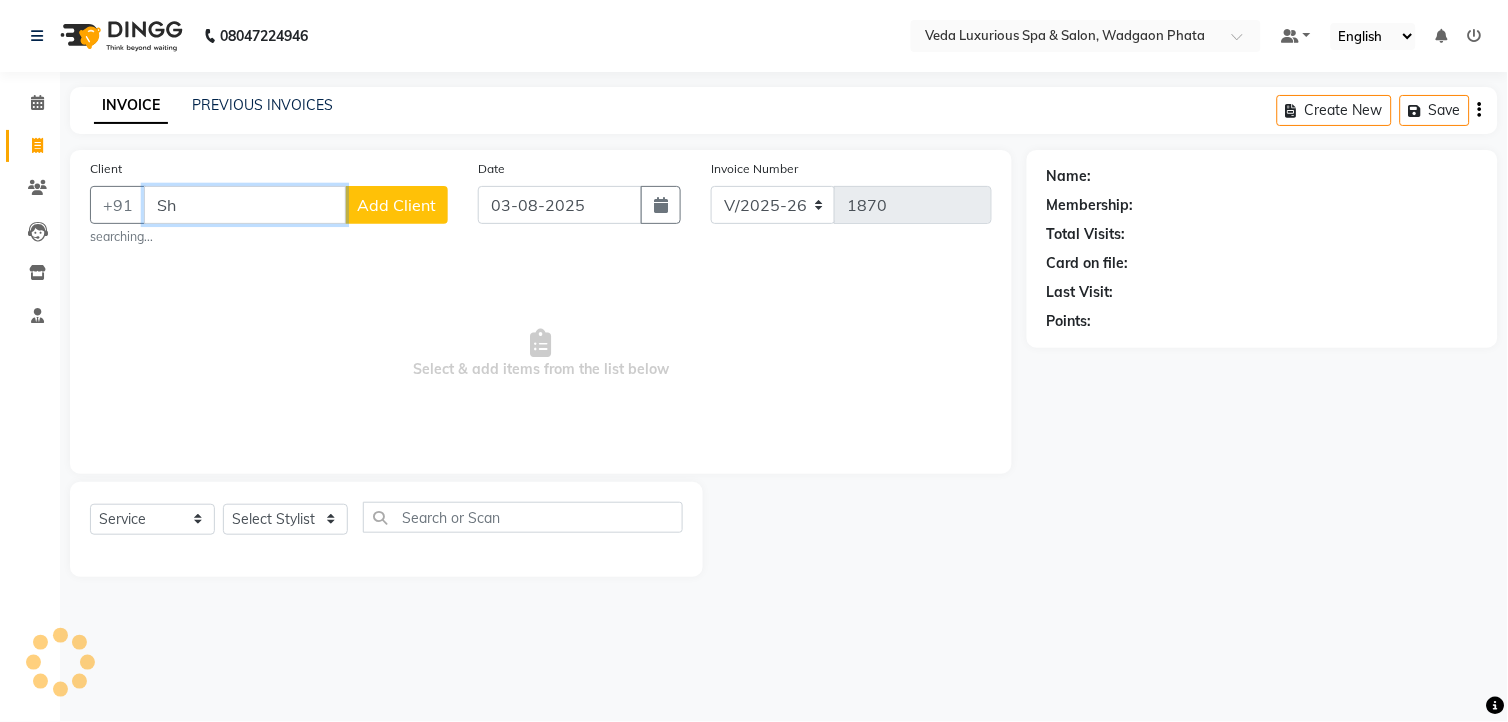 type on "S" 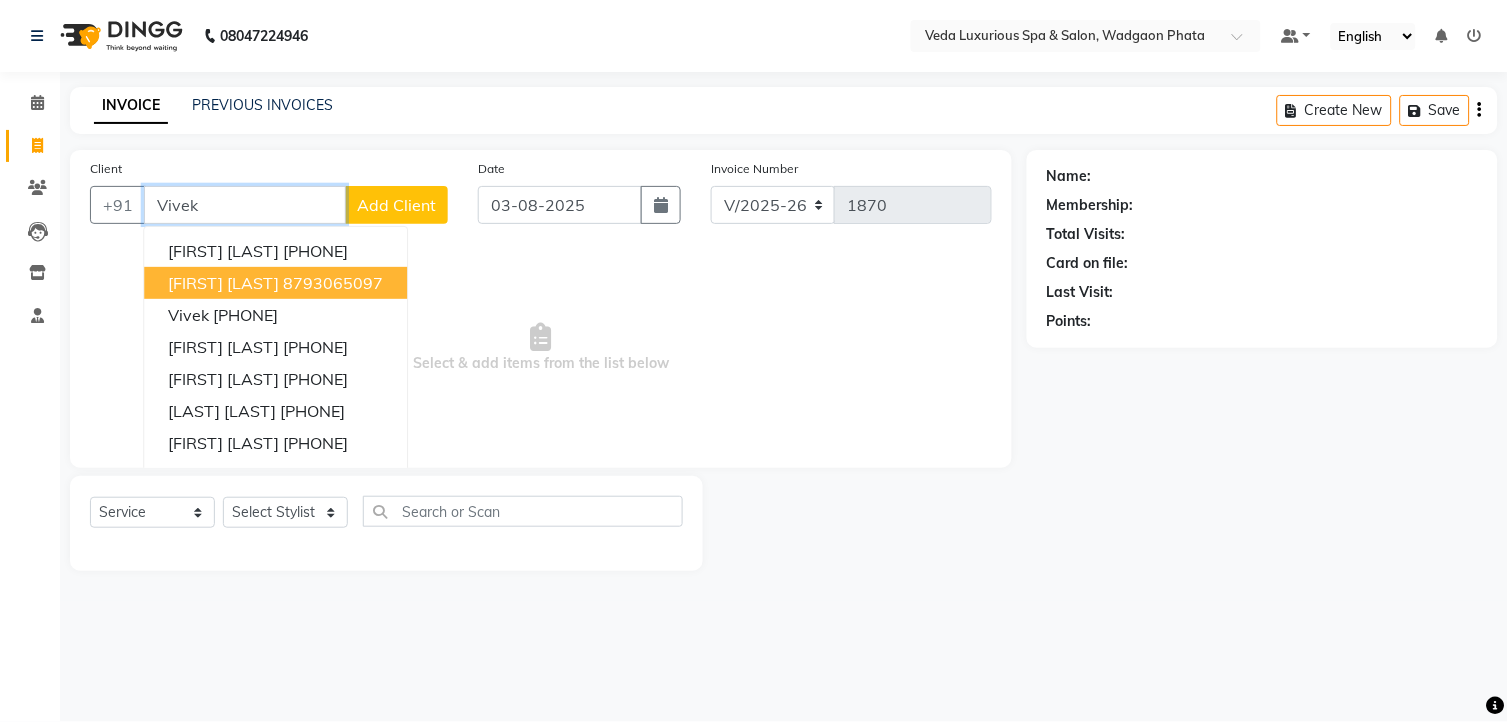 click on "[FIRST] [LAST] [PHONE]" at bounding box center (275, 283) 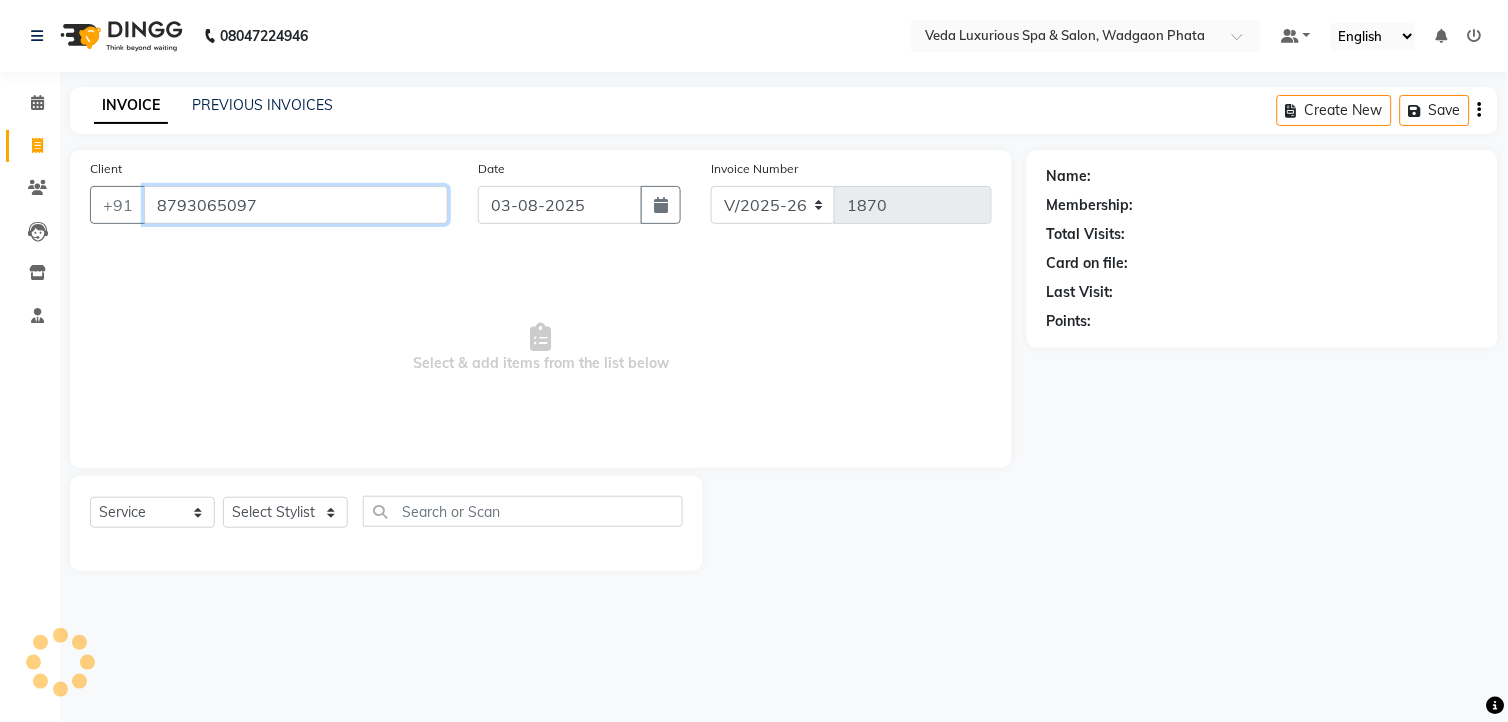 type on "8793065097" 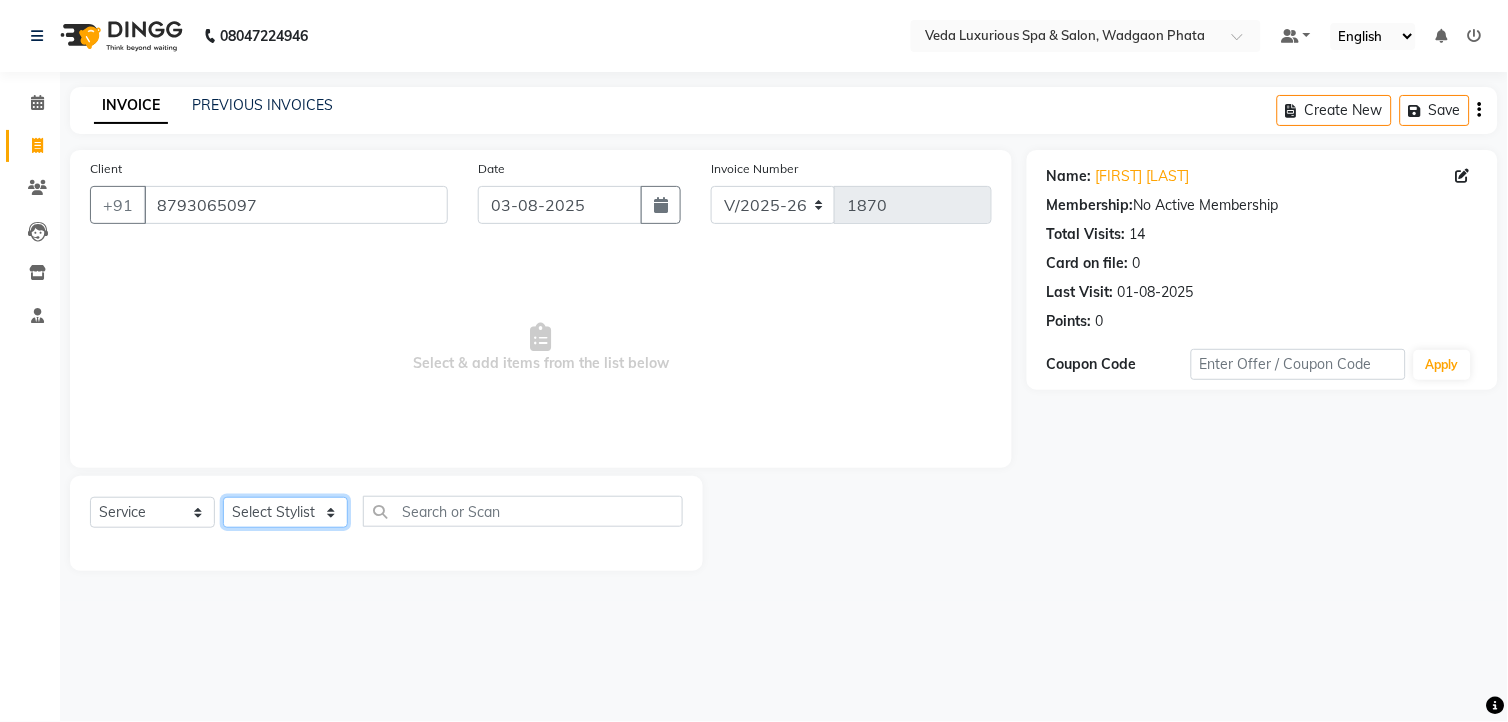 click on "Select Stylist Ankur GOLU Khushi kim lily Mahesh manu MOYA Nilam olivia RP seri VEDA" 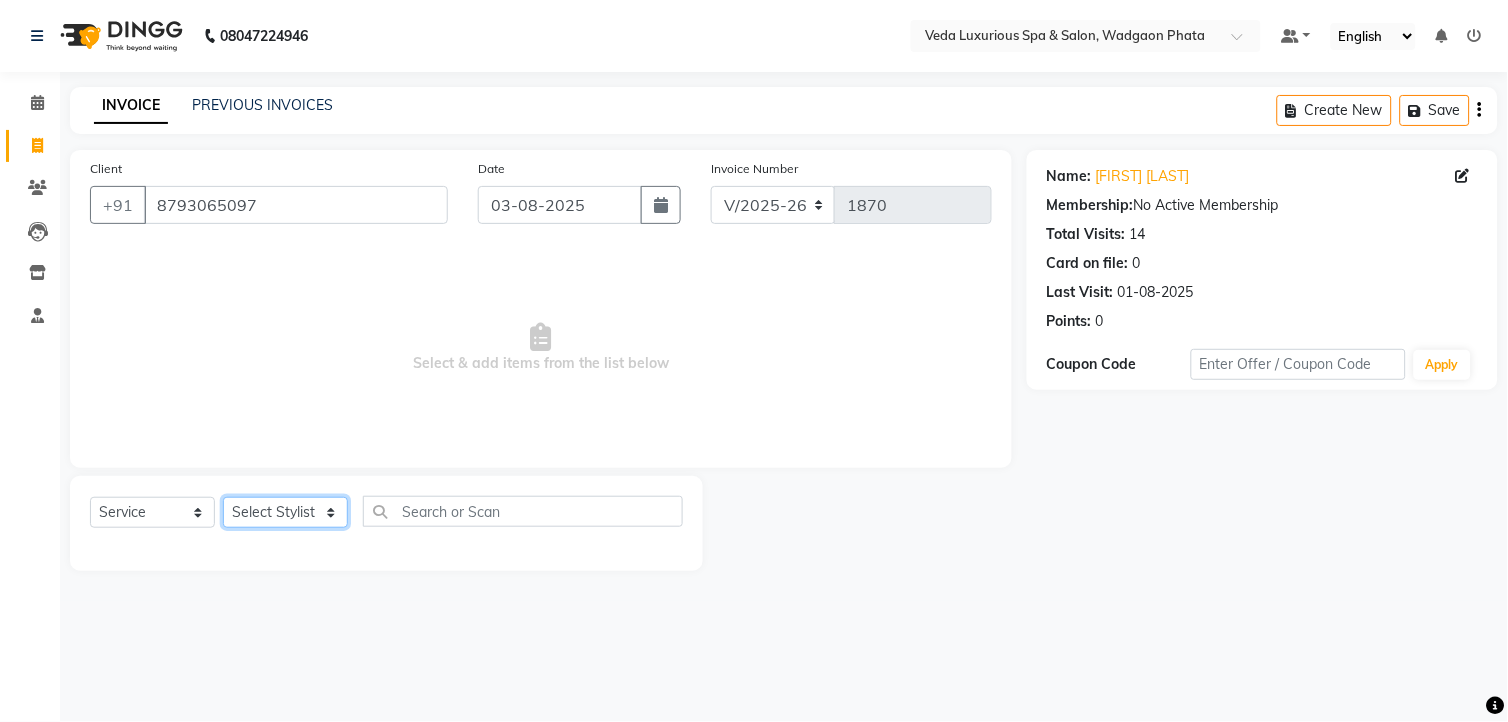 select on "27587" 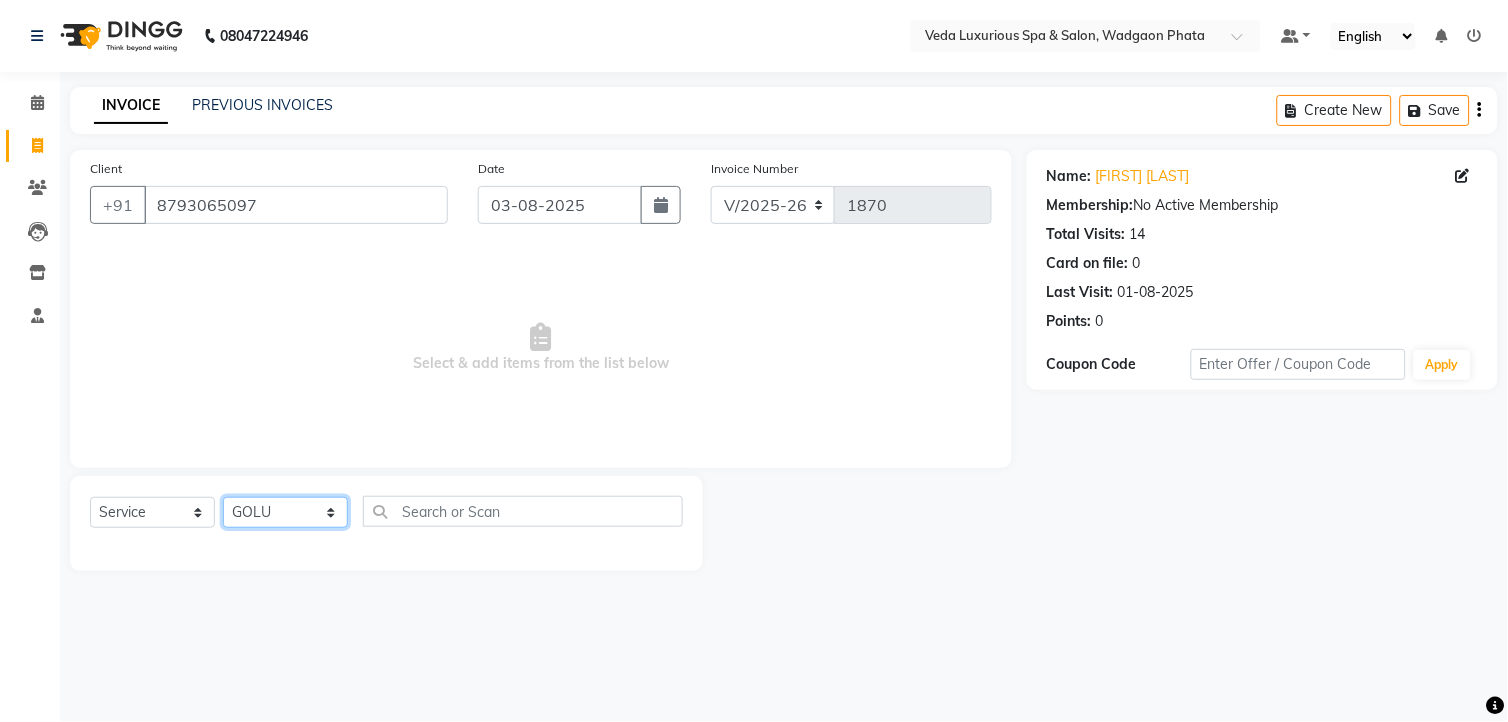 click on "Select Stylist Ankur GOLU Khushi kim lily Mahesh manu MOYA Nilam olivia RP seri VEDA" 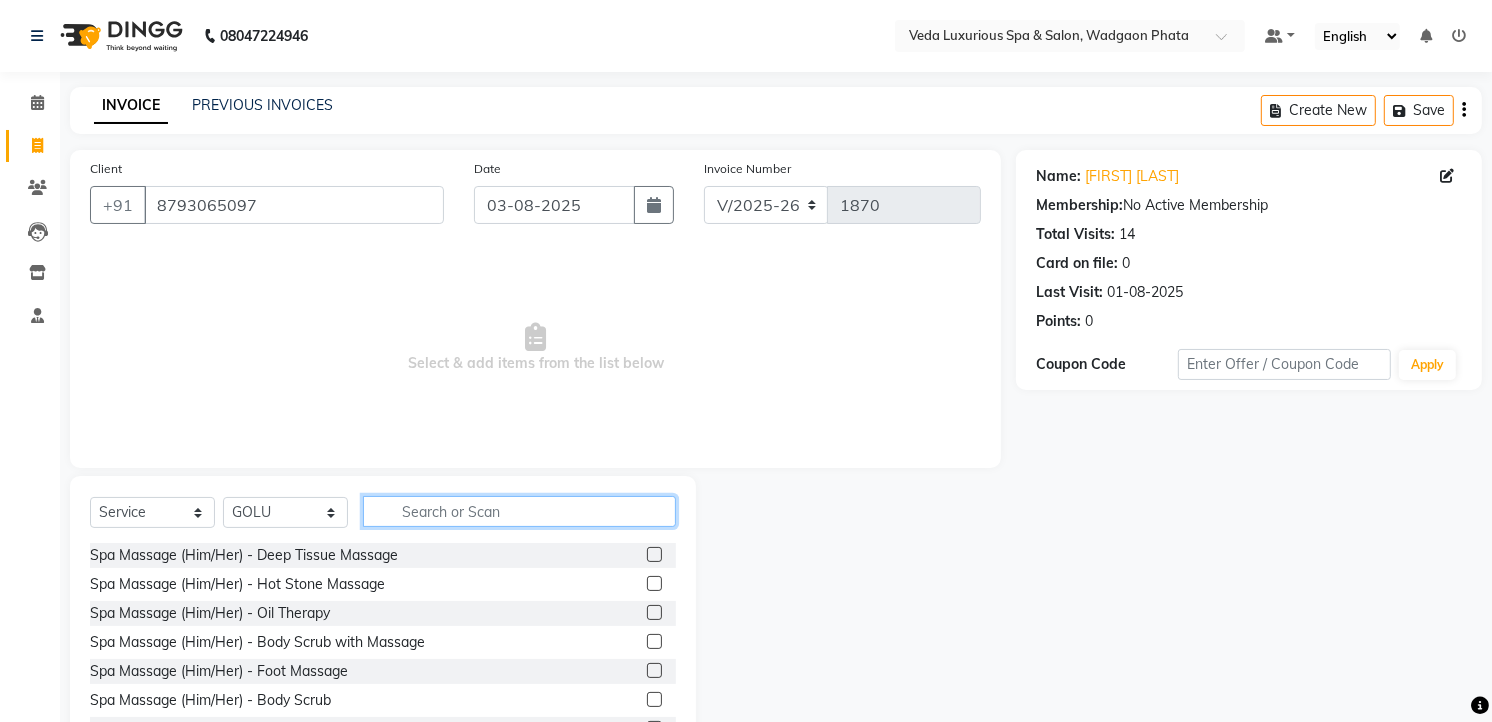 click 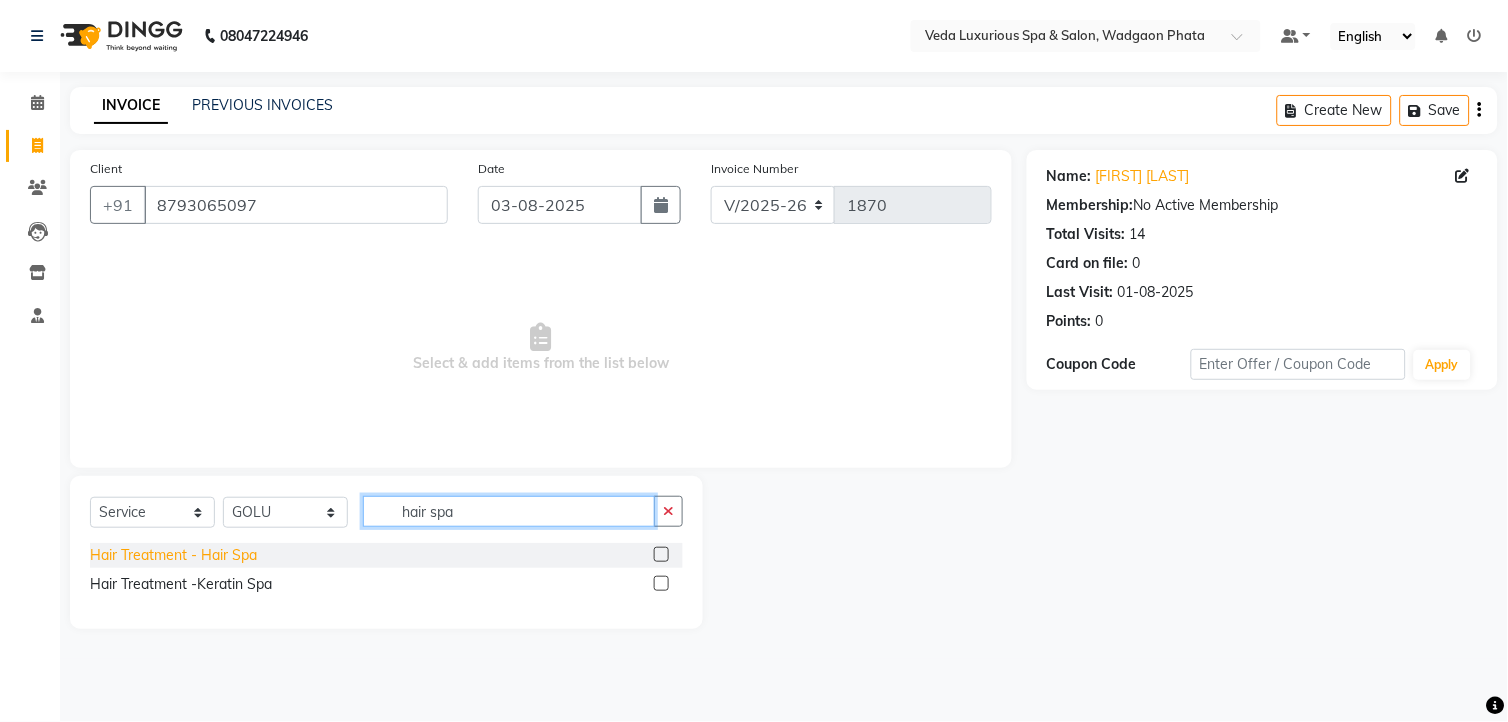 type on "hair spa" 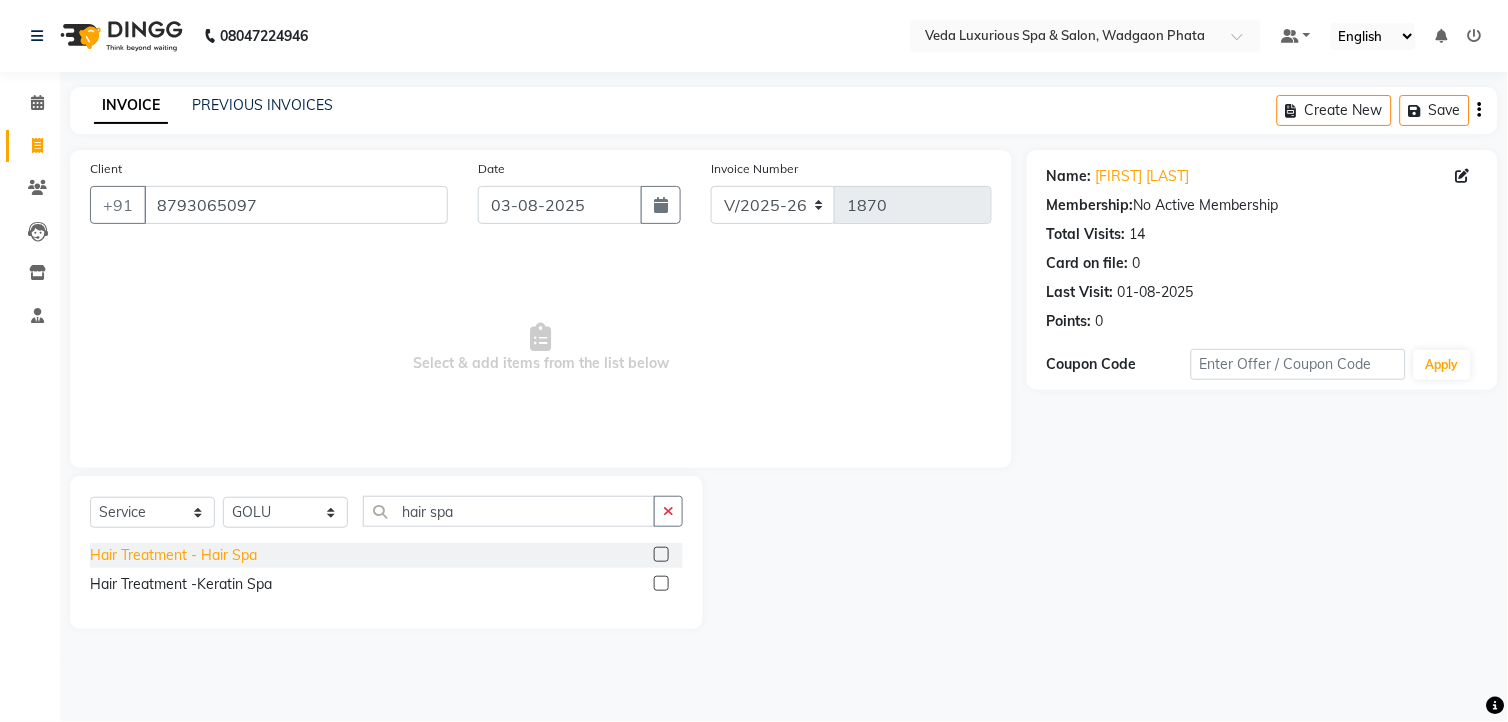 click on "Hair Treatment - Hair Spa" 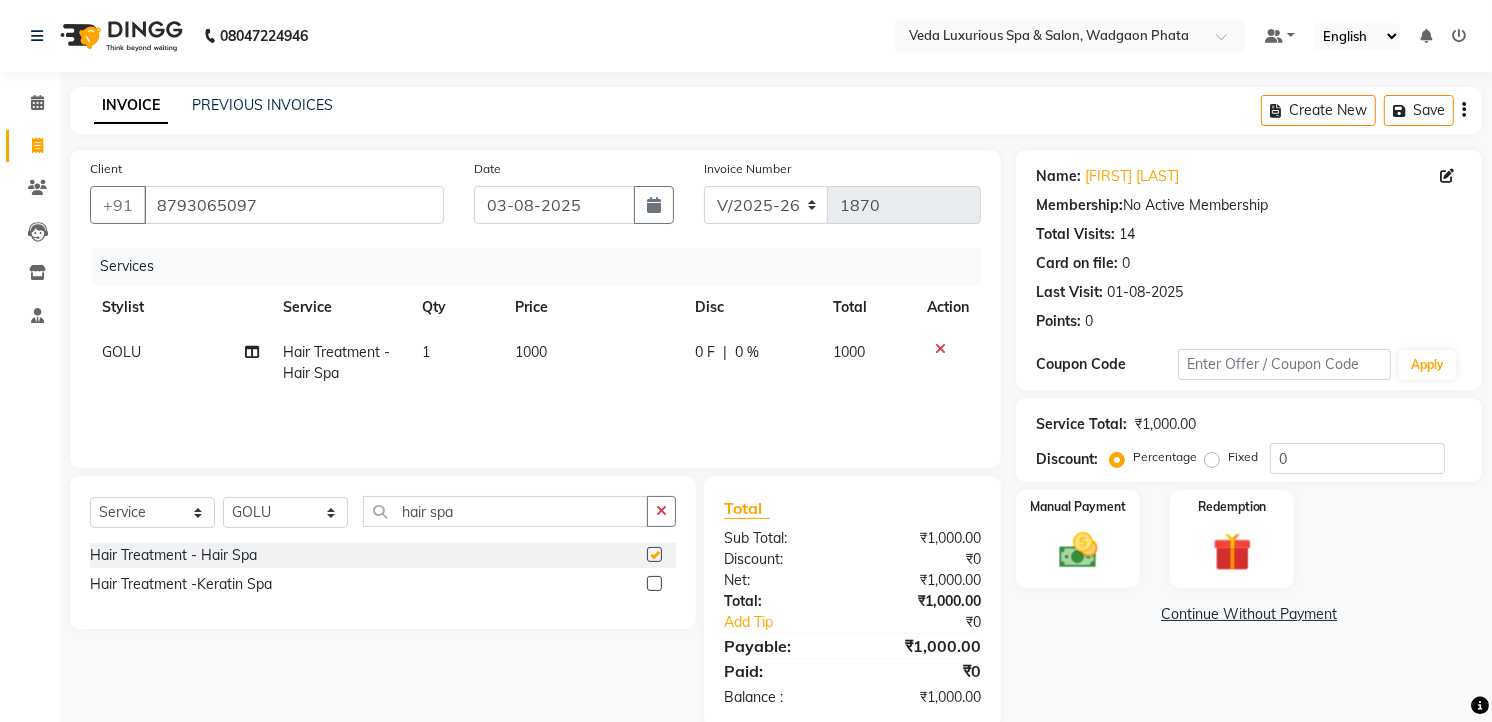 checkbox on "false" 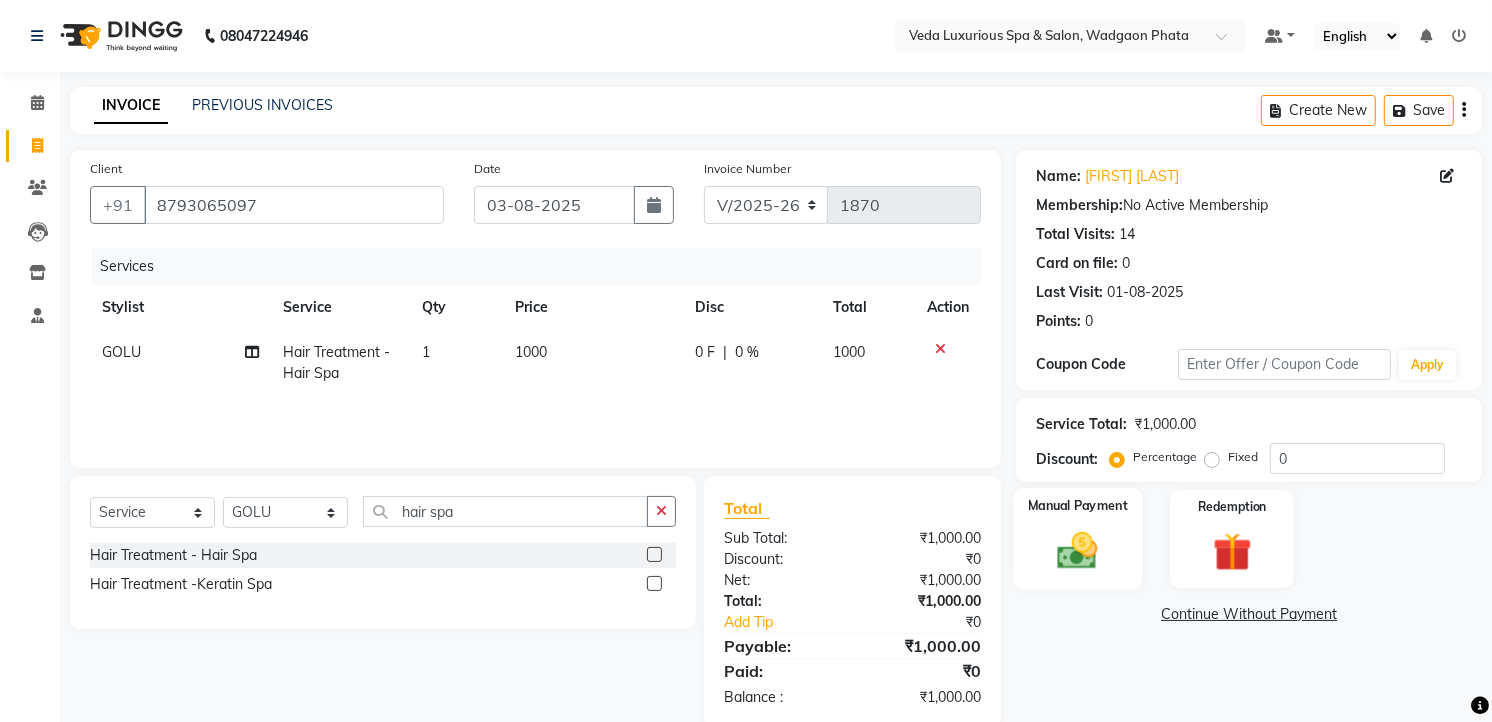click on "Manual Payment" 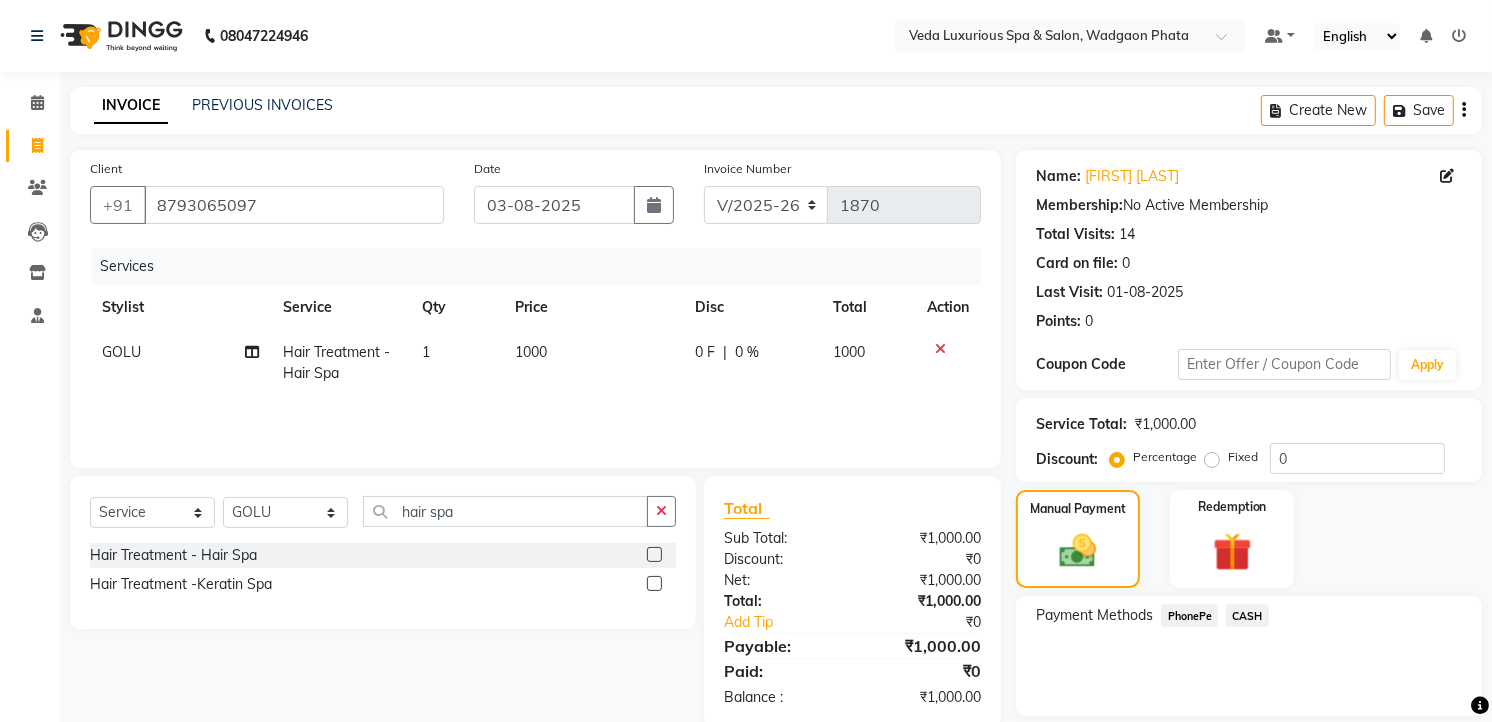 click on "PhonePe" 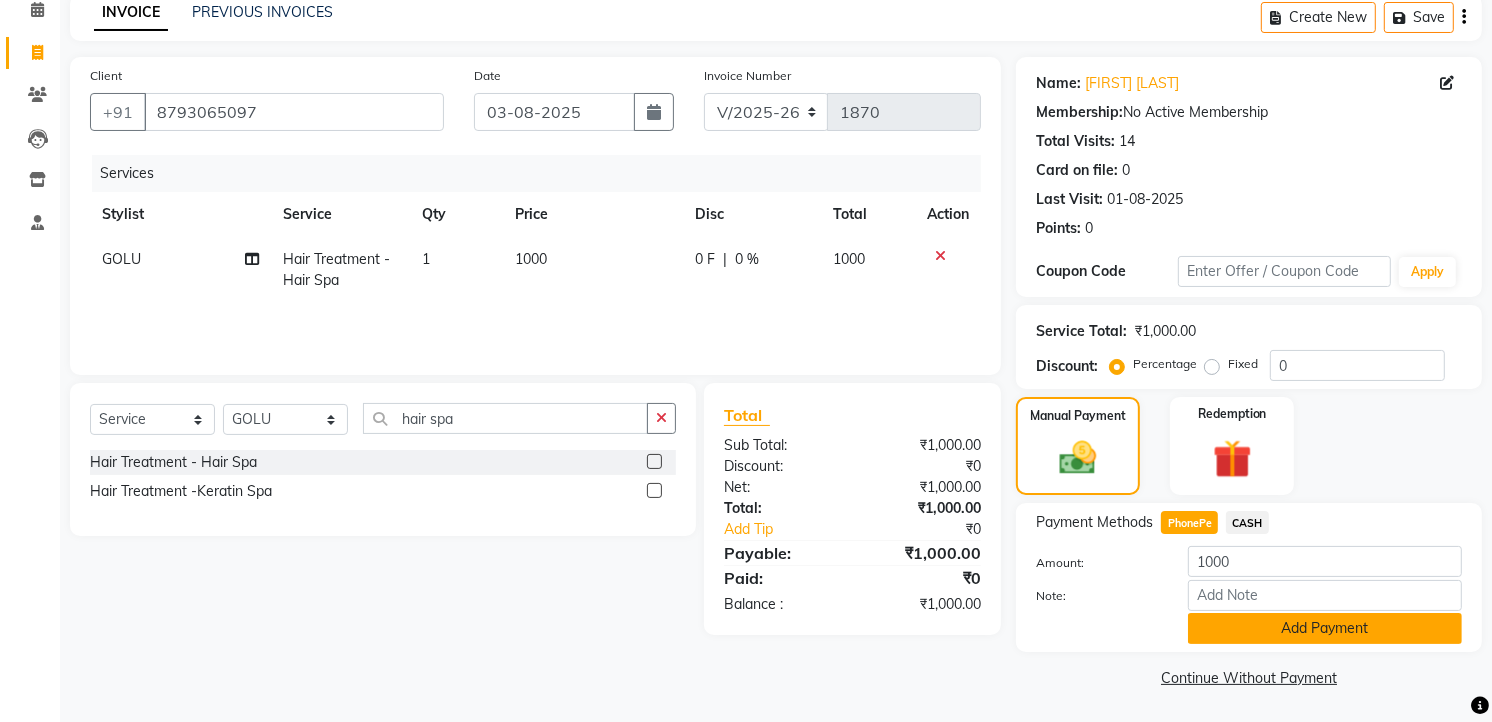 scroll, scrollTop: 94, scrollLeft: 0, axis: vertical 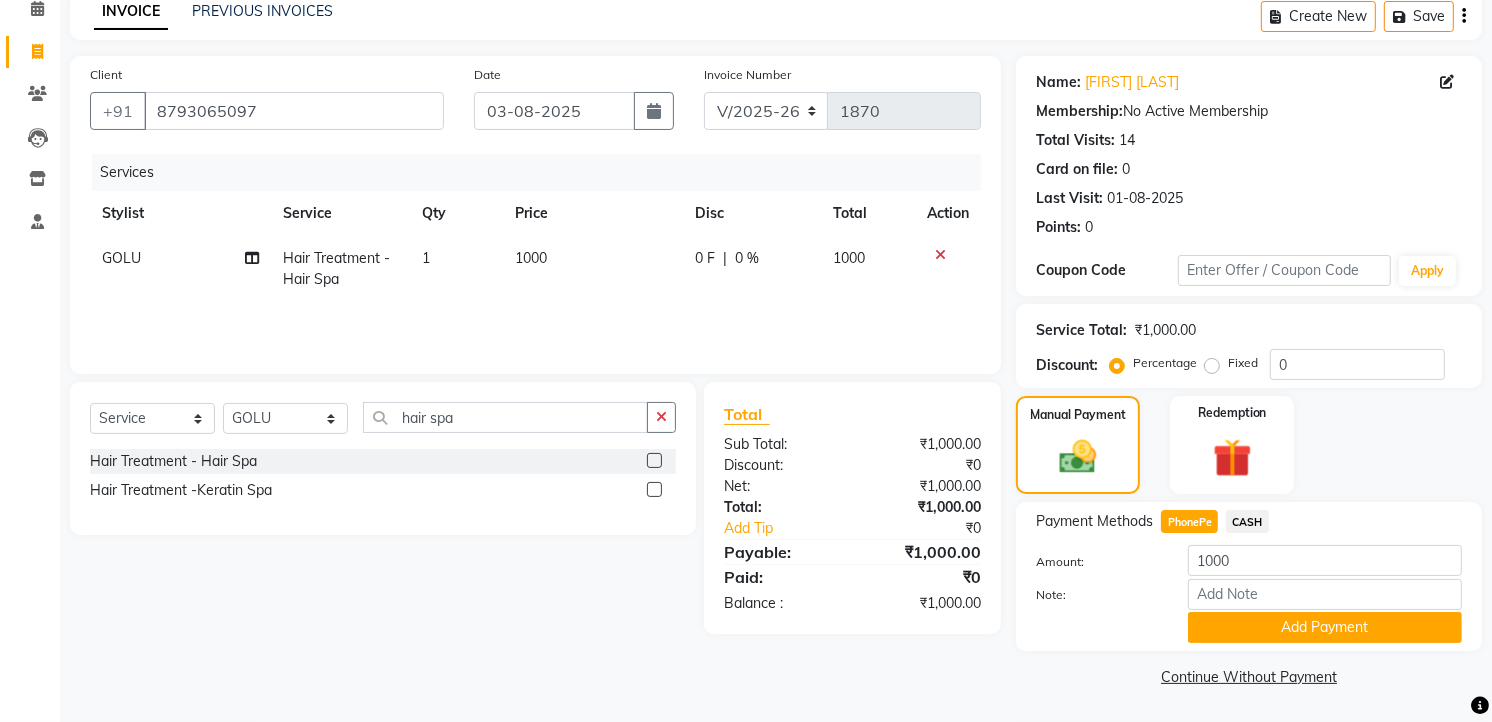 click on "GOLU" 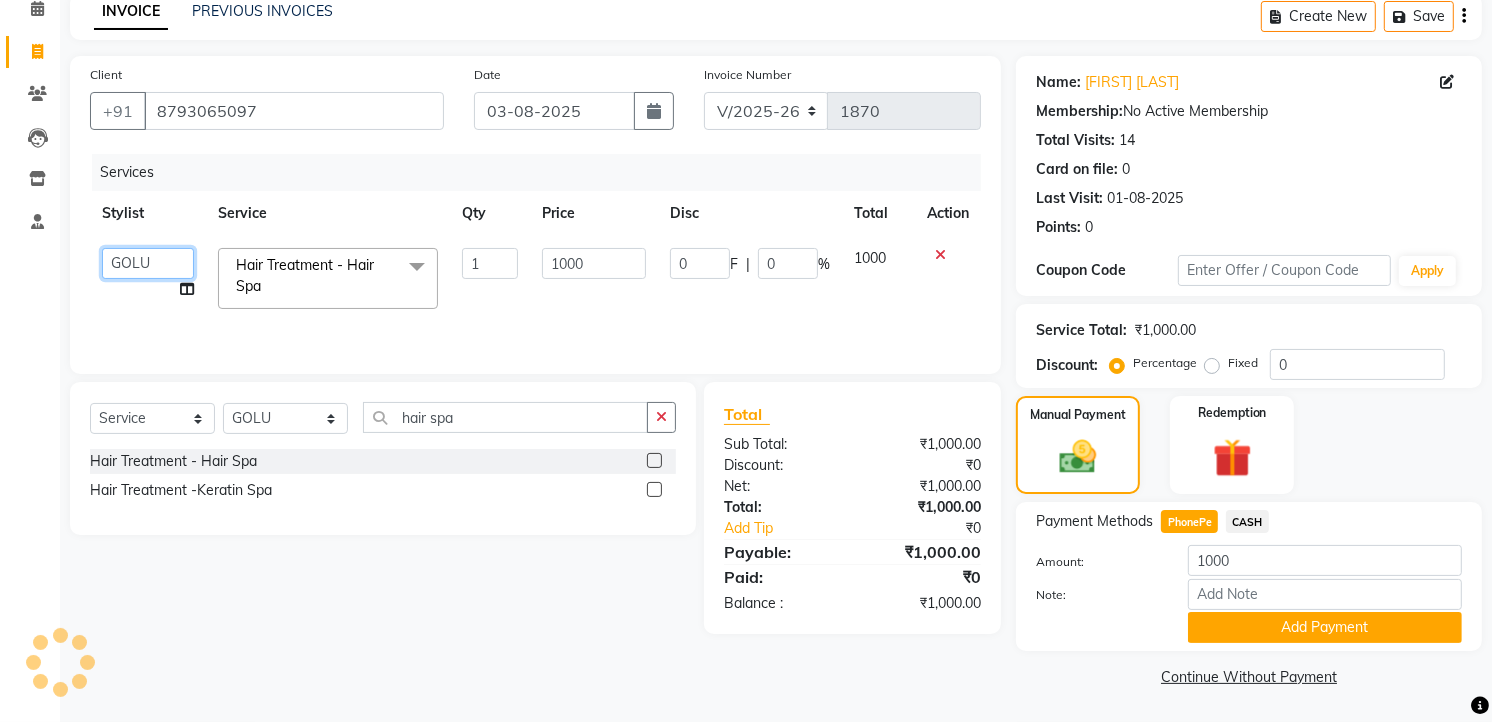drag, startPoint x: 126, startPoint y: 257, endPoint x: 142, endPoint y: 257, distance: 16 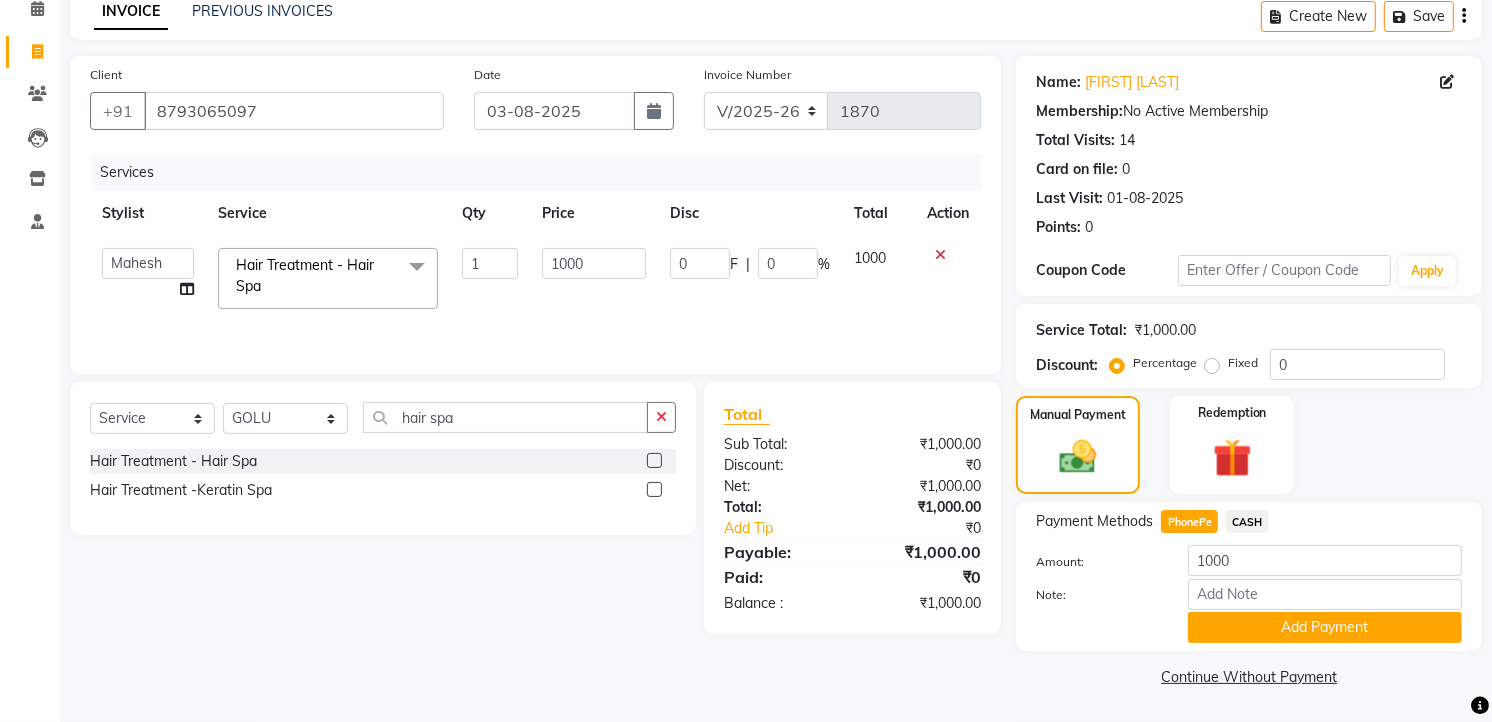 select on "58145" 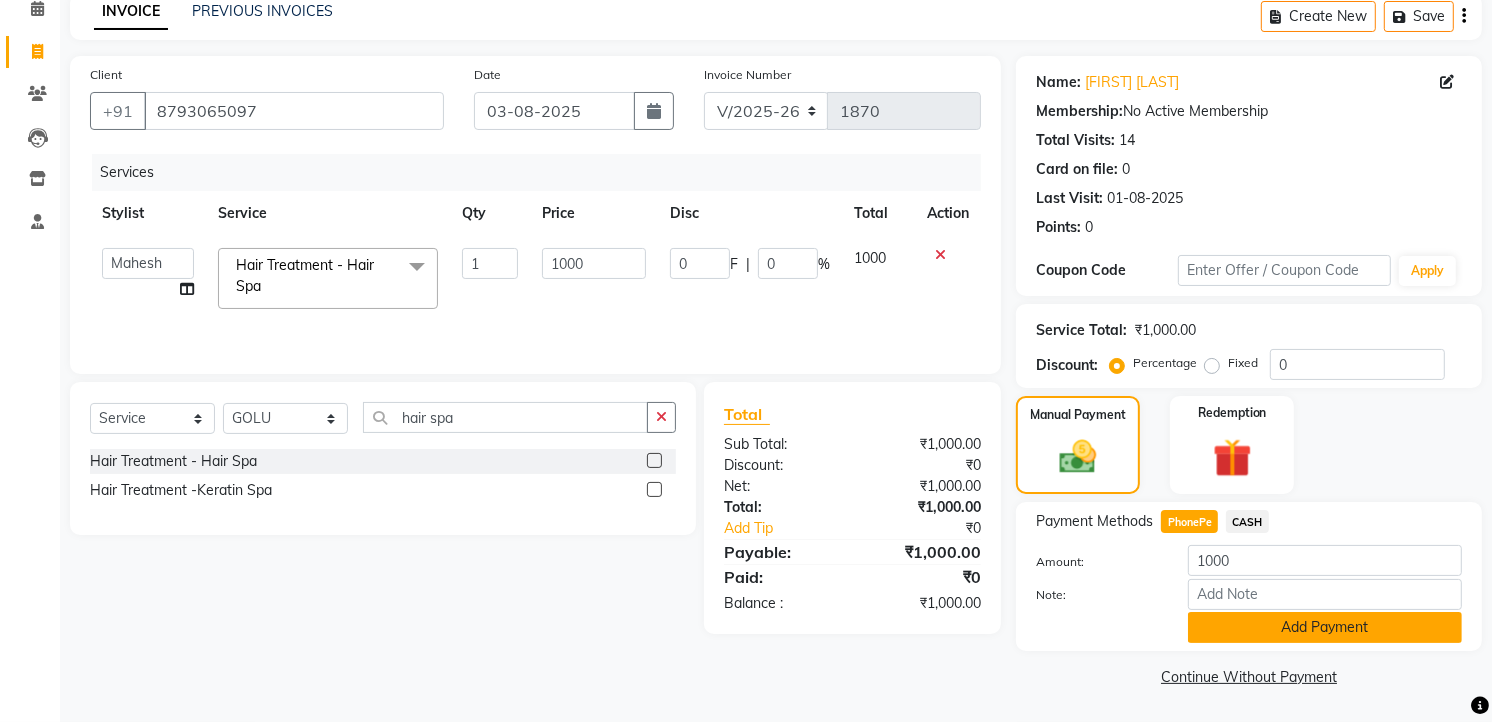click on "Add Payment" 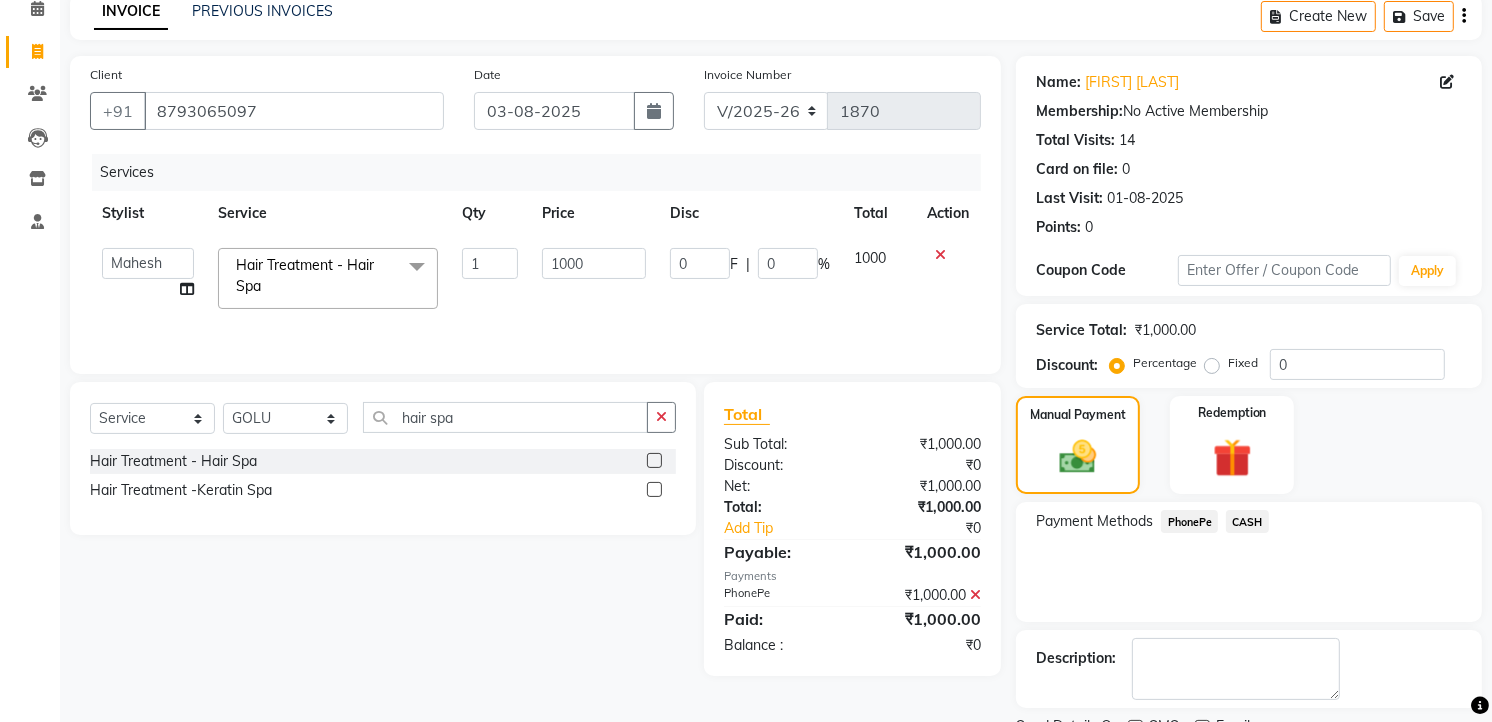 scroll, scrollTop: 177, scrollLeft: 0, axis: vertical 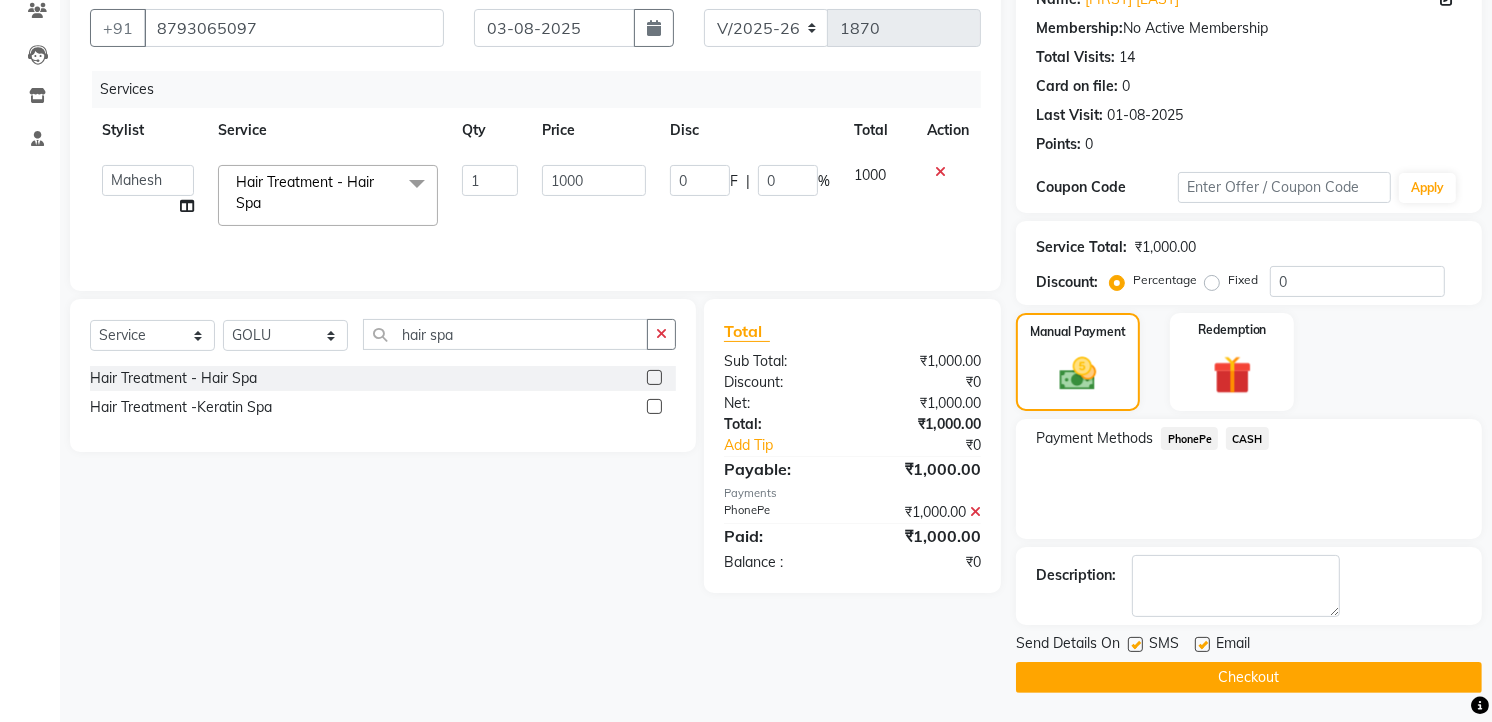 click on "Checkout" 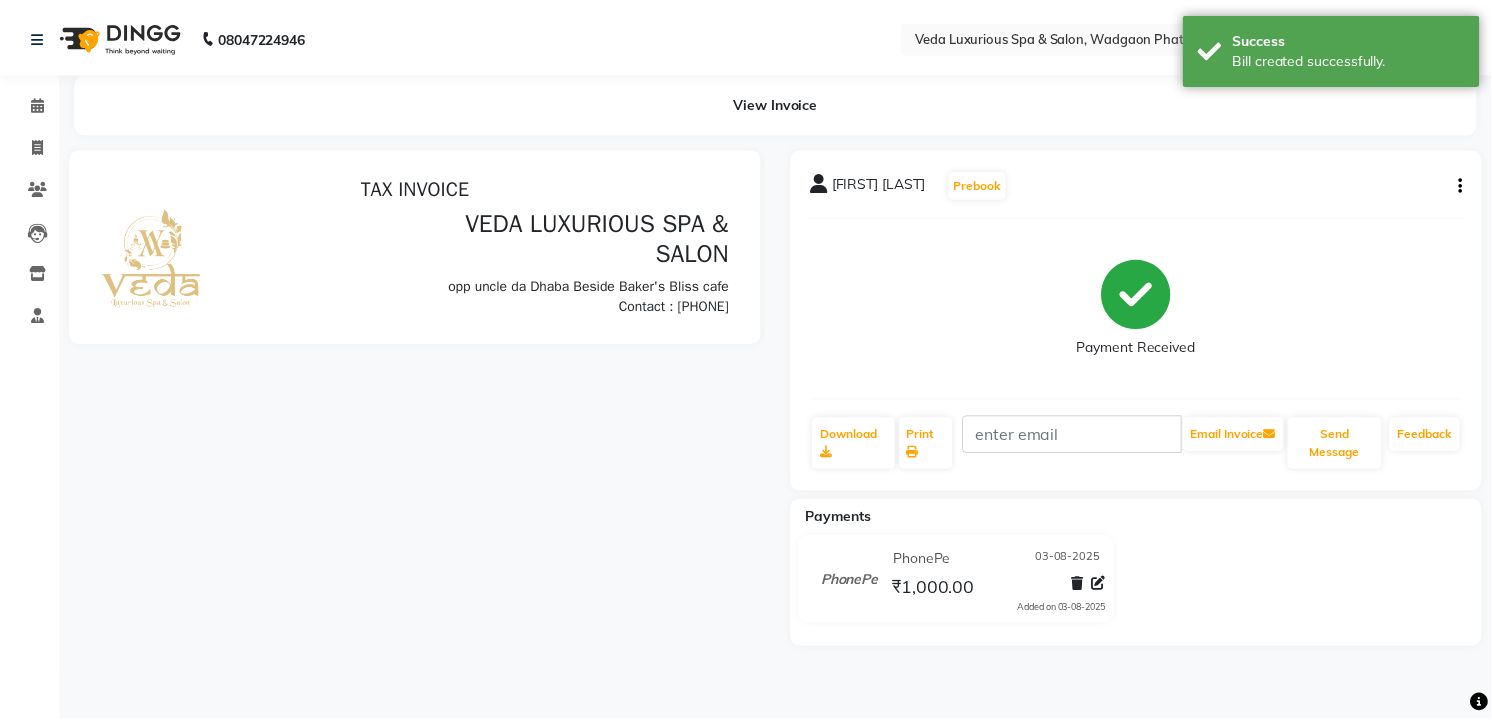 scroll, scrollTop: 0, scrollLeft: 0, axis: both 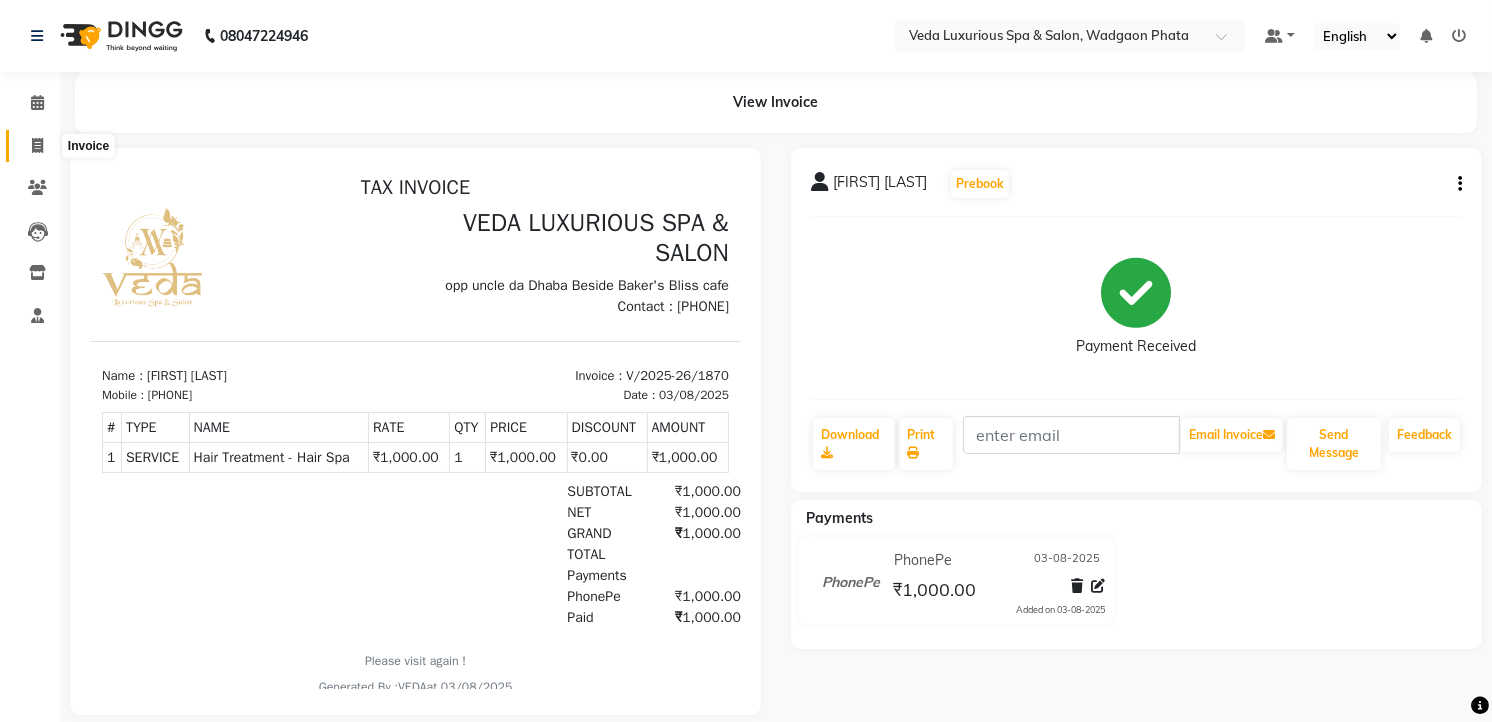 drag, startPoint x: 34, startPoint y: 141, endPoint x: 64, endPoint y: 161, distance: 36.05551 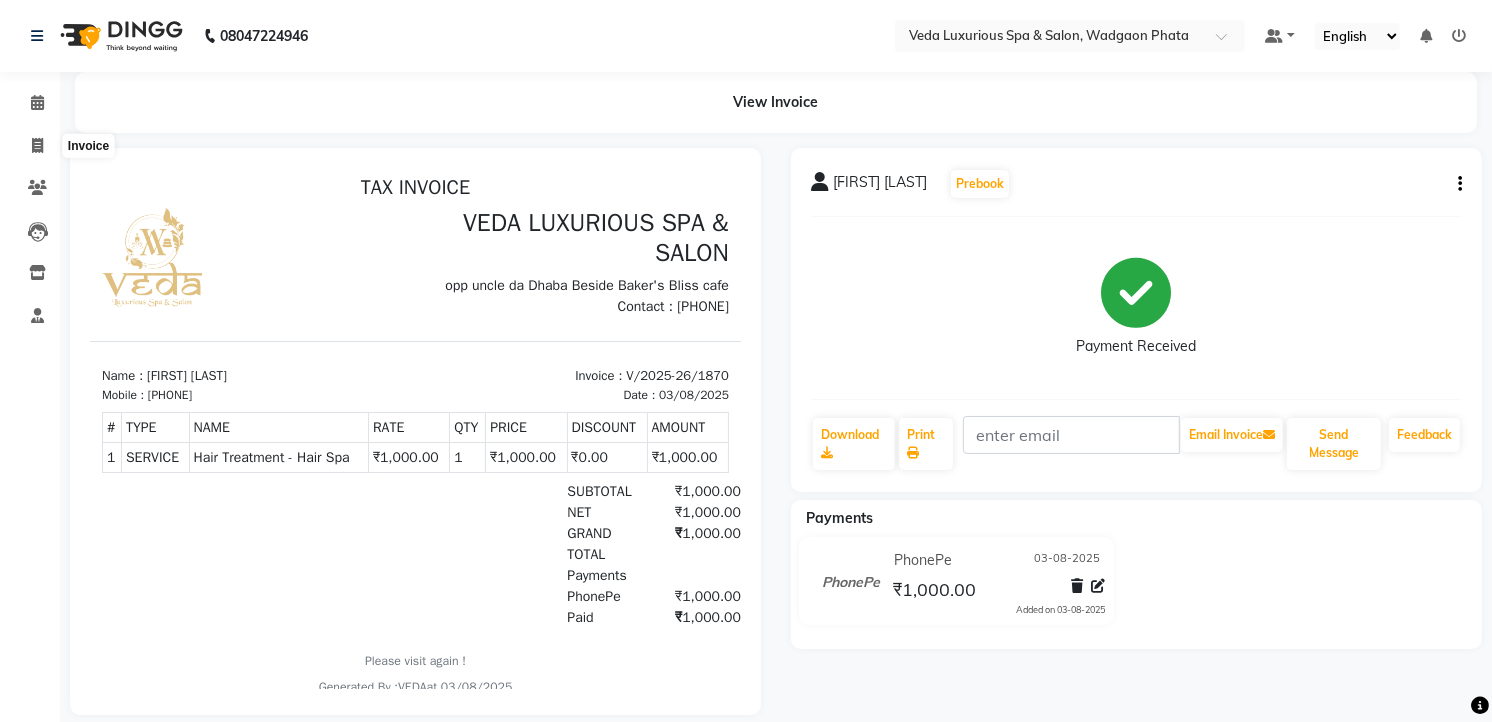 select on "service" 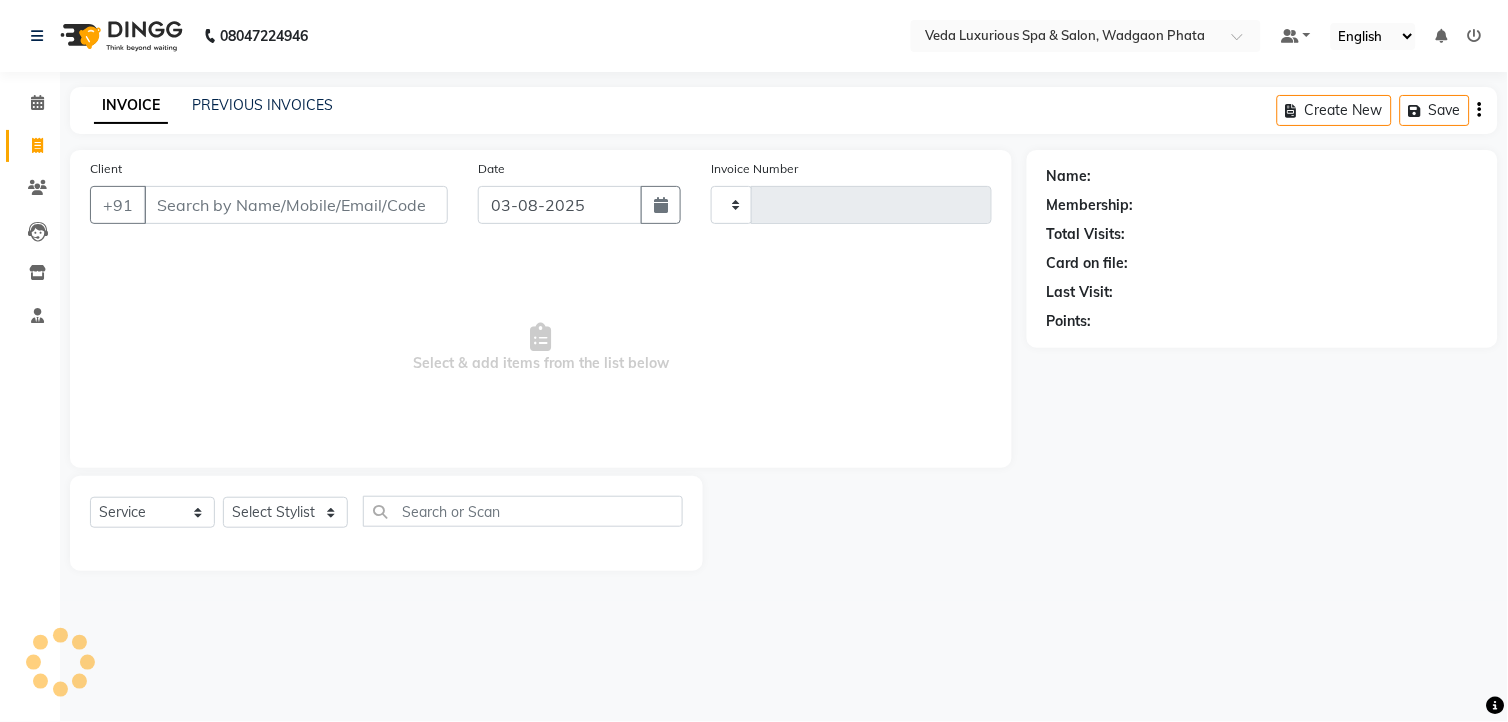 type on "1871" 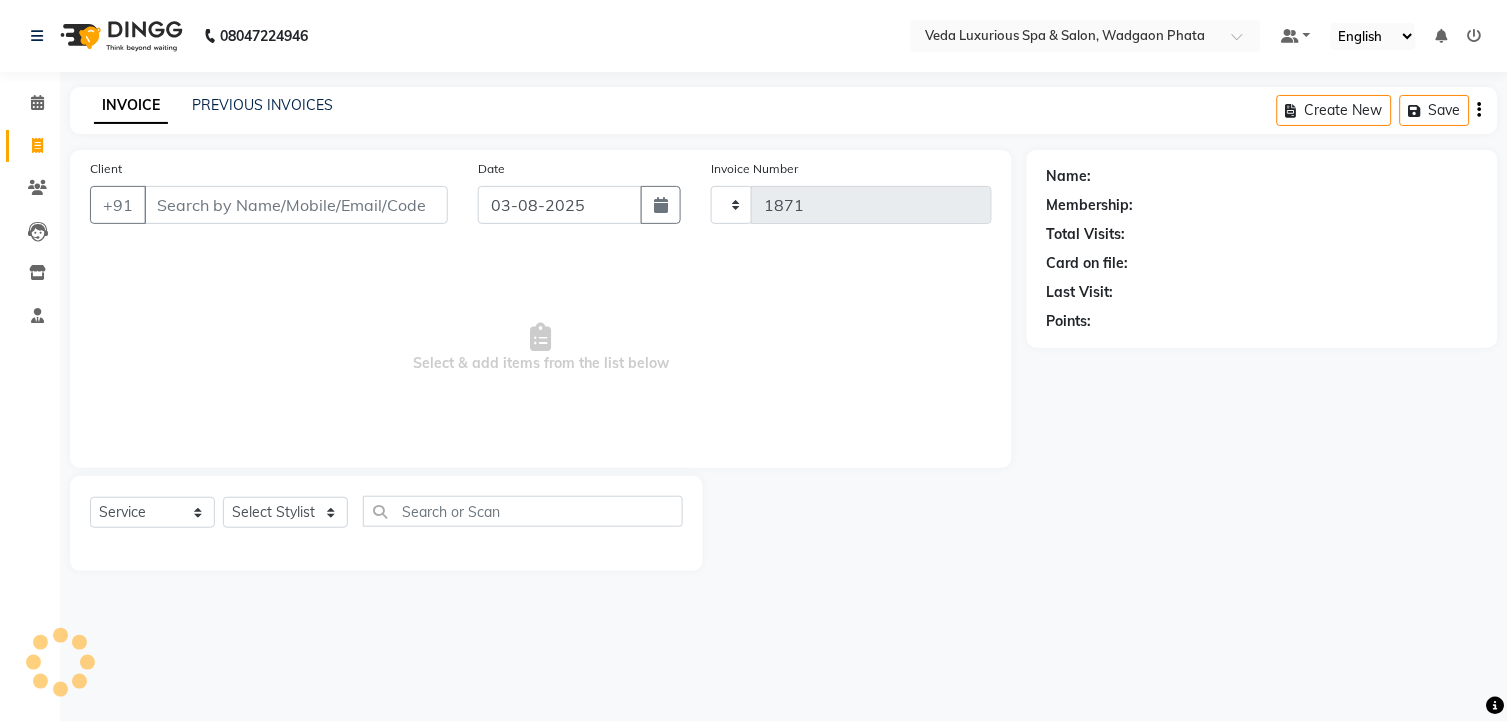 select on "4666" 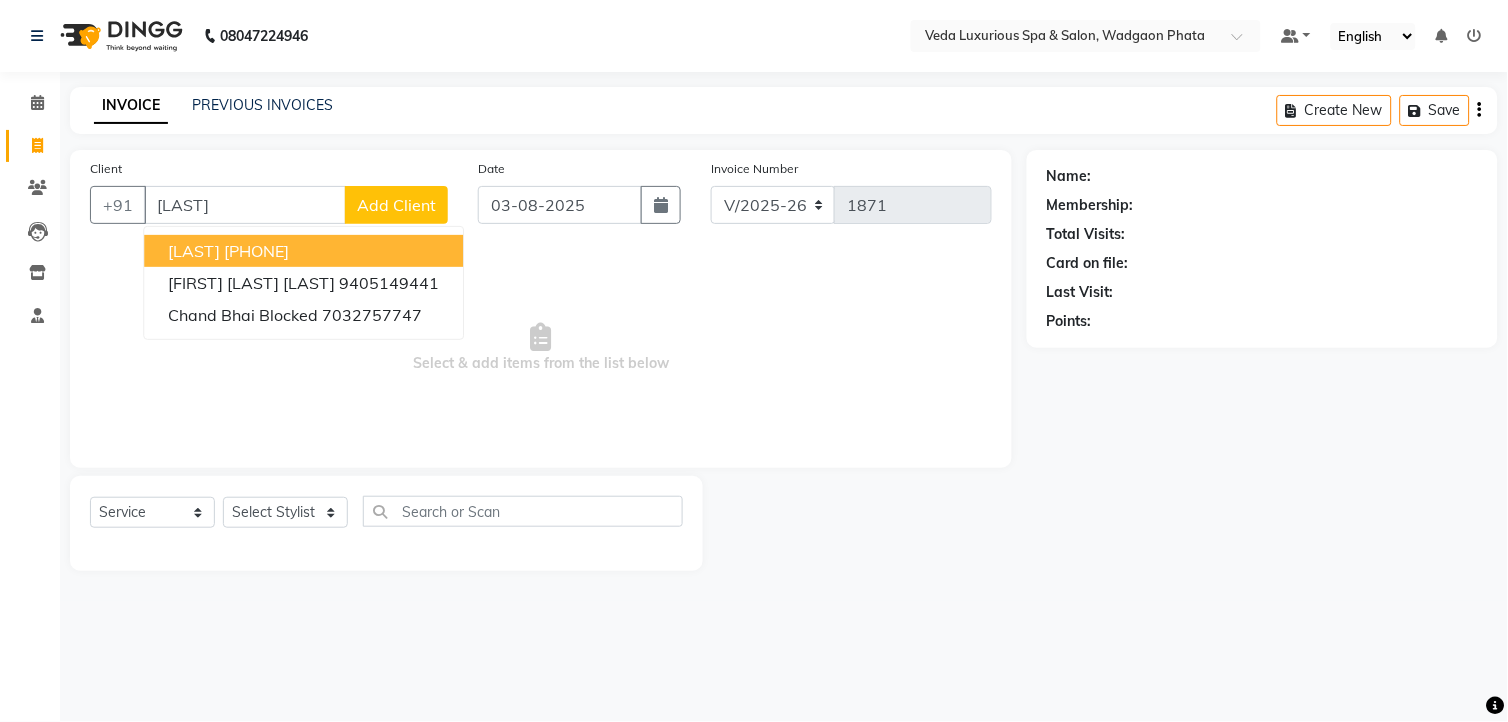 click on "[PHONE]" at bounding box center (256, 251) 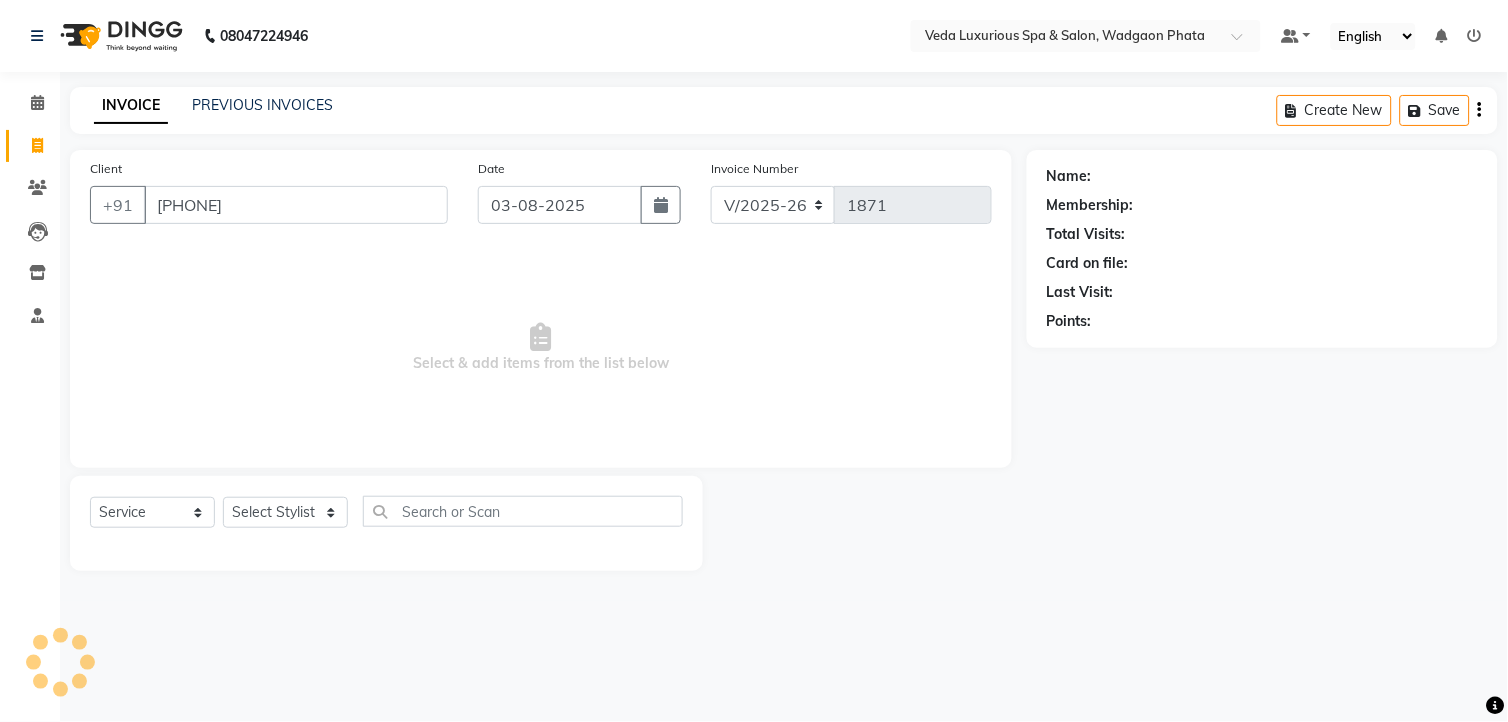 type on "[PHONE]" 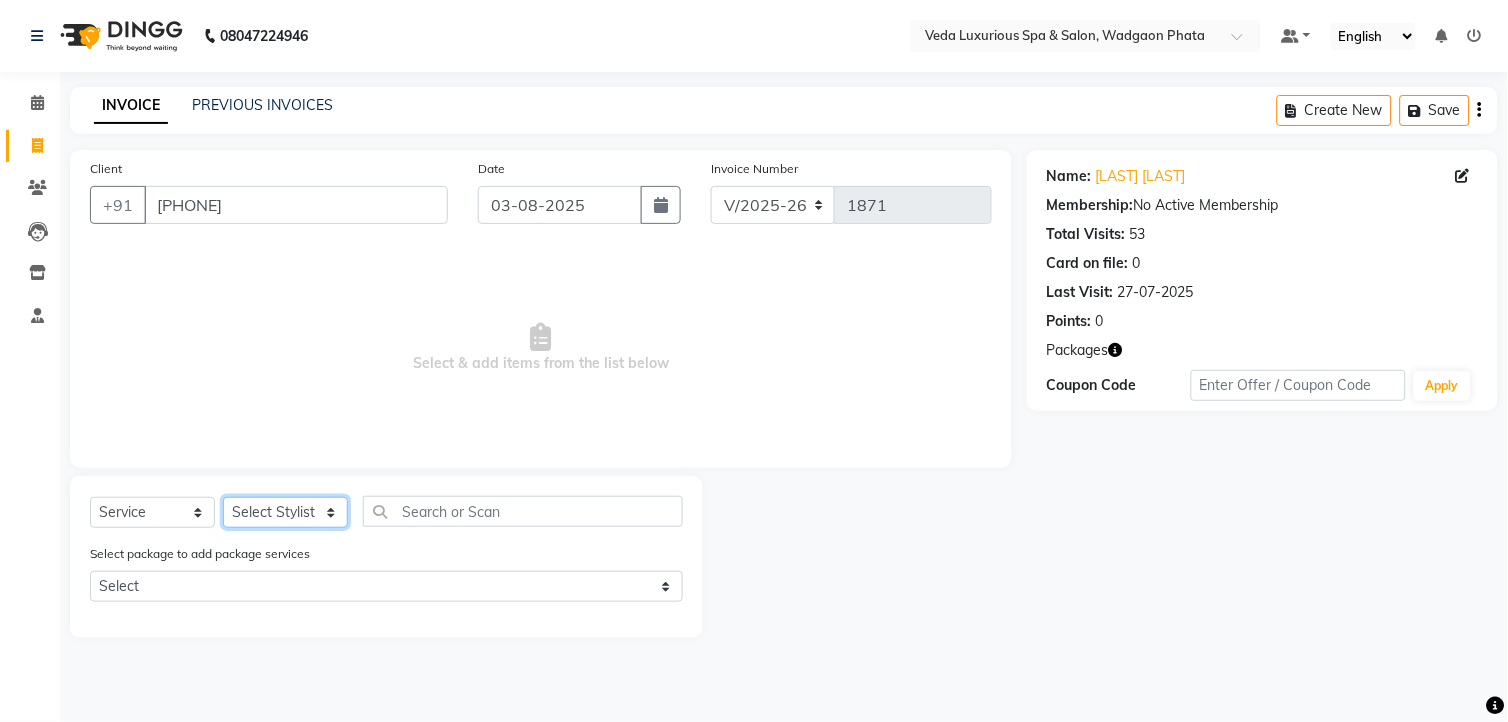 click on "Select Stylist Ankur GOLU Khushi kim lily Mahesh manu MOYA Nilam olivia RP seri VEDA" 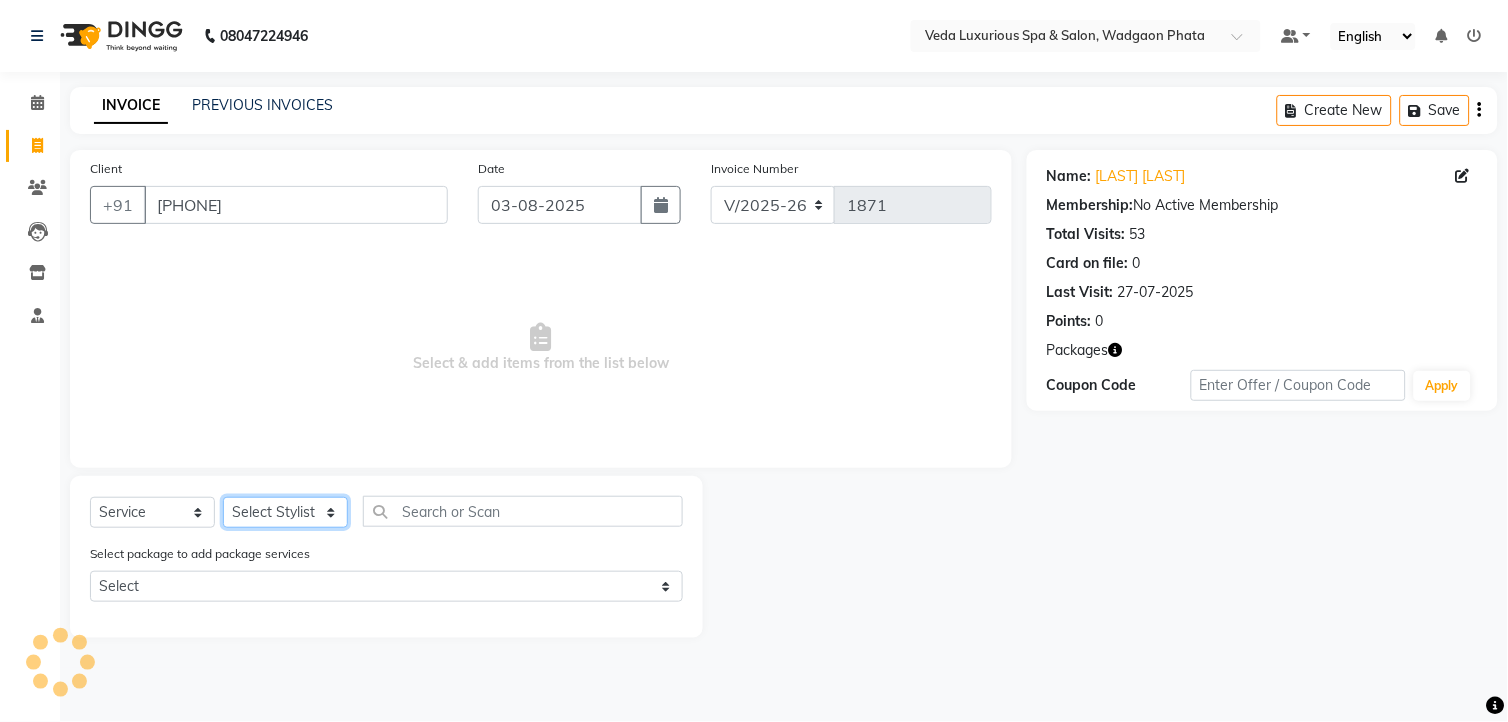 select on "44309" 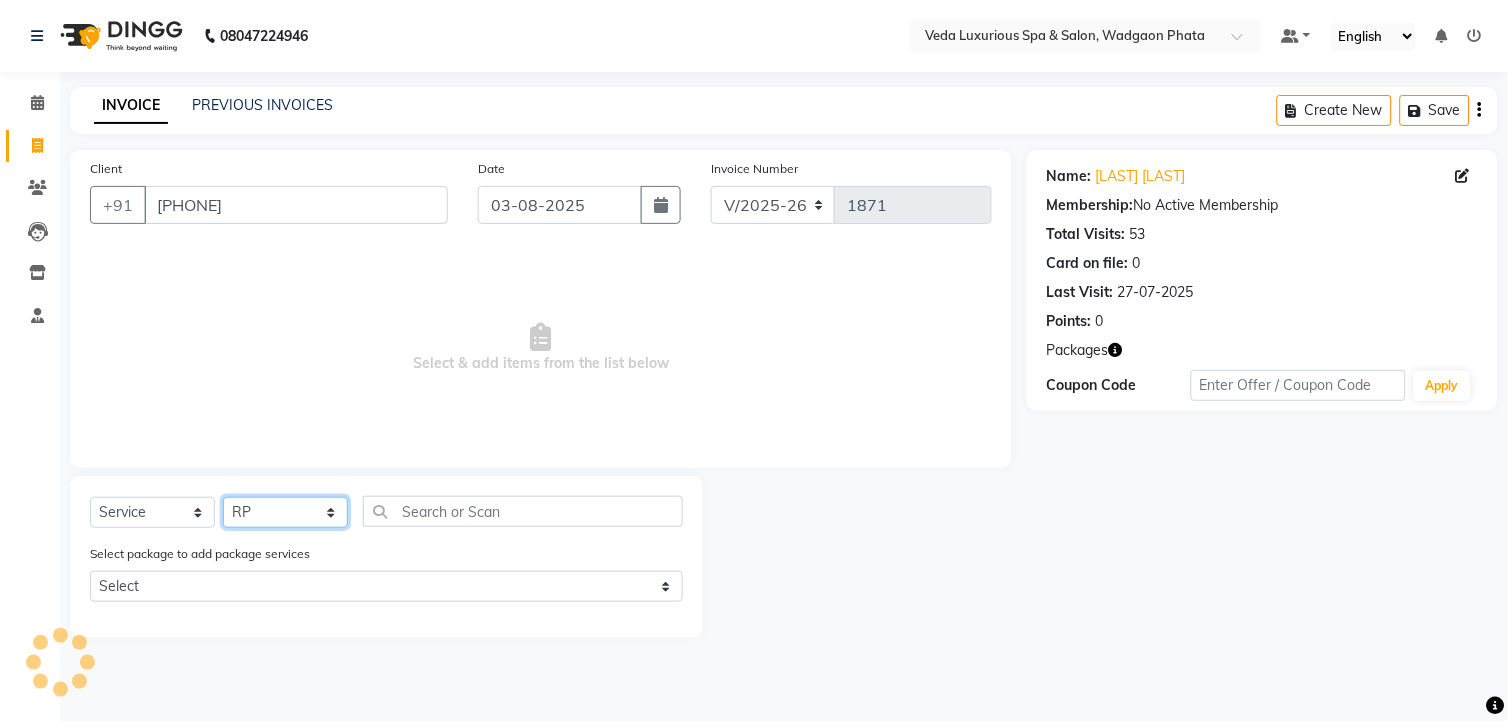 click on "Select Stylist Ankur GOLU Khushi kim lily Mahesh manu MOYA Nilam olivia RP seri VEDA" 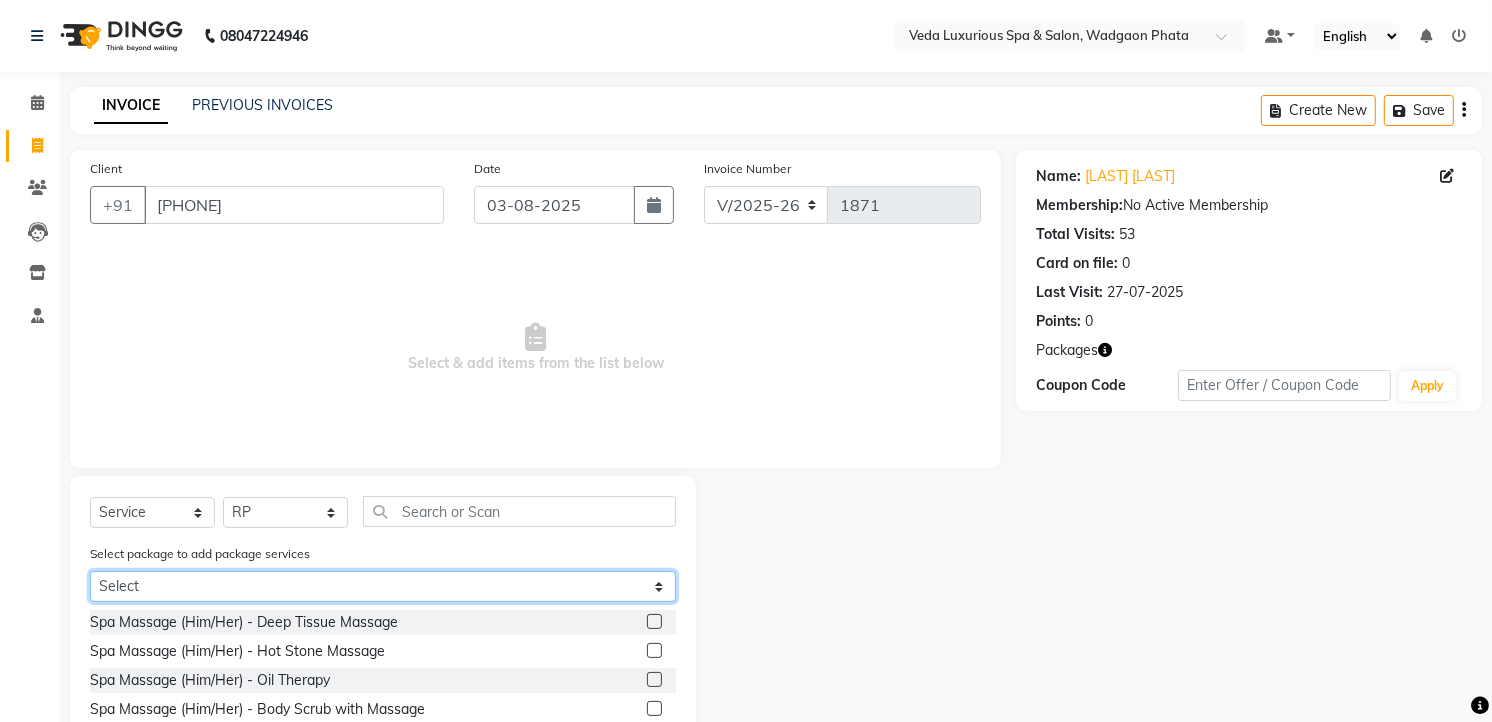 click on "Select 08 BODY SPA (5*60) (3*90) 08 BODY SPA (5*60) (3*90) 08 BODY SPA (5*60) (3*90) 08 BODY SPA (5*60) (3*90)" 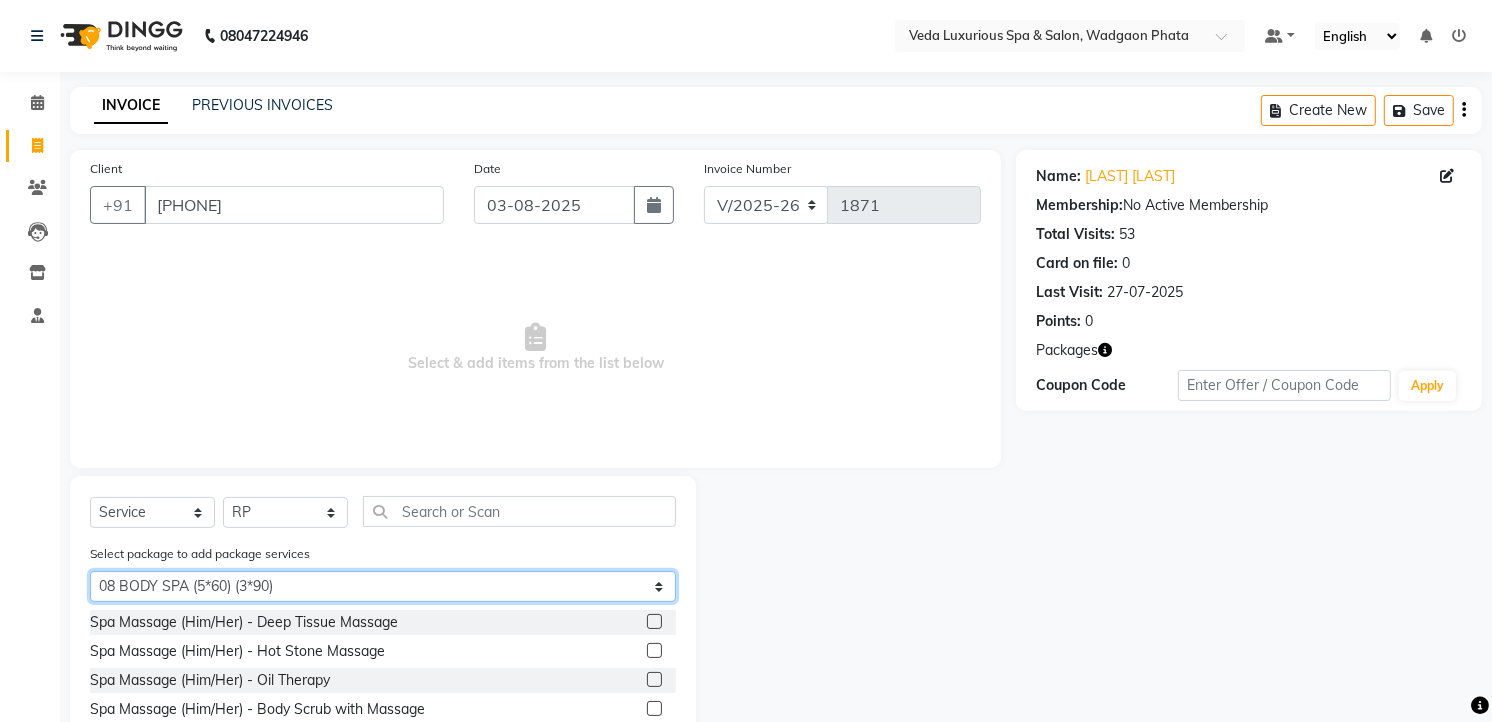 click on "Select 08 BODY SPA (5*60) (3*90) 08 BODY SPA (5*60) (3*90) 08 BODY SPA (5*60) (3*90) 08 BODY SPA (5*60) (3*90)" 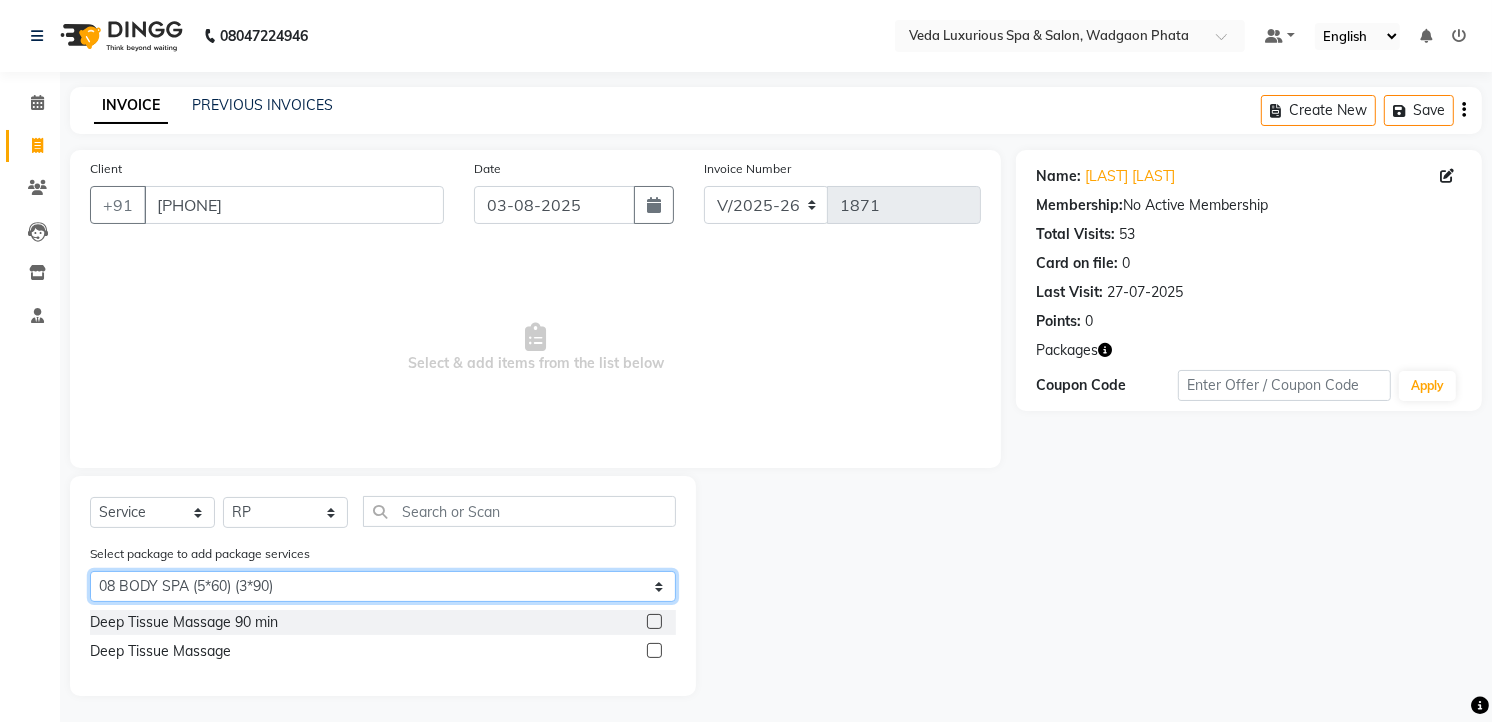 scroll, scrollTop: 4, scrollLeft: 0, axis: vertical 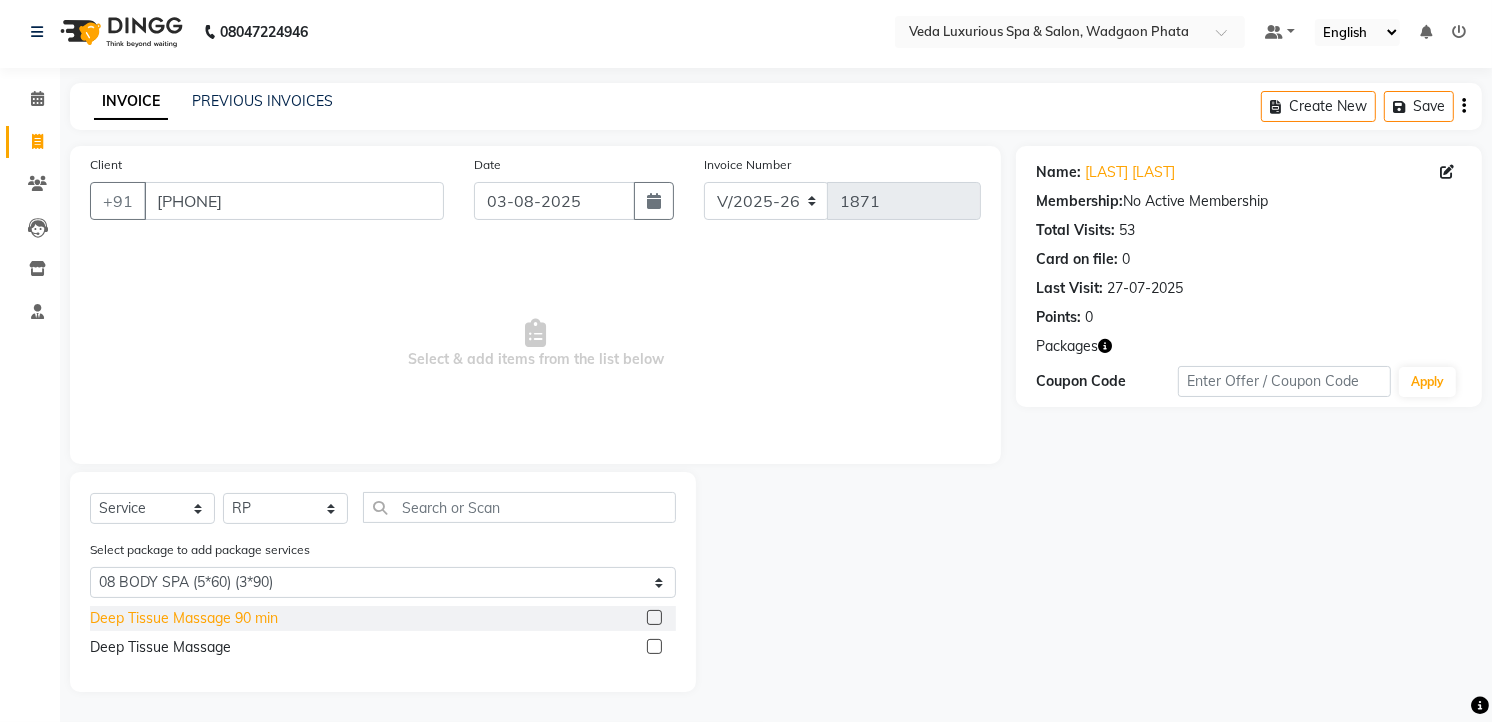 click on "Deep Tissue Massage 90 min" 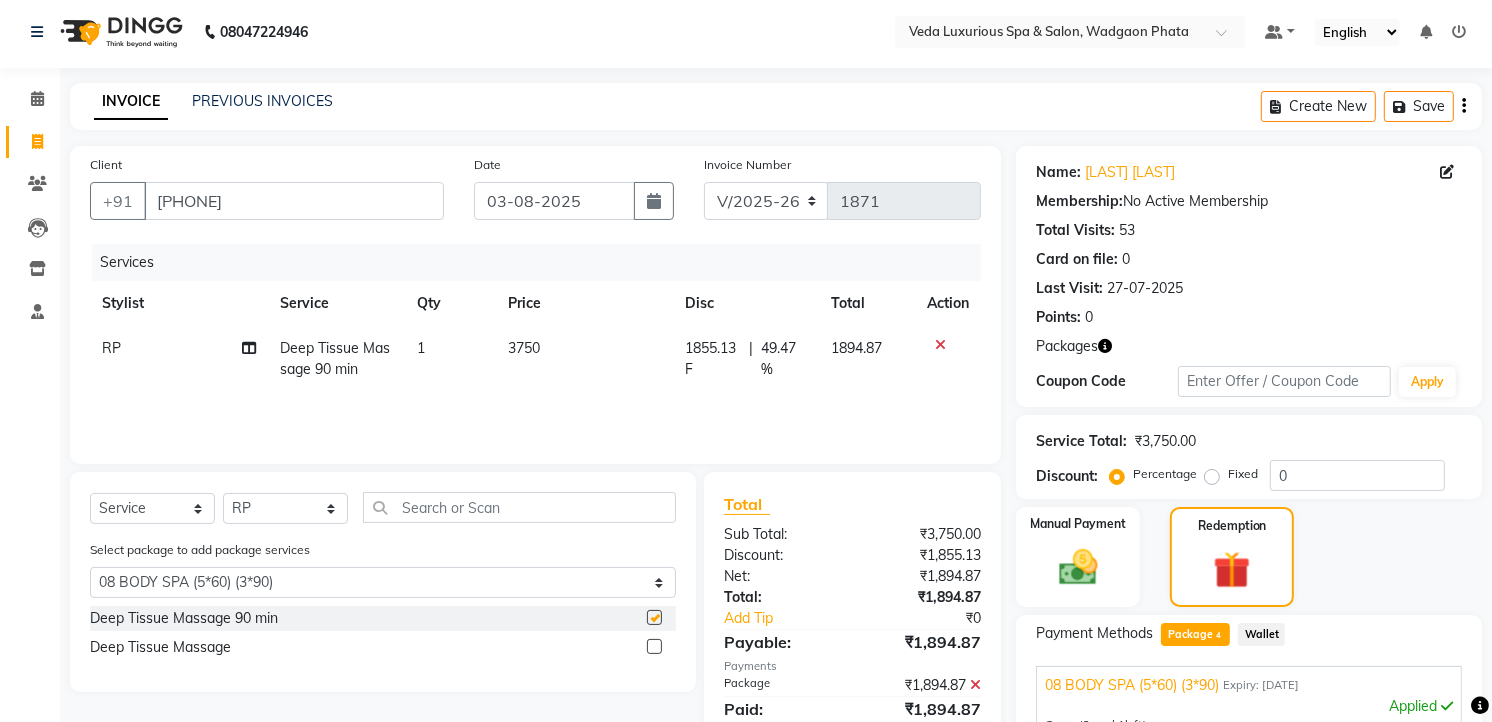 checkbox on "false" 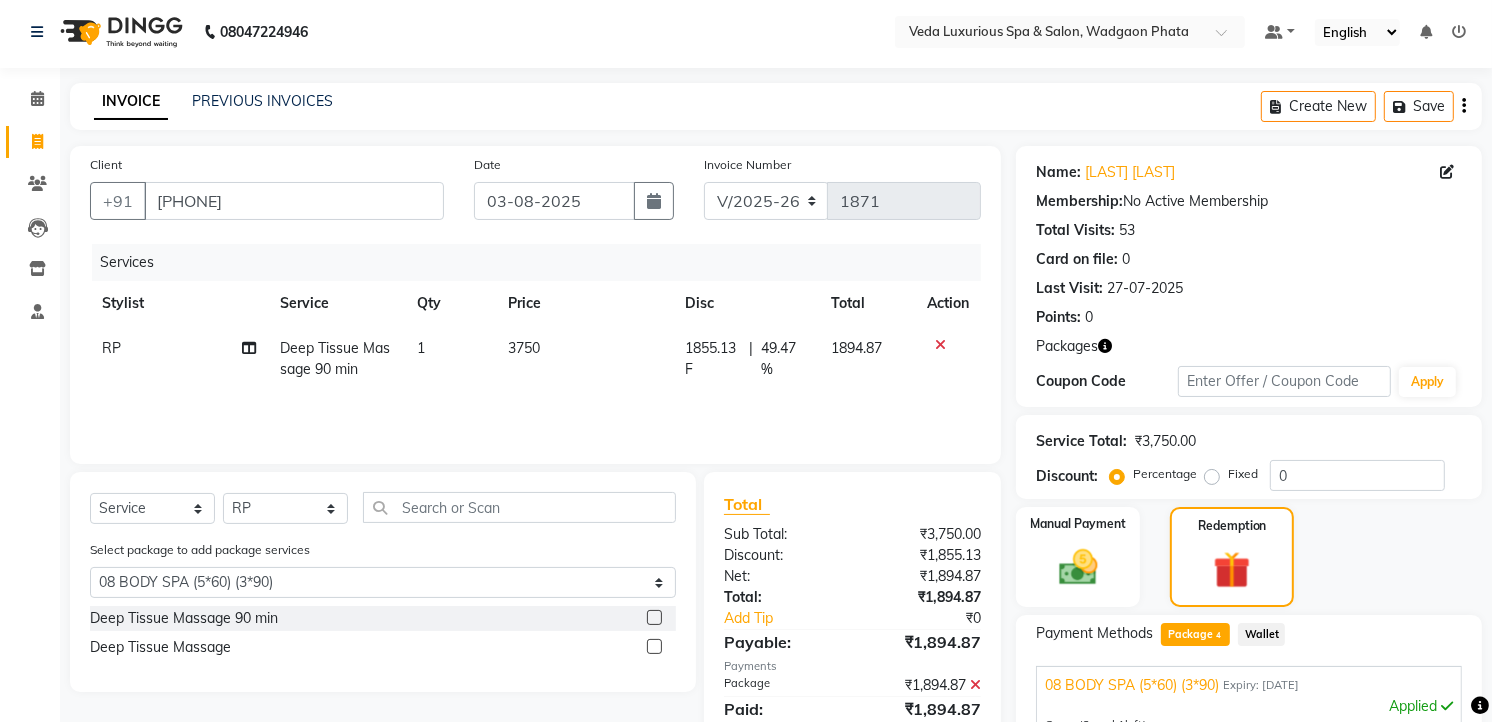 scroll, scrollTop: 361, scrollLeft: 0, axis: vertical 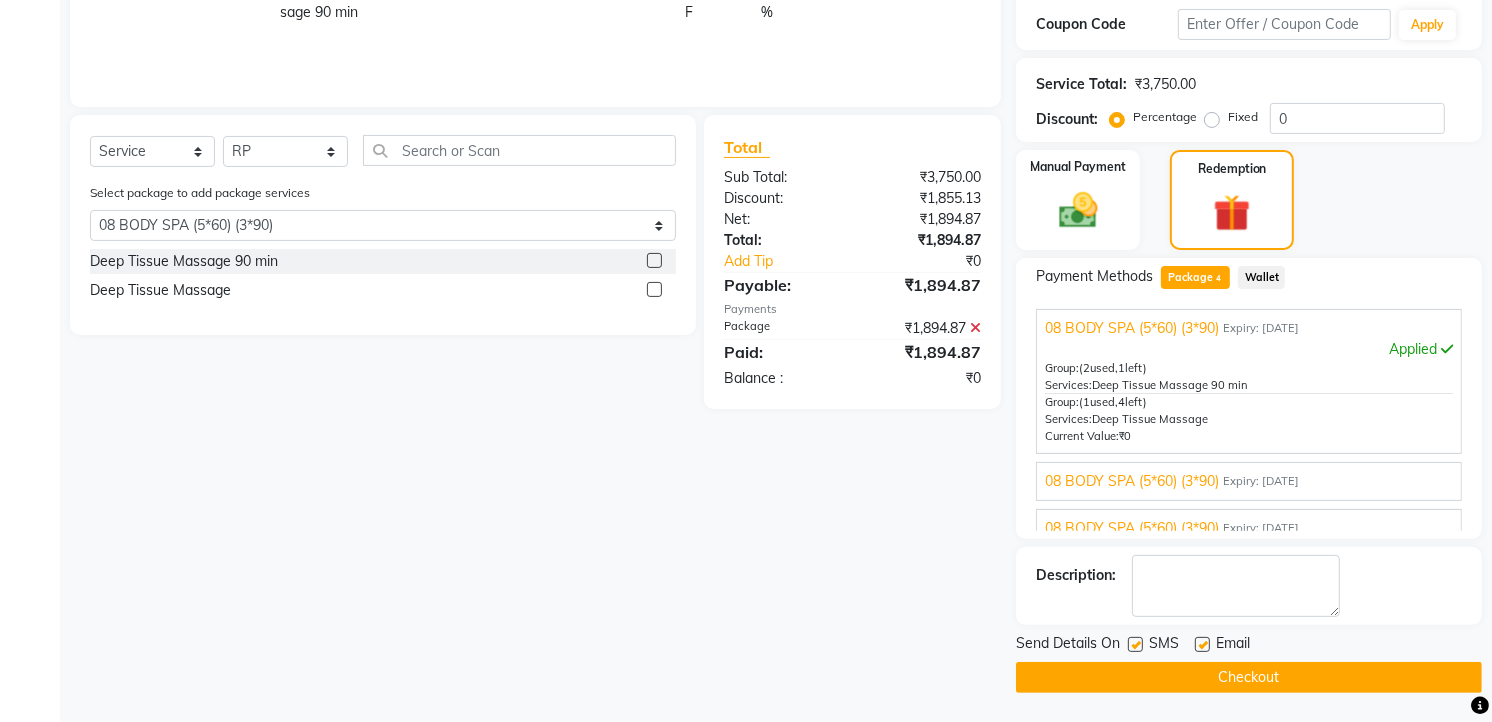 click on "Checkout" 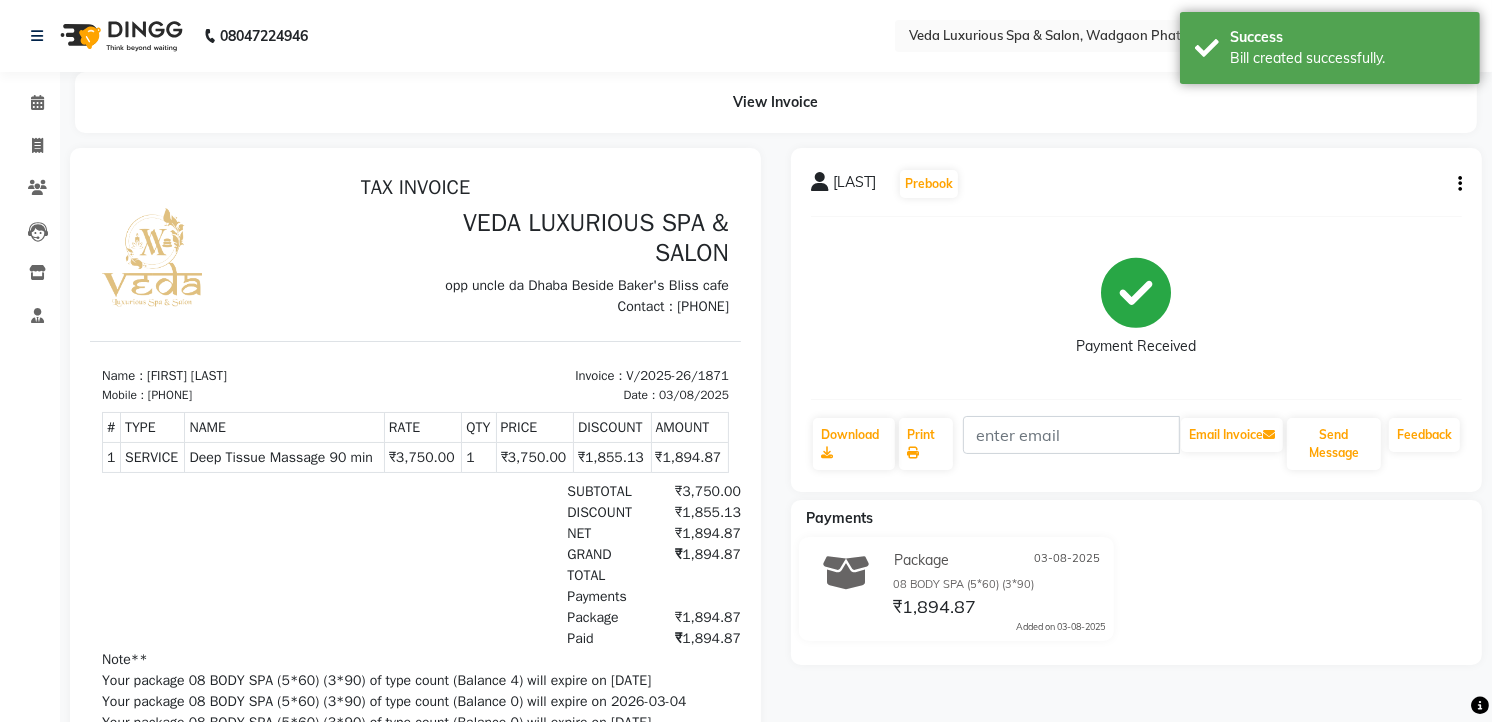 scroll, scrollTop: 0, scrollLeft: 0, axis: both 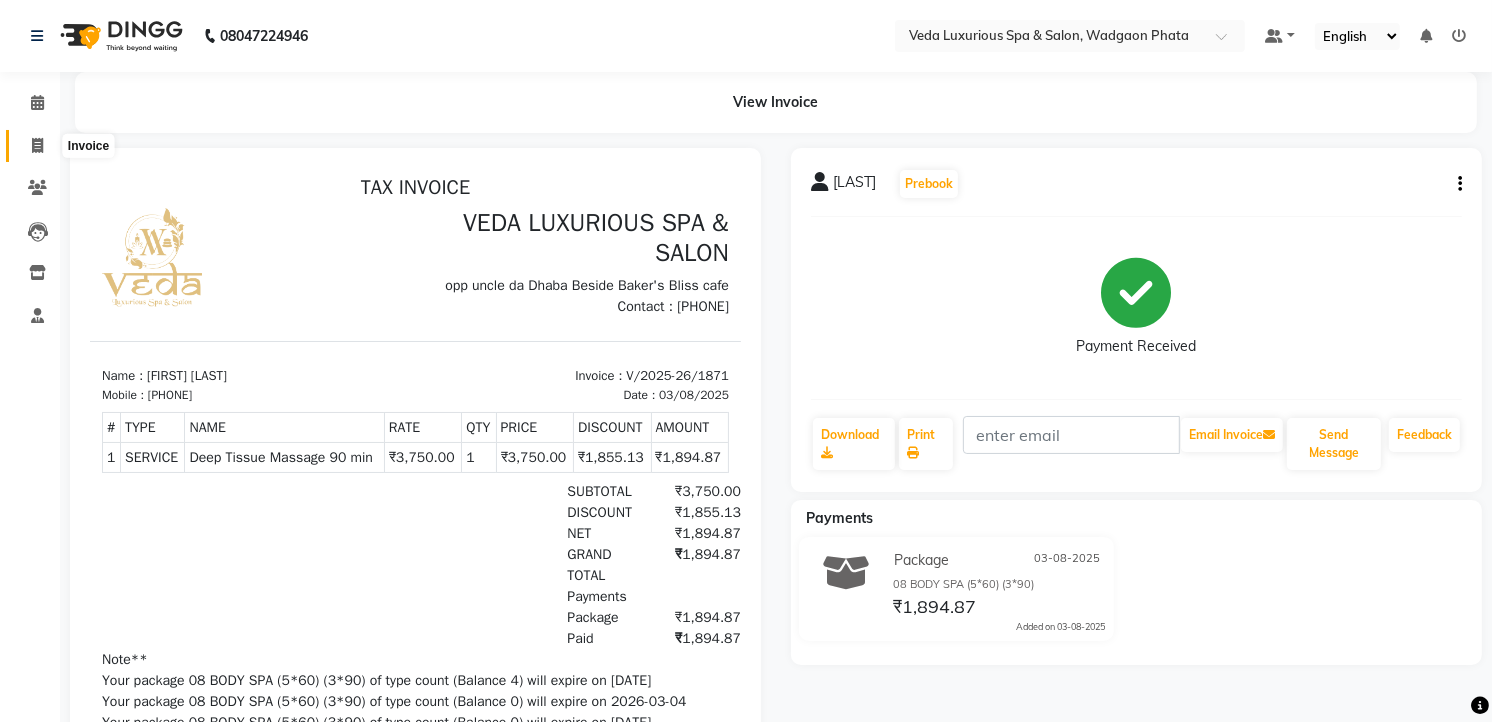 drag, startPoint x: 31, startPoint y: 151, endPoint x: 62, endPoint y: 157, distance: 31.575306 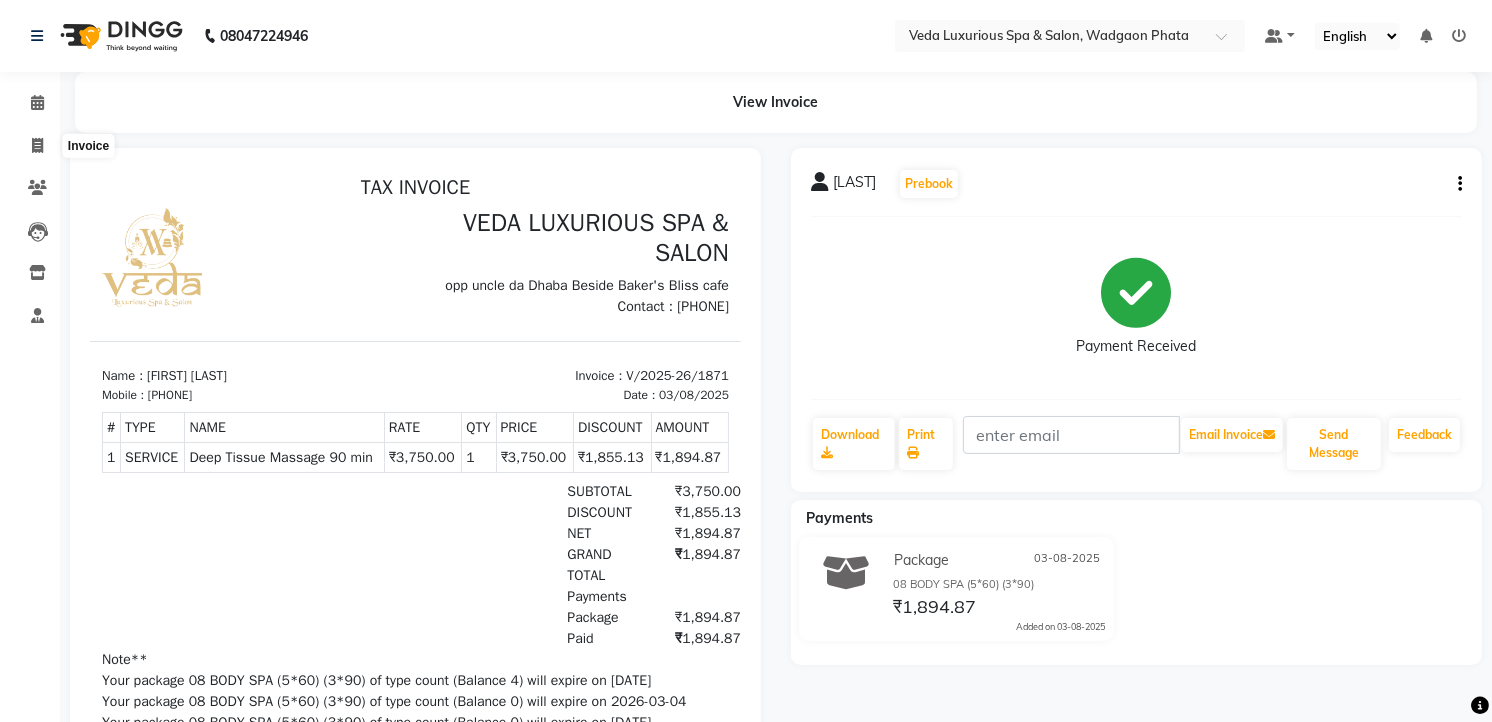 select on "service" 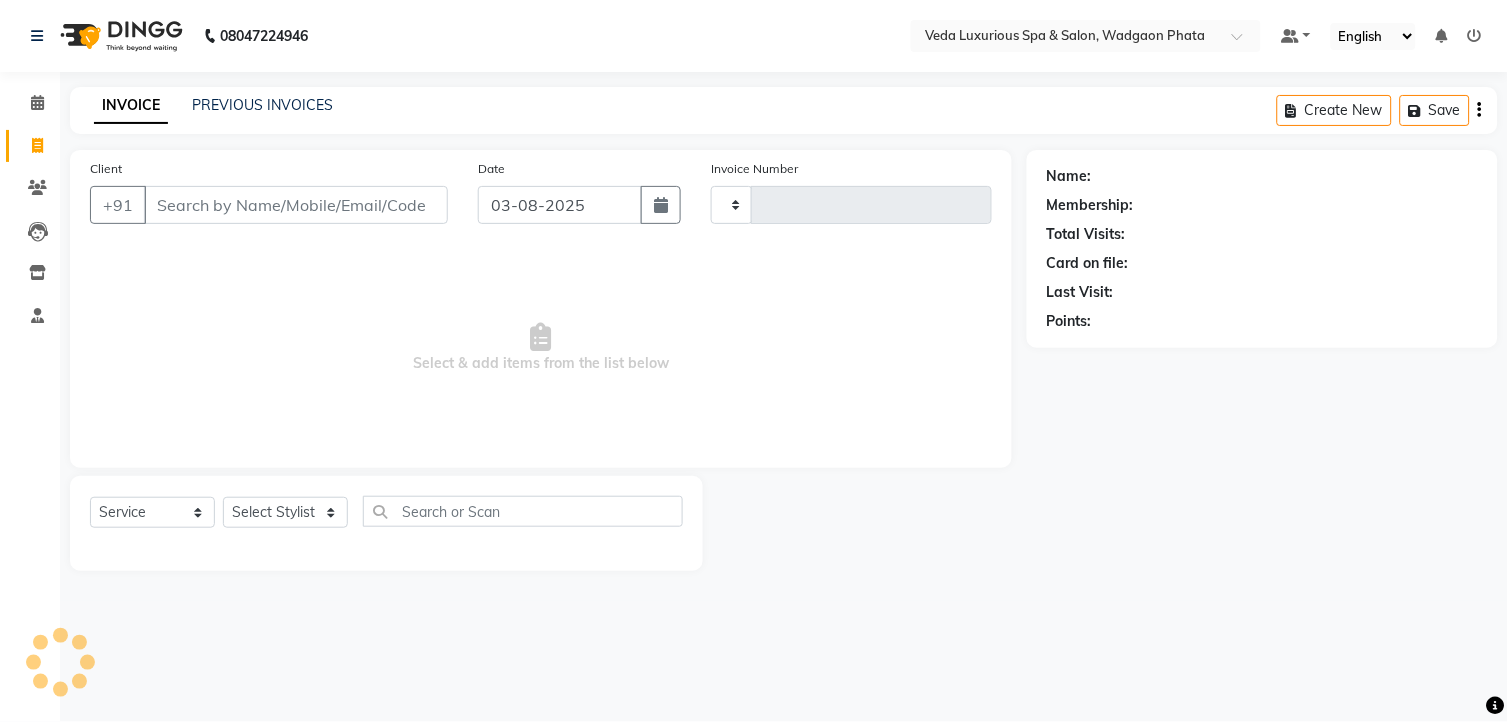 type on "1872" 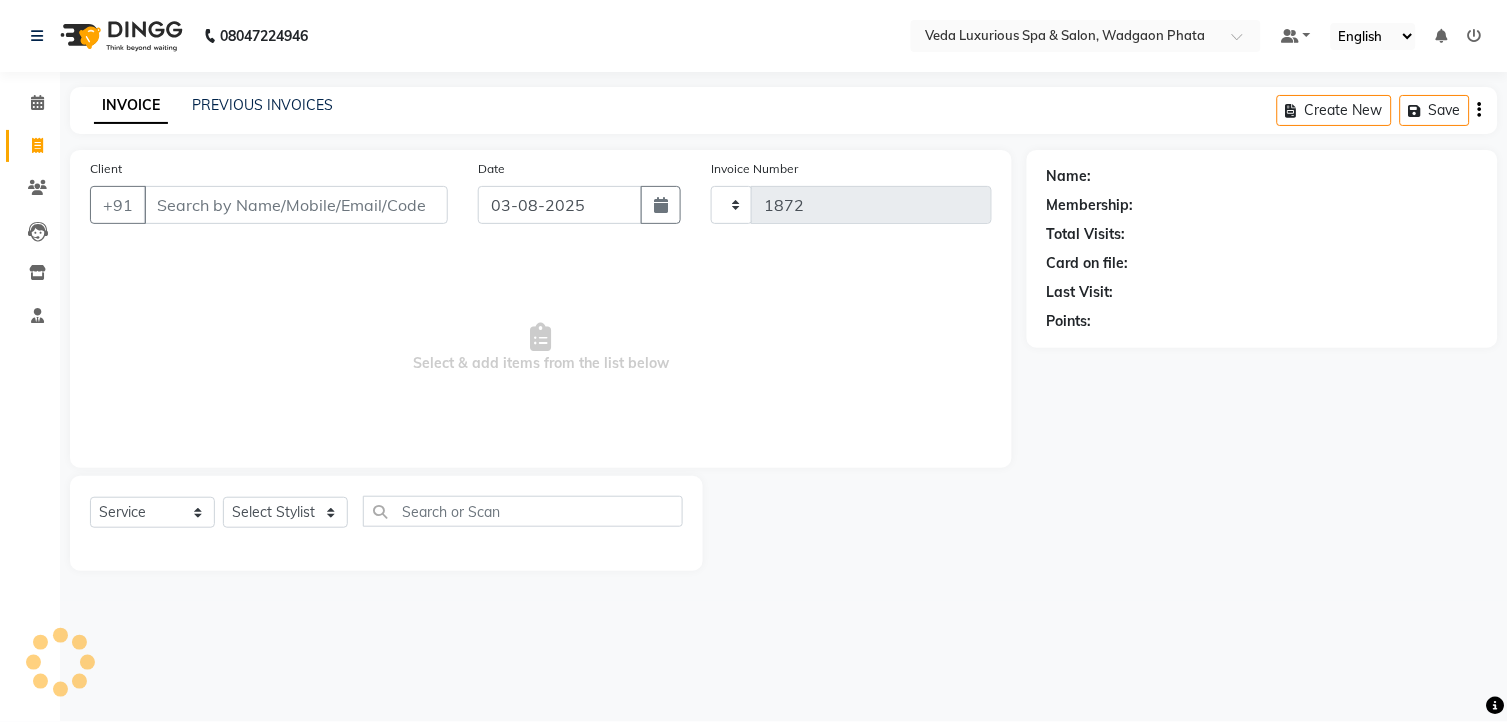 select on "4666" 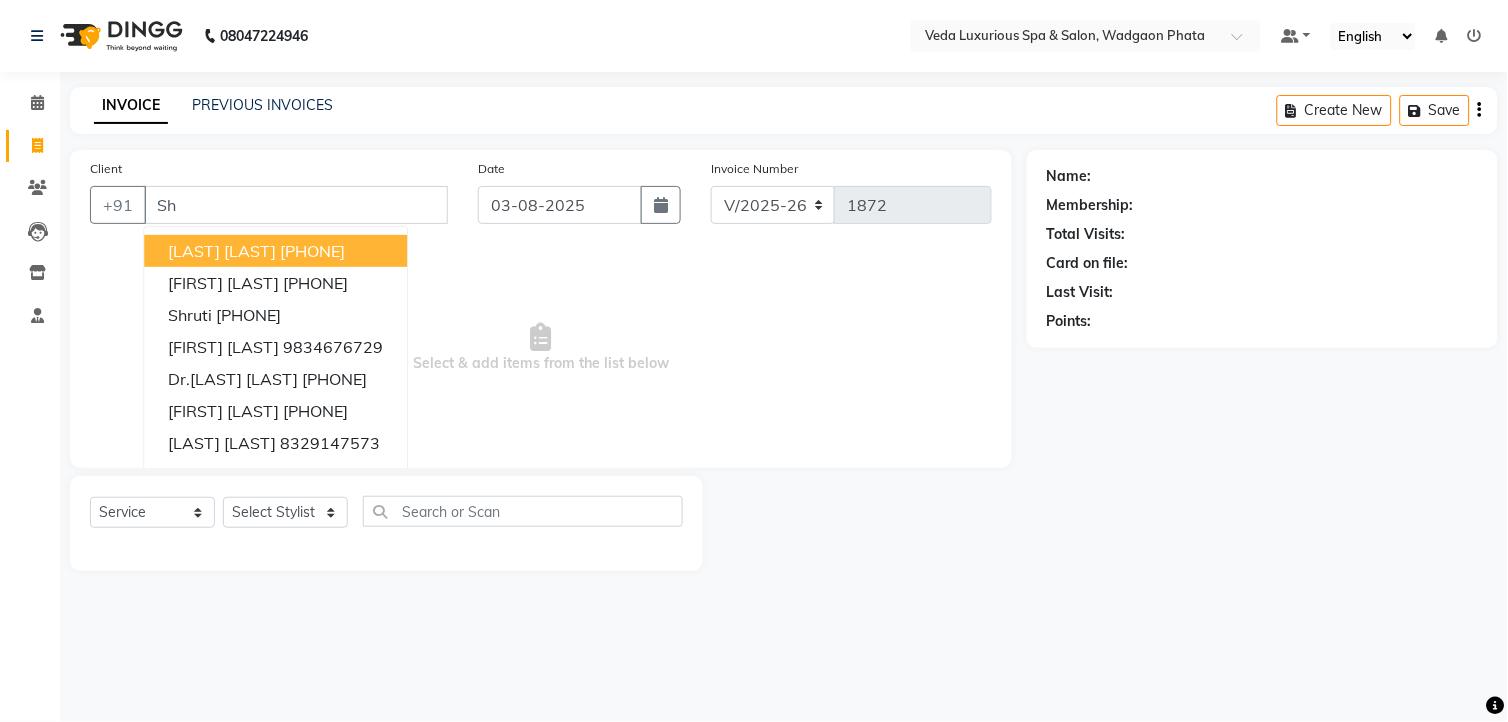 type on "S" 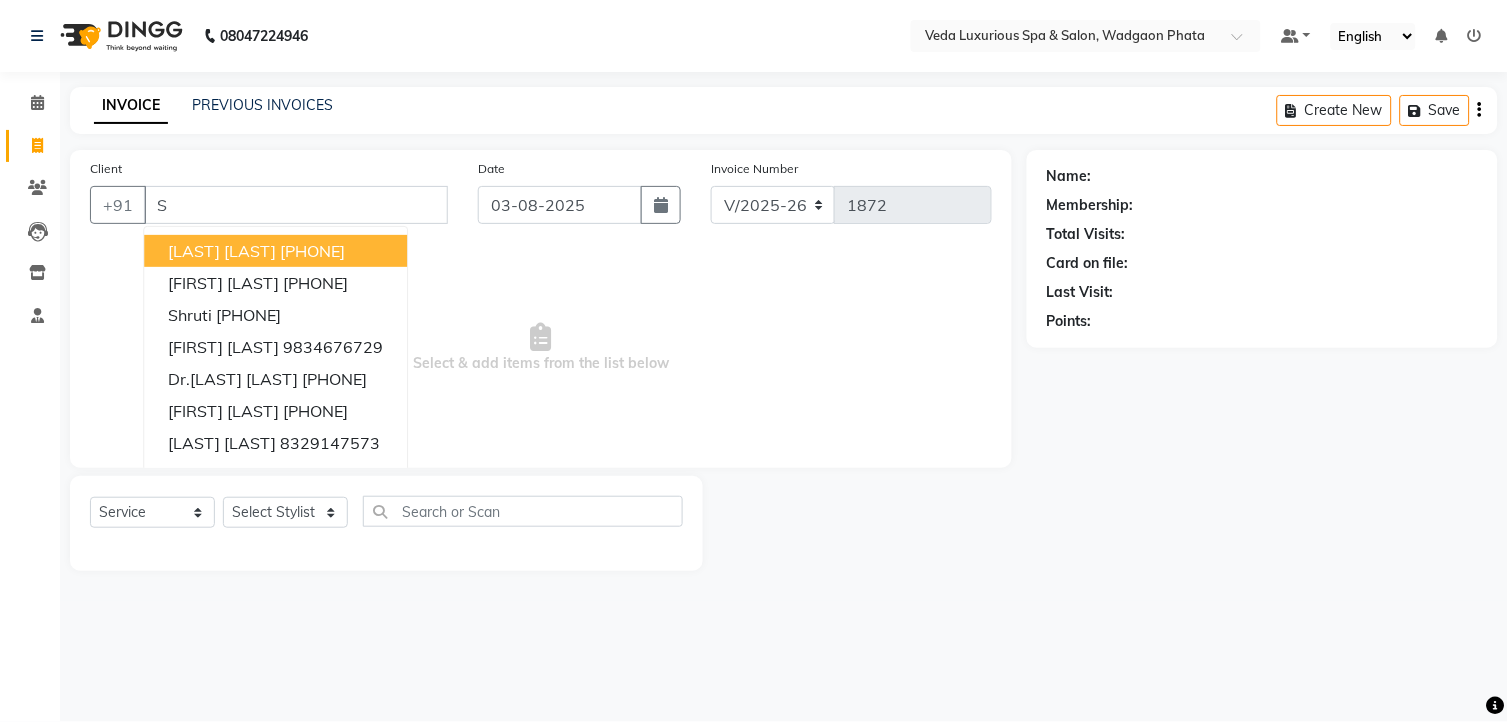 type 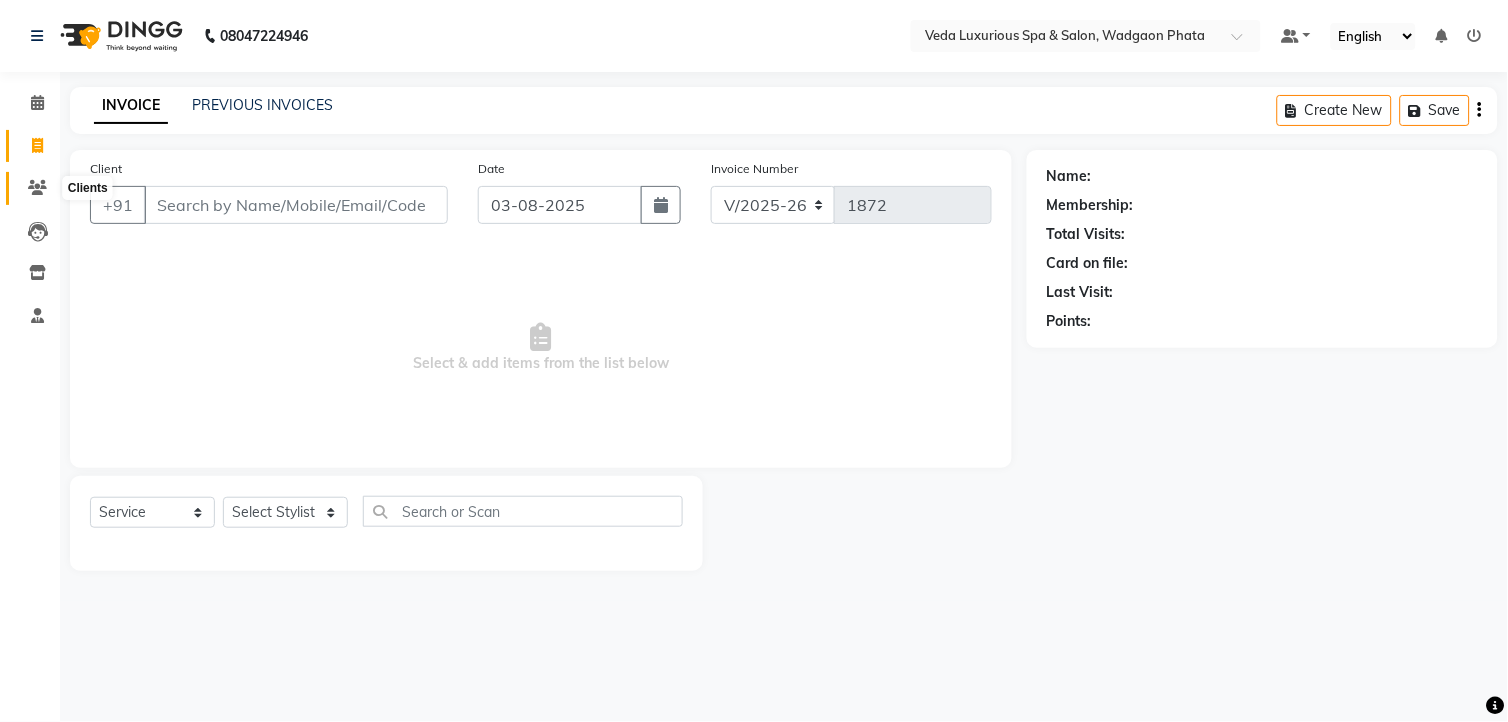 click 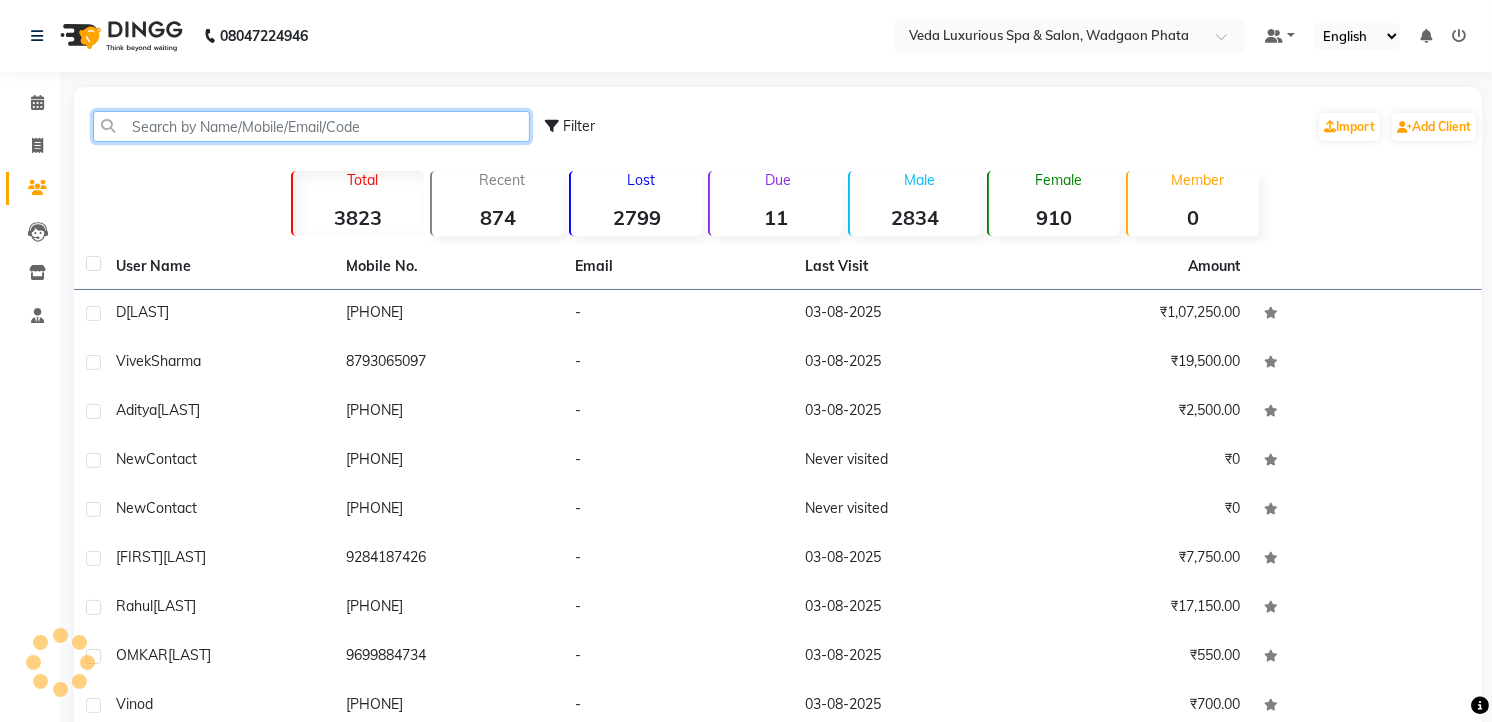 click 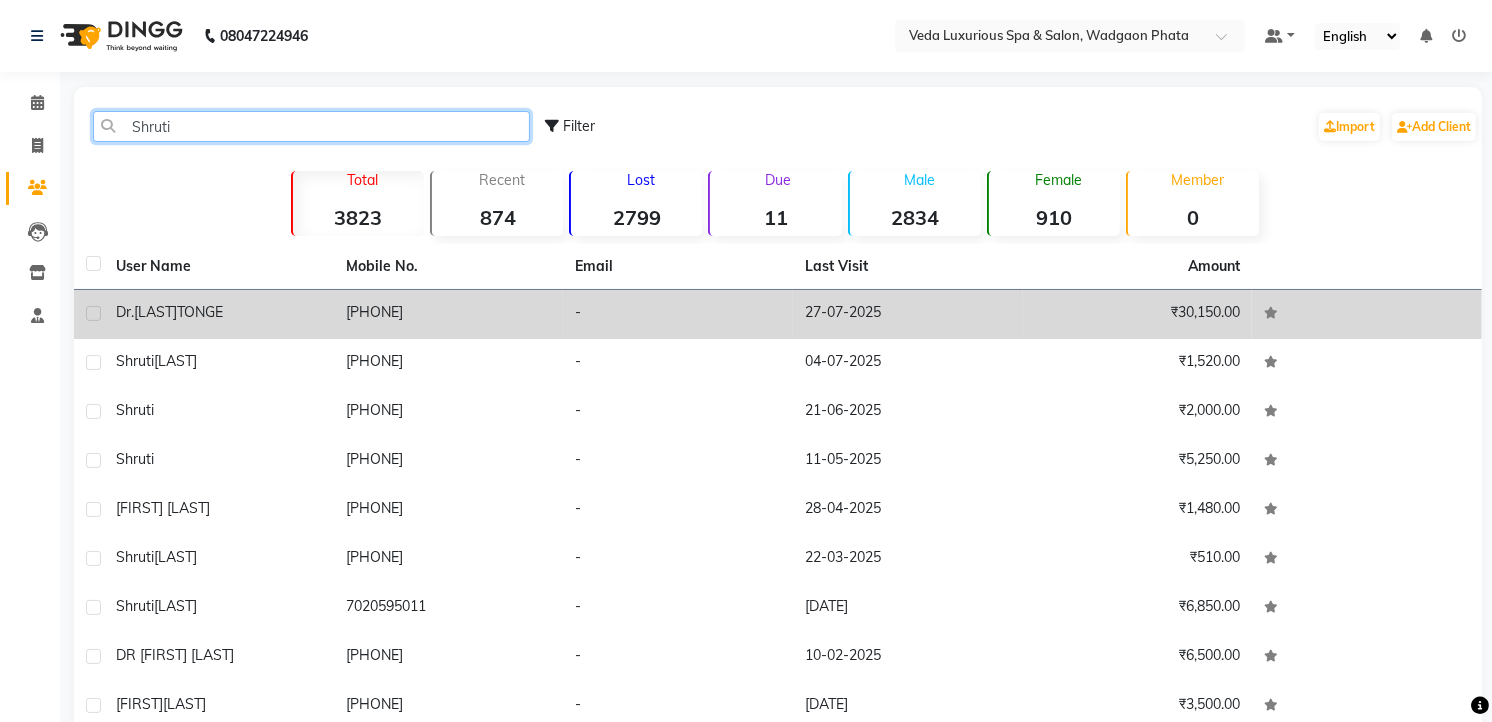 type on "Shruti" 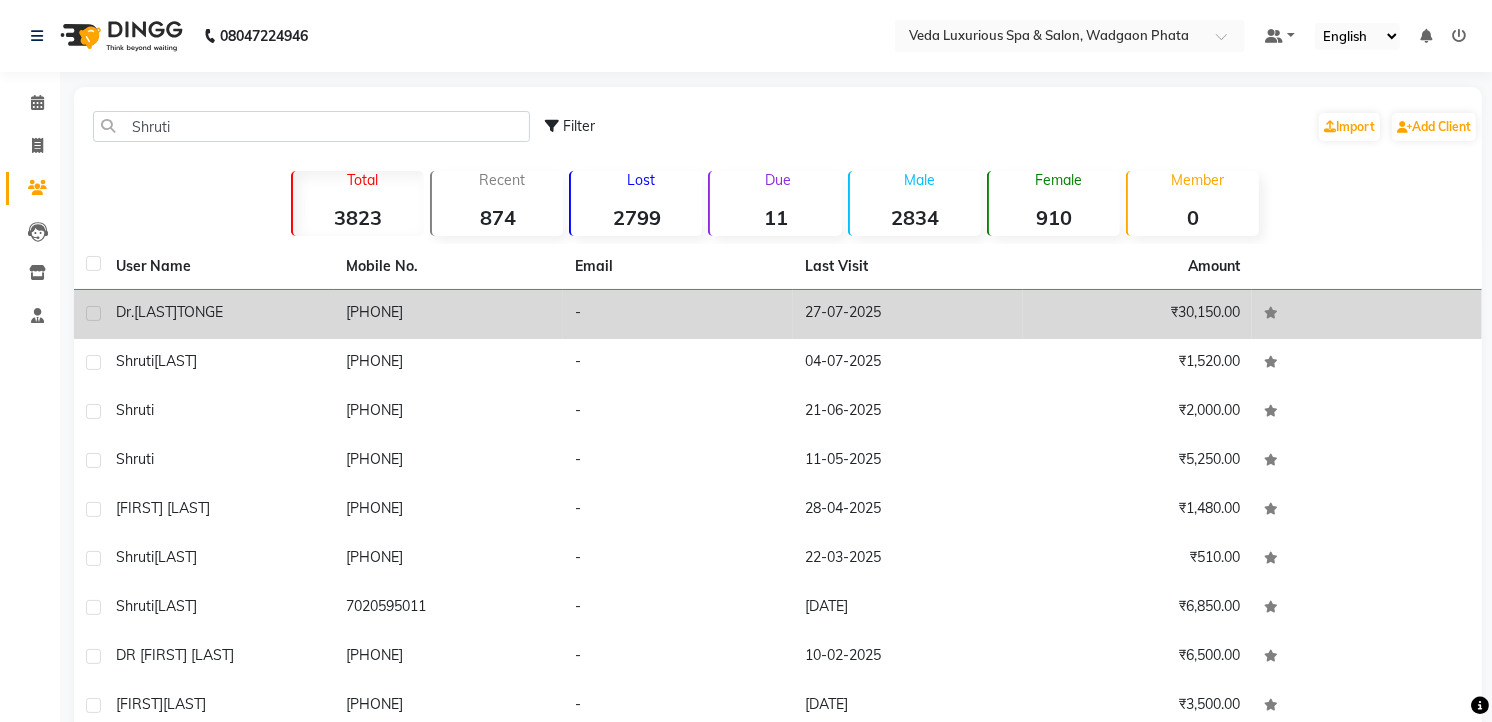 click on "TONGE" 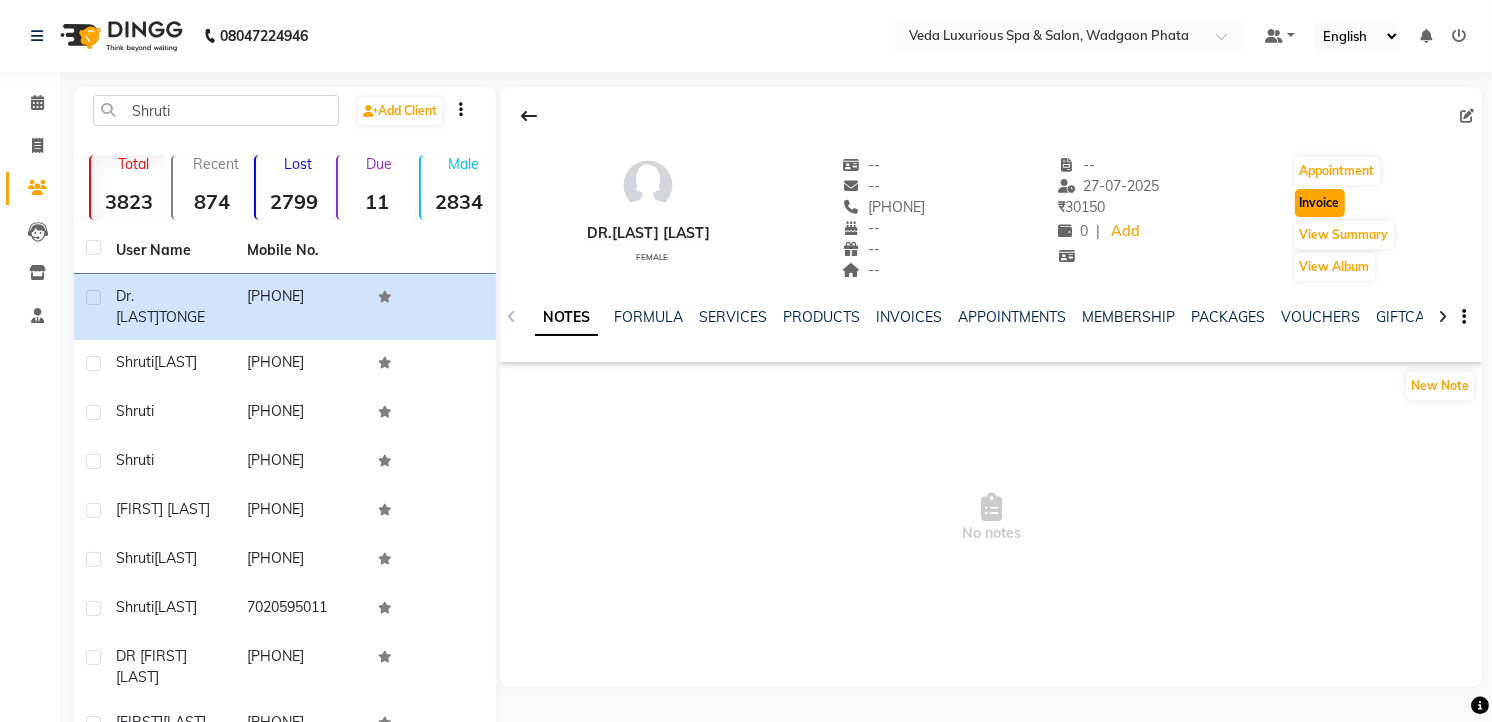 click on "Invoice" 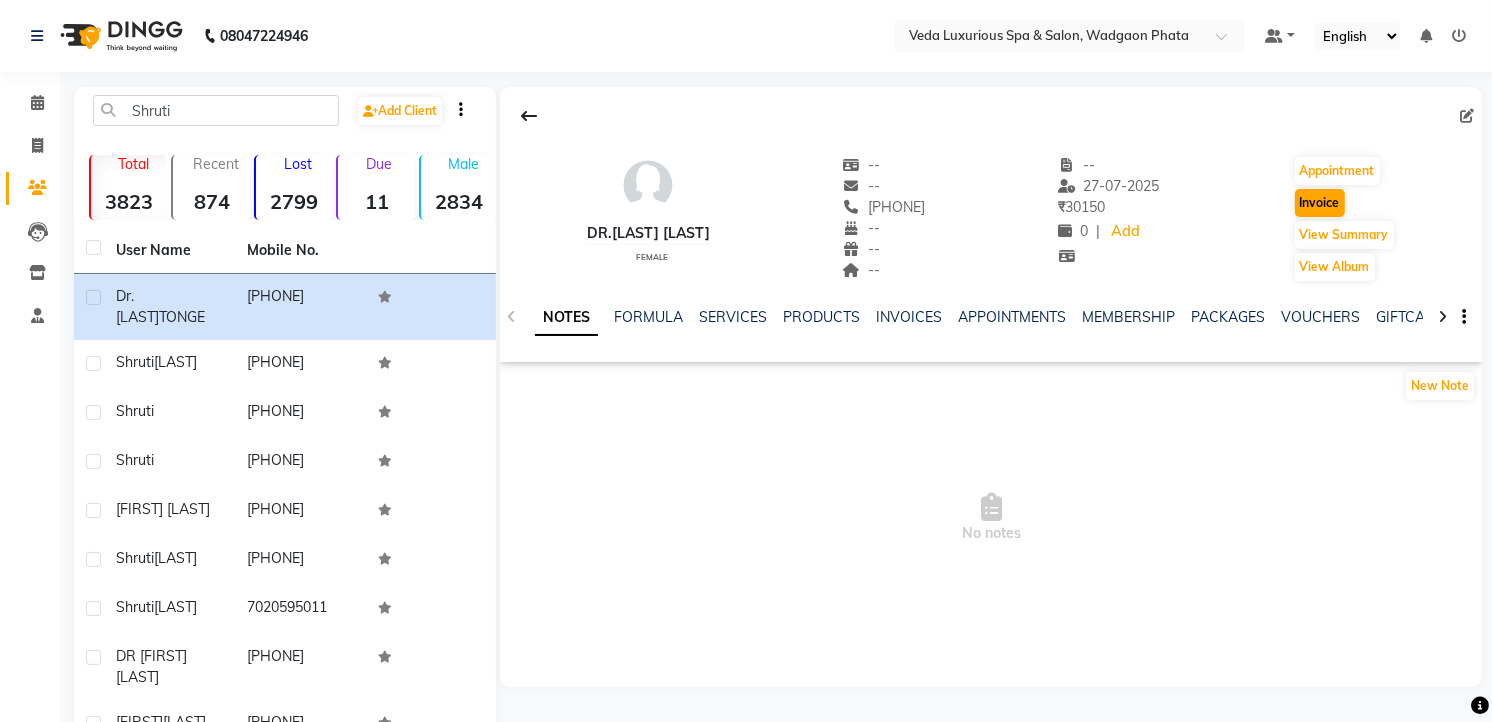 select on "service" 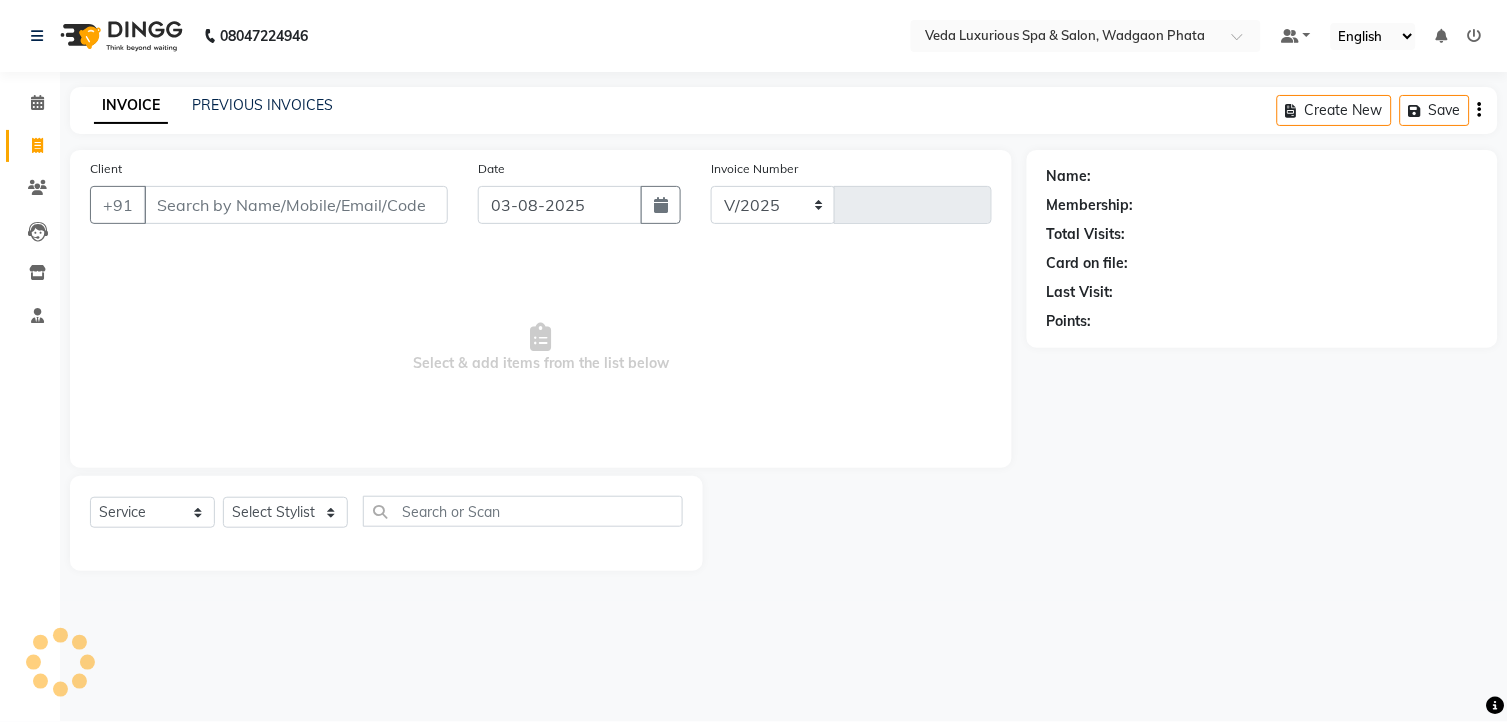 select on "4666" 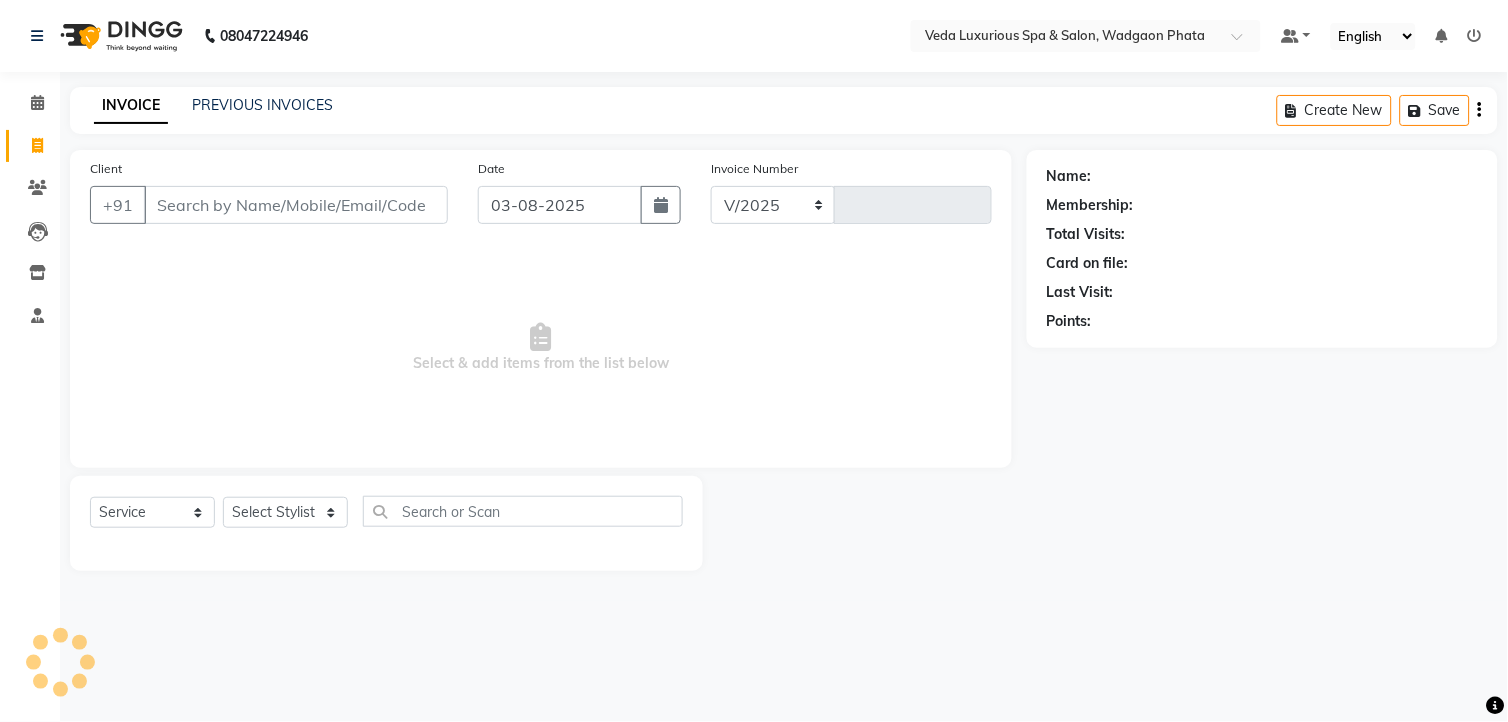 type on "1872" 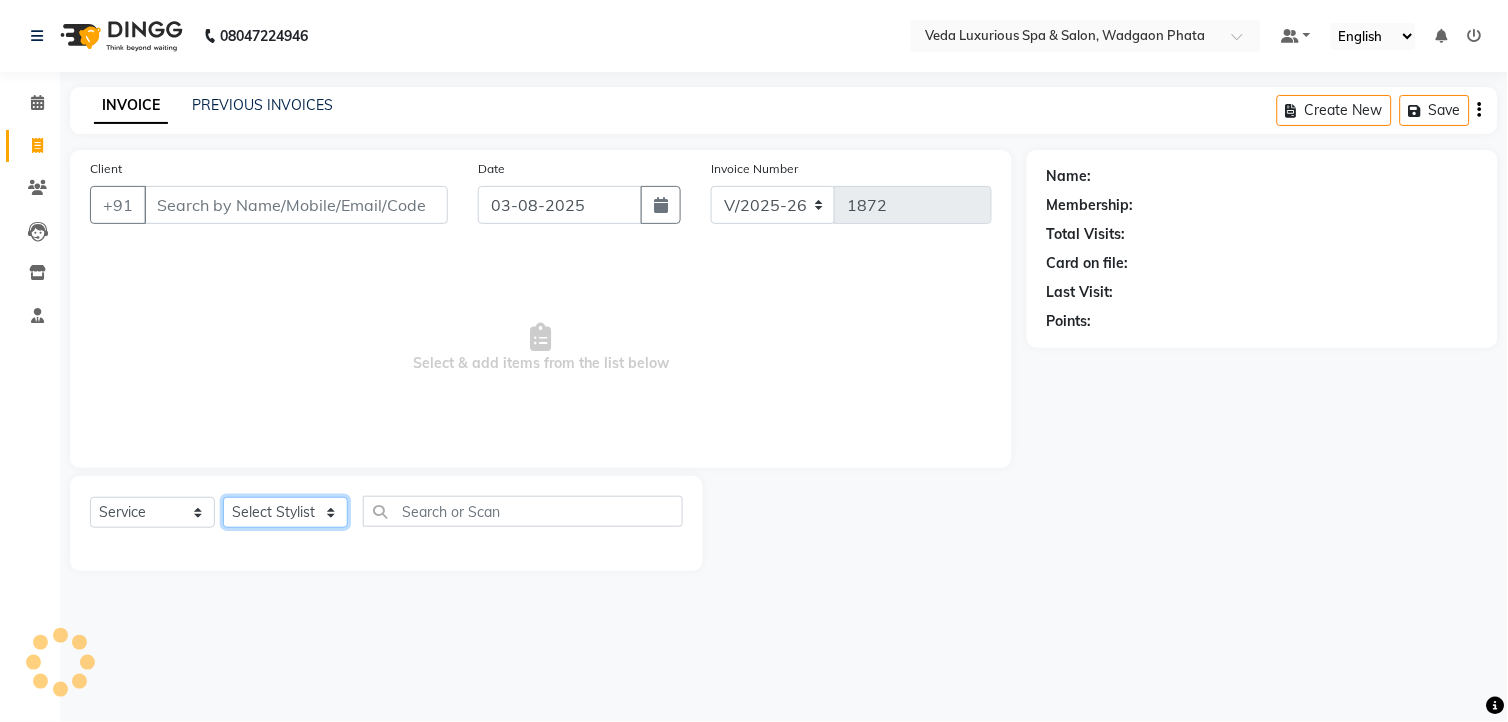 click on "Select Stylist" 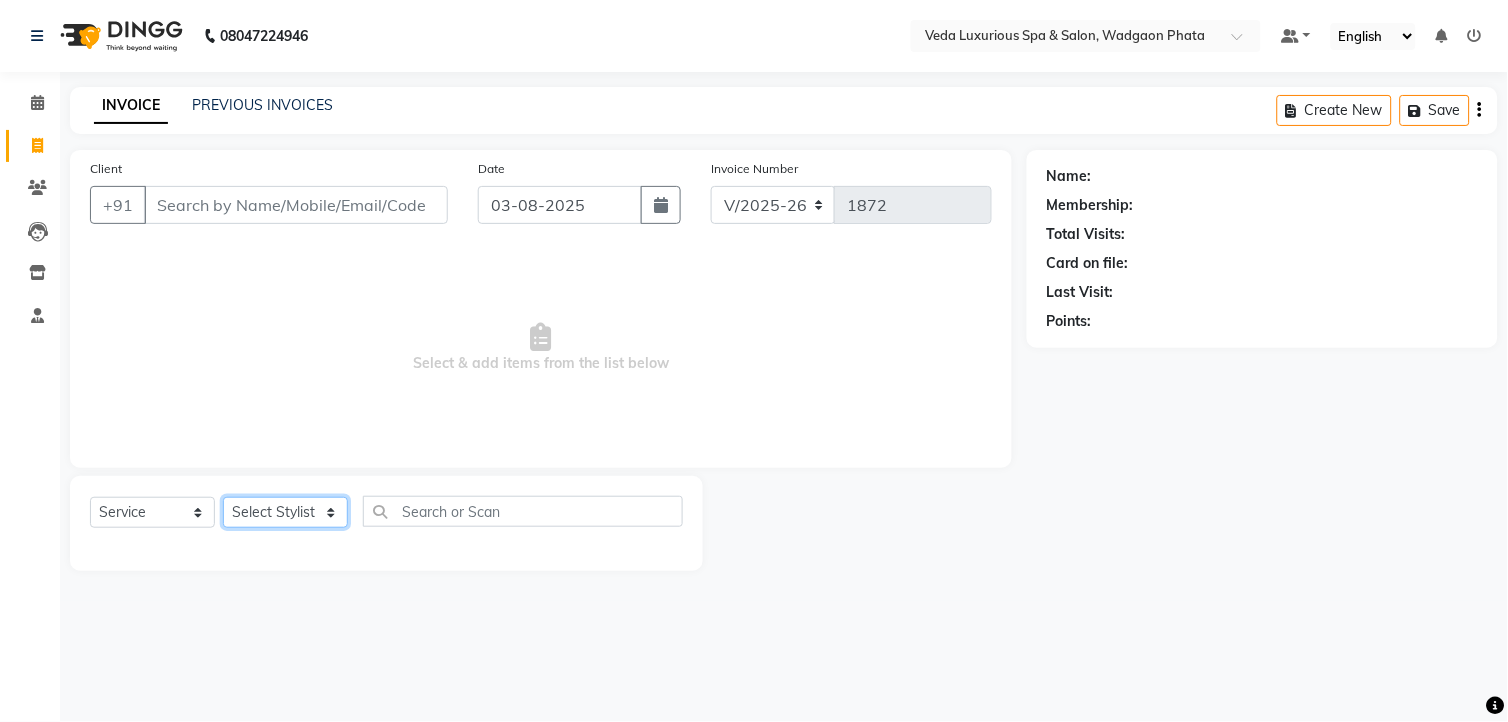 click on "Select Stylist" 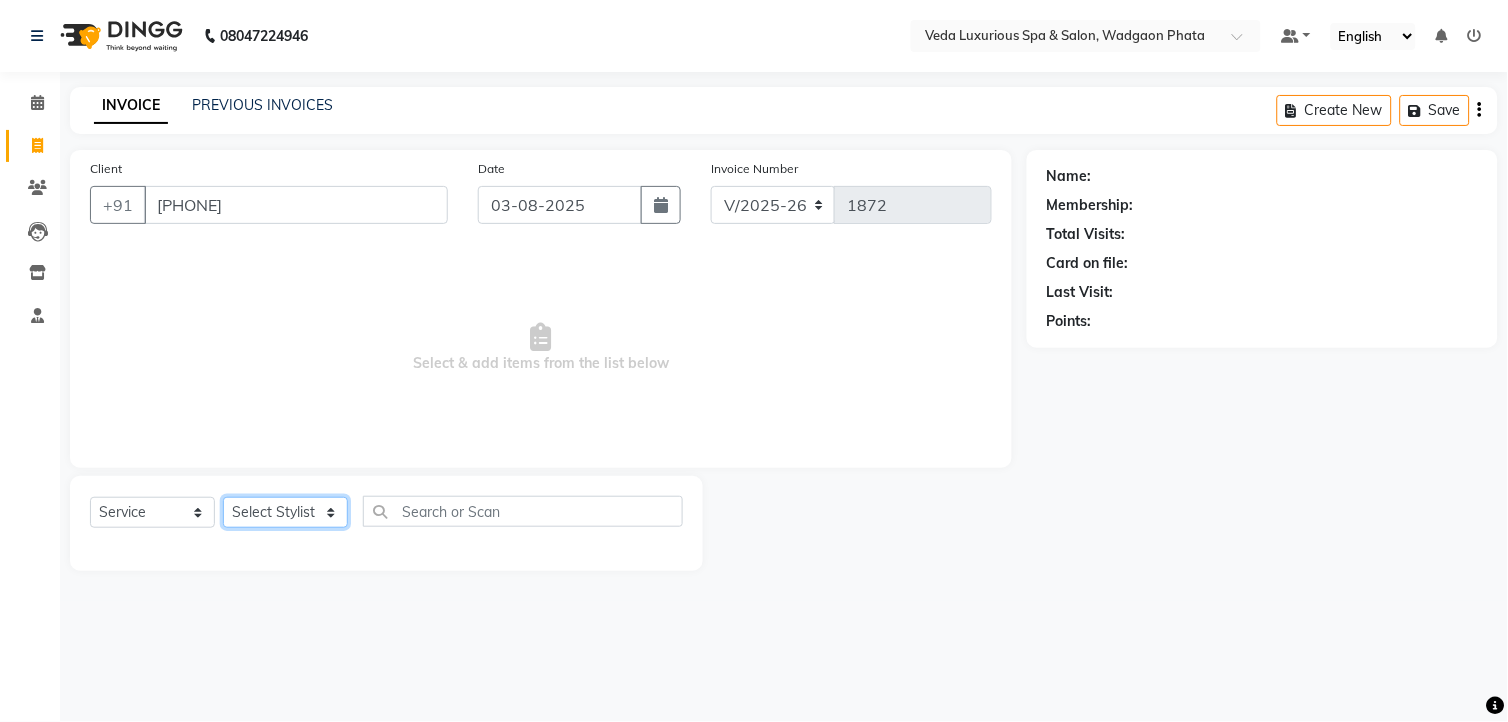 click on "Select Stylist Ankur GOLU Khushi kim lily Mahesh manu MOYA Nilam olivia RP seri VEDA" 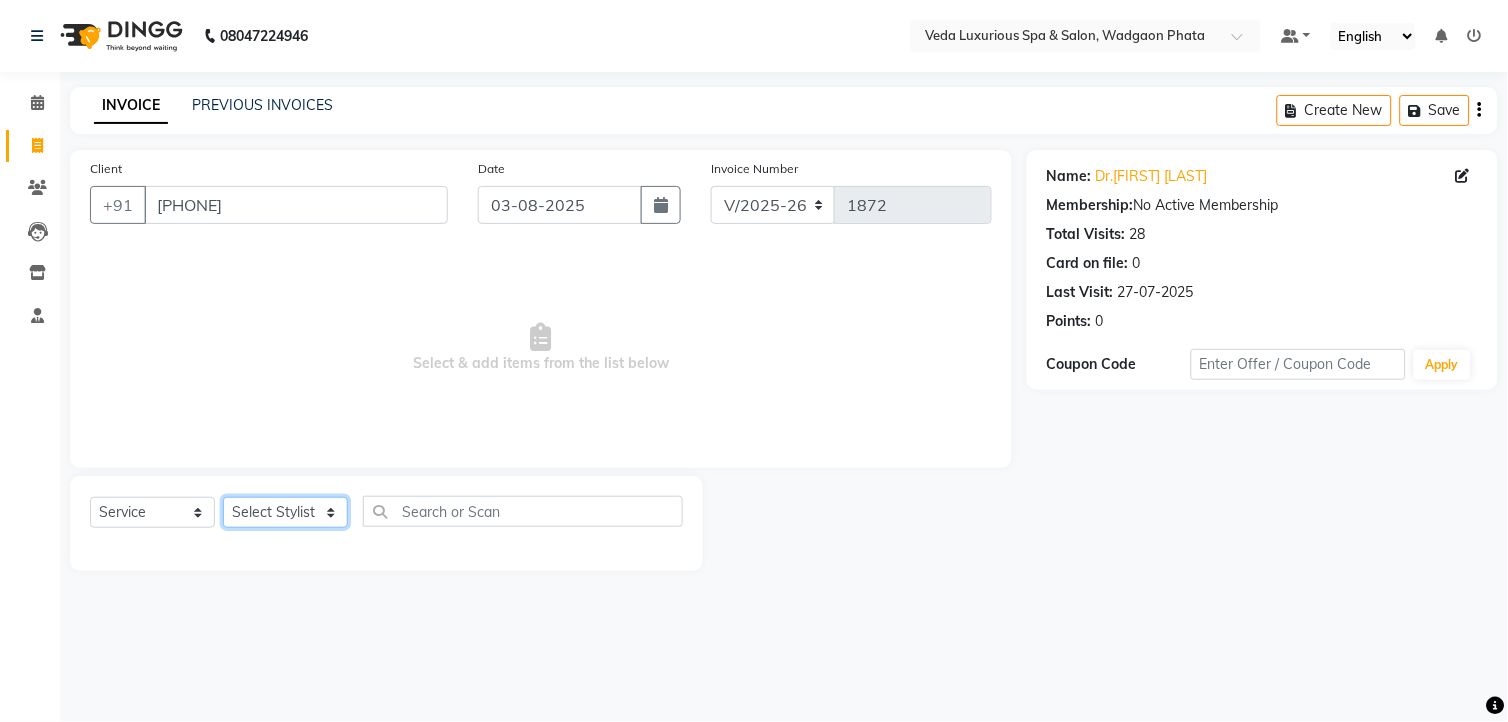 select on "44309" 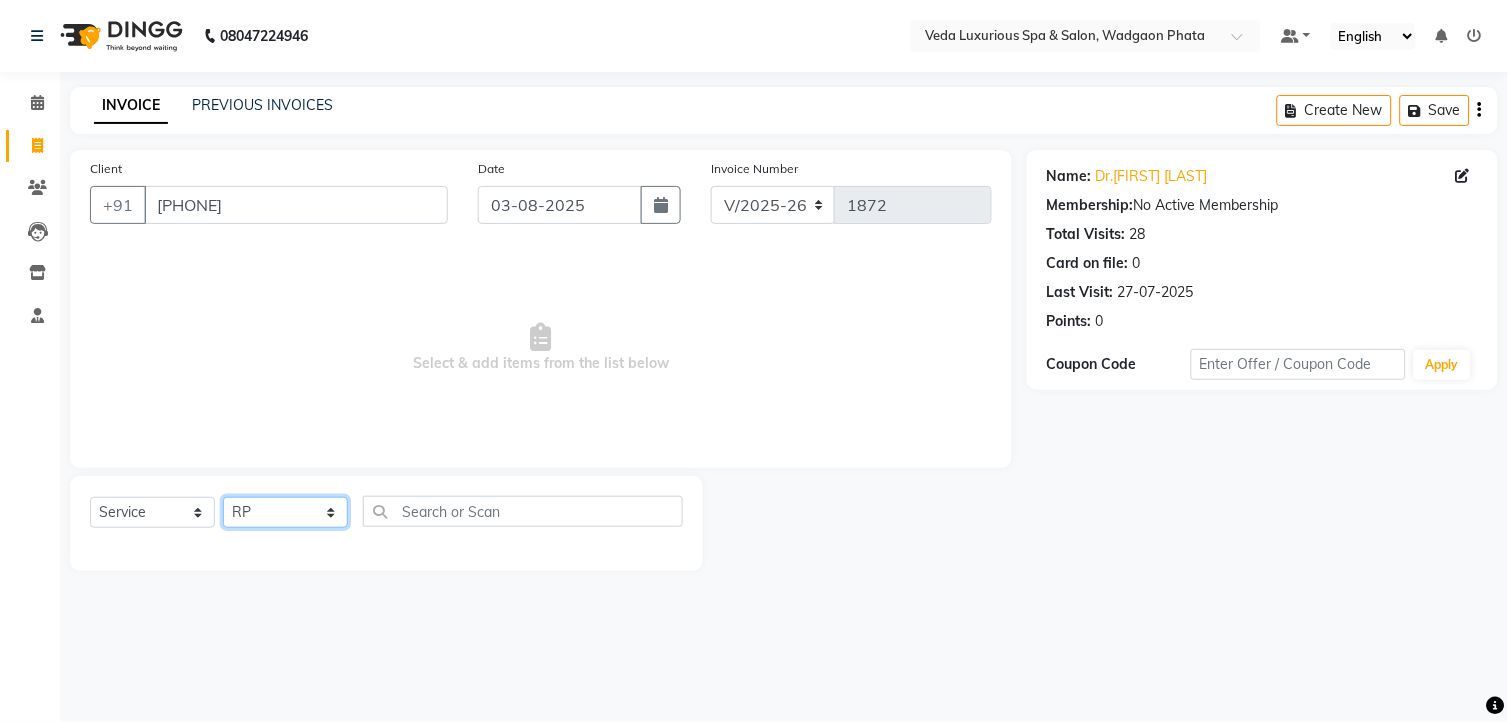click on "Select Stylist Ankur GOLU Khushi kim lily Mahesh manu MOYA Nilam olivia RP seri VEDA" 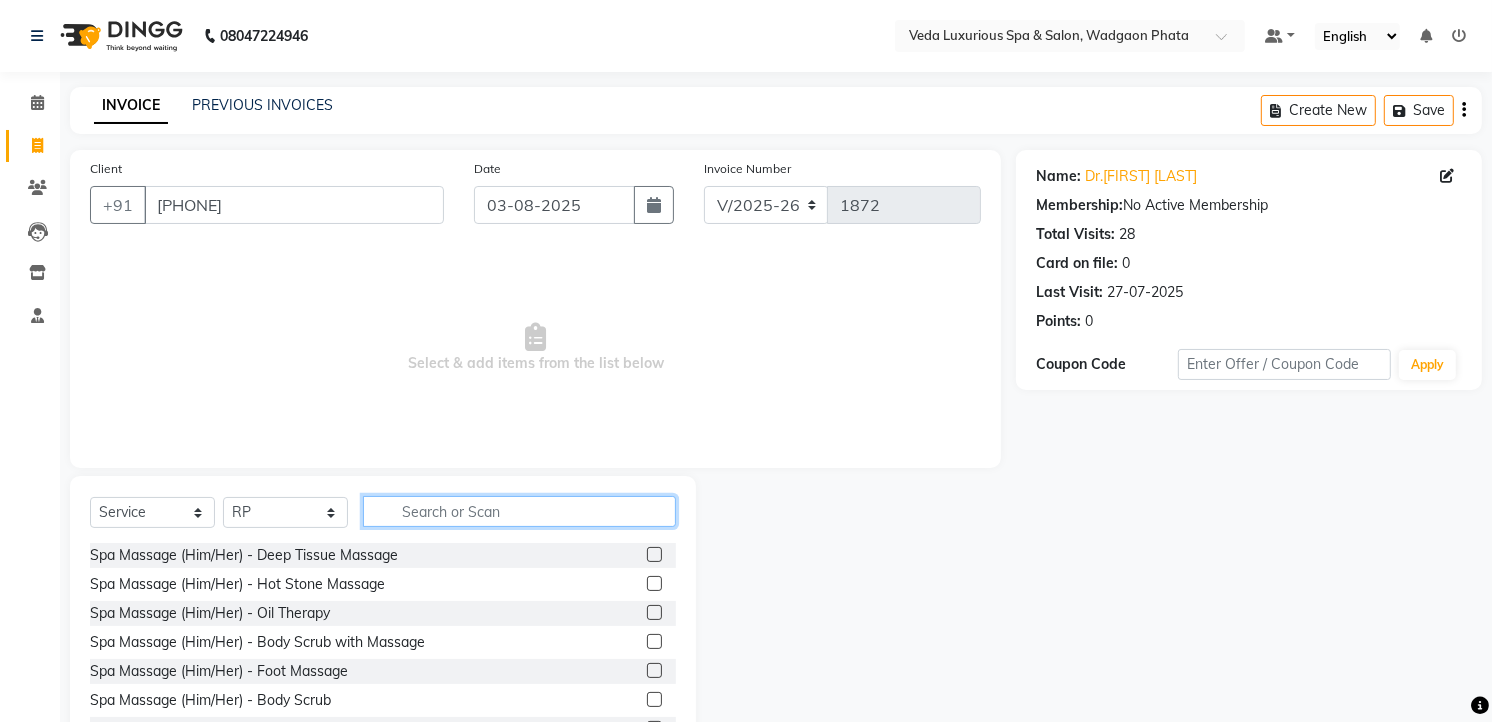 click 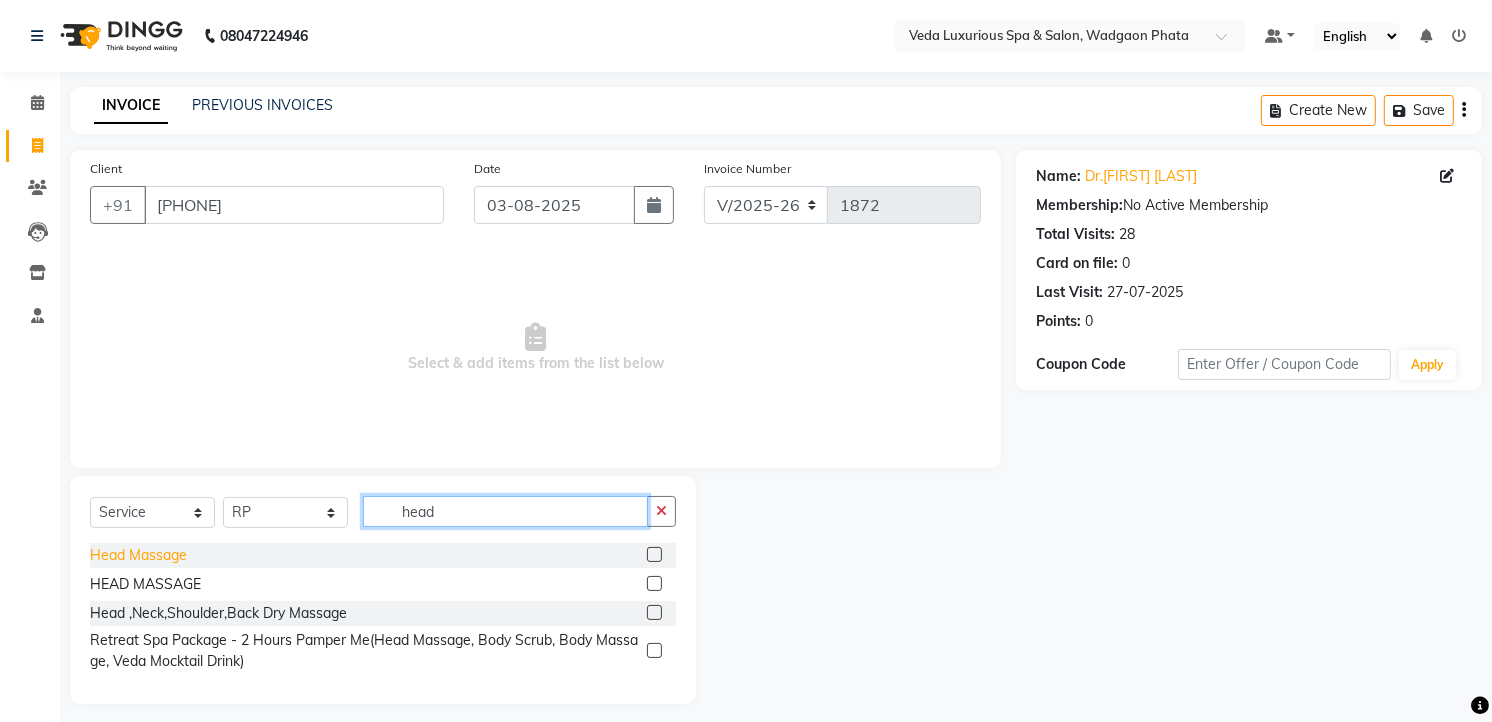 type on "head" 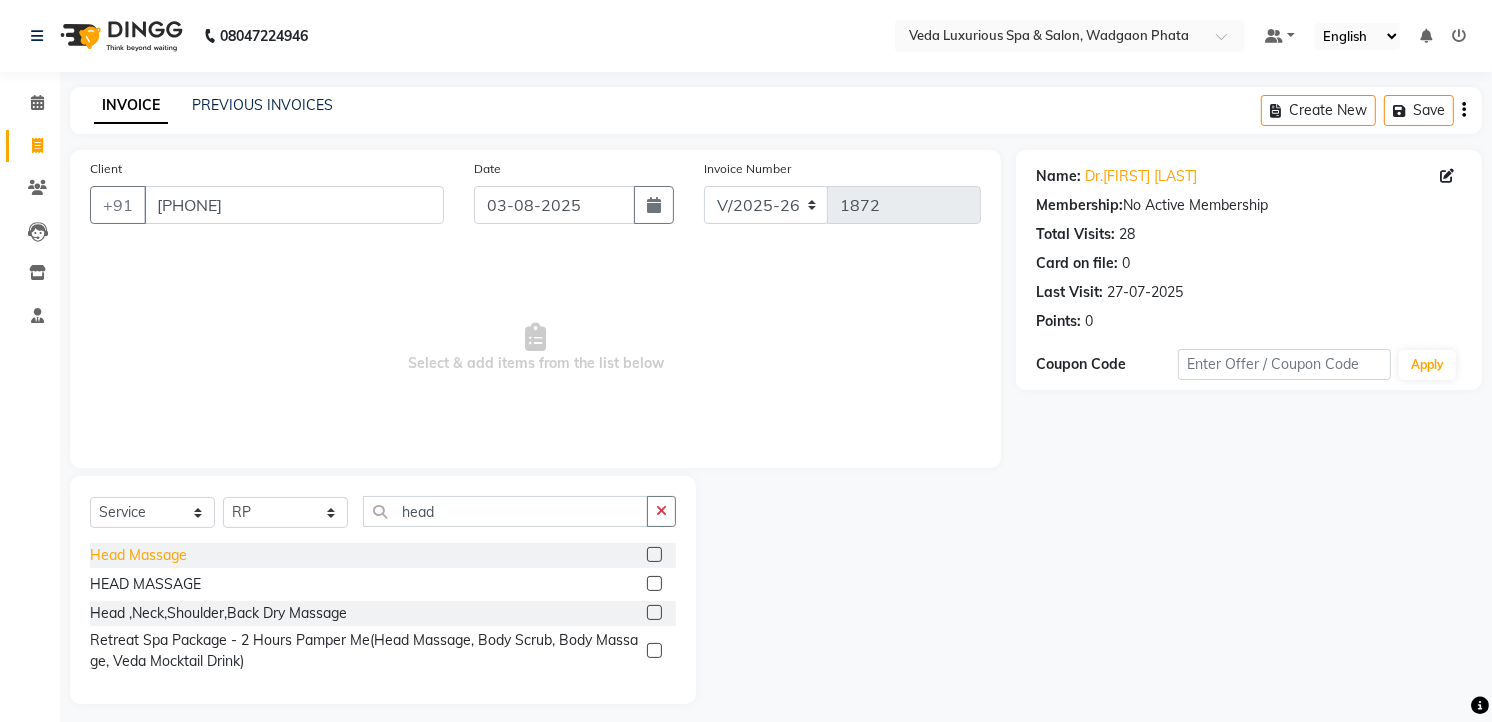 click on "Head Massage" 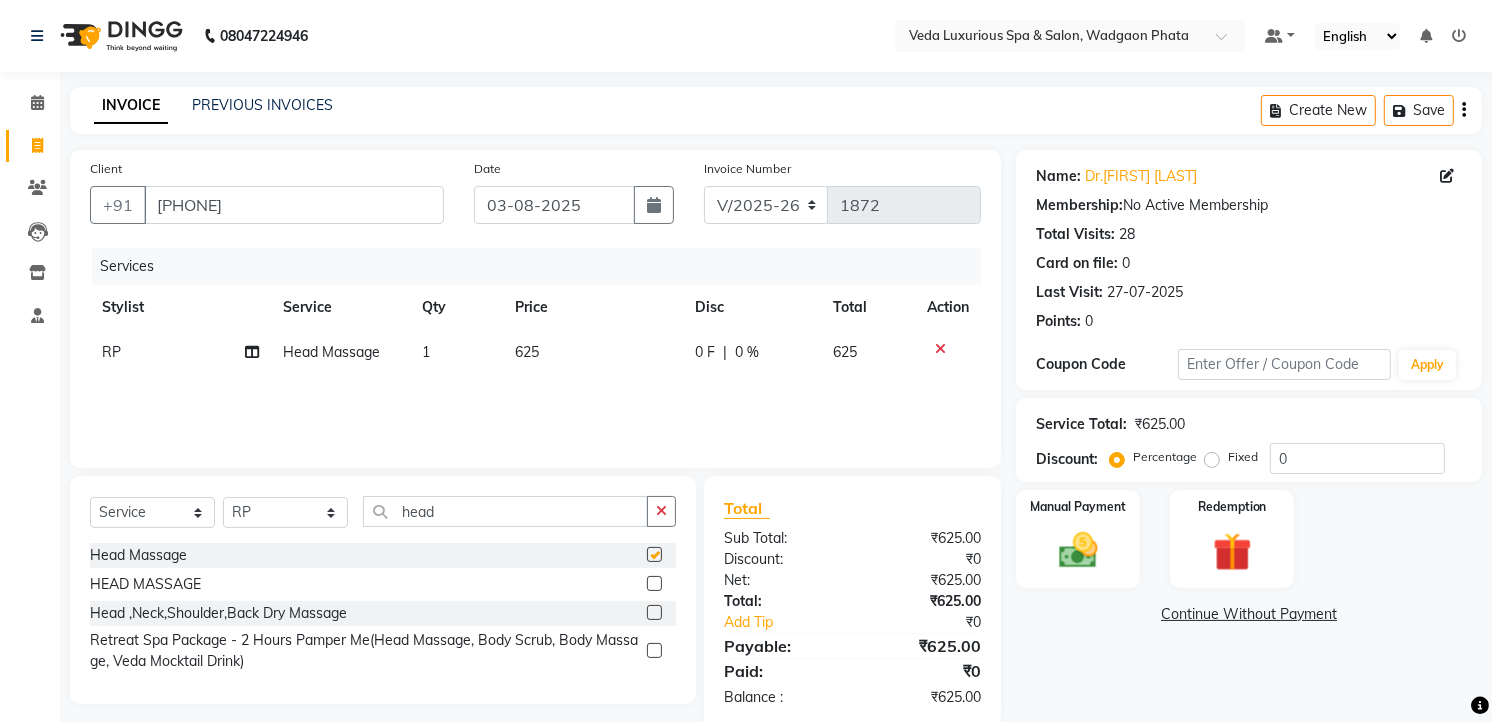 checkbox on "false" 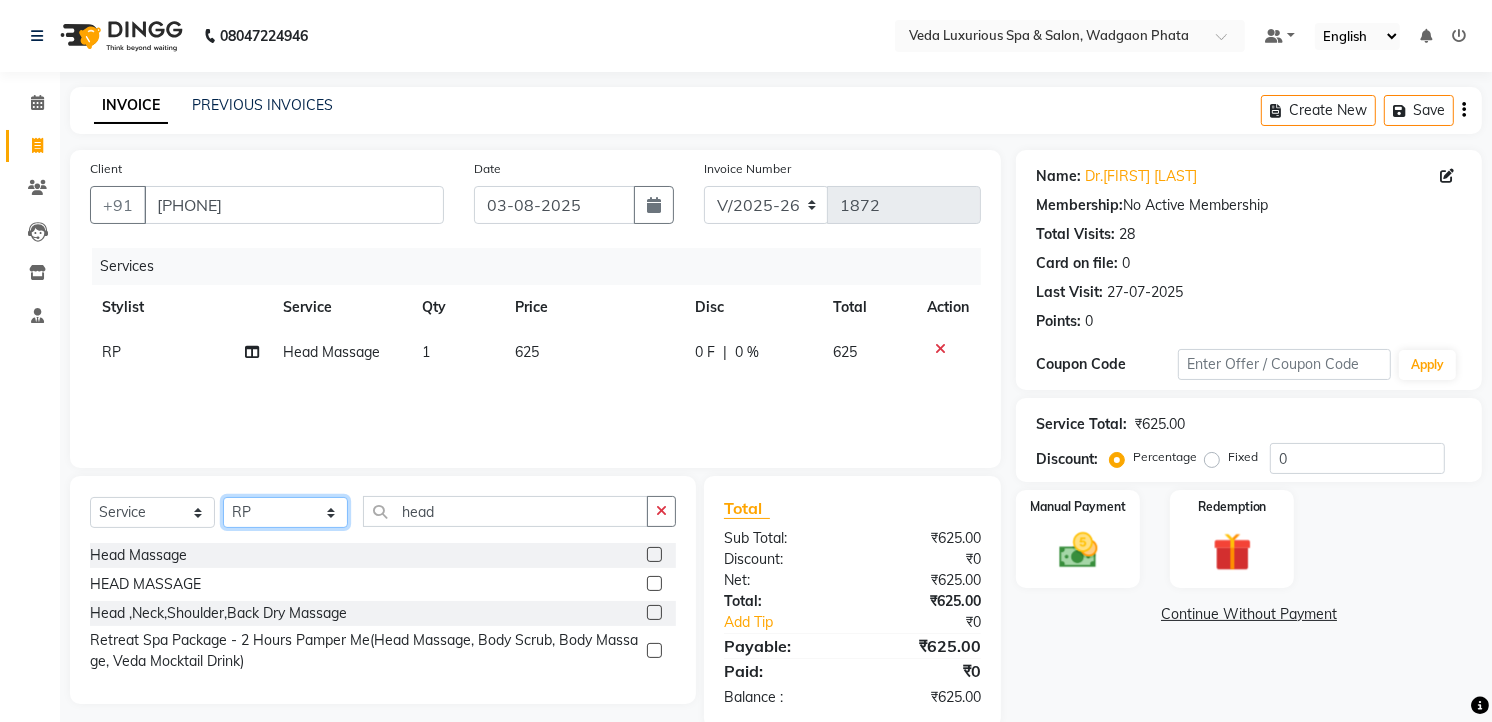 click on "Select Stylist Ankur GOLU Khushi kim lily Mahesh manu MOYA Nilam olivia RP seri VEDA" 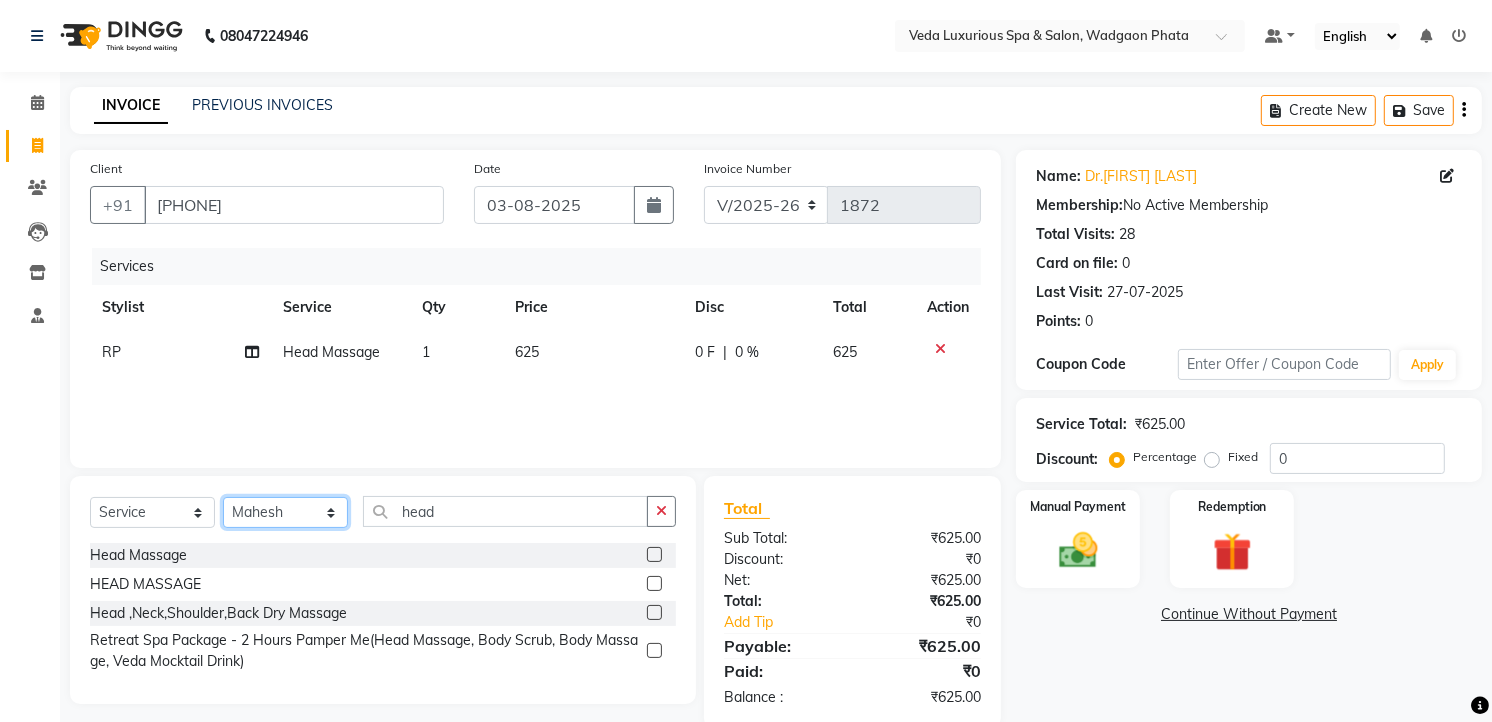 click on "Select Stylist Ankur GOLU Khushi kim lily Mahesh manu MOYA Nilam olivia RP seri VEDA" 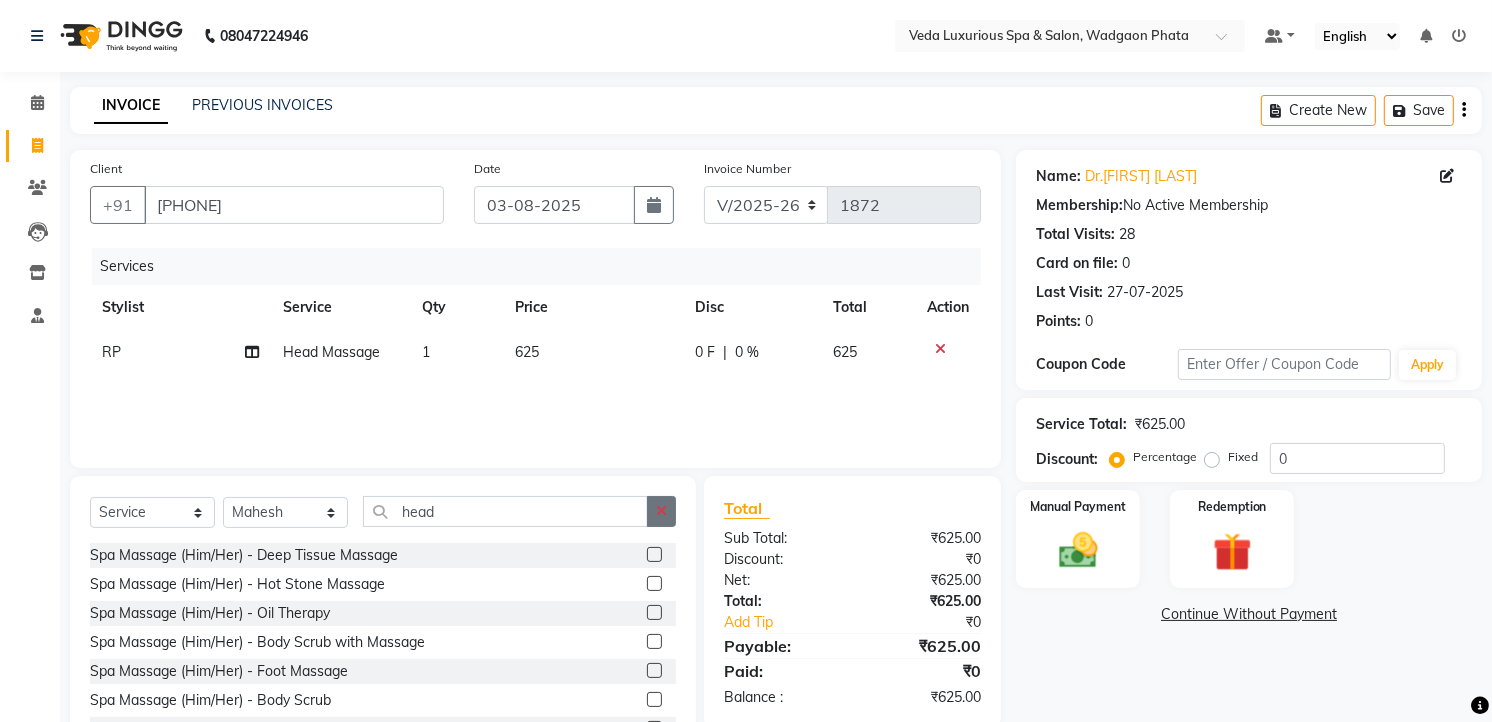 click 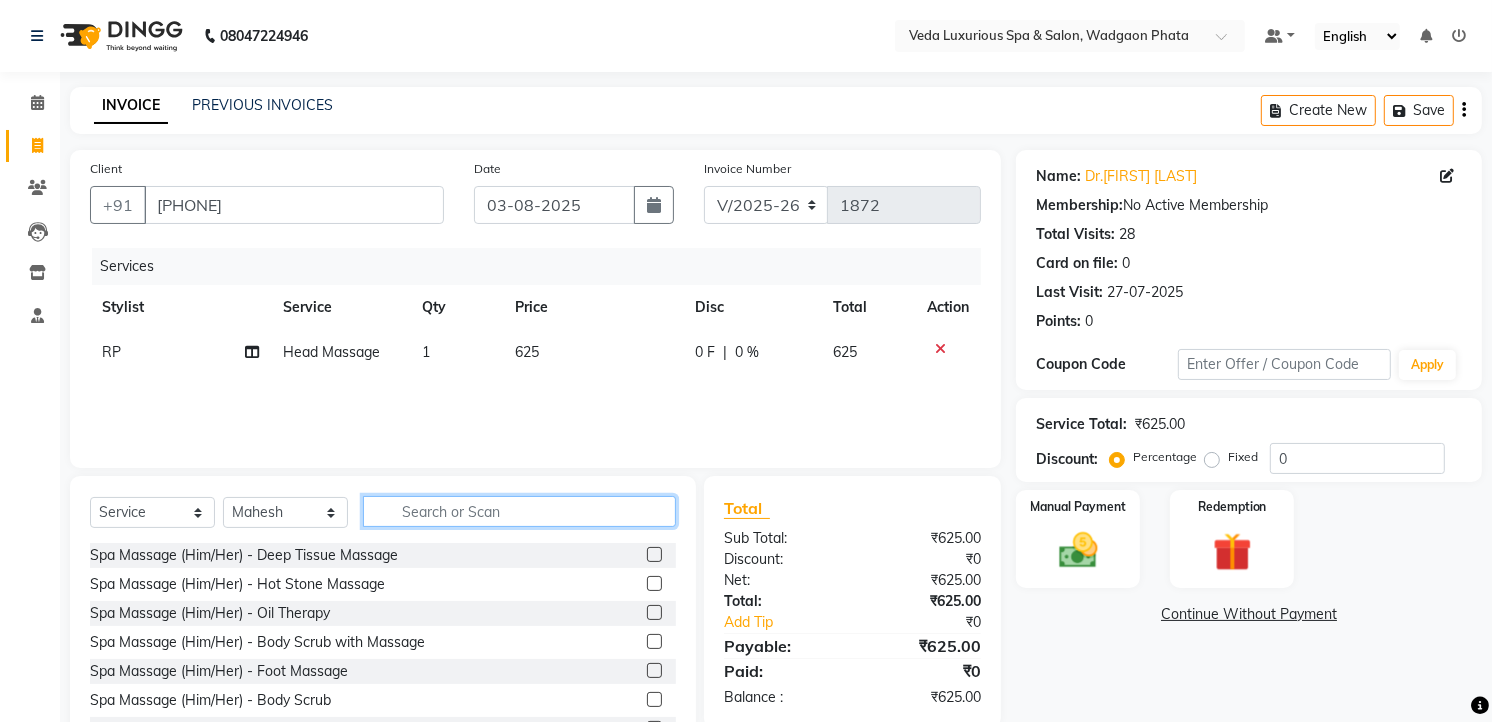 click 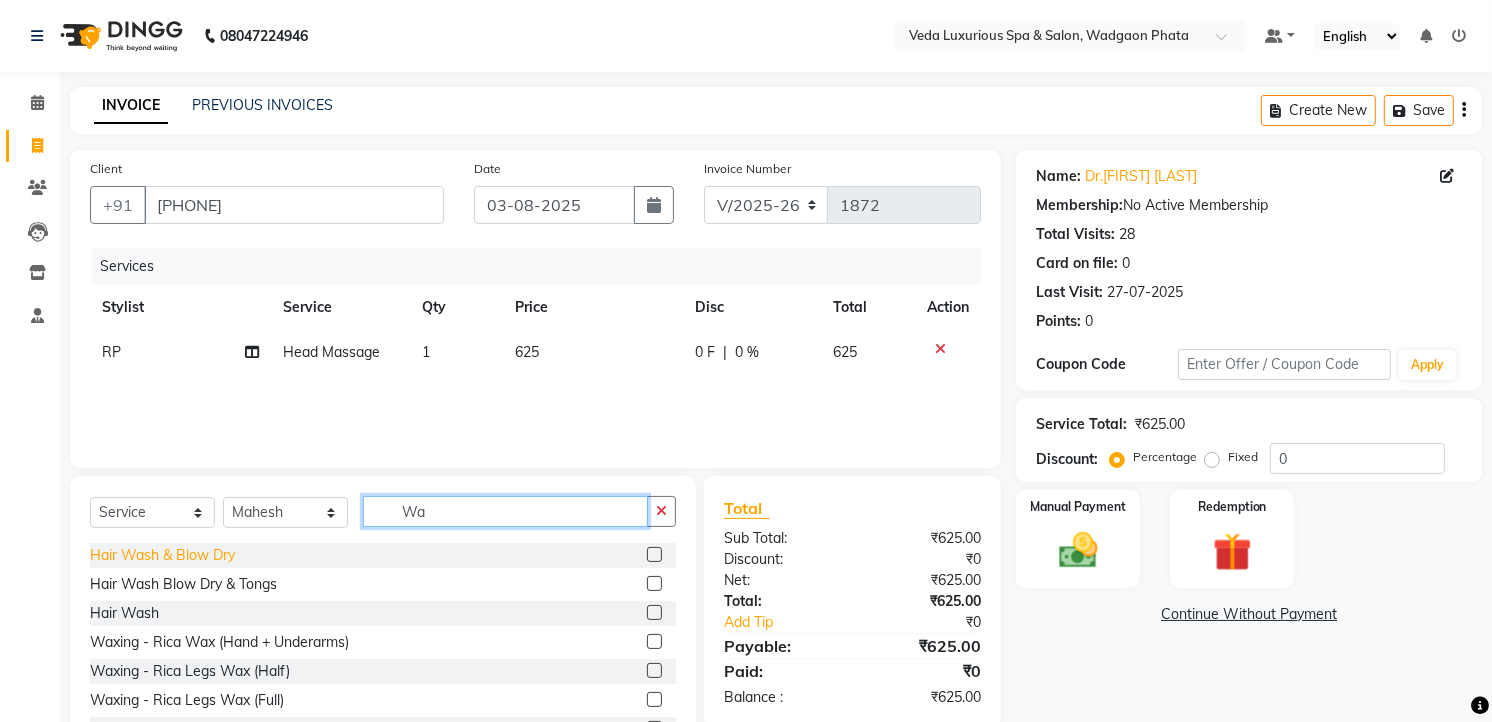 type on "Wa" 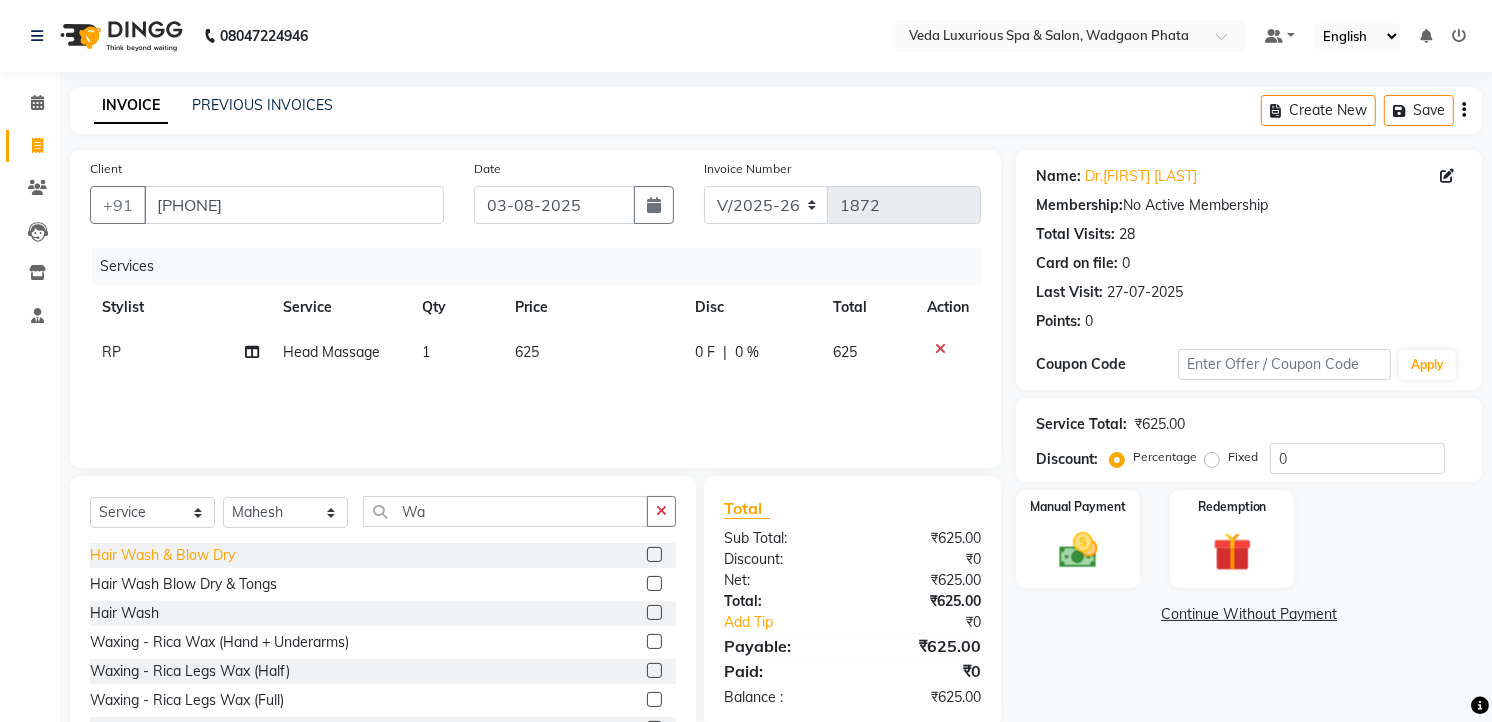 click on "Hair Wash & Blow Dry" 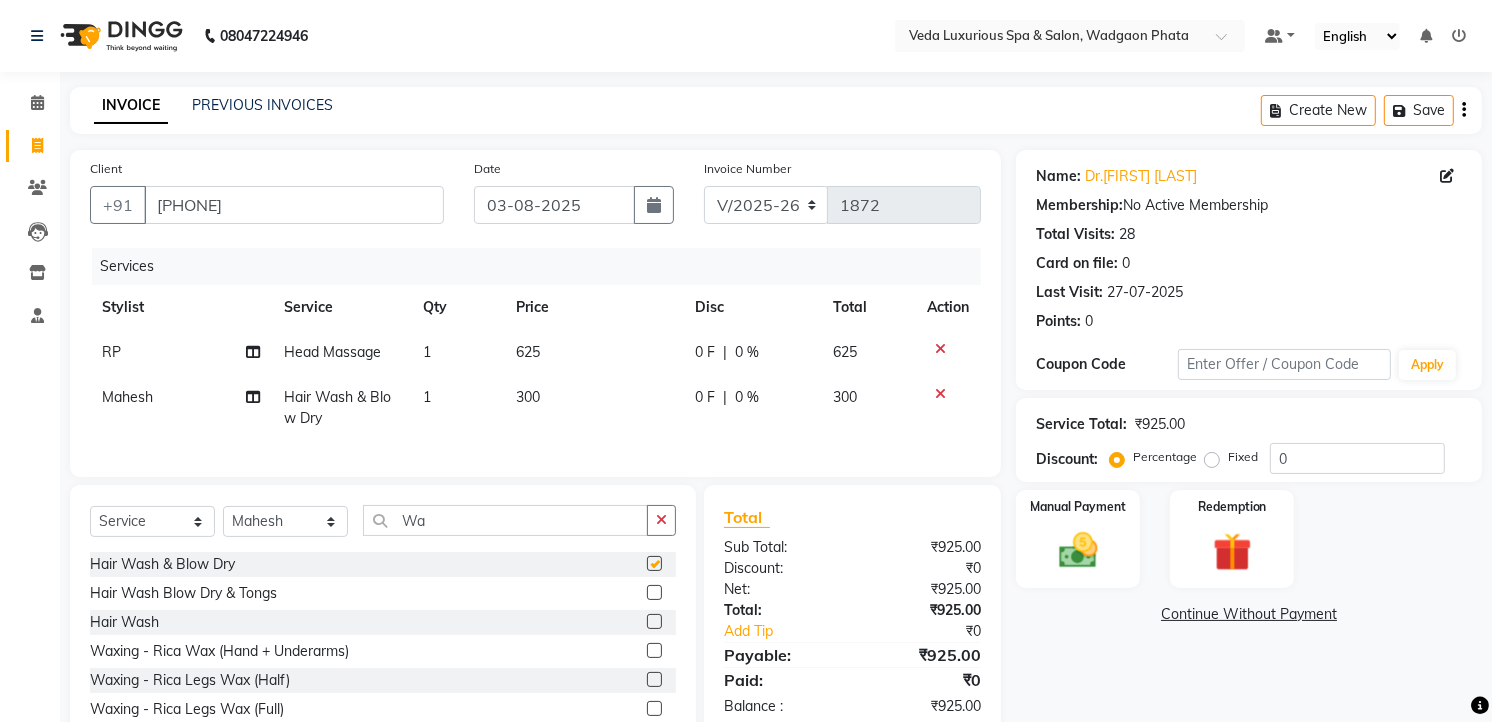 checkbox on "false" 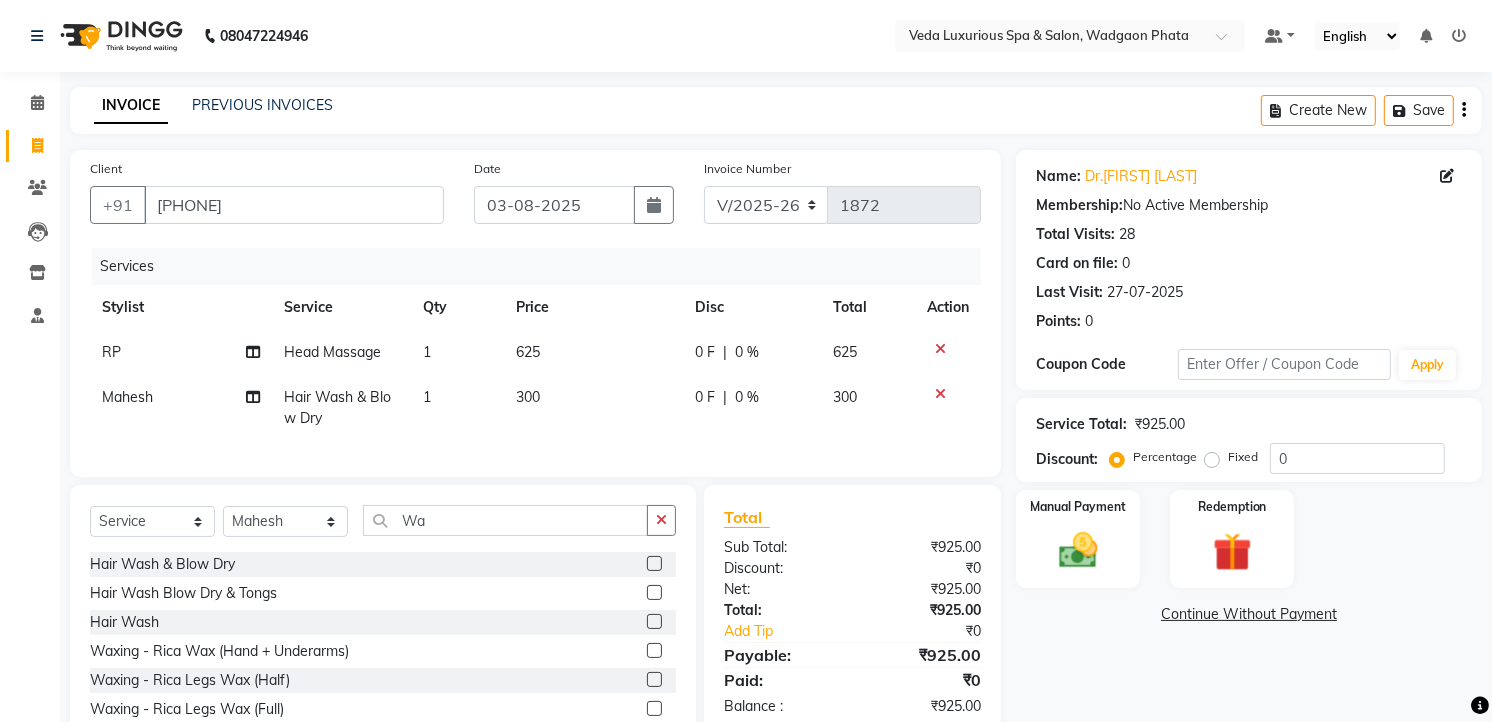 click on "Price" 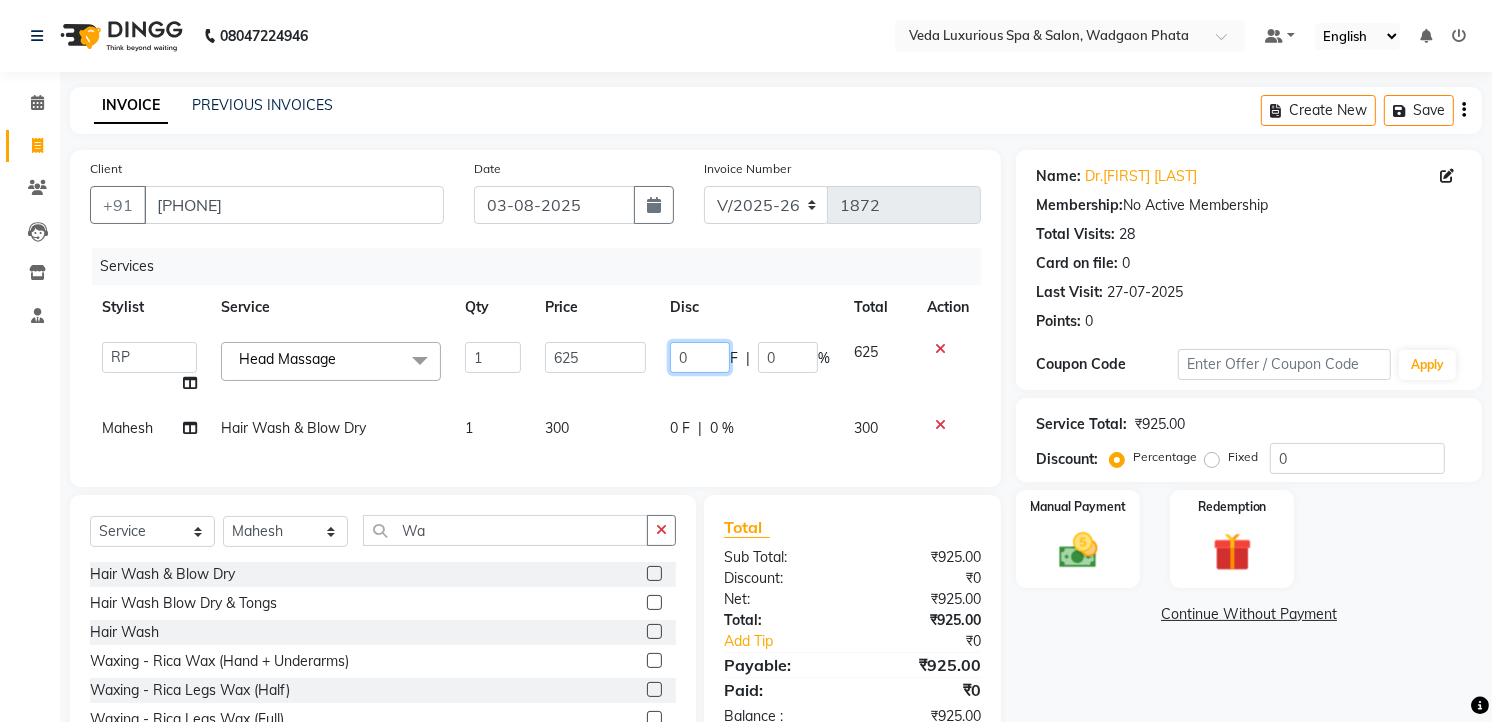 drag, startPoint x: 696, startPoint y: 353, endPoint x: 708, endPoint y: 354, distance: 12.0415945 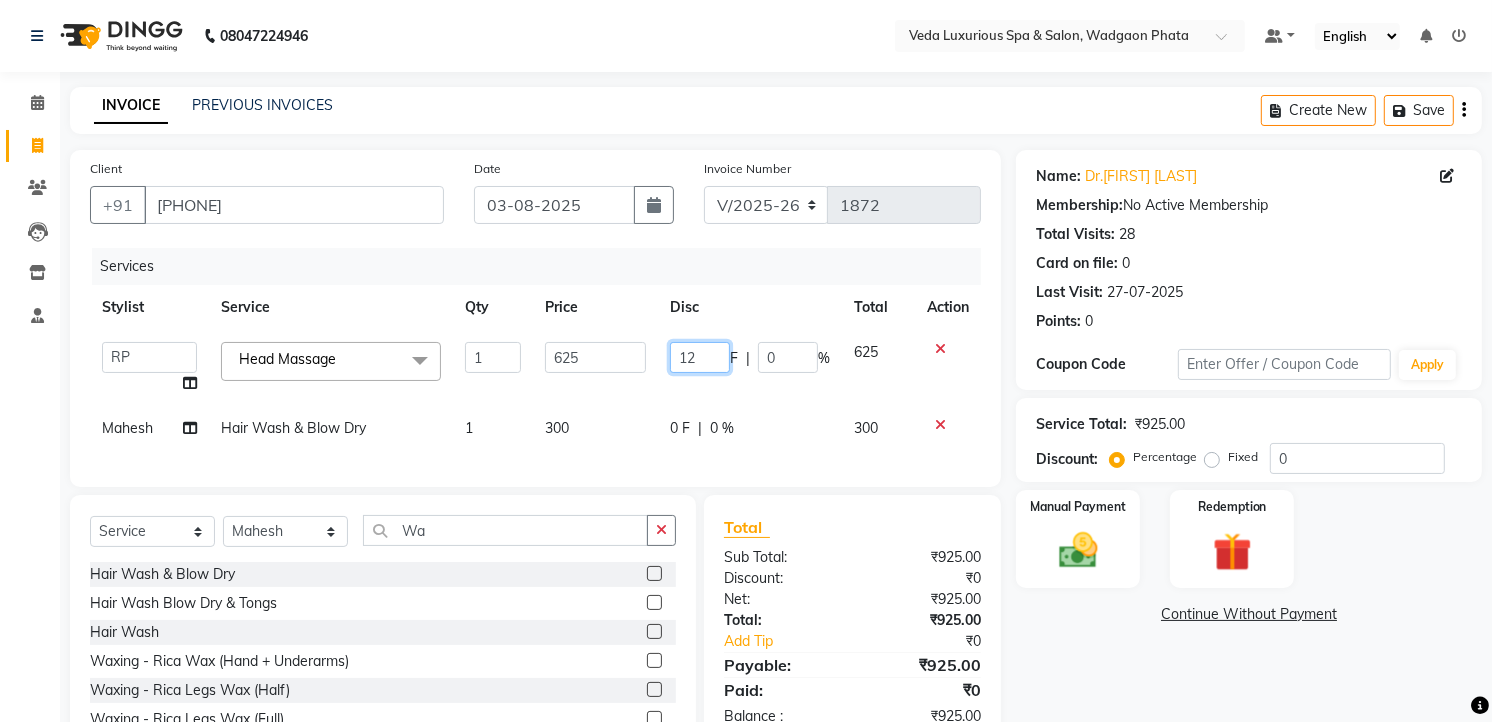 type on "125" 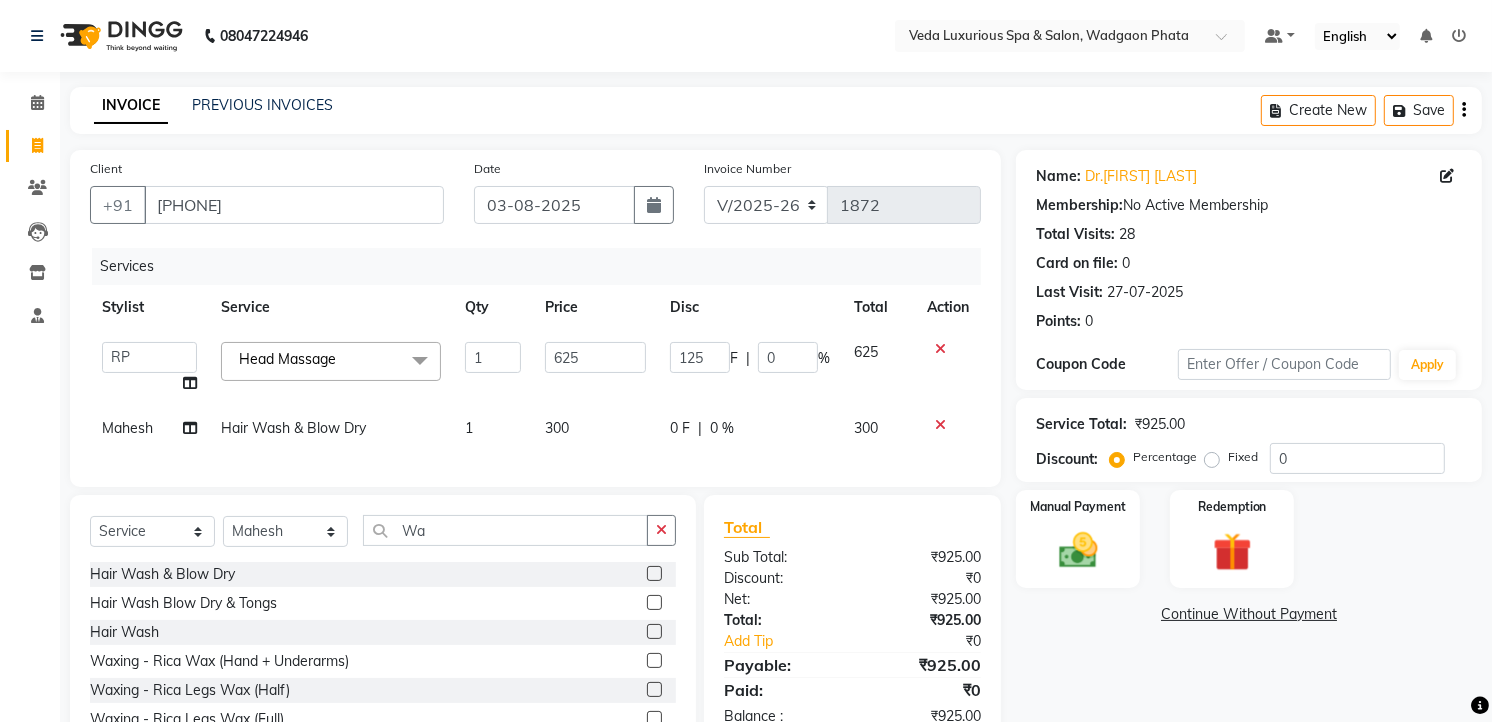 drag, startPoint x: 792, startPoint y: 404, endPoint x: 786, endPoint y: 414, distance: 11.661903 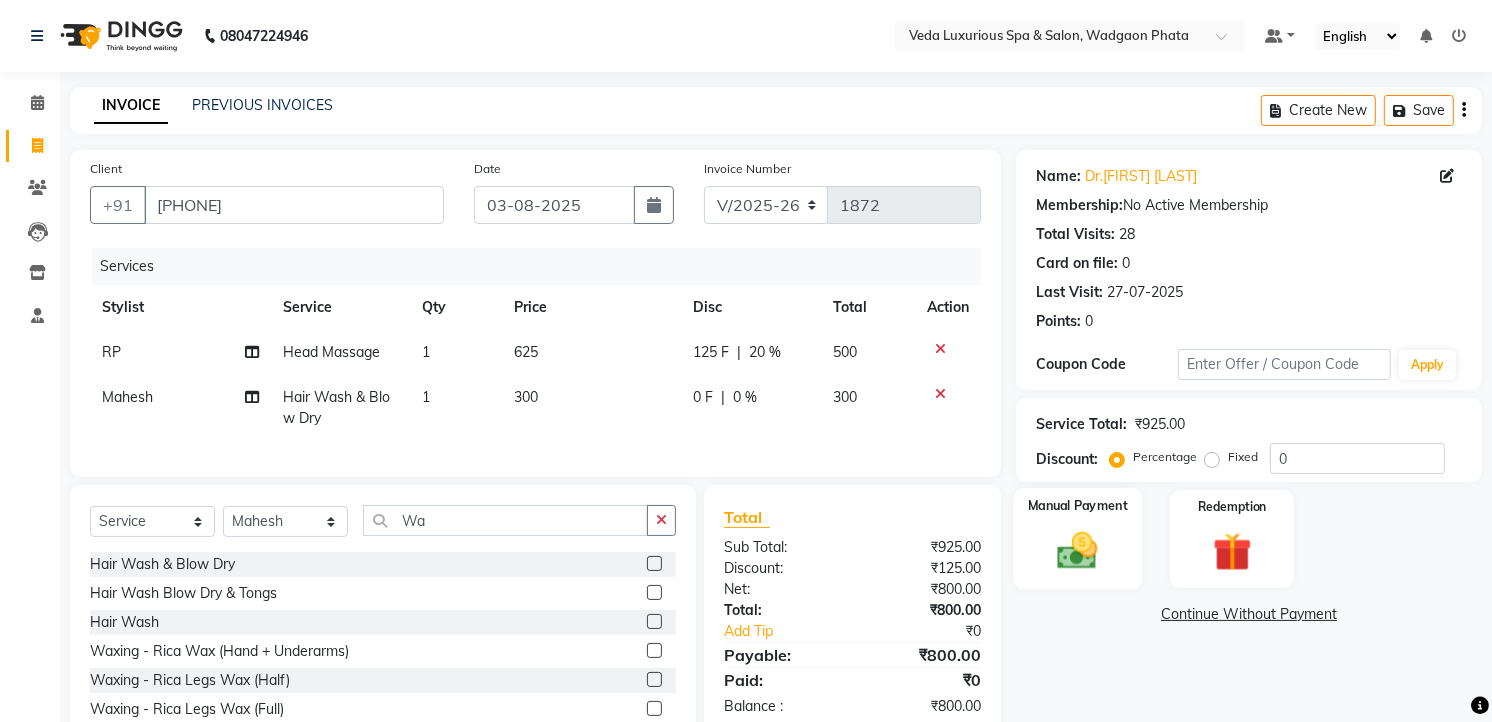 click 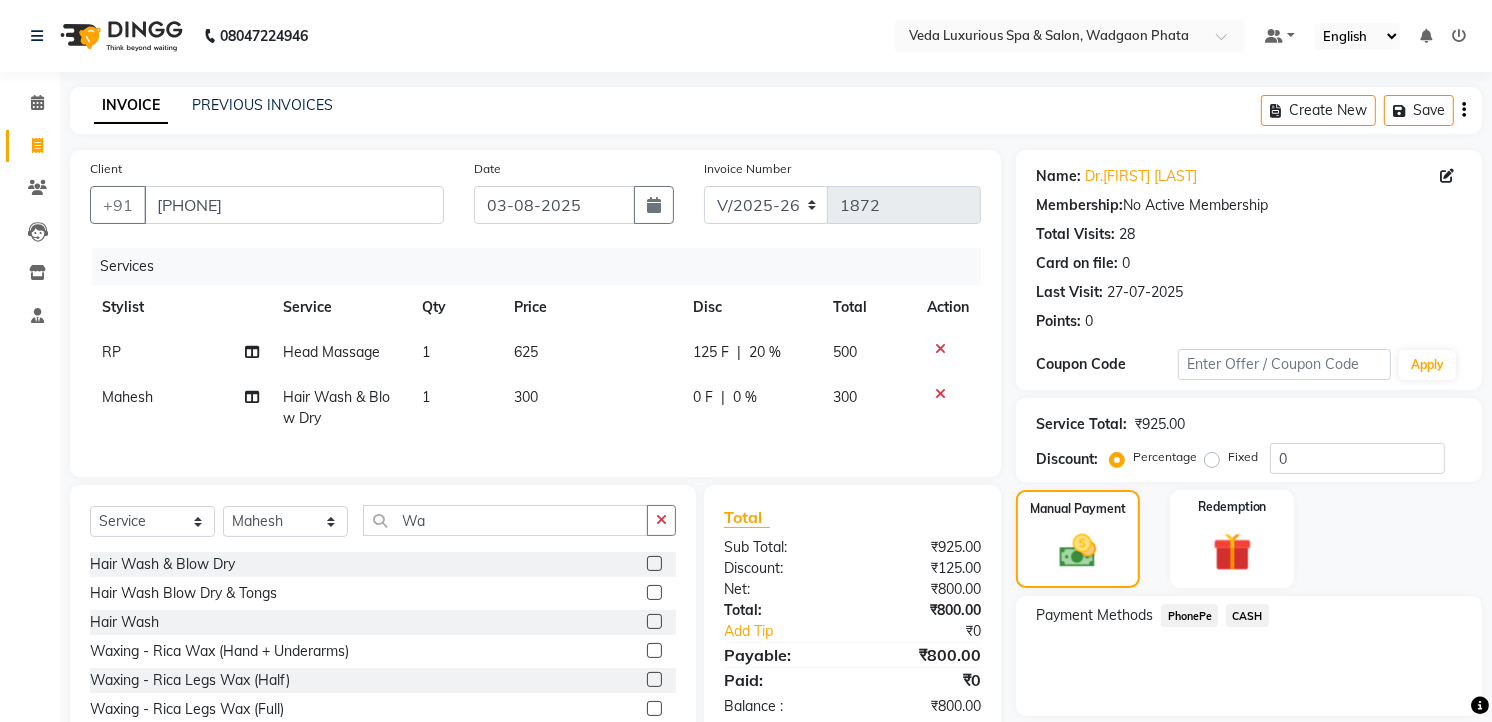 scroll, scrollTop: 104, scrollLeft: 0, axis: vertical 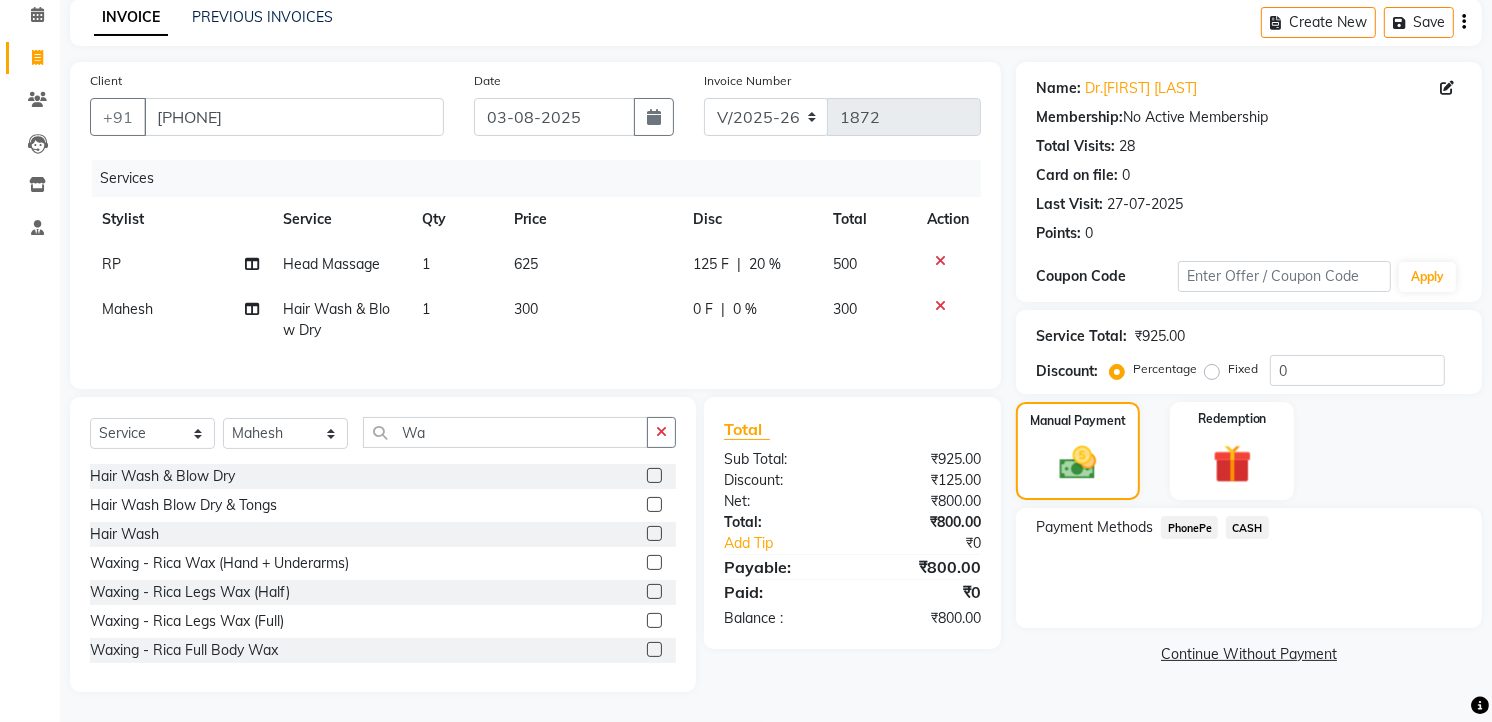 click on "PhonePe" 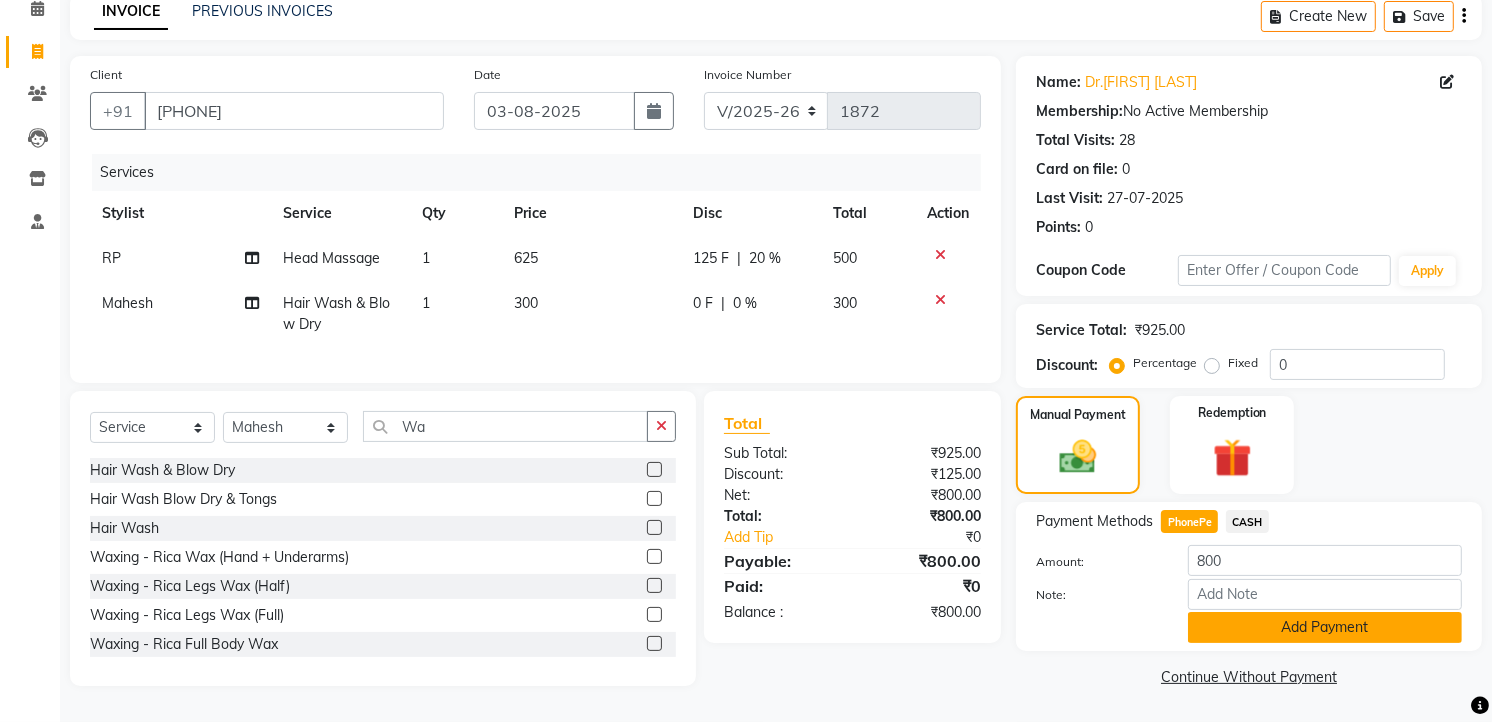 click on "Add Payment" 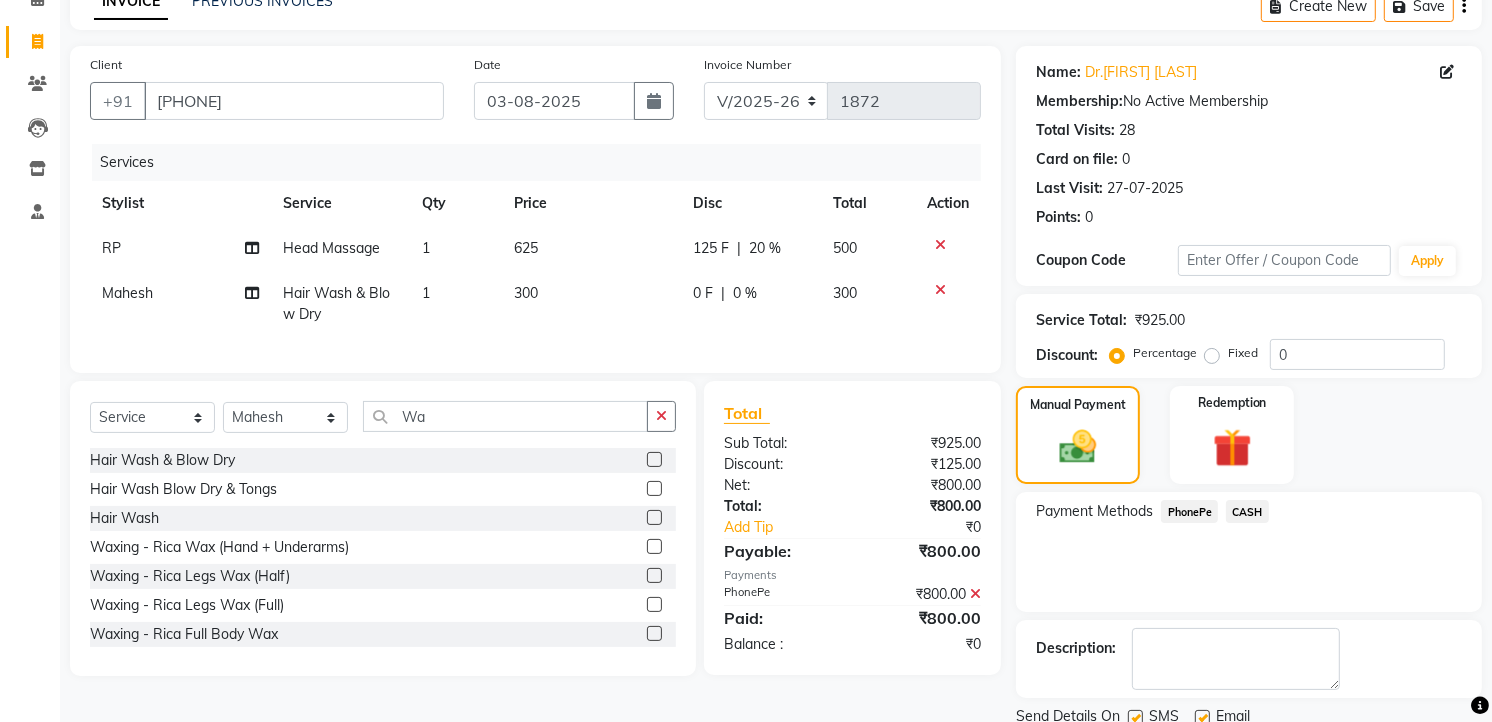 scroll, scrollTop: 177, scrollLeft: 0, axis: vertical 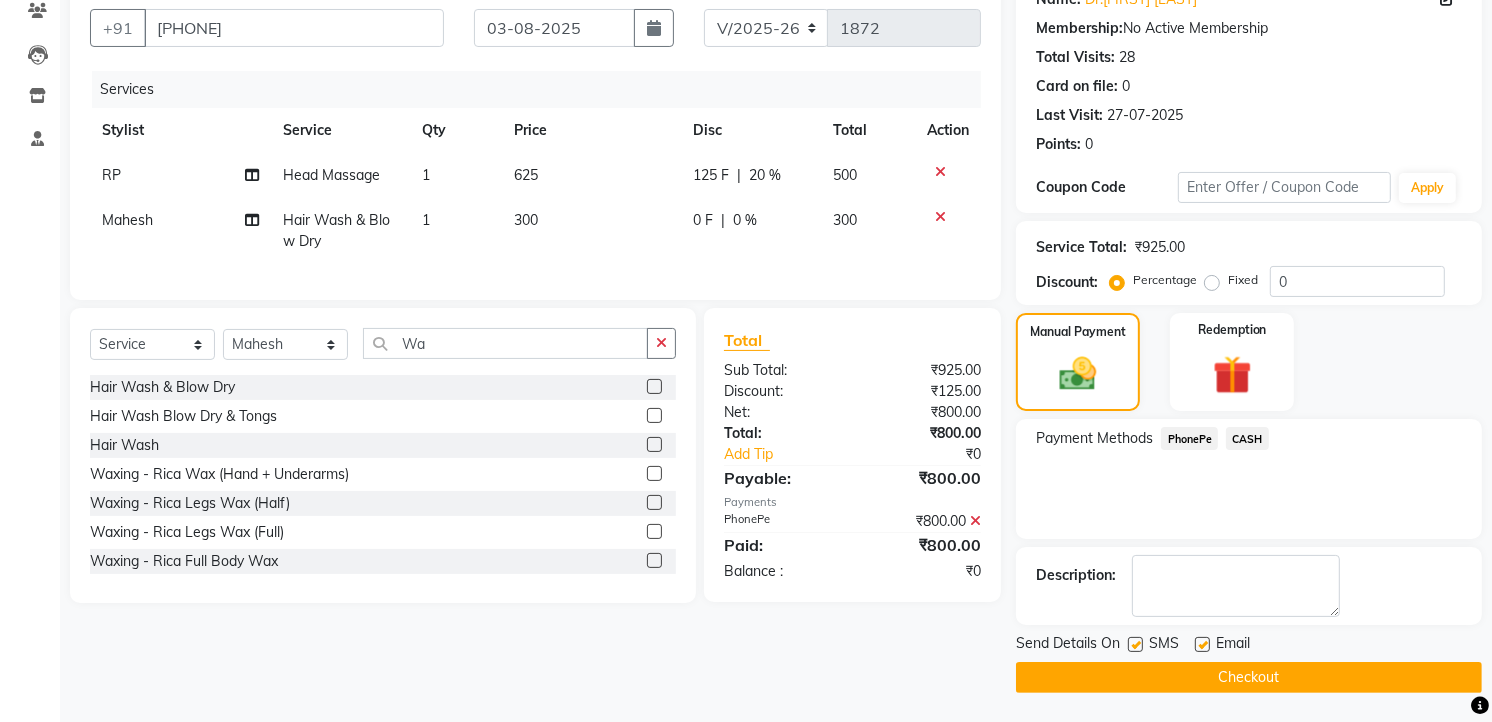 click on "Checkout" 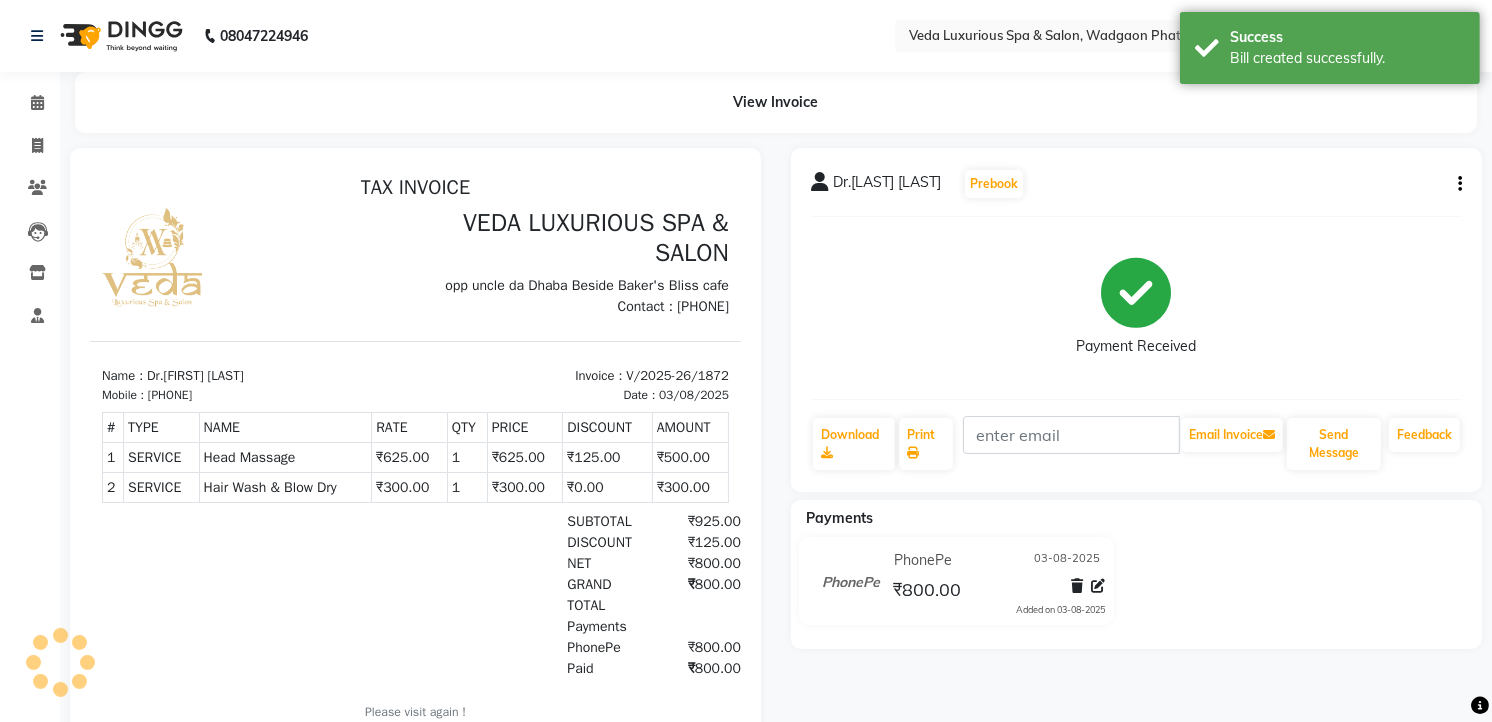 scroll, scrollTop: 90, scrollLeft: 0, axis: vertical 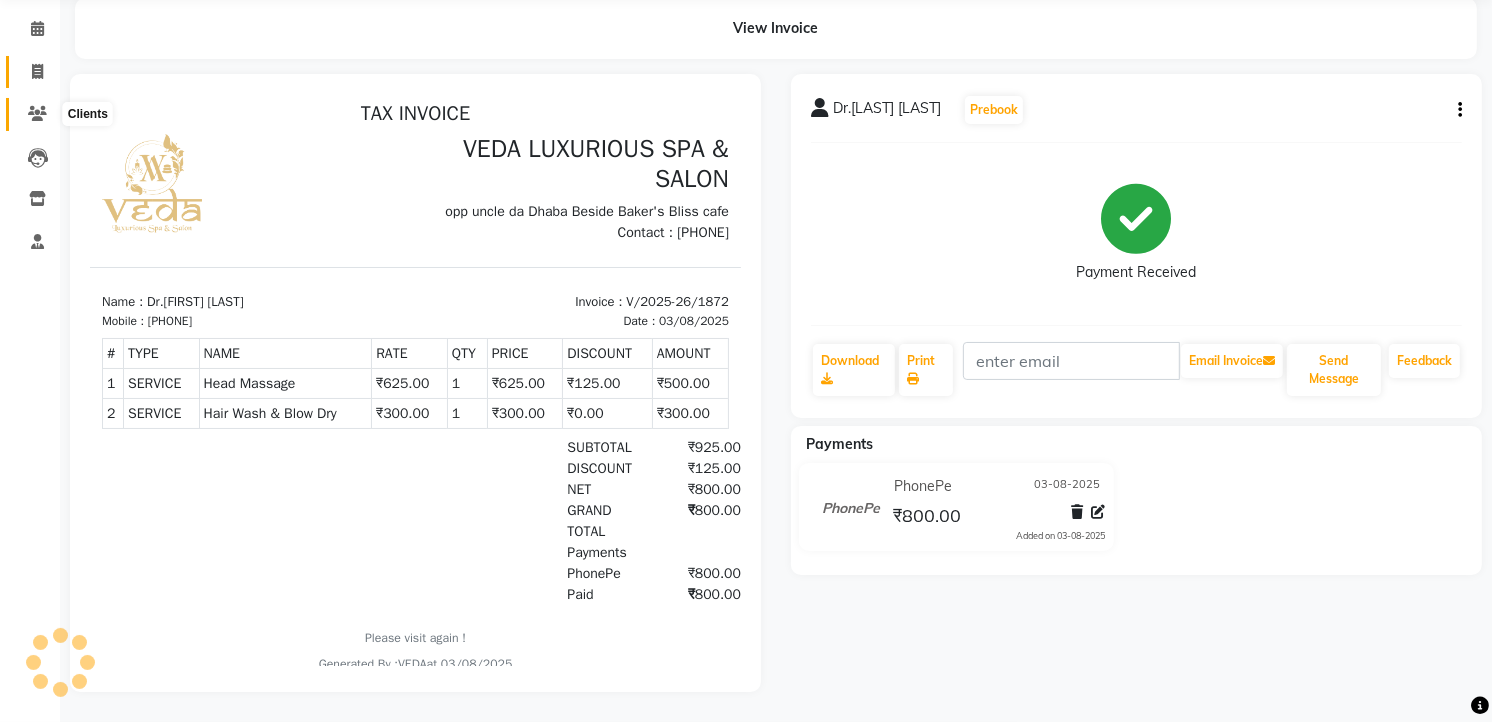 click 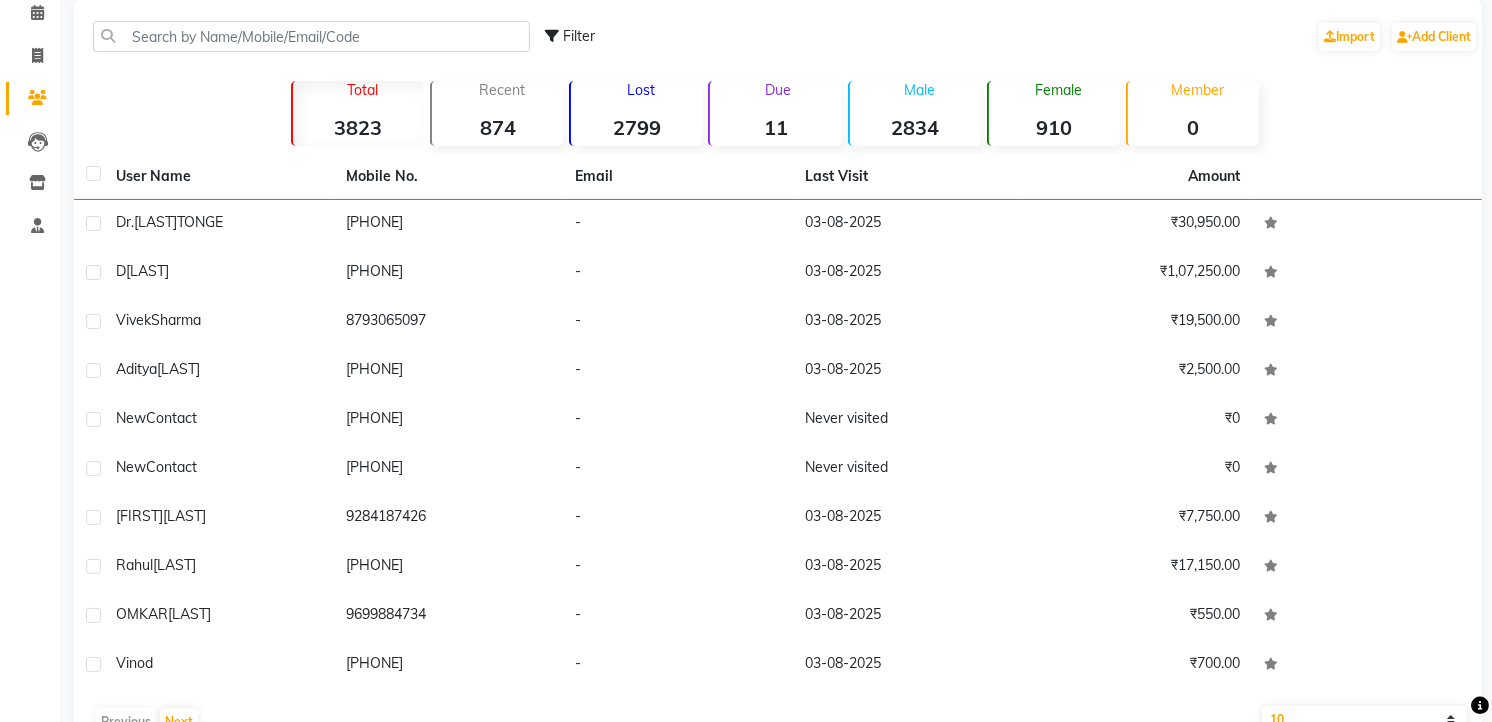 scroll, scrollTop: 0, scrollLeft: 0, axis: both 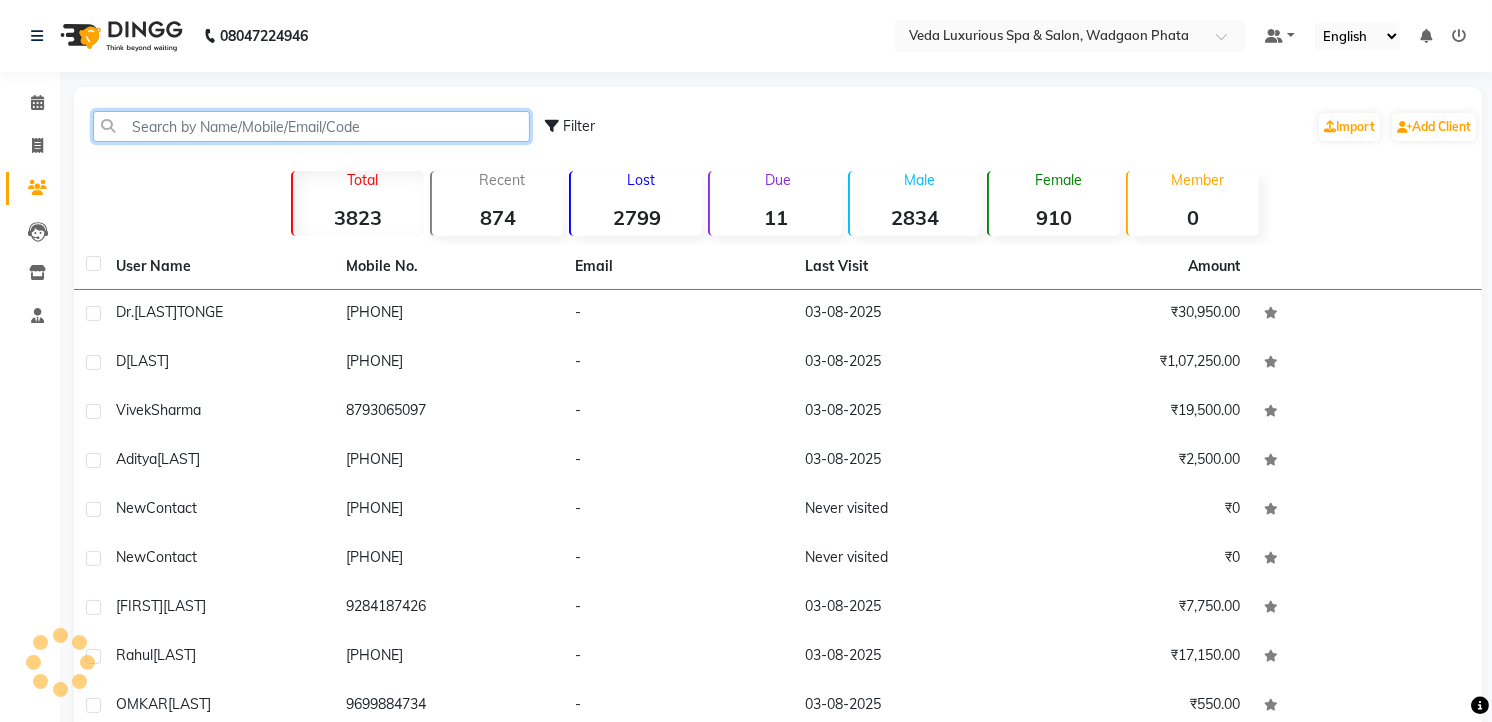 click 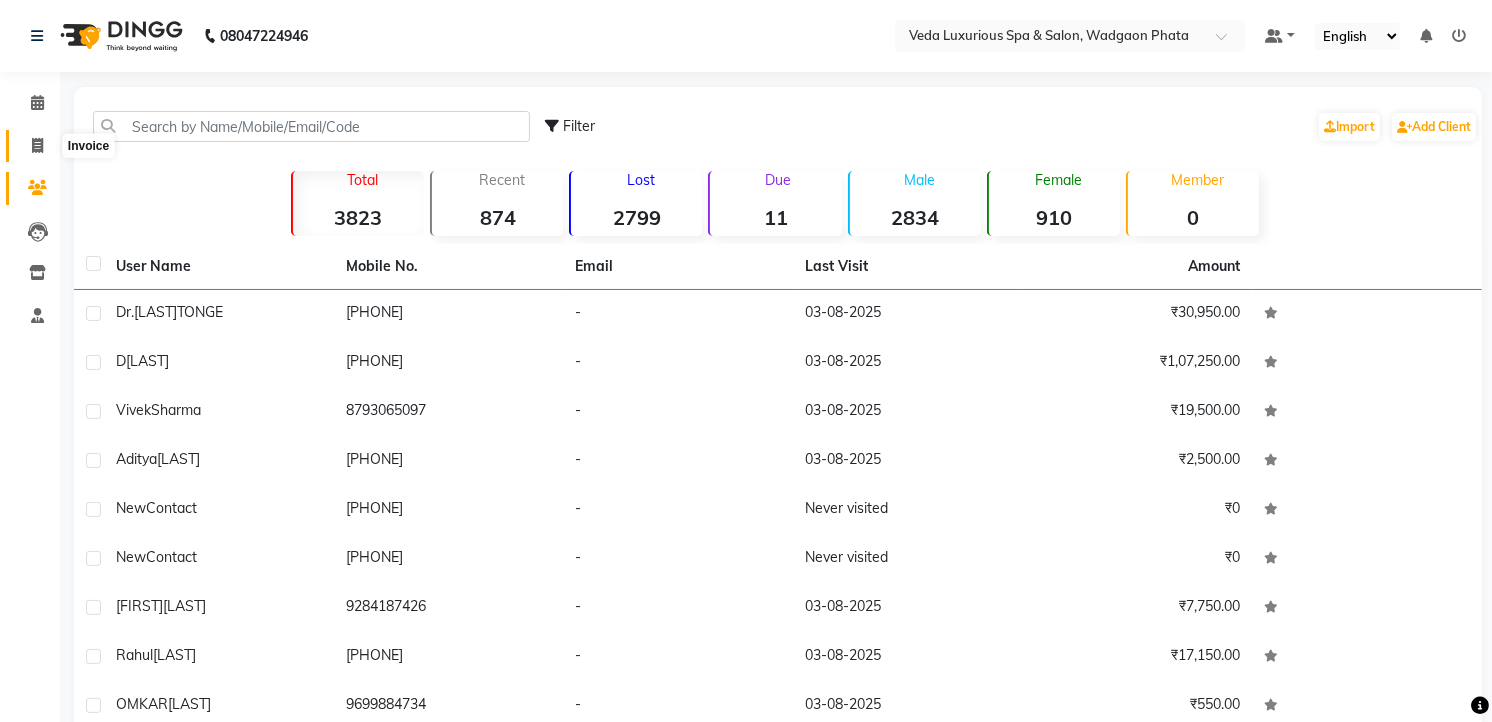 click 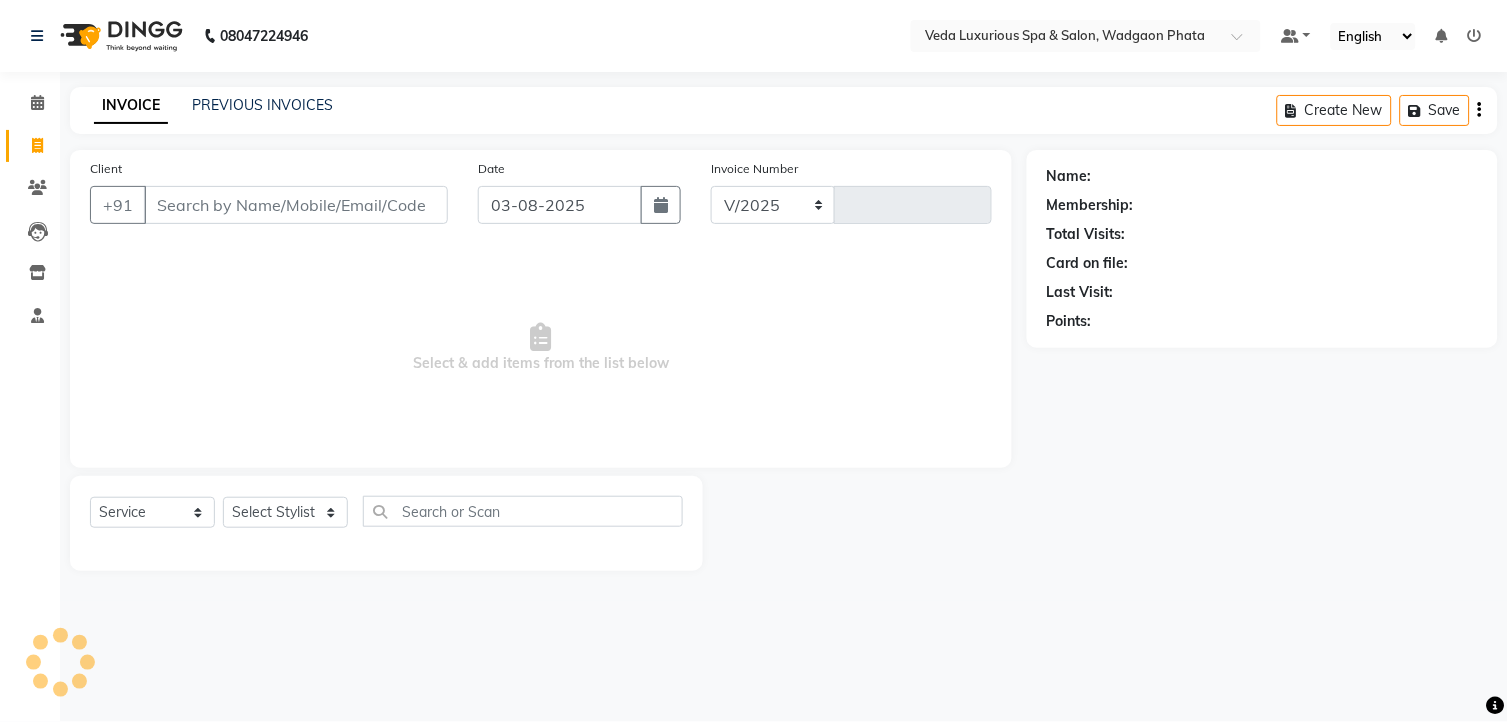 select on "4666" 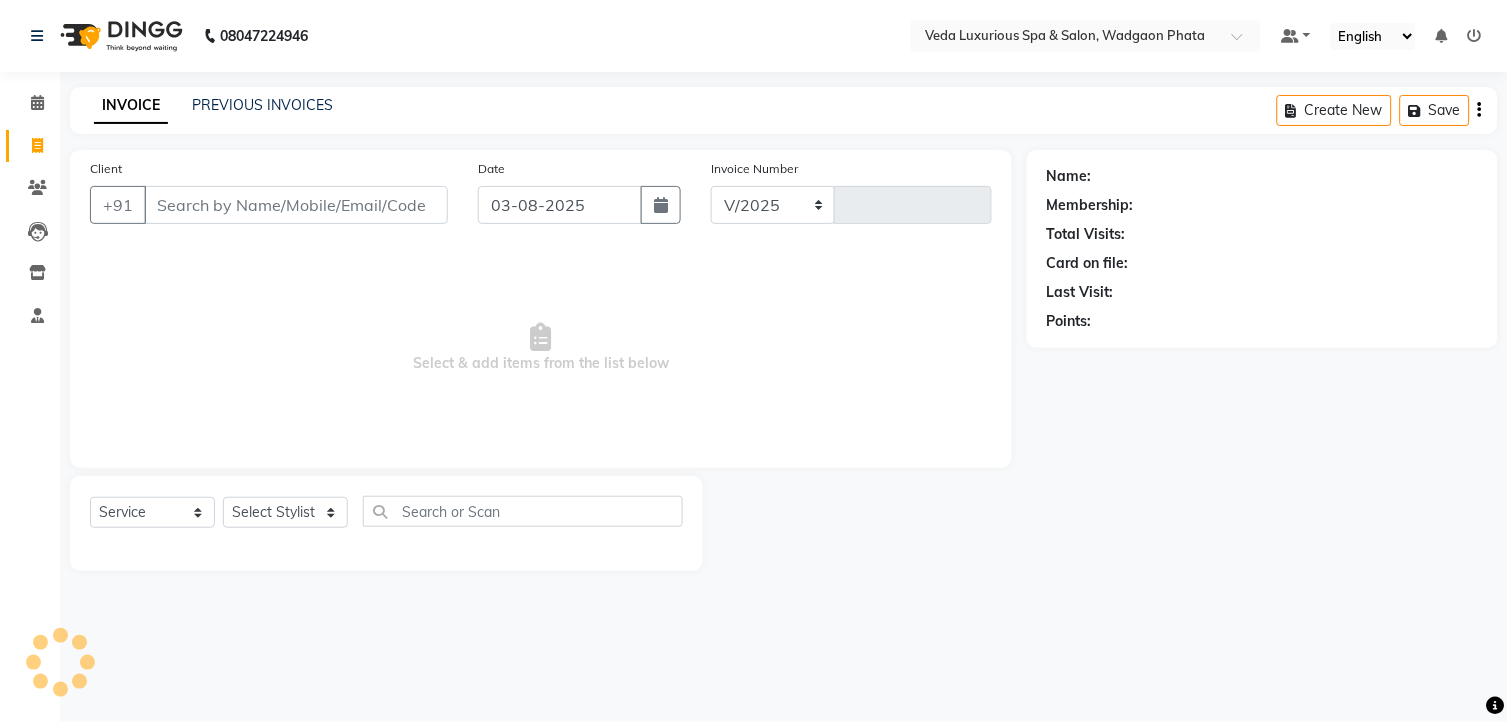 type on "1873" 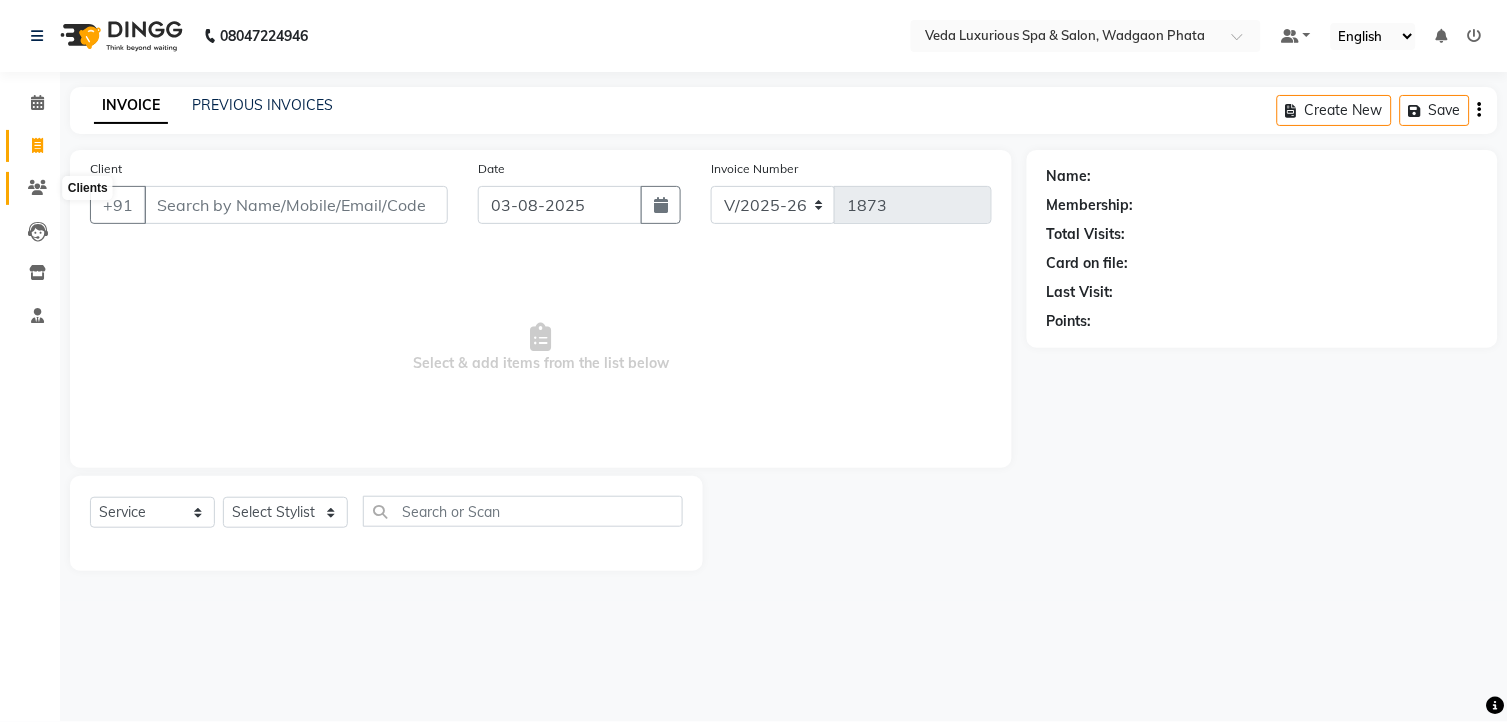 click 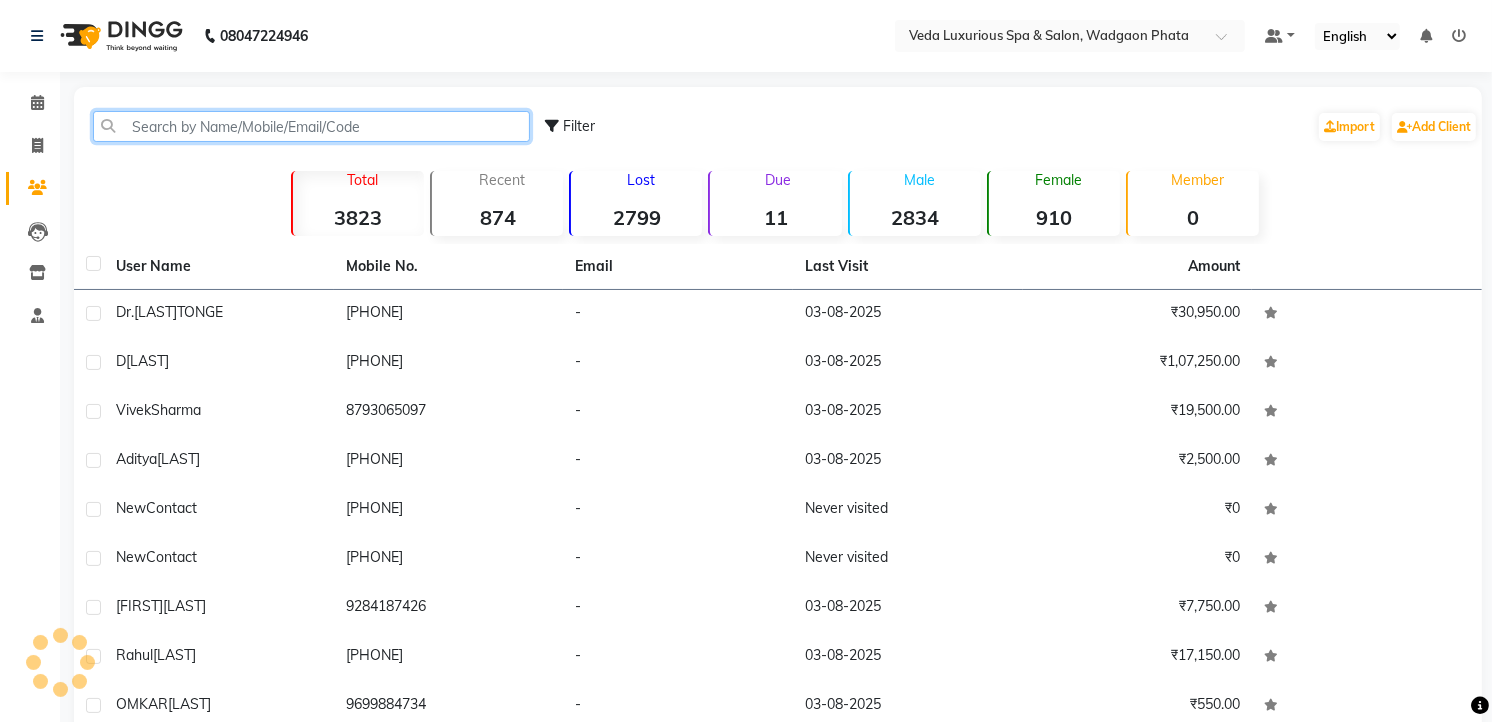 click 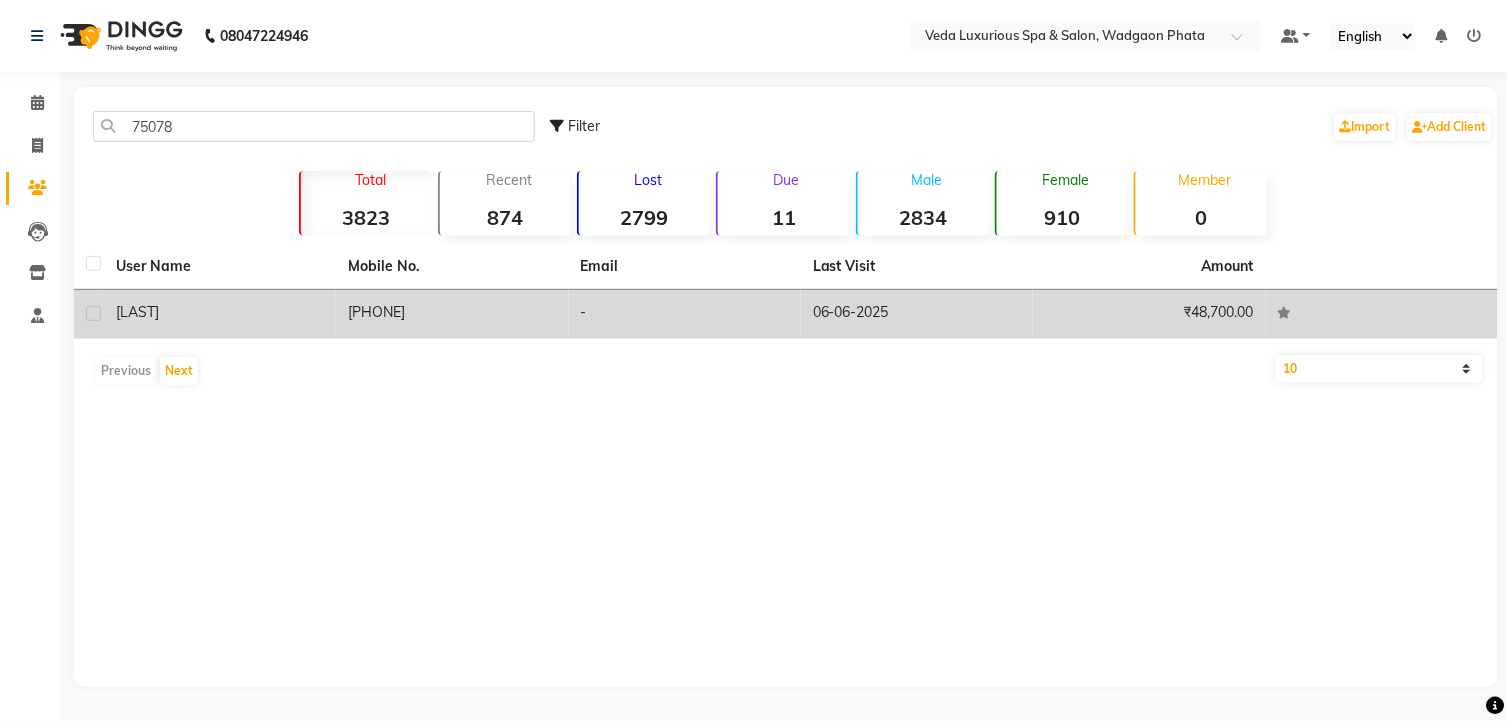 click on "[LAST]" 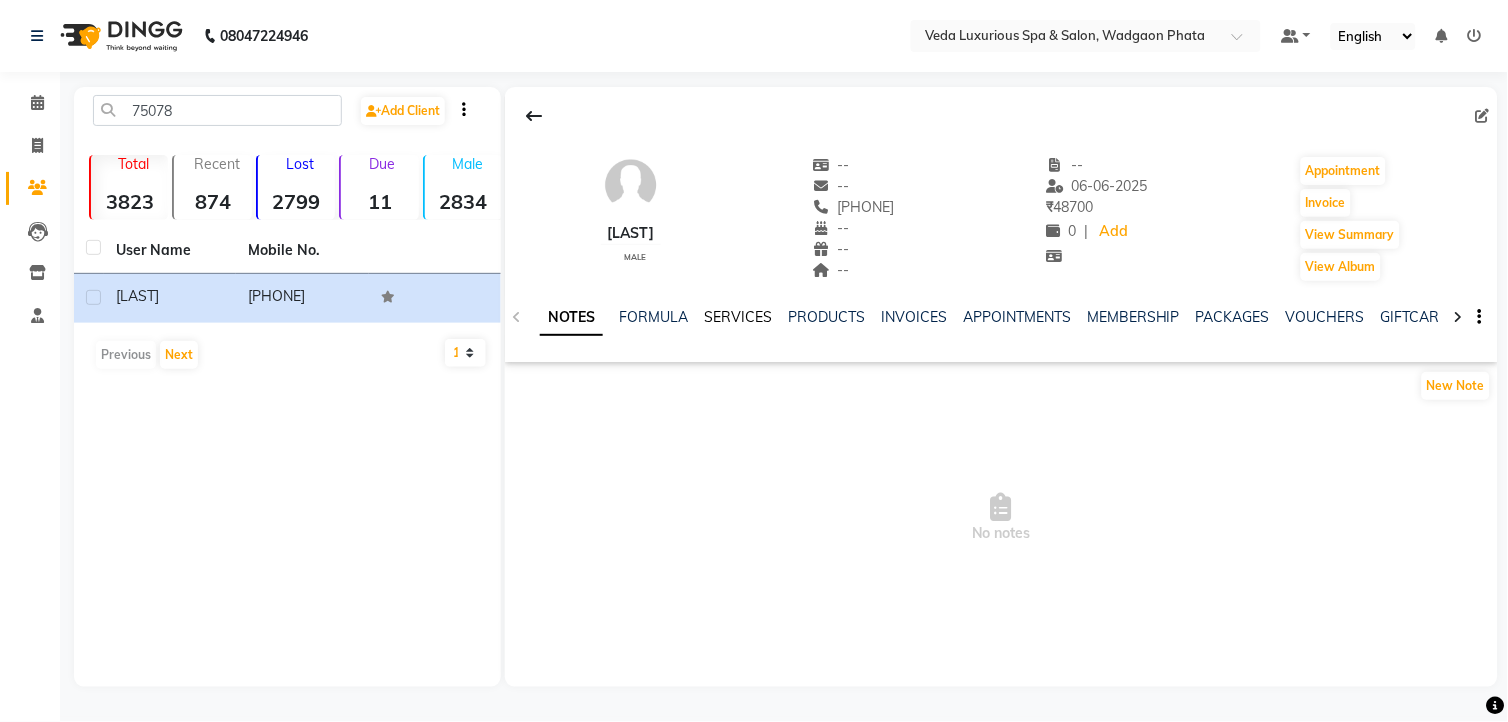 click on "SERVICES" 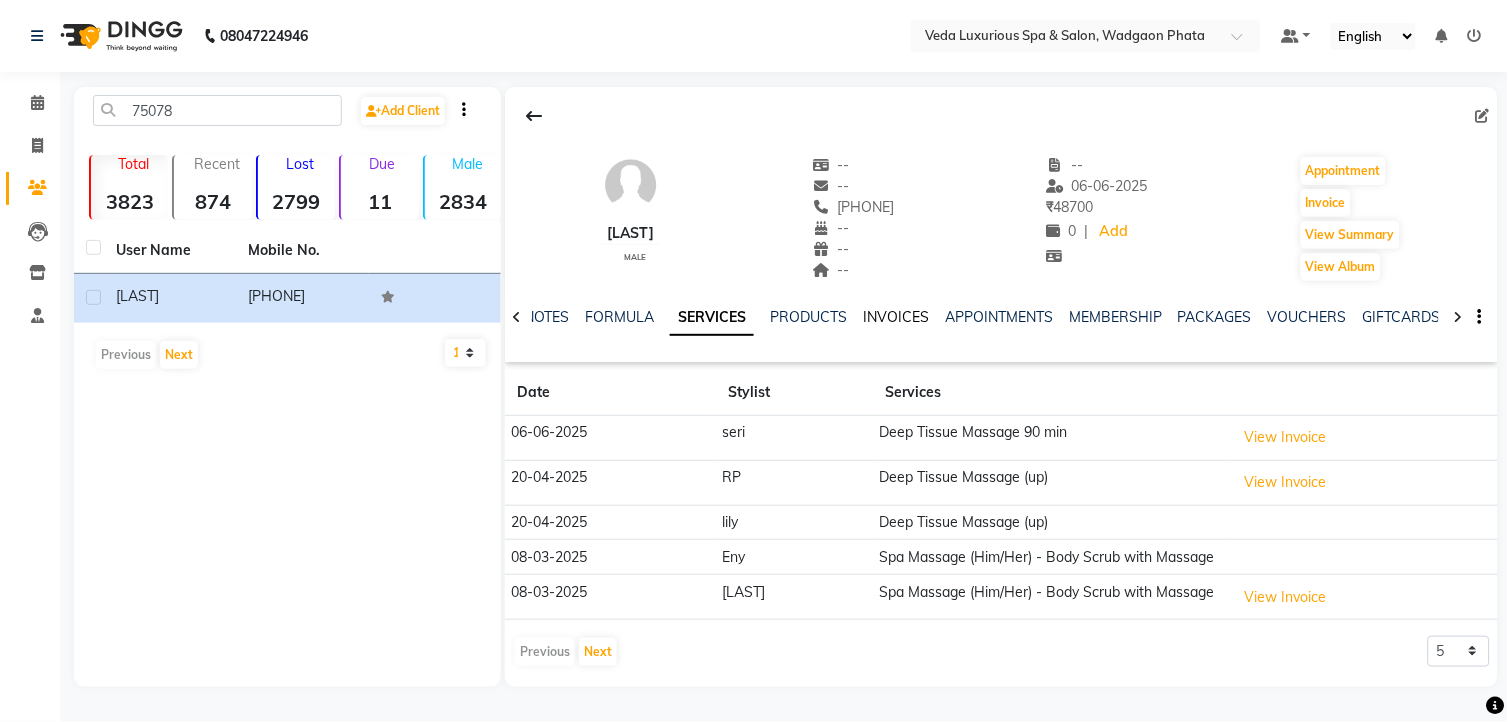 drag, startPoint x: 884, startPoint y: 314, endPoint x: 935, endPoint y: 322, distance: 51.62364 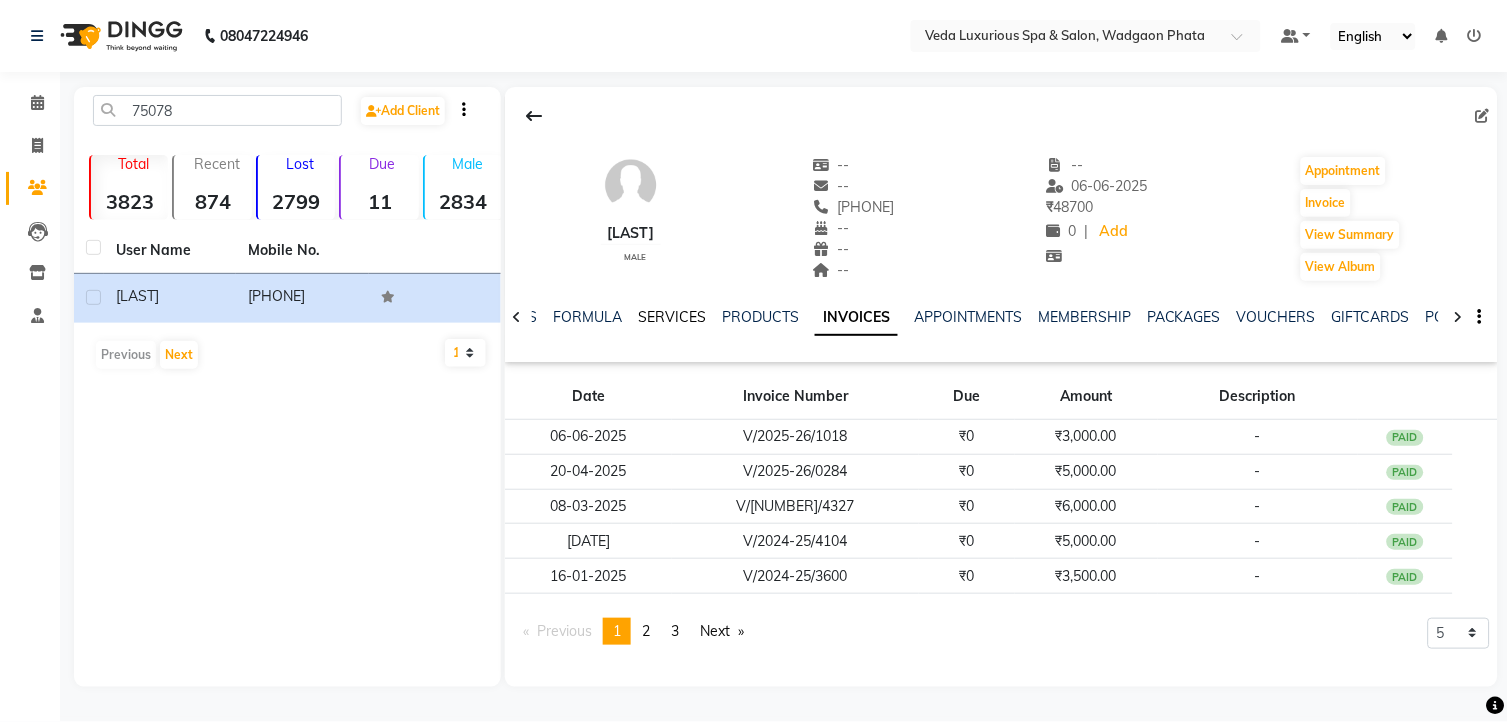 click on "SERVICES" 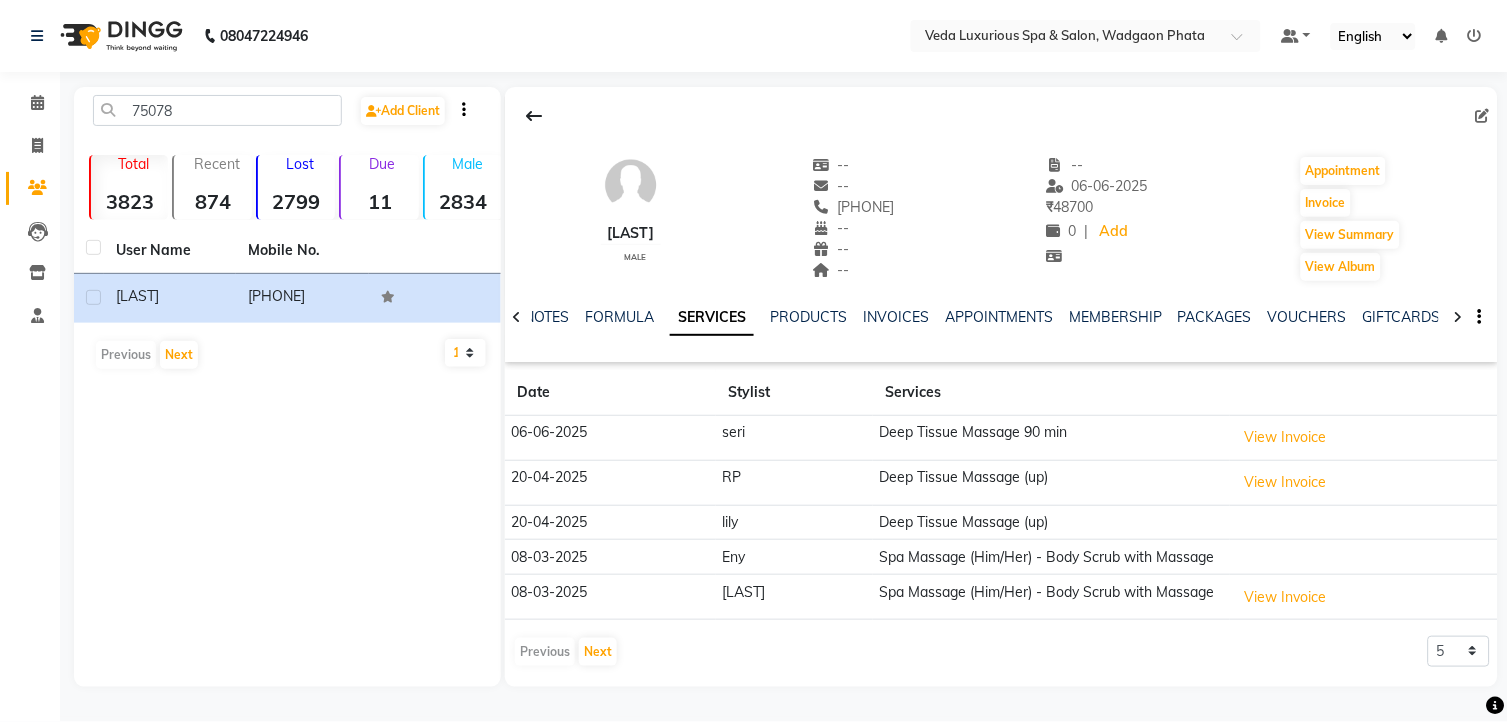 drag, startPoint x: 535, startPoint y: 111, endPoint x: 431, endPoint y: 98, distance: 104.80935 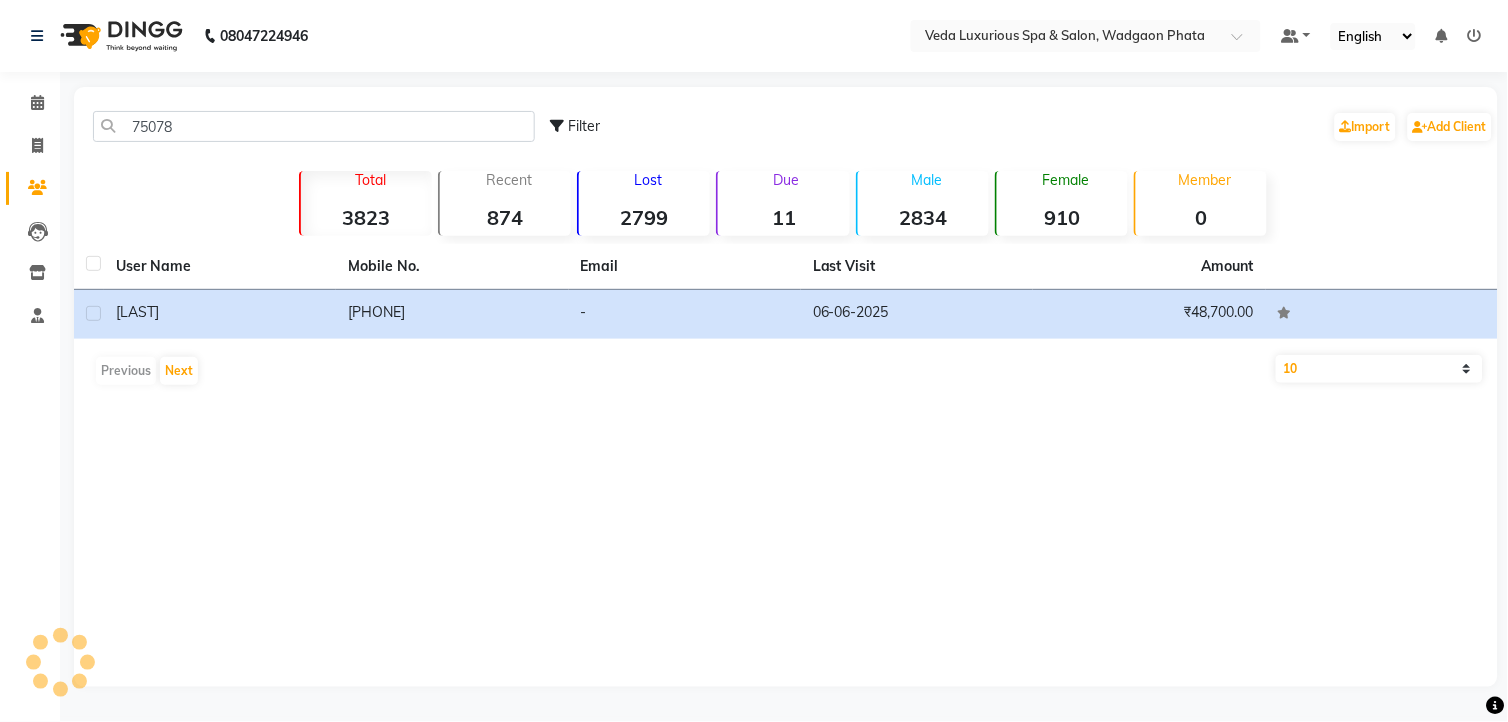 click on "[PHONE] Filter  Import   Add Client" 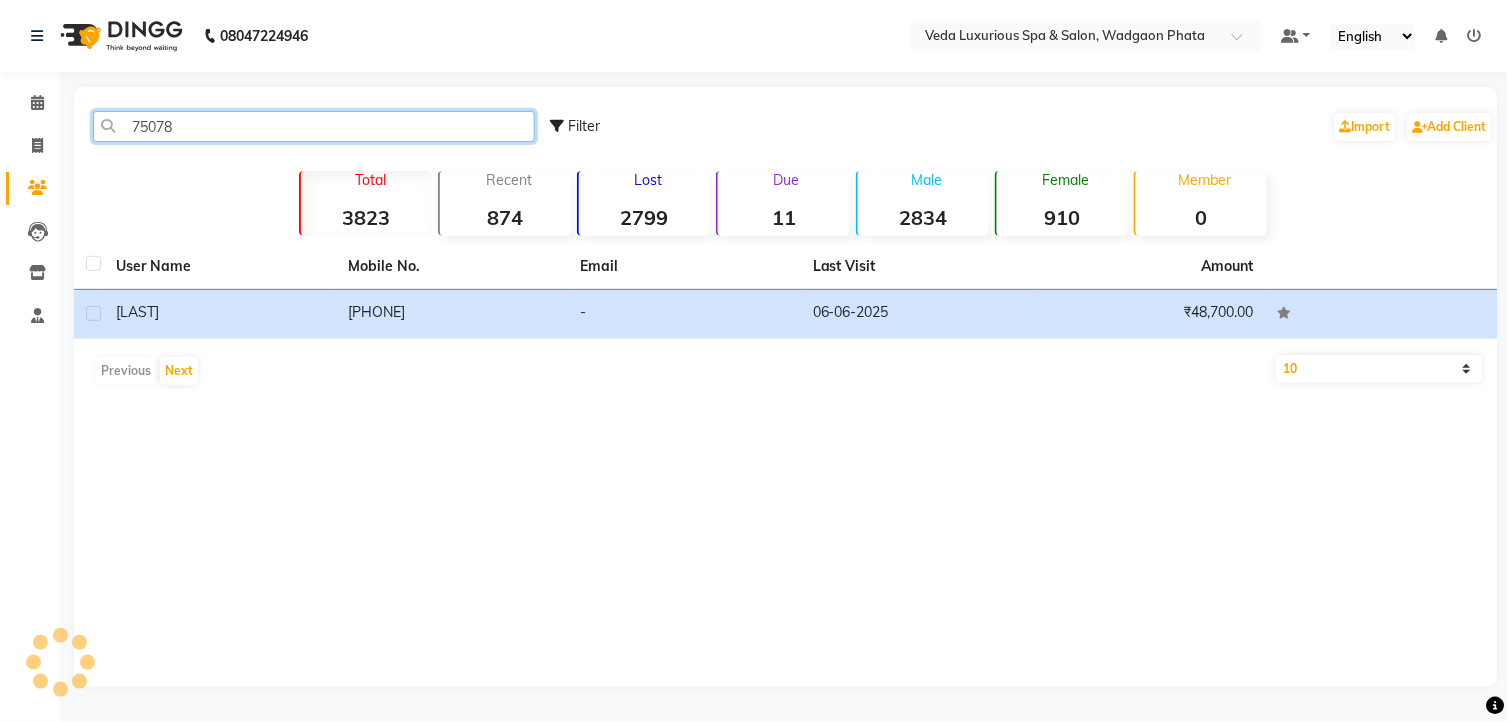 click on "75078" 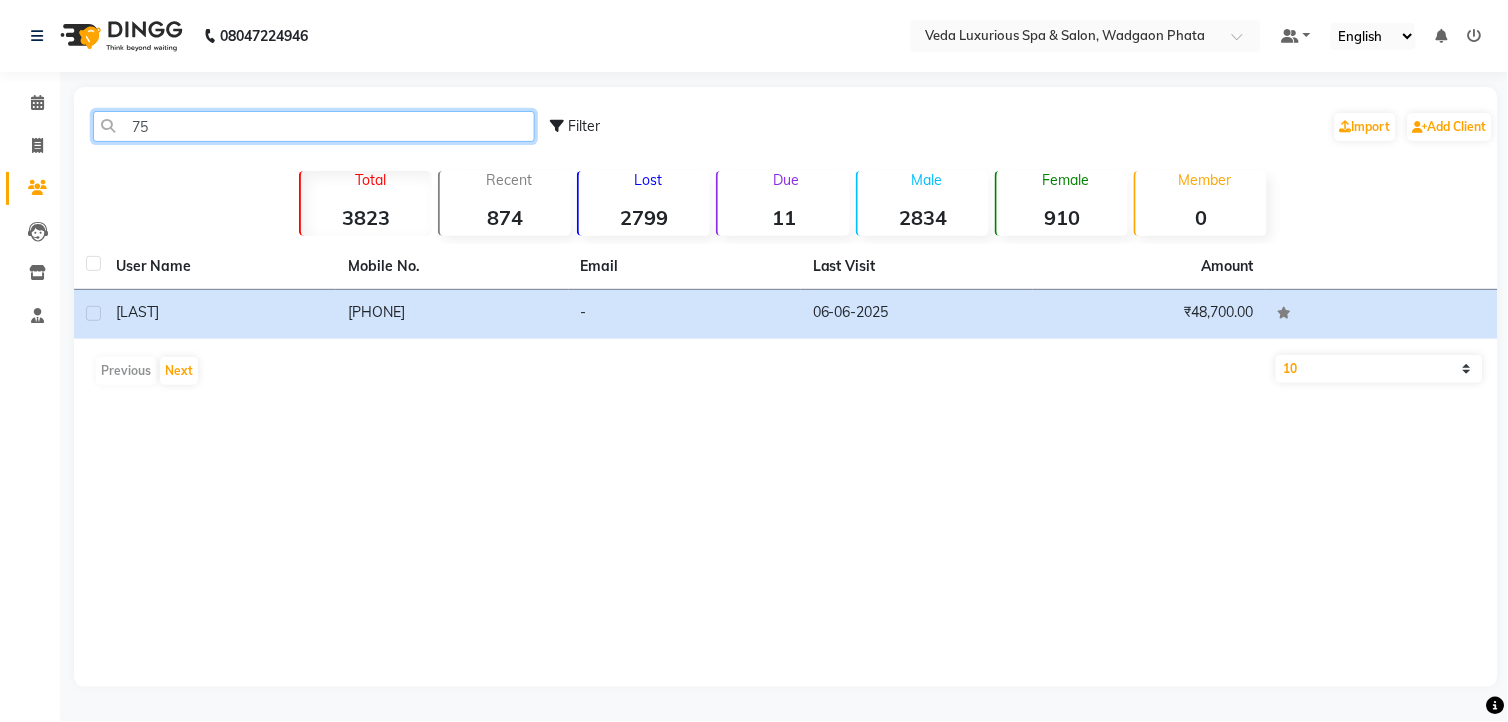 type on "7" 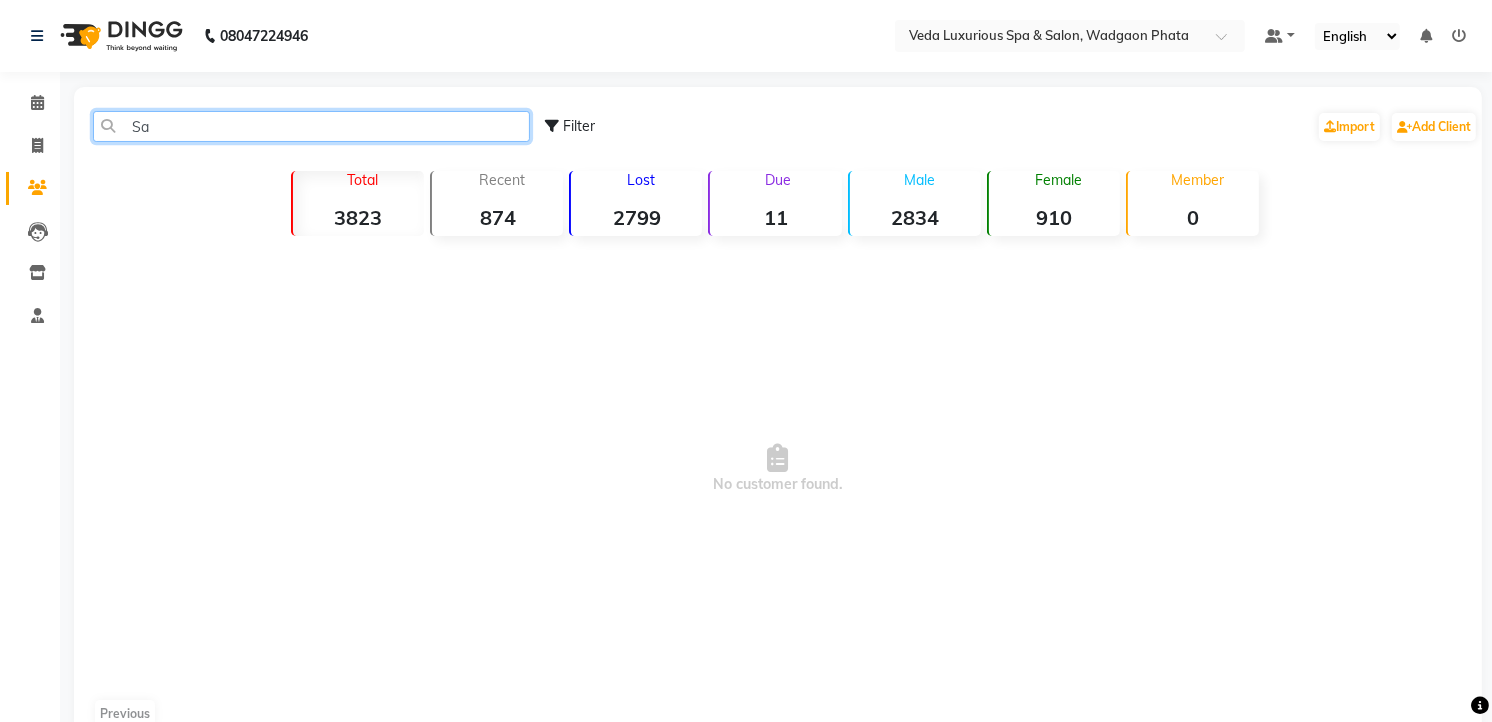 type on "S" 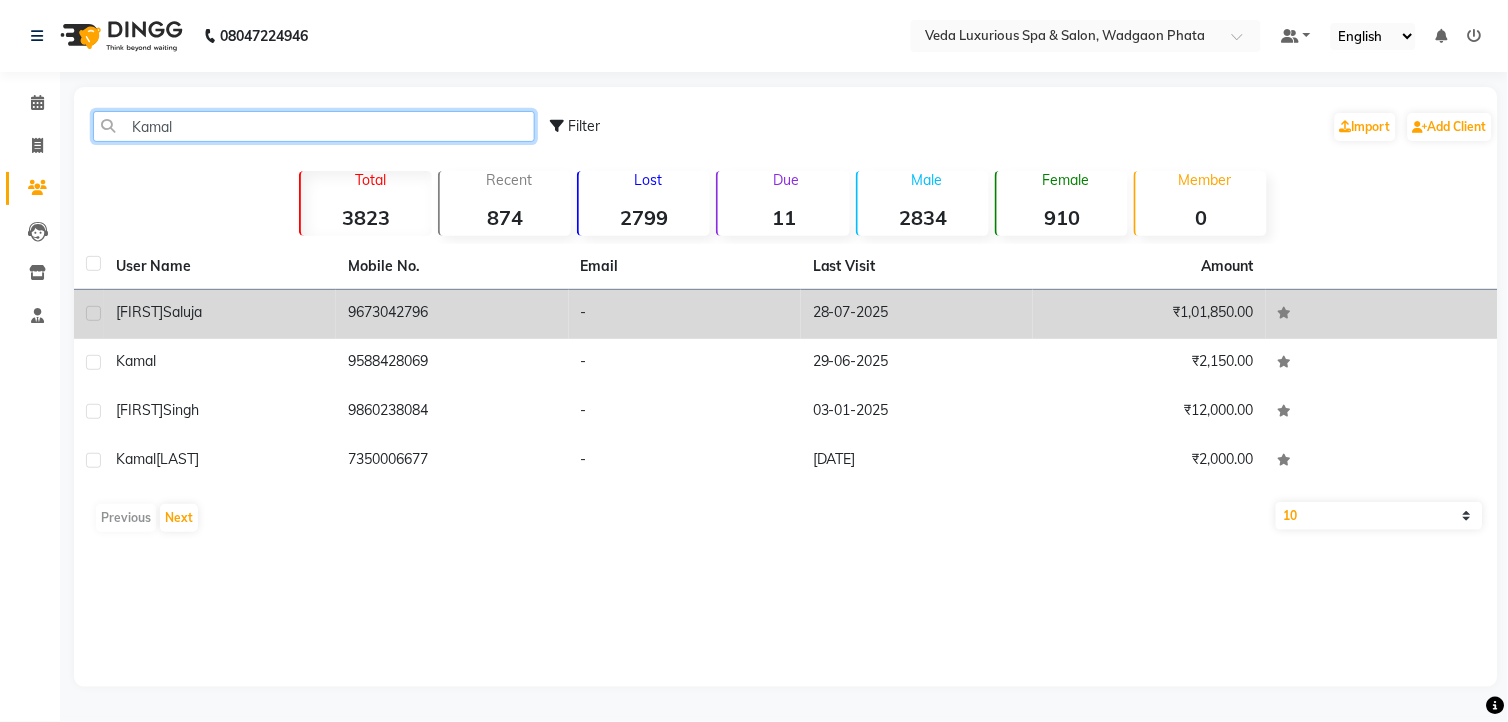 type on "Kamal" 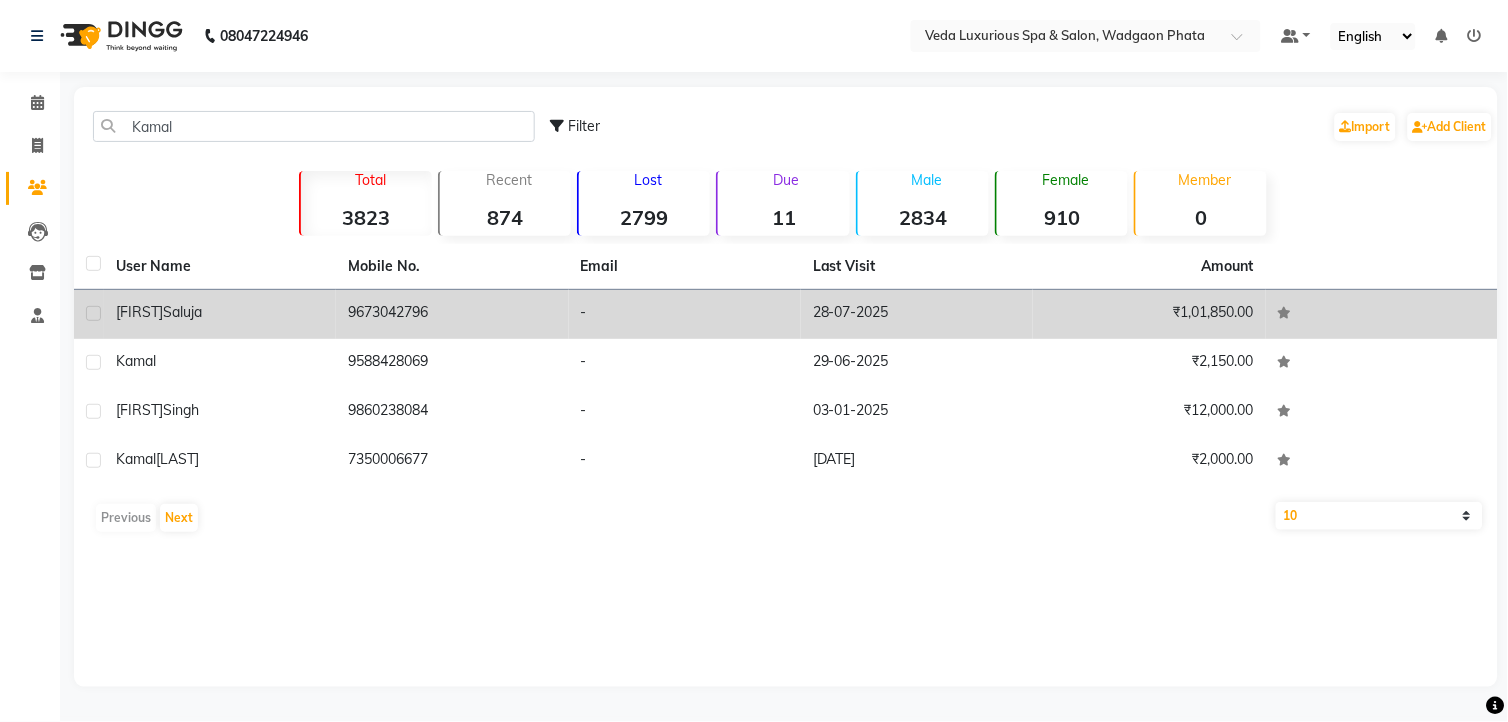 click on "[FIRST]  [LAST]" 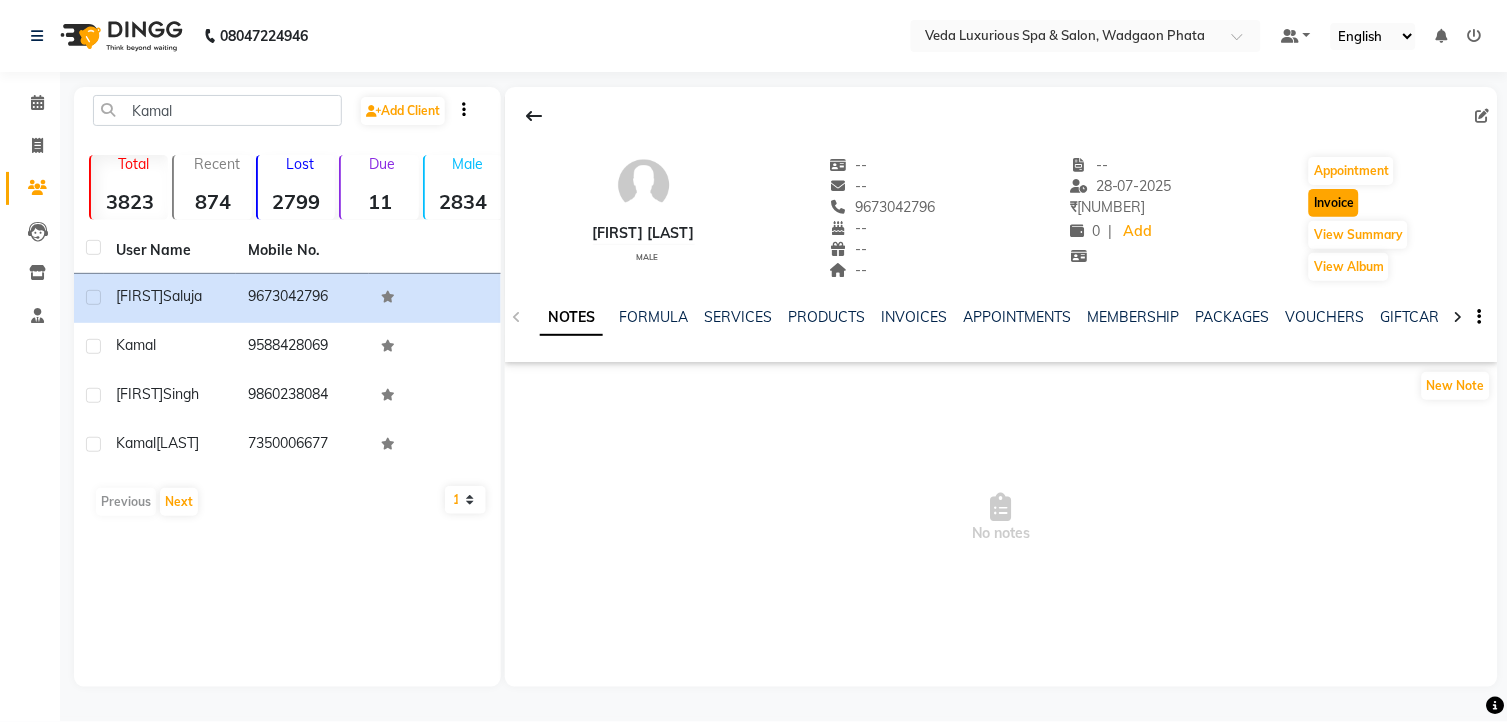 click on "Invoice" 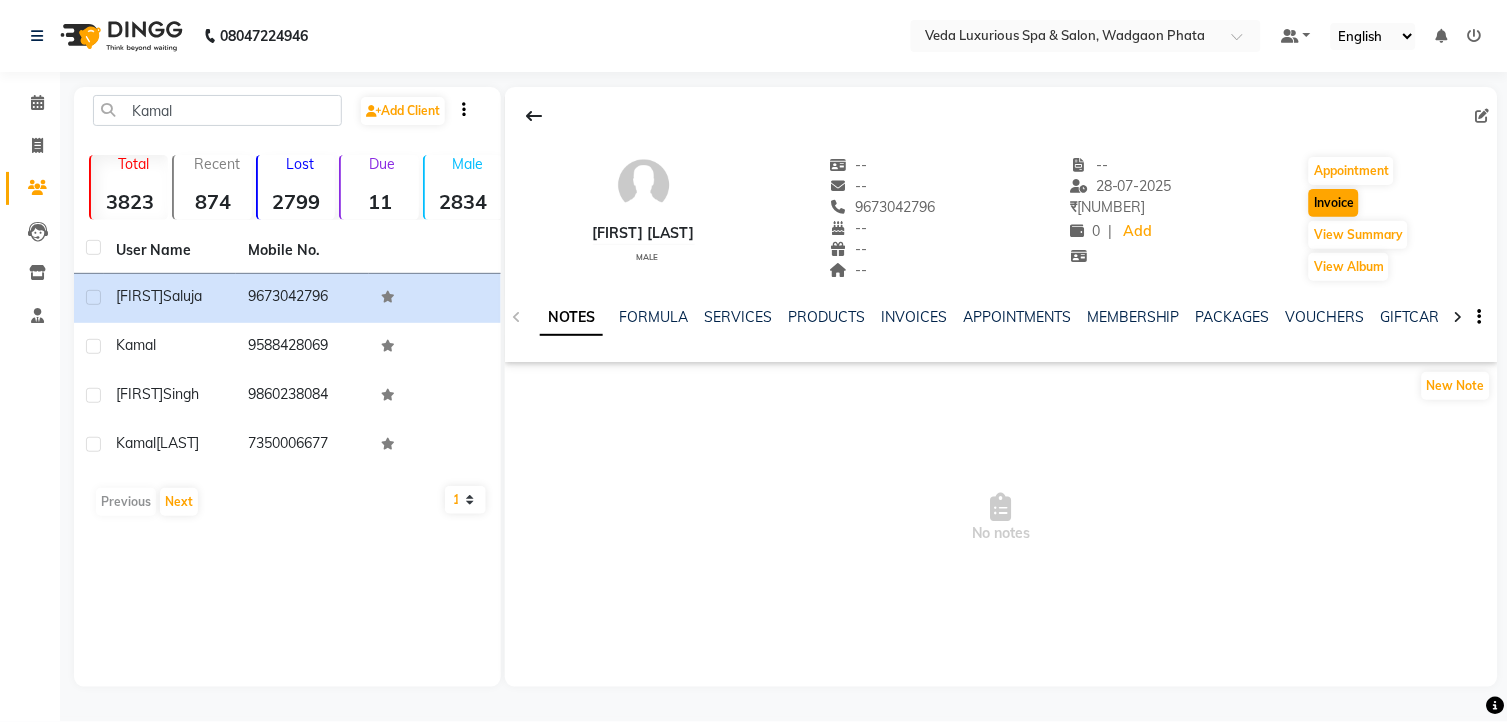 select on "service" 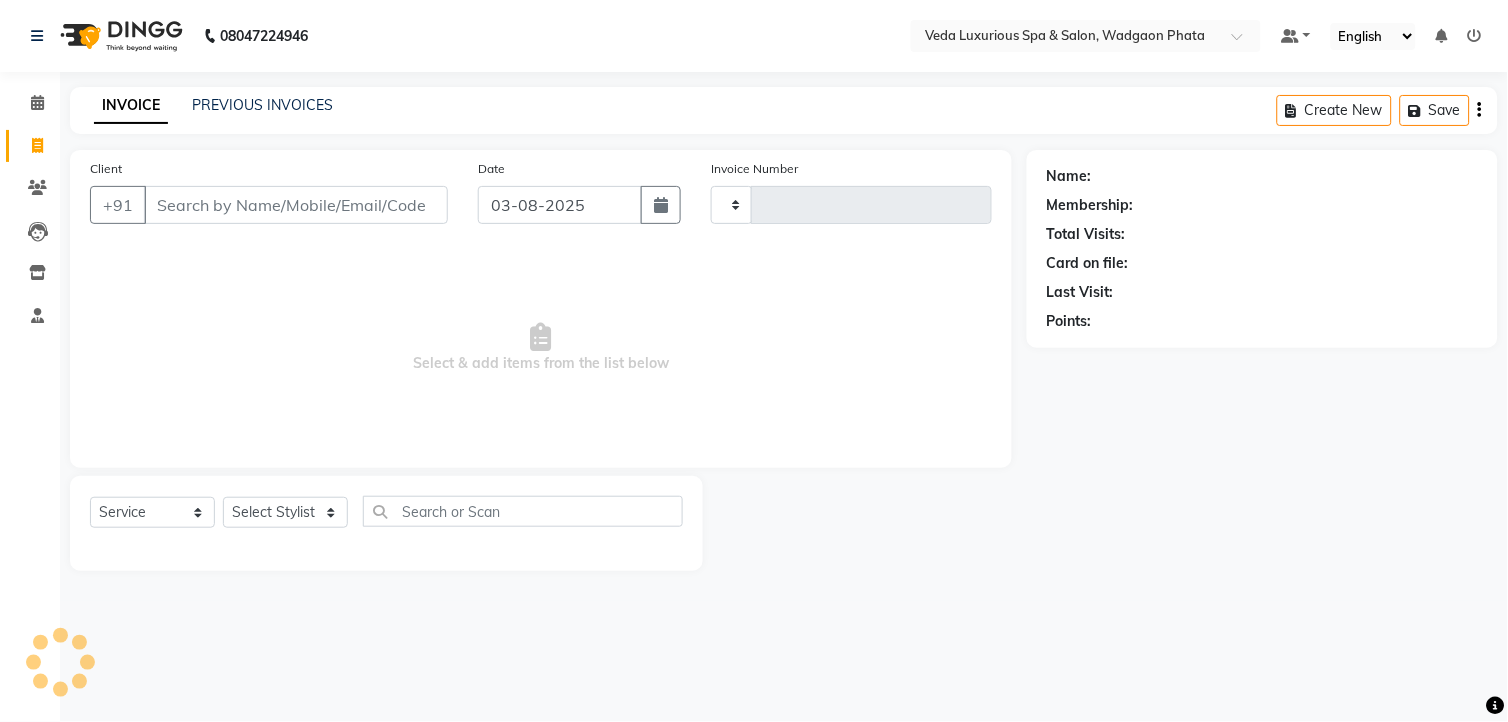 type on "1873" 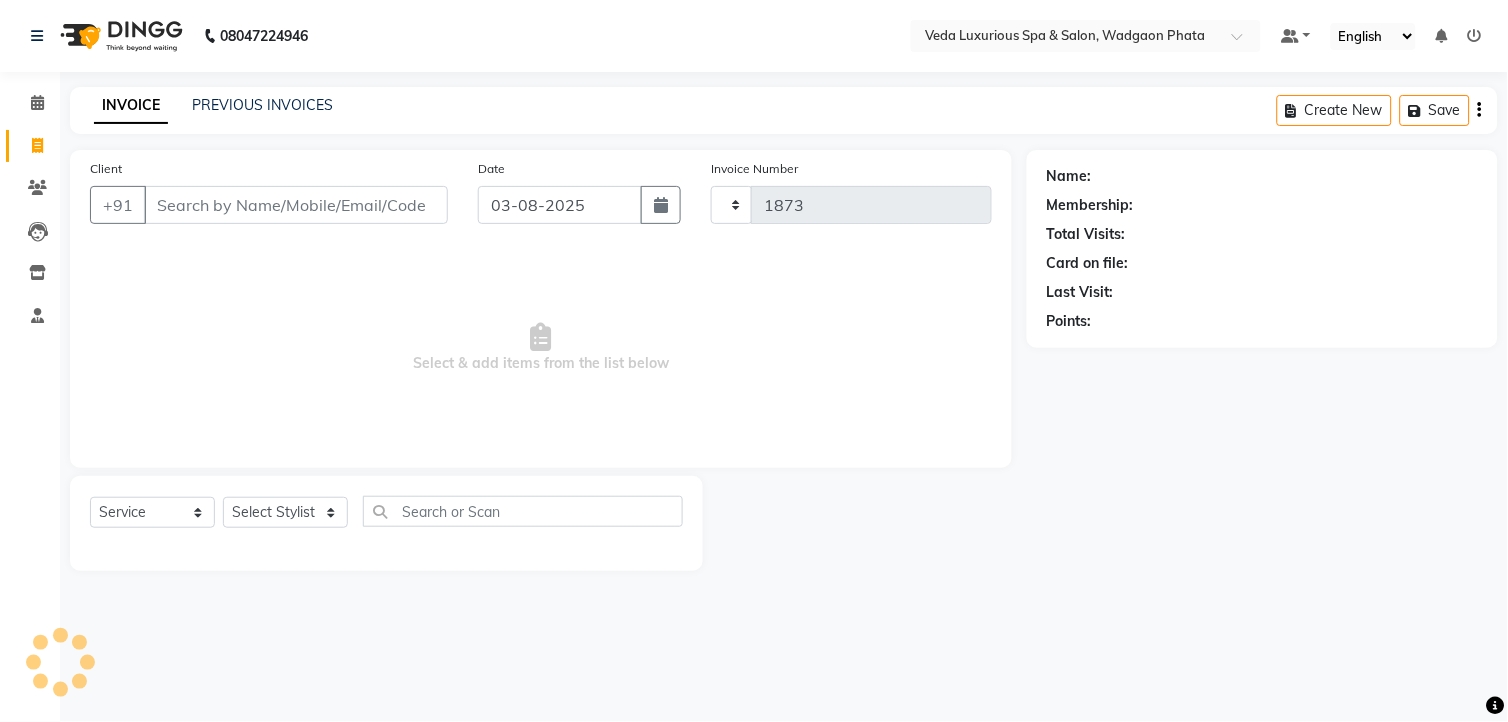 select on "4666" 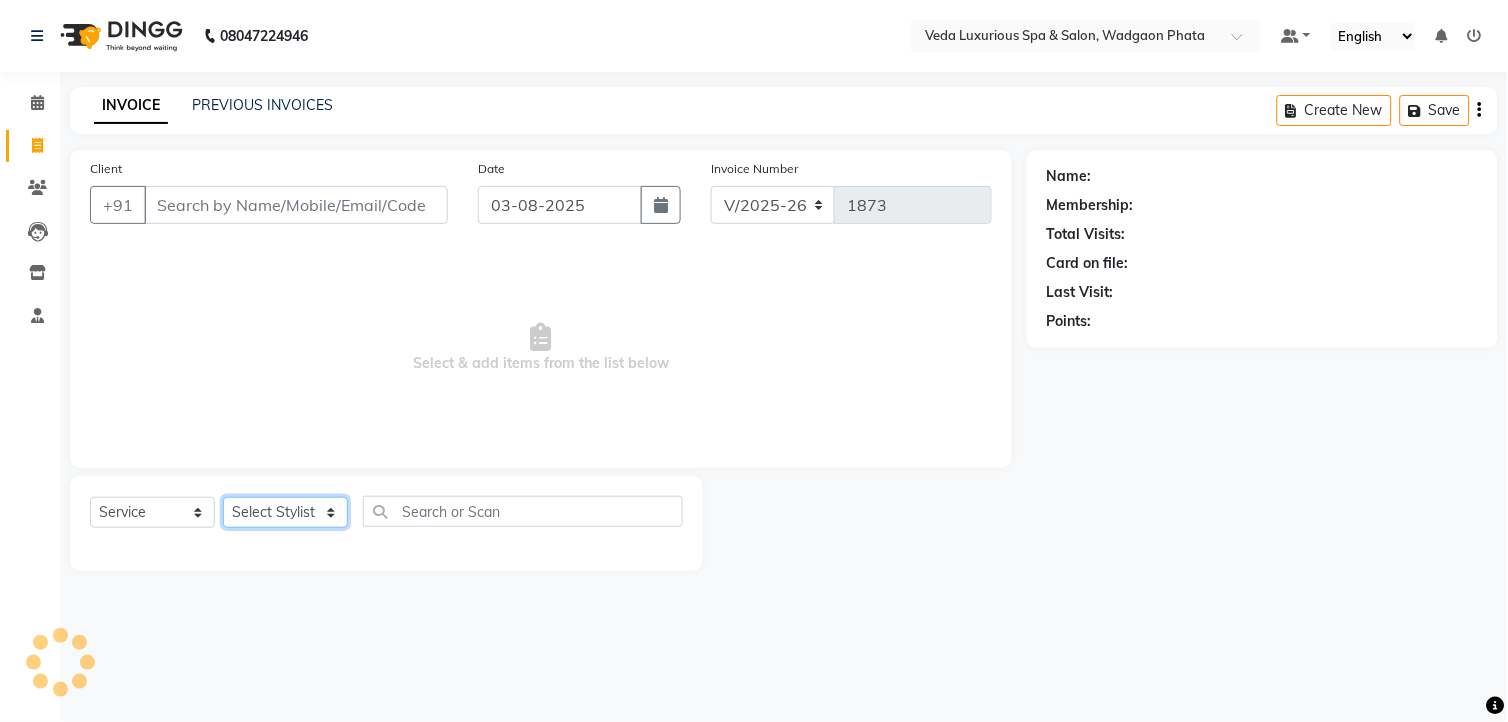 drag, startPoint x: 293, startPoint y: 514, endPoint x: 294, endPoint y: 490, distance: 24.020824 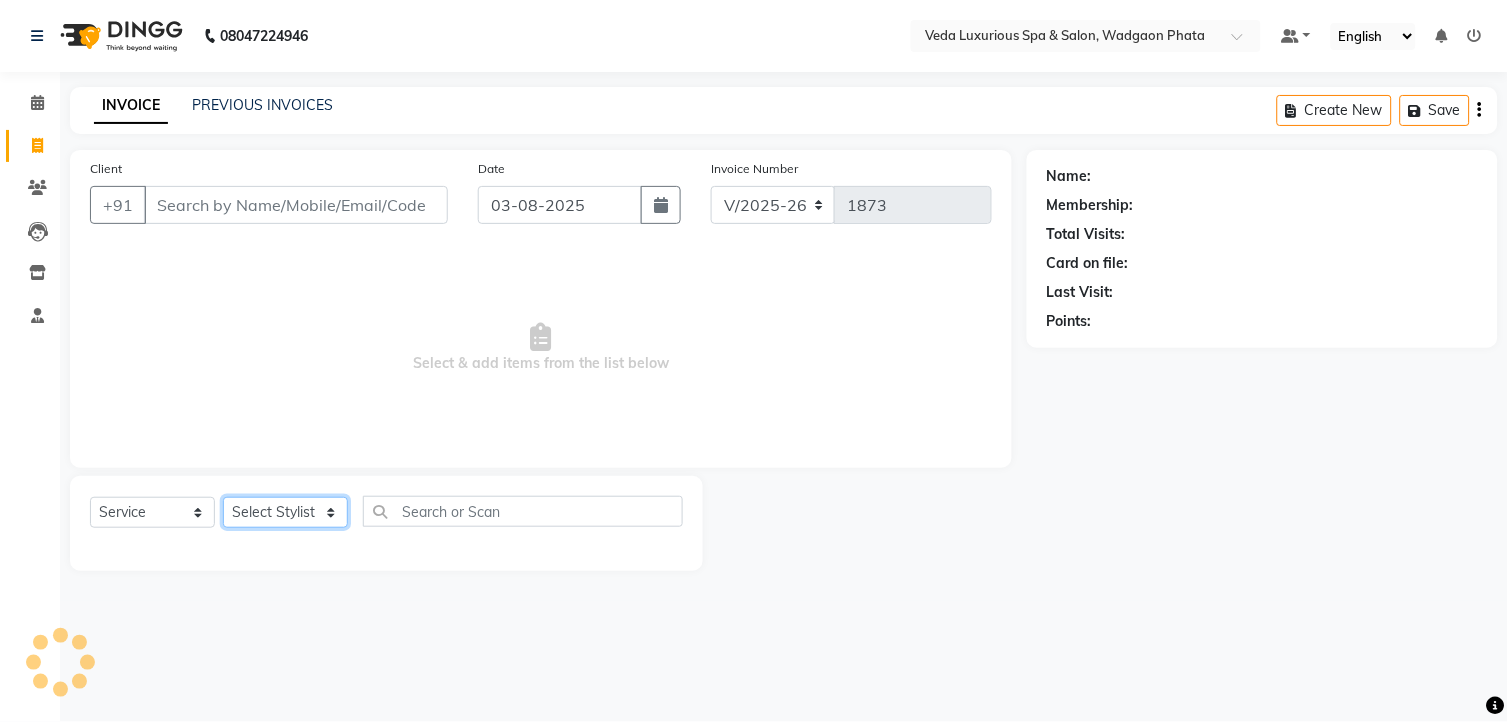 click on "Select Stylist" 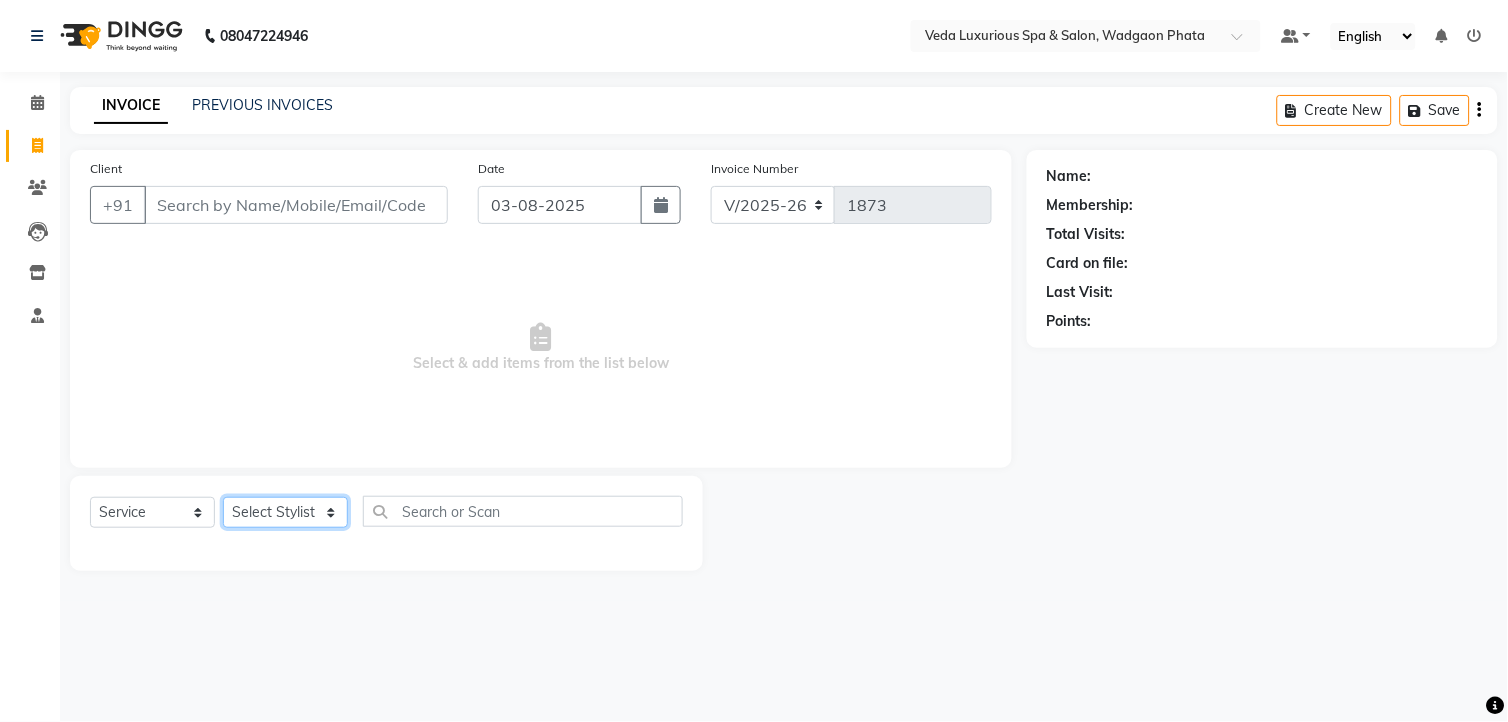 click on "Select Stylist" 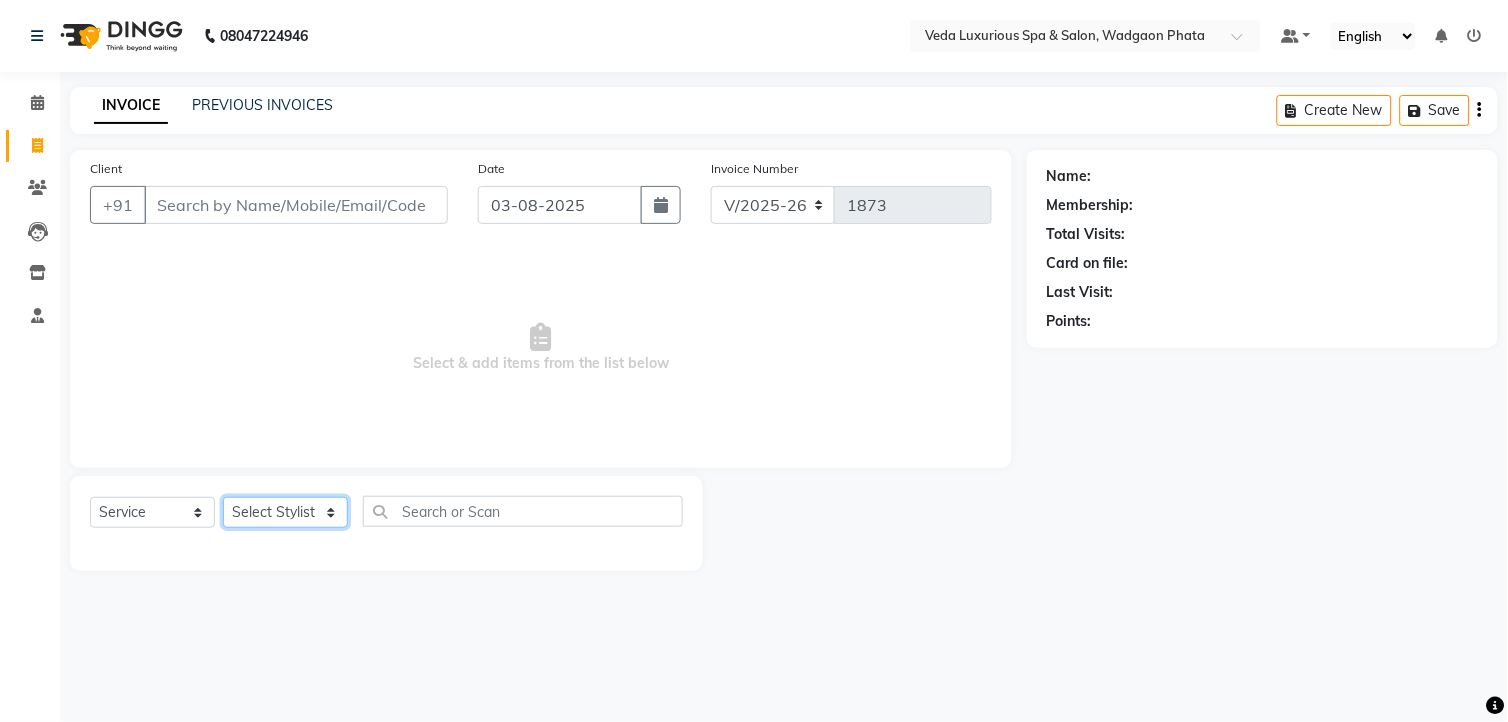 type on "9673042796" 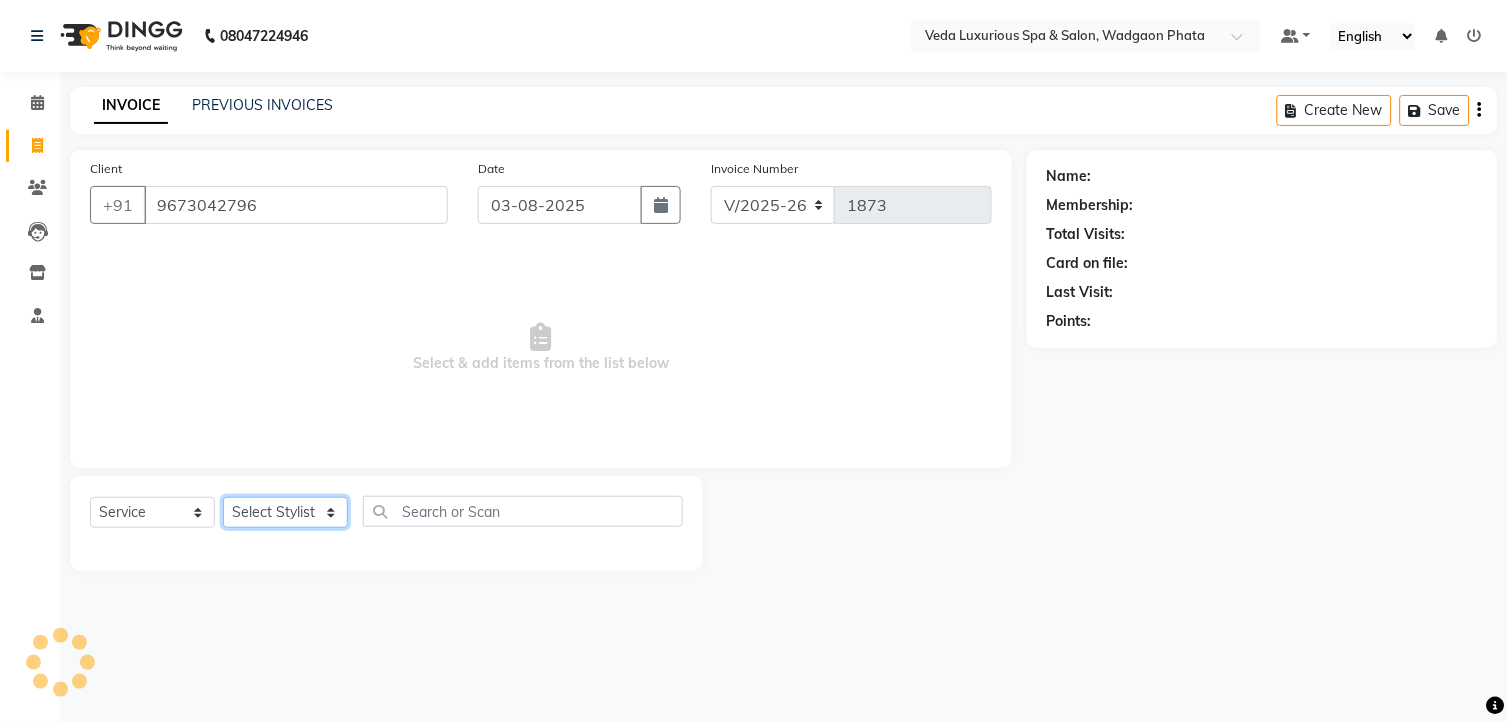 click on "Select Stylist Ankur GOLU Khushi kim lily Mahesh manu MOYA Nilam olivia RP seri VEDA" 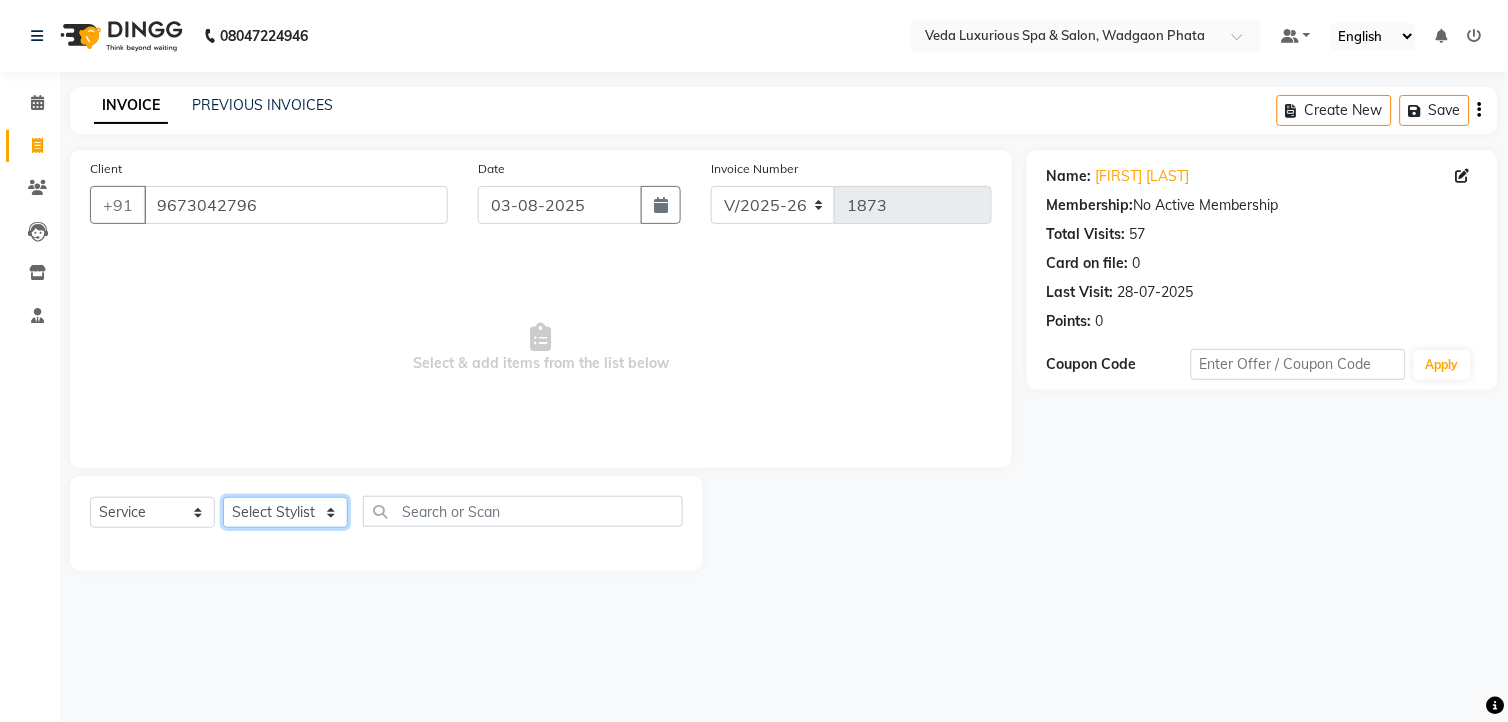 select on "70836" 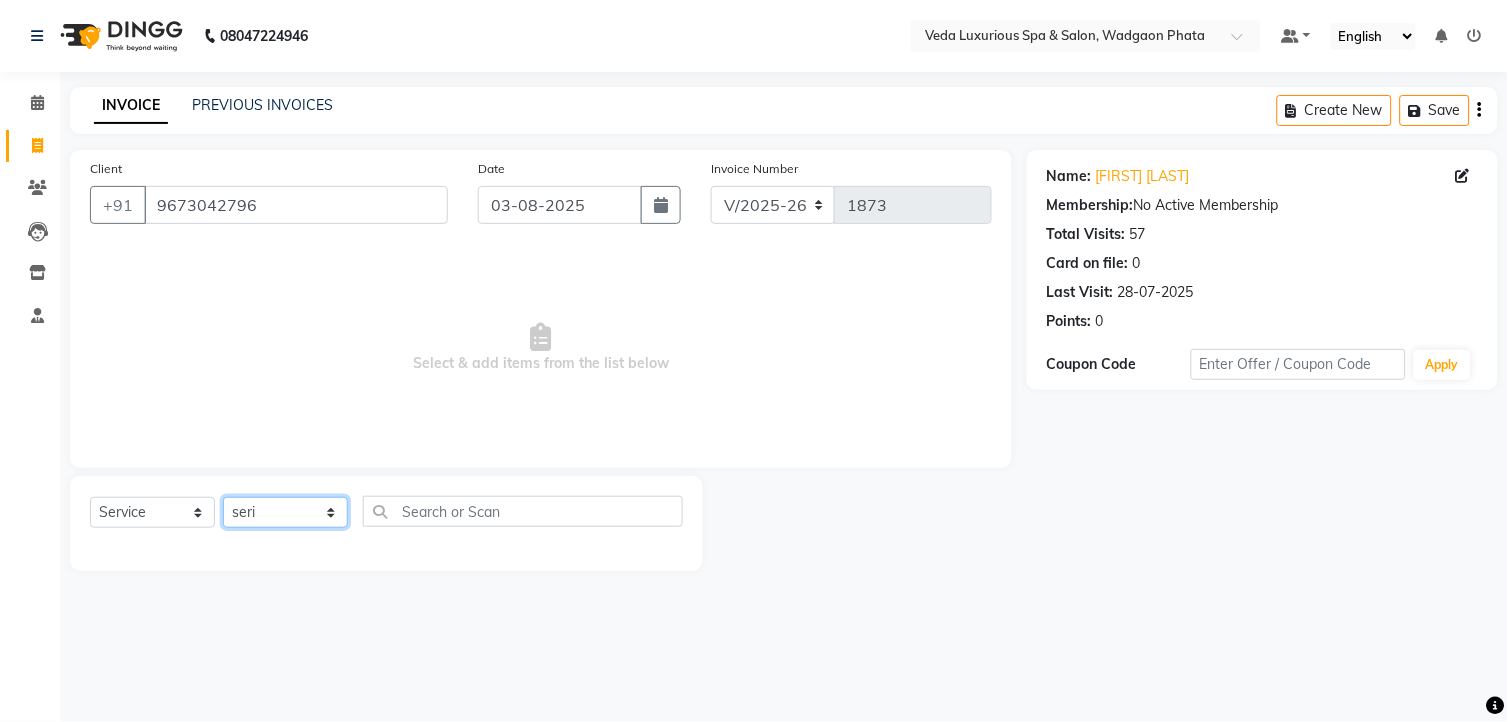click on "Select Stylist Ankur GOLU Khushi kim lily Mahesh manu MOYA Nilam olivia RP seri VEDA" 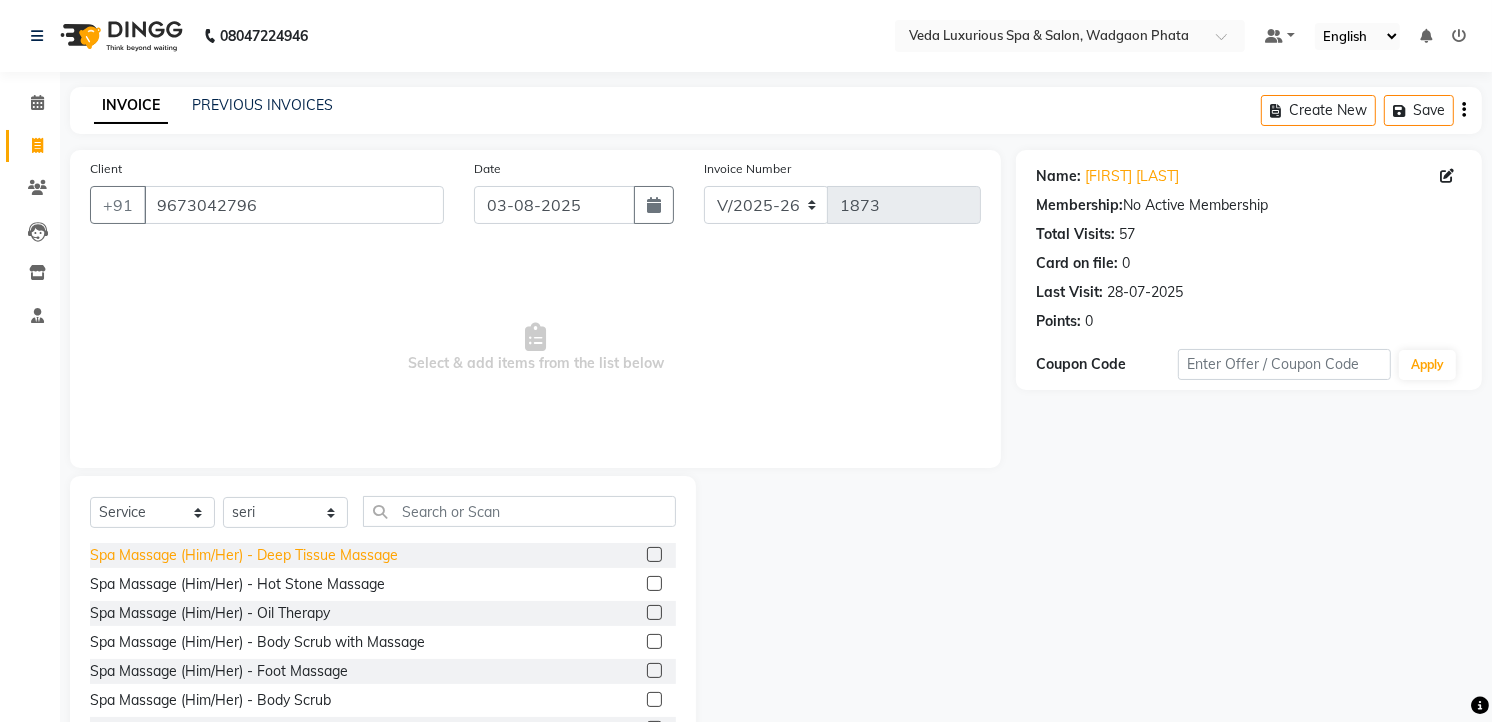 click on "Spa Massage (Him/Her) - Deep Tissue Massage" 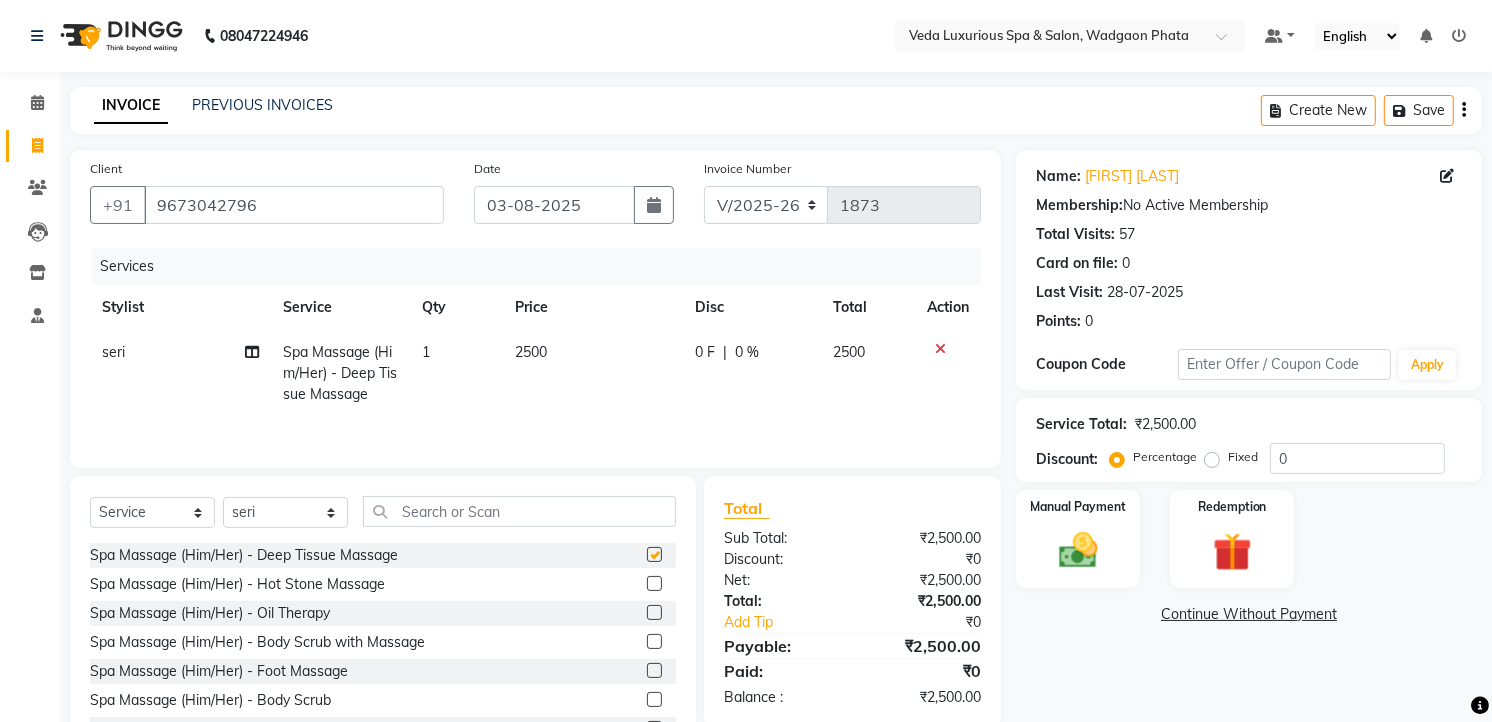 checkbox on "false" 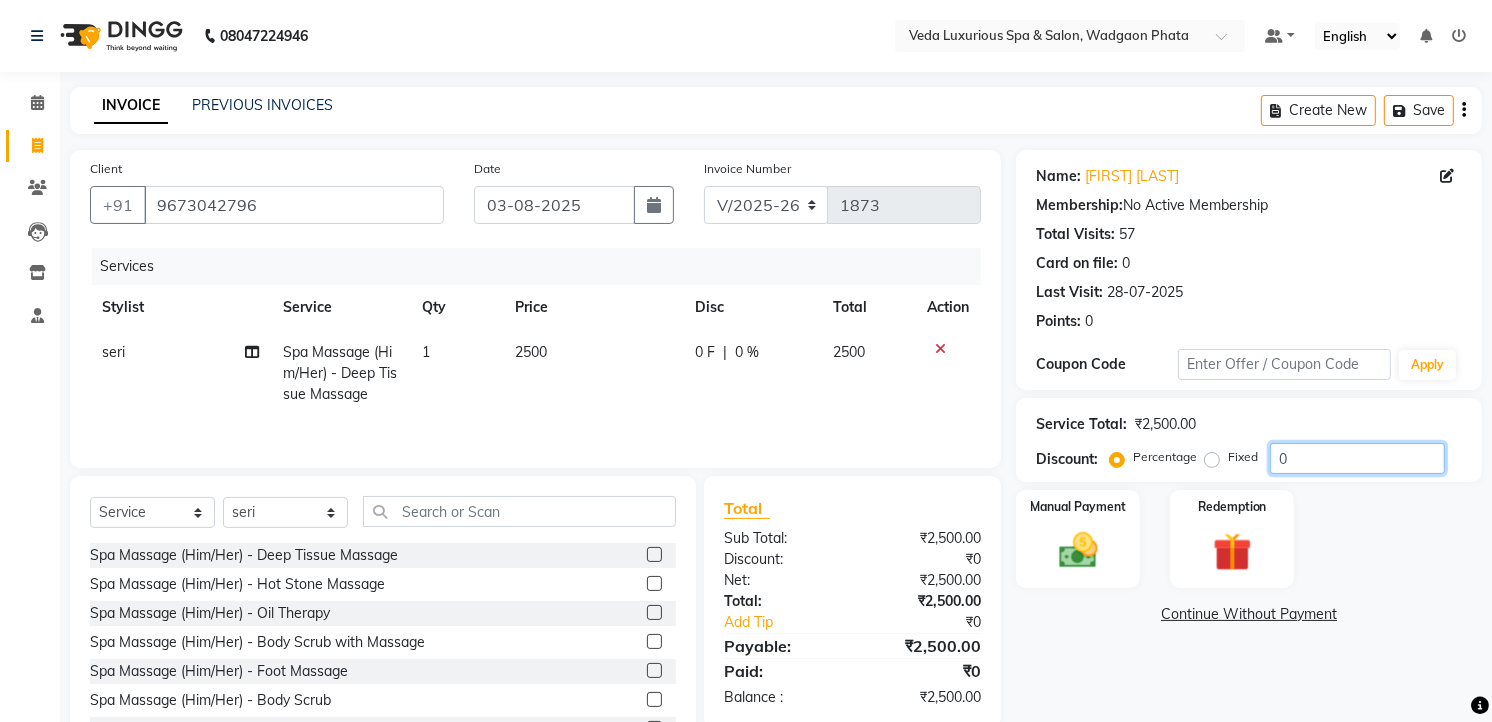 click on "0" 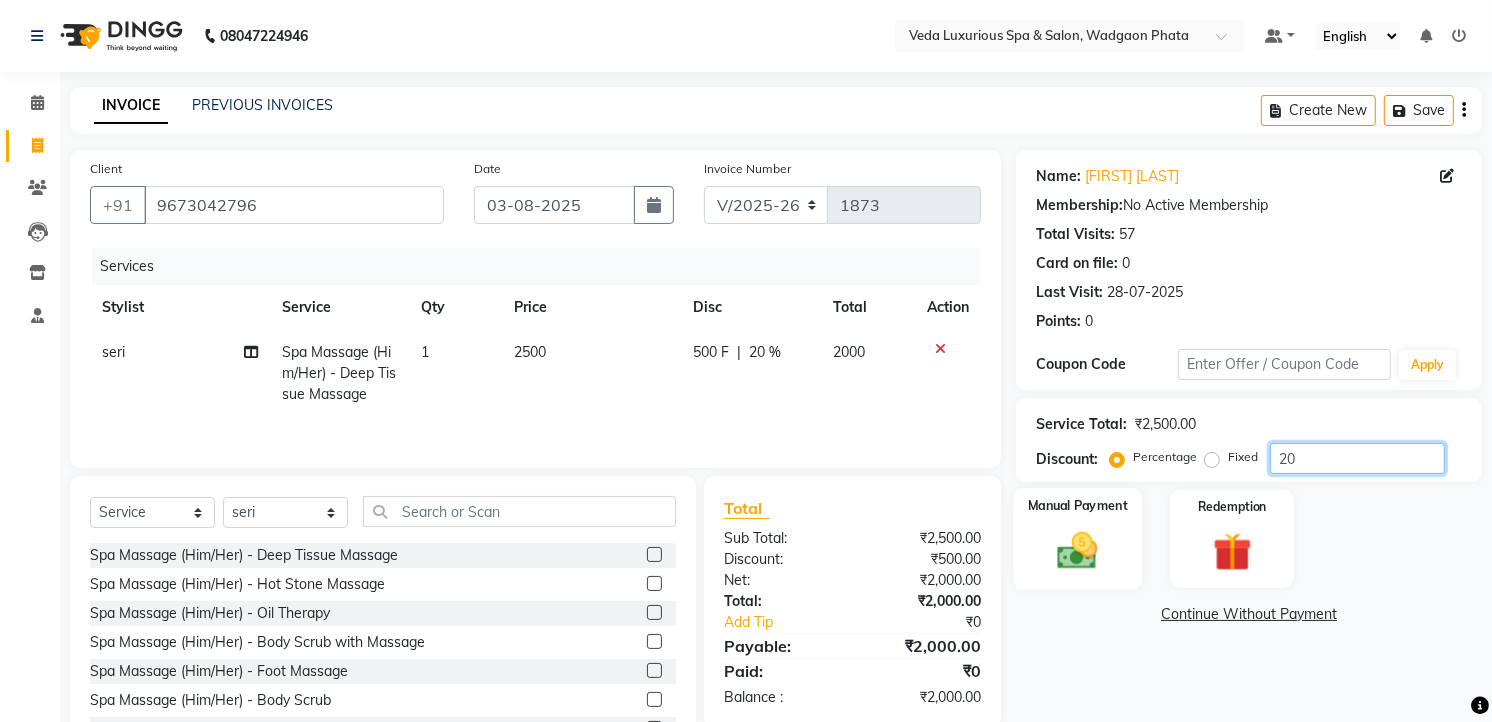 type on "20" 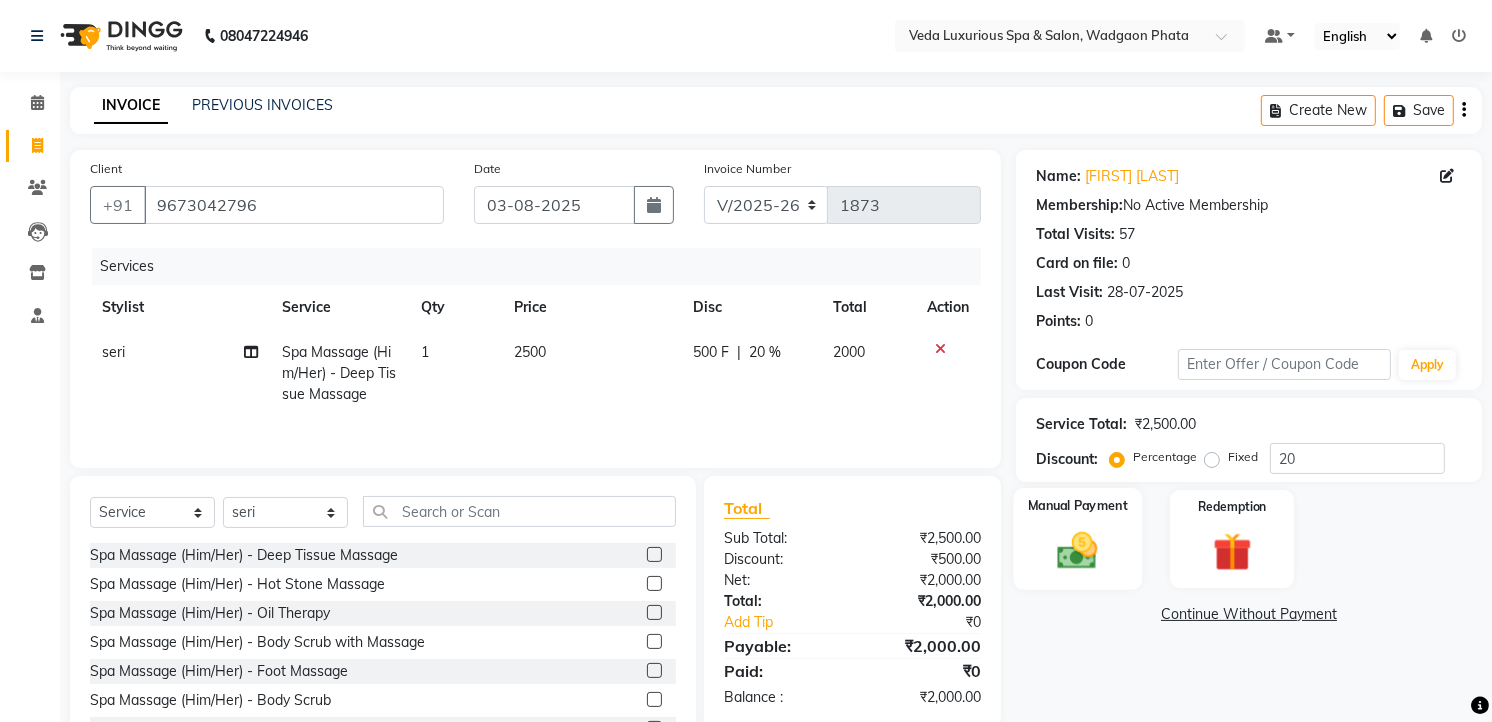 click 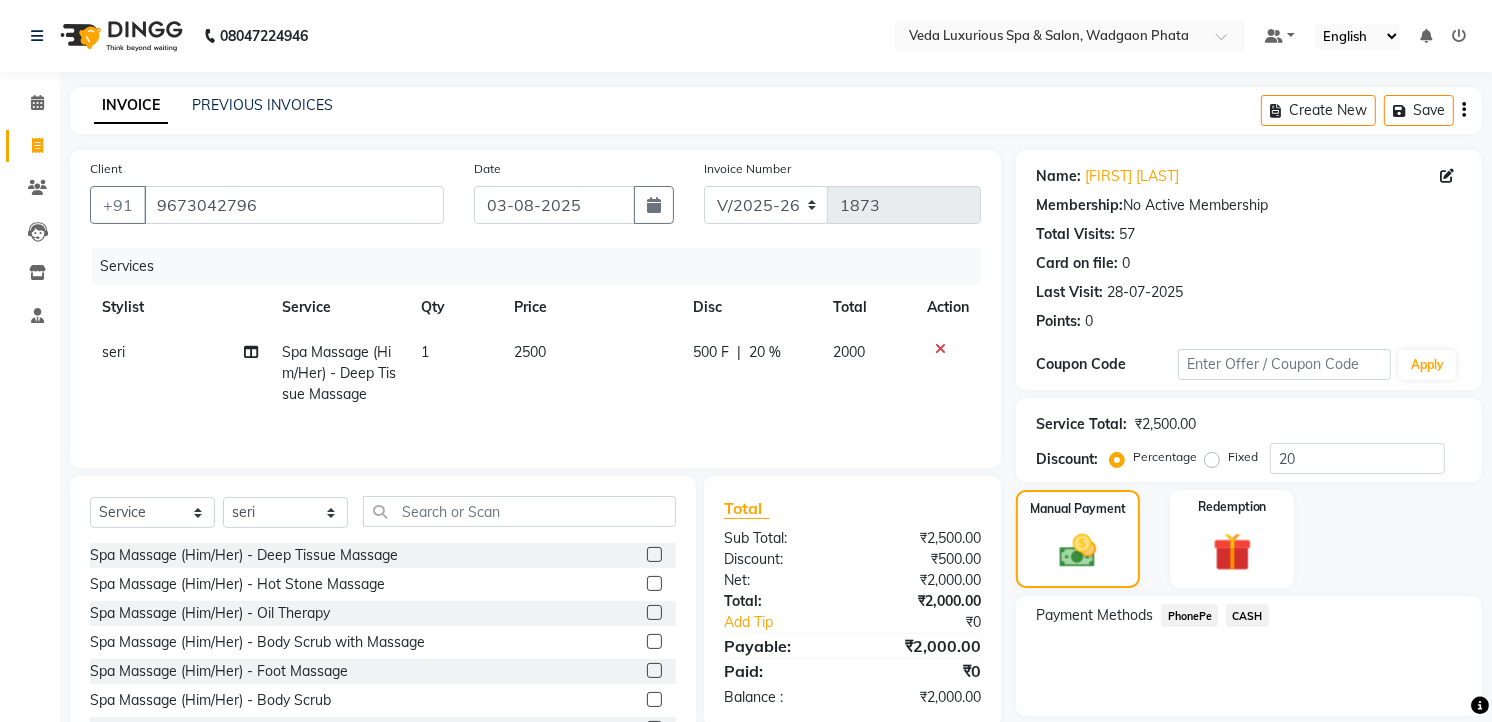 scroll, scrollTop: 81, scrollLeft: 0, axis: vertical 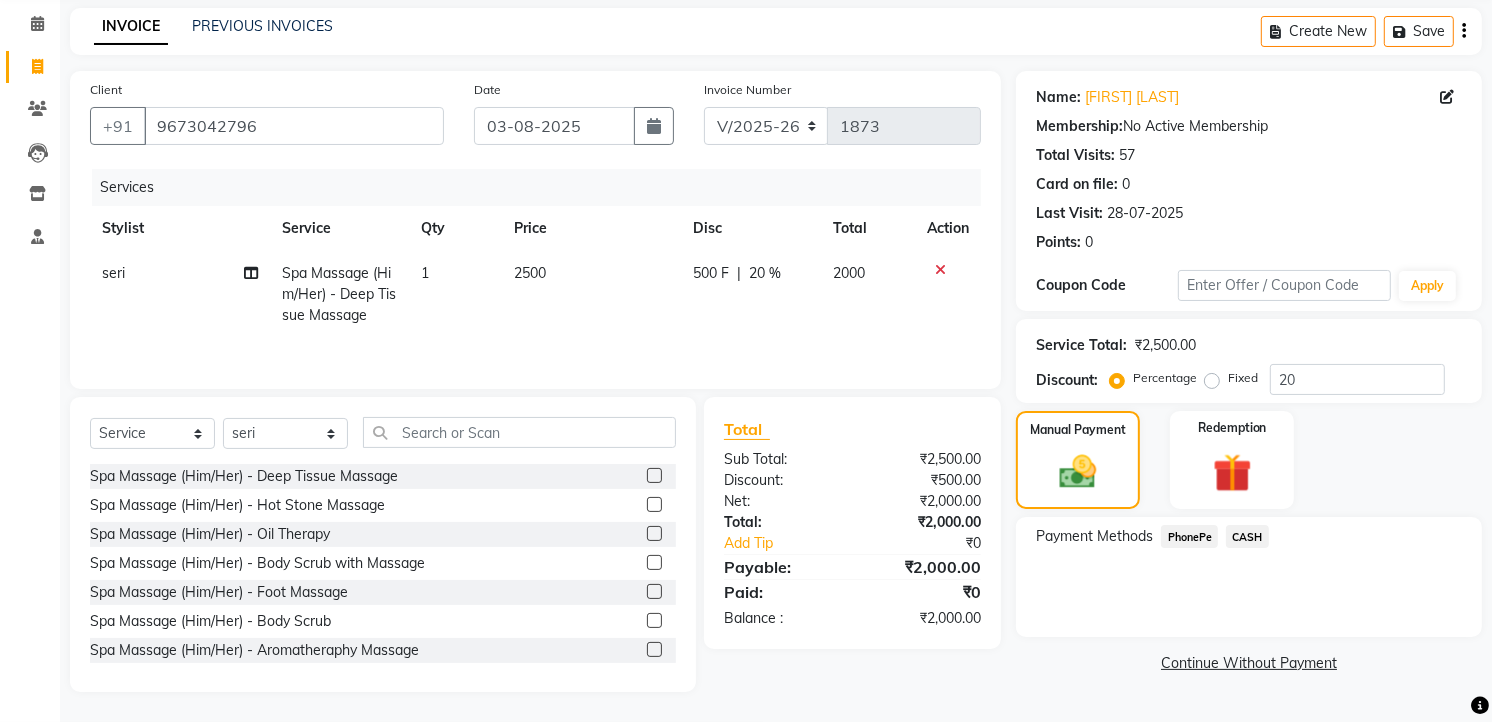 click on "PhonePe" 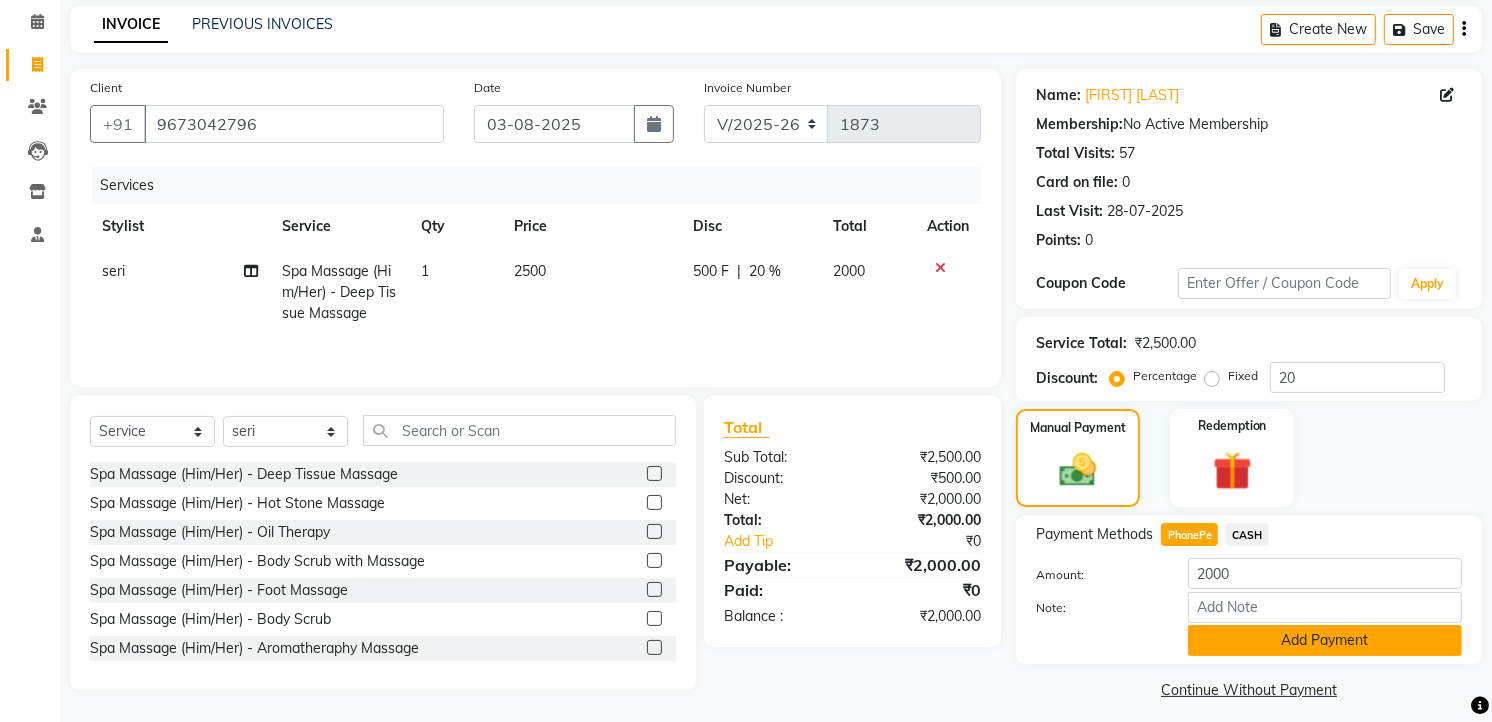 scroll, scrollTop: 94, scrollLeft: 0, axis: vertical 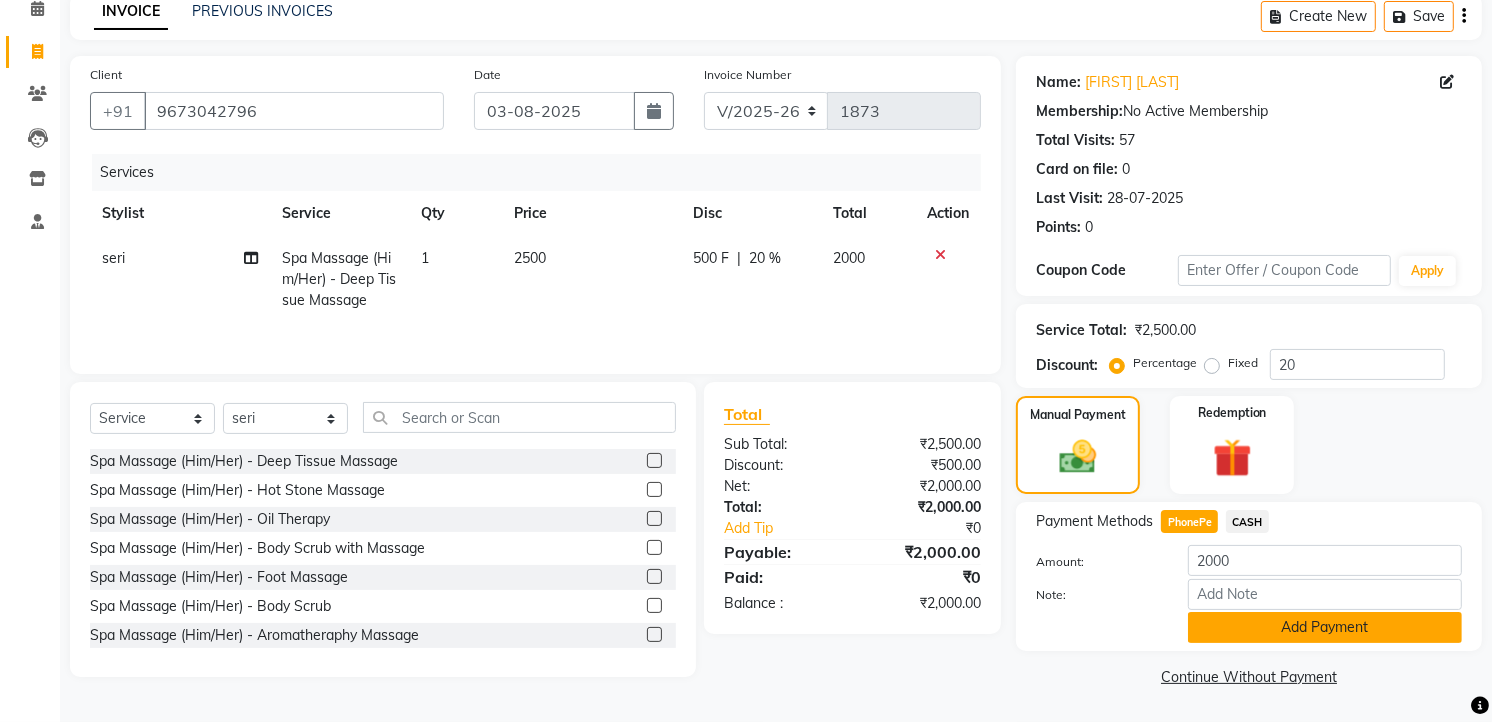 click on "Add Payment" 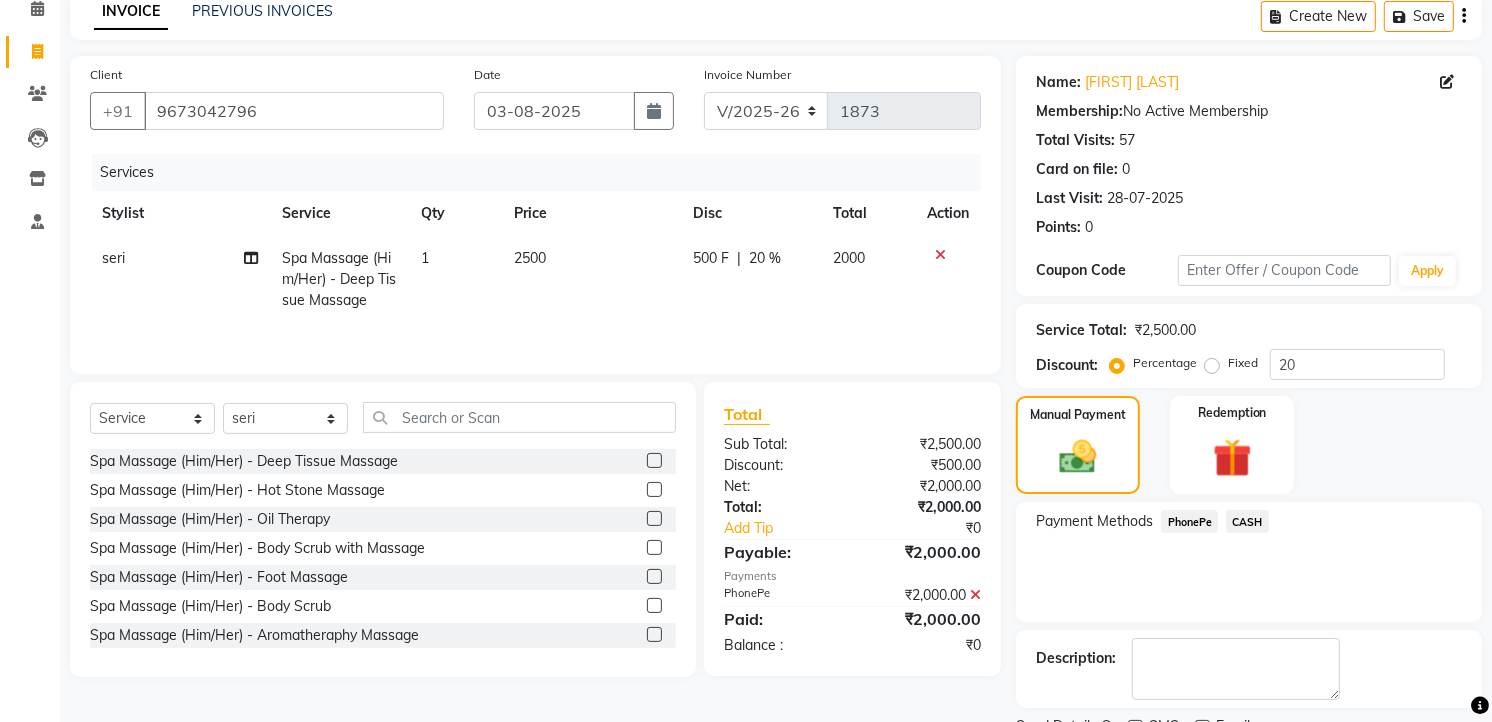 scroll, scrollTop: 177, scrollLeft: 0, axis: vertical 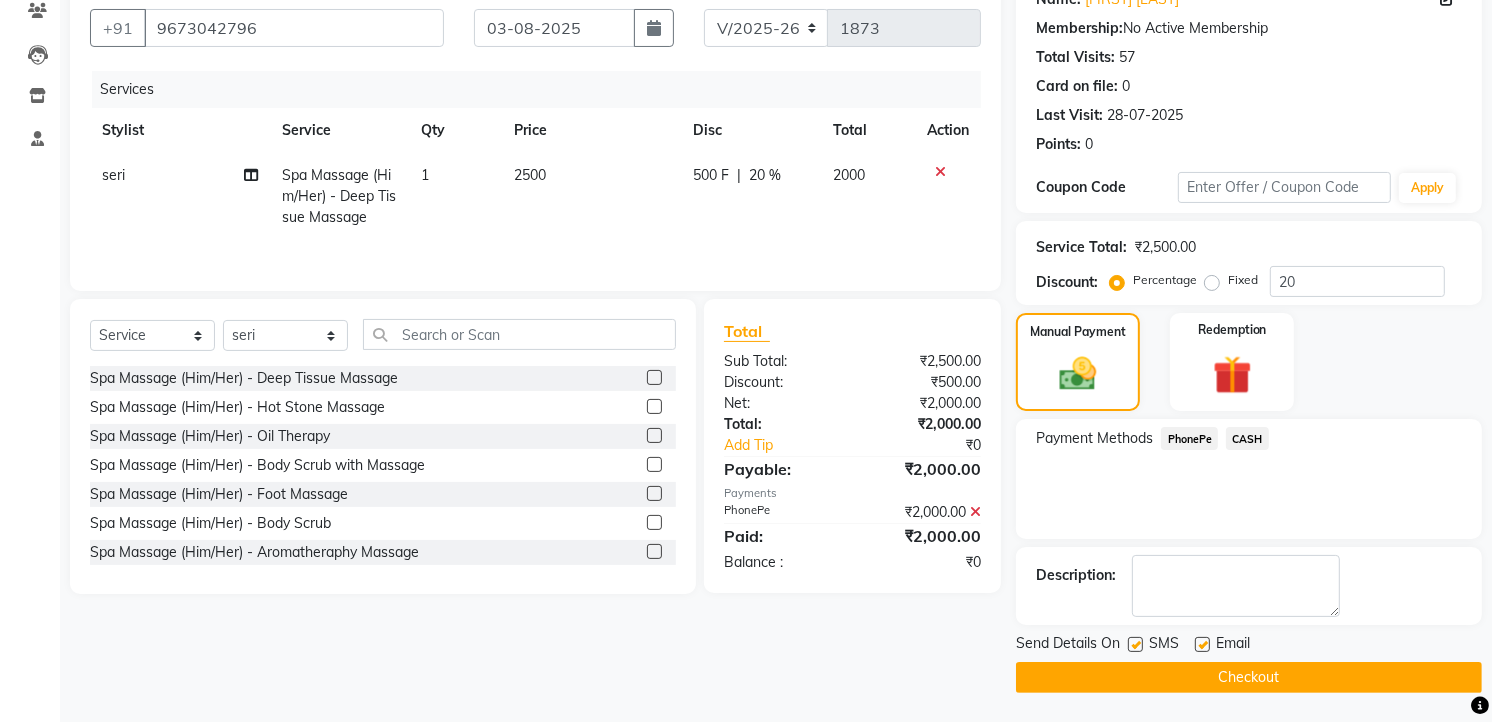 click on "Checkout" 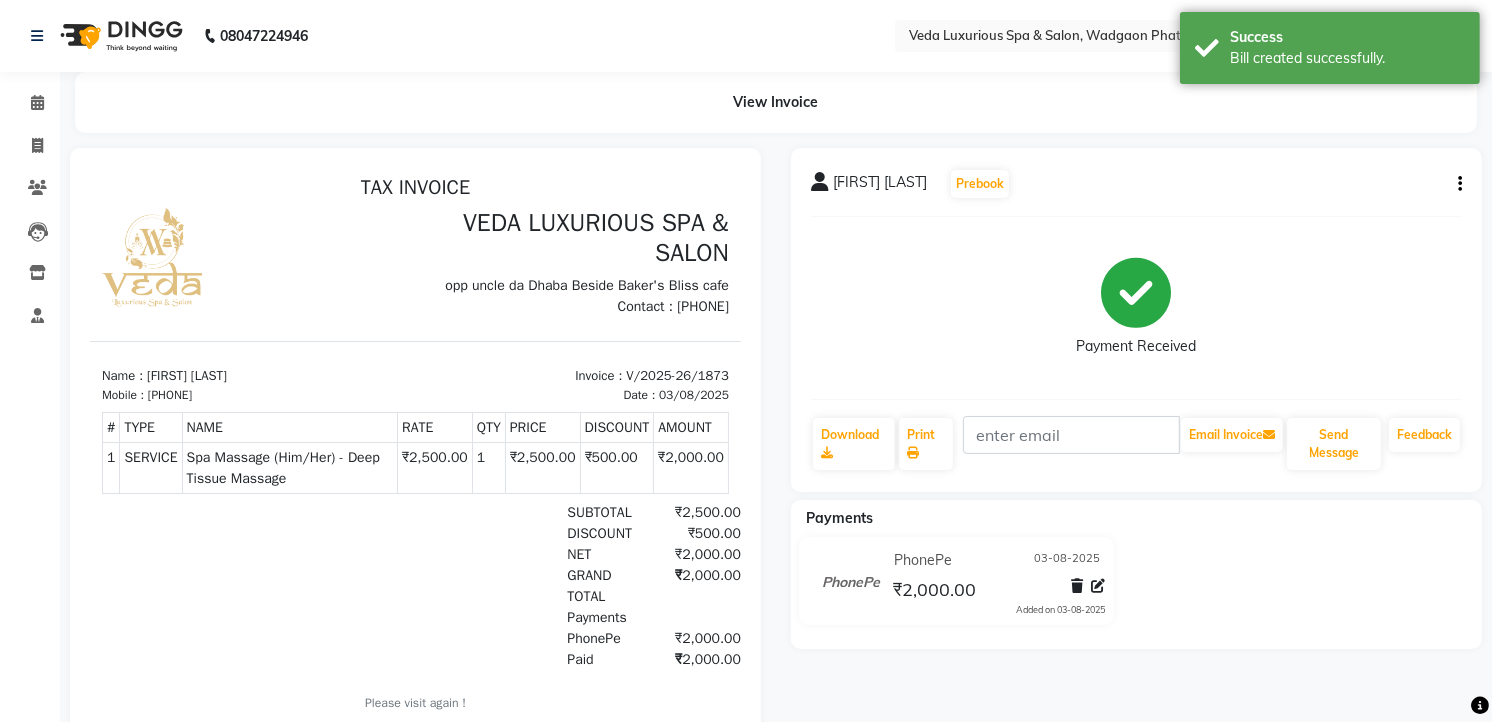 scroll, scrollTop: 0, scrollLeft: 0, axis: both 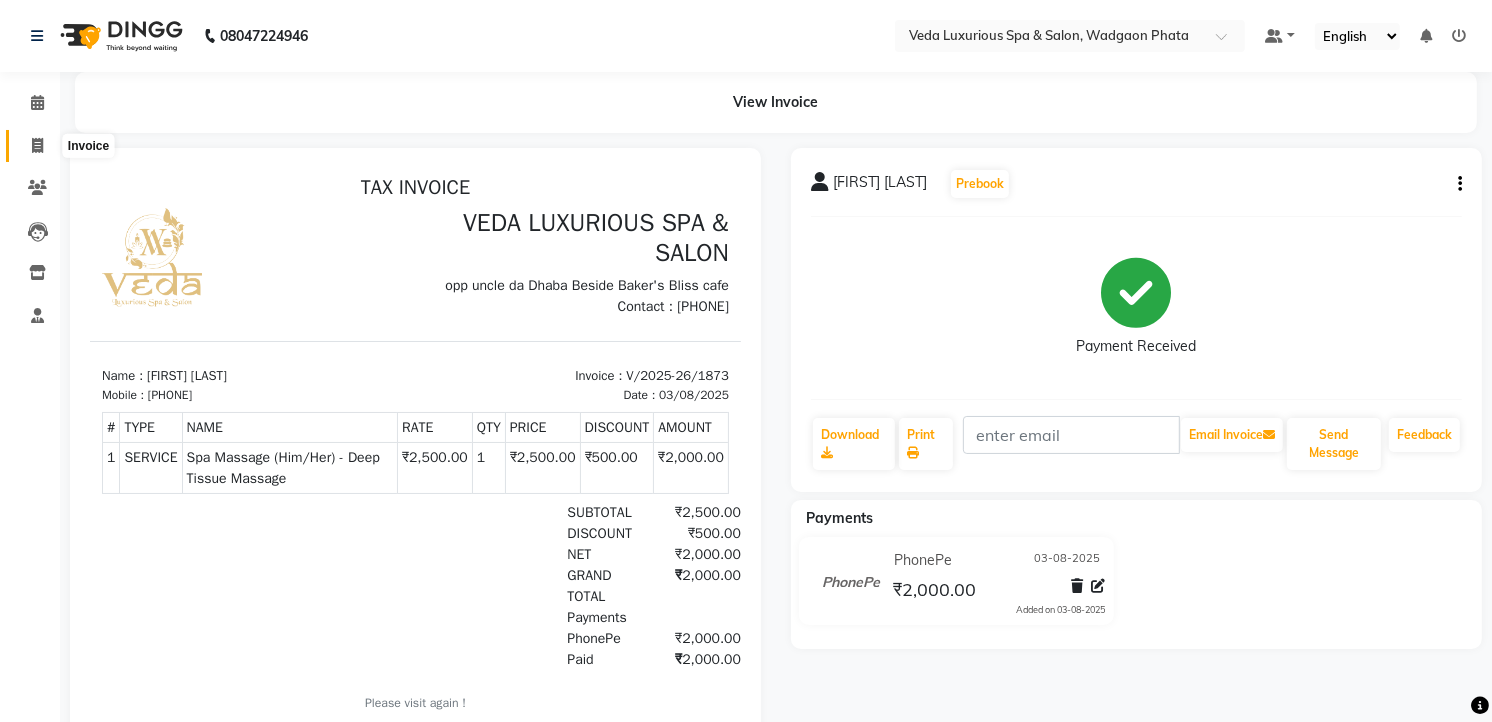 click 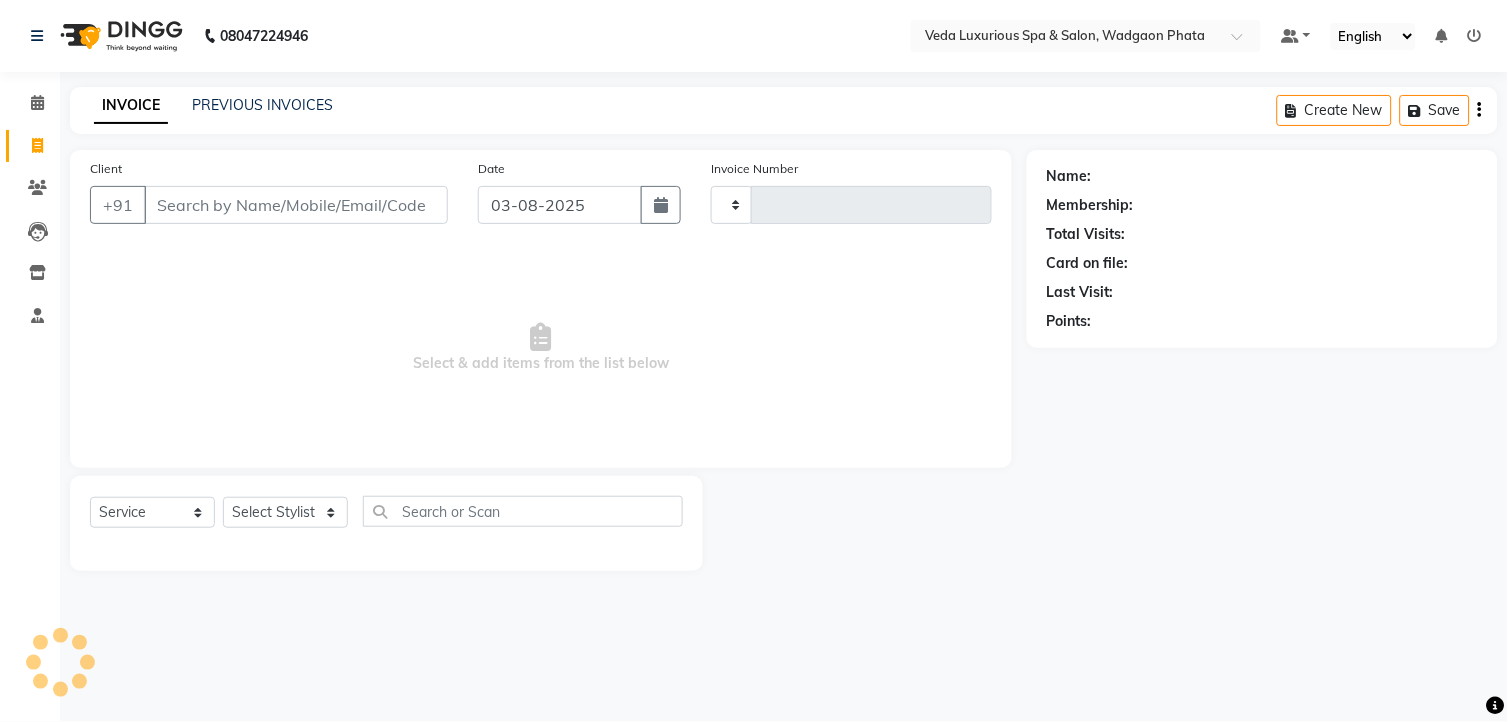 type on "1874" 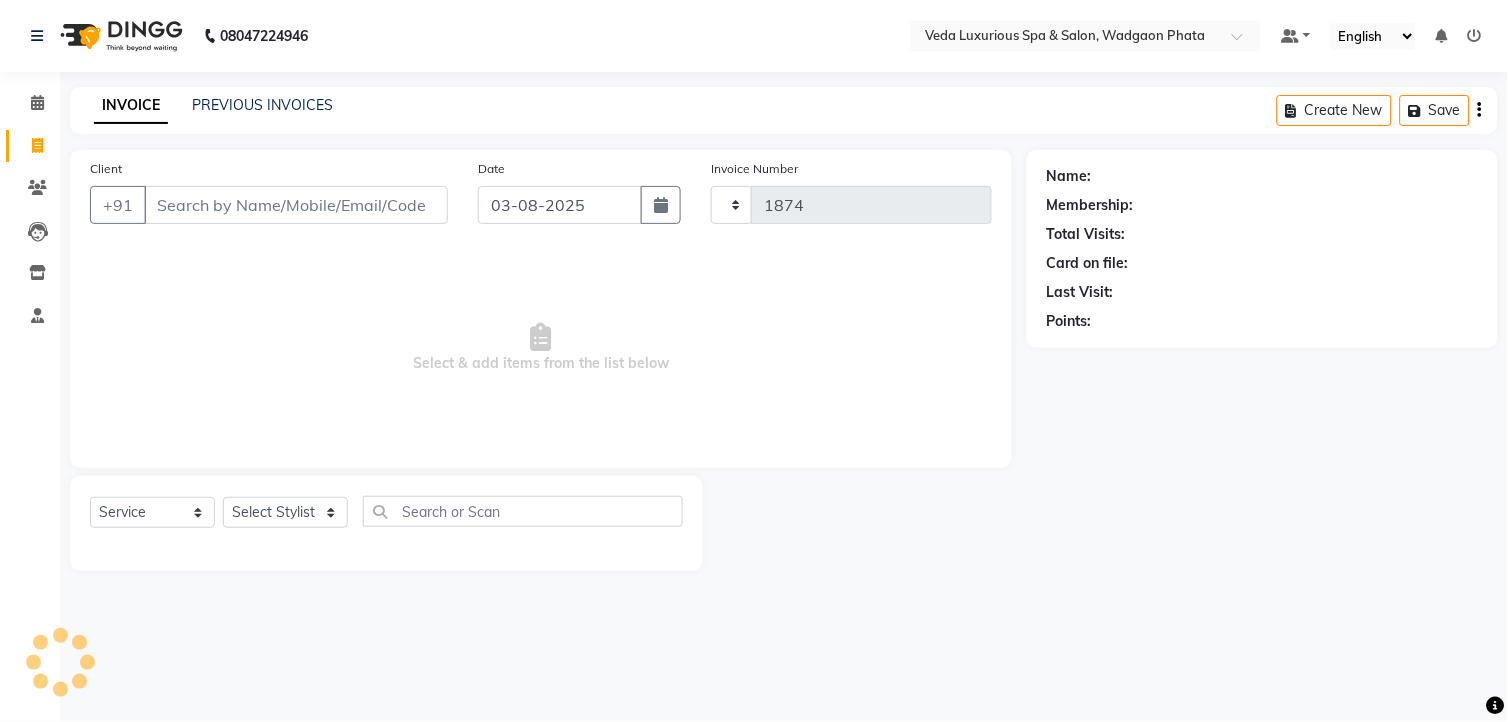 select on "4666" 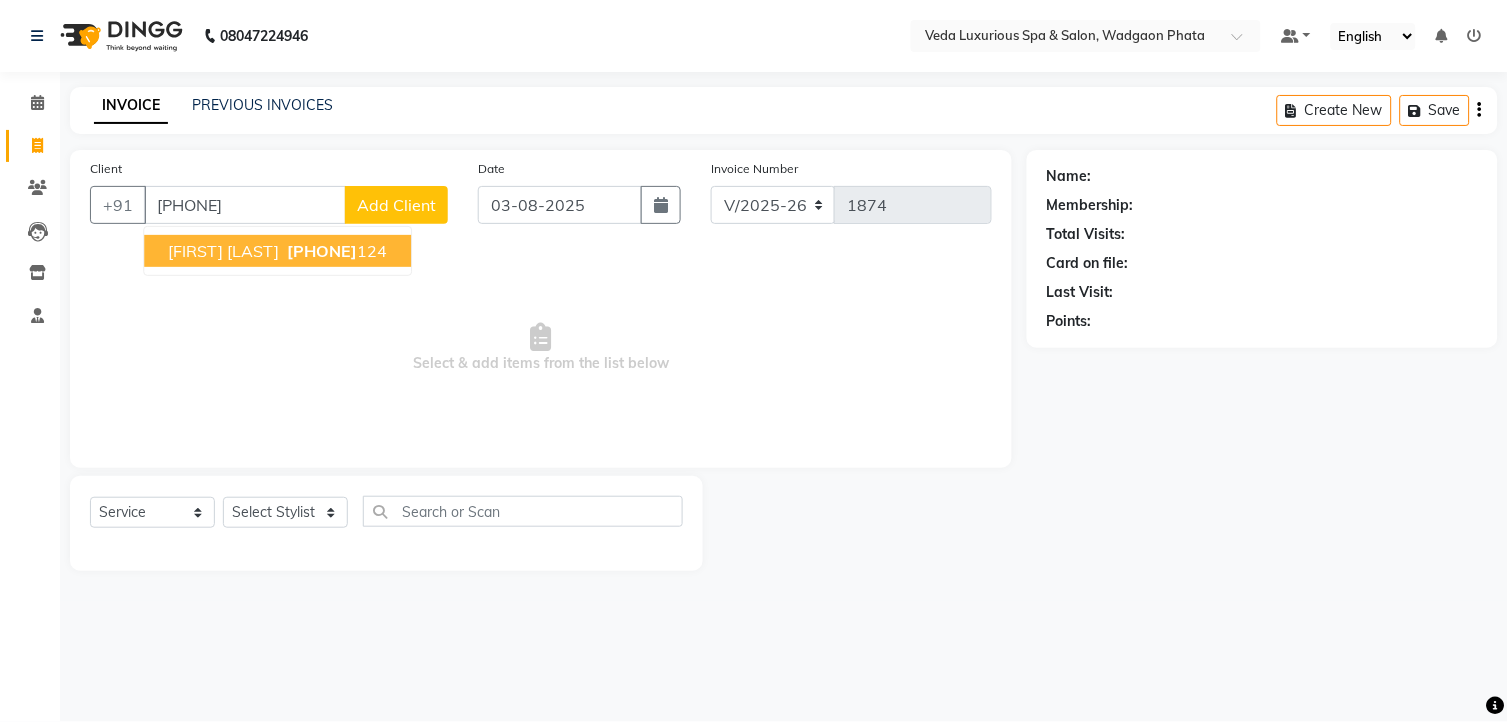 click on "[PHONE]" at bounding box center [322, 251] 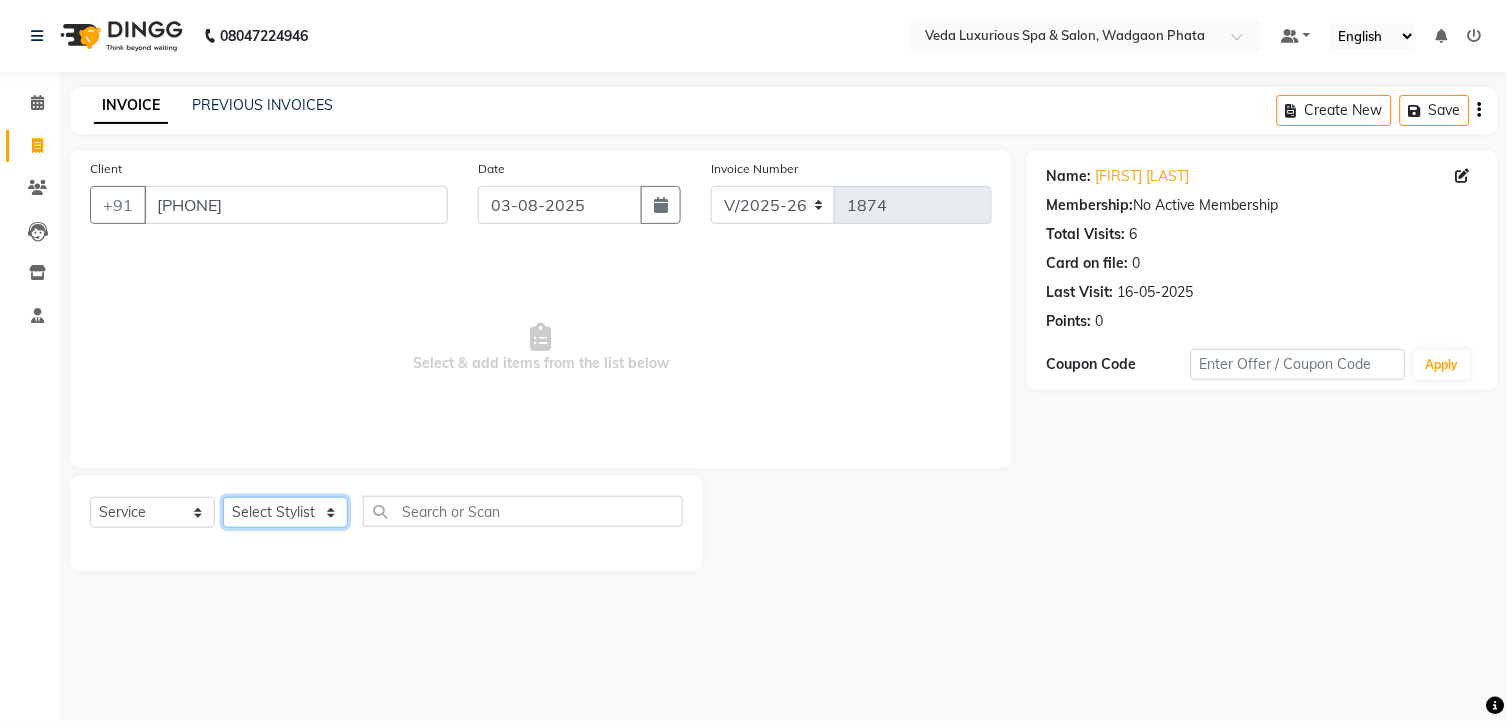 click on "Select Stylist Ankur GOLU Khushi kim lily Mahesh manu MOYA Nilam olivia RP seri VEDA" 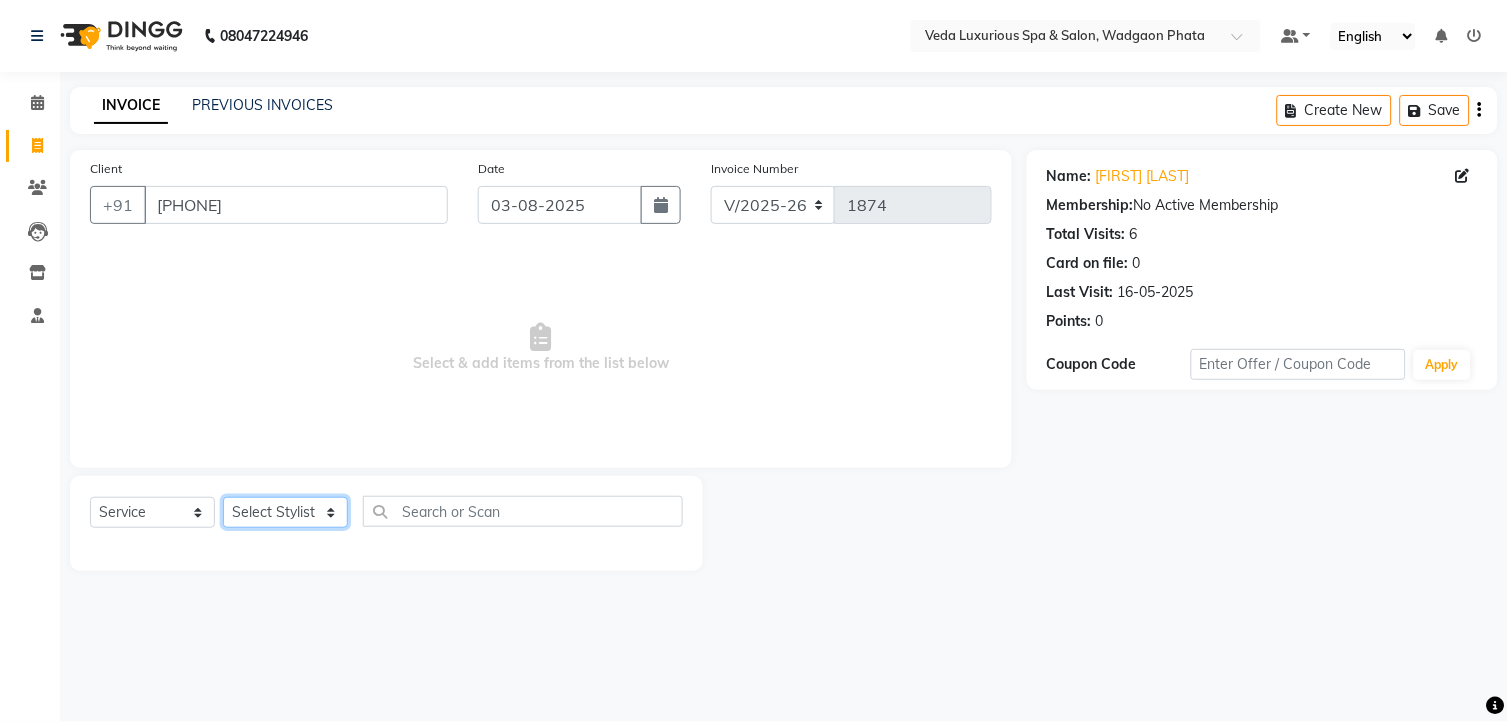 select on "58145" 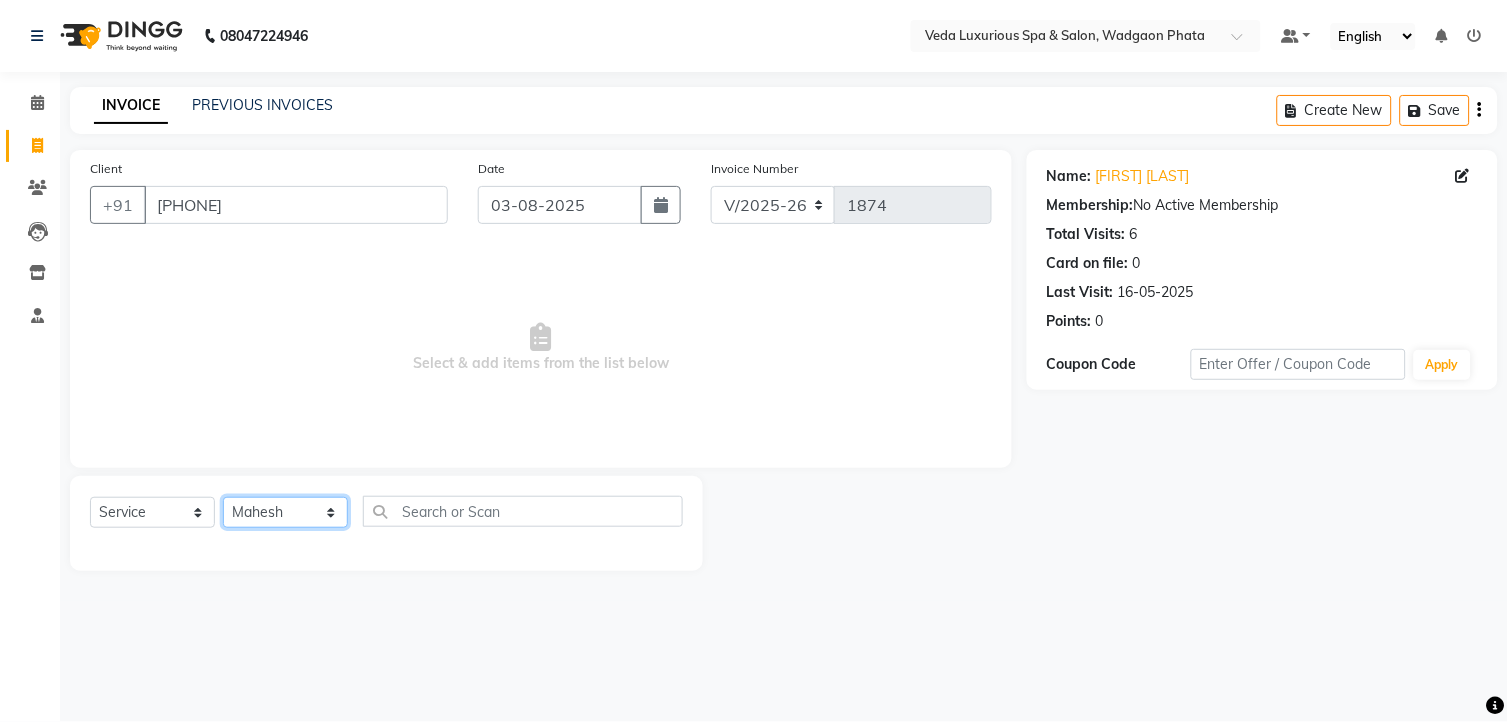 click on "Select Stylist Ankur GOLU Khushi kim lily Mahesh manu MOYA Nilam olivia RP seri VEDA" 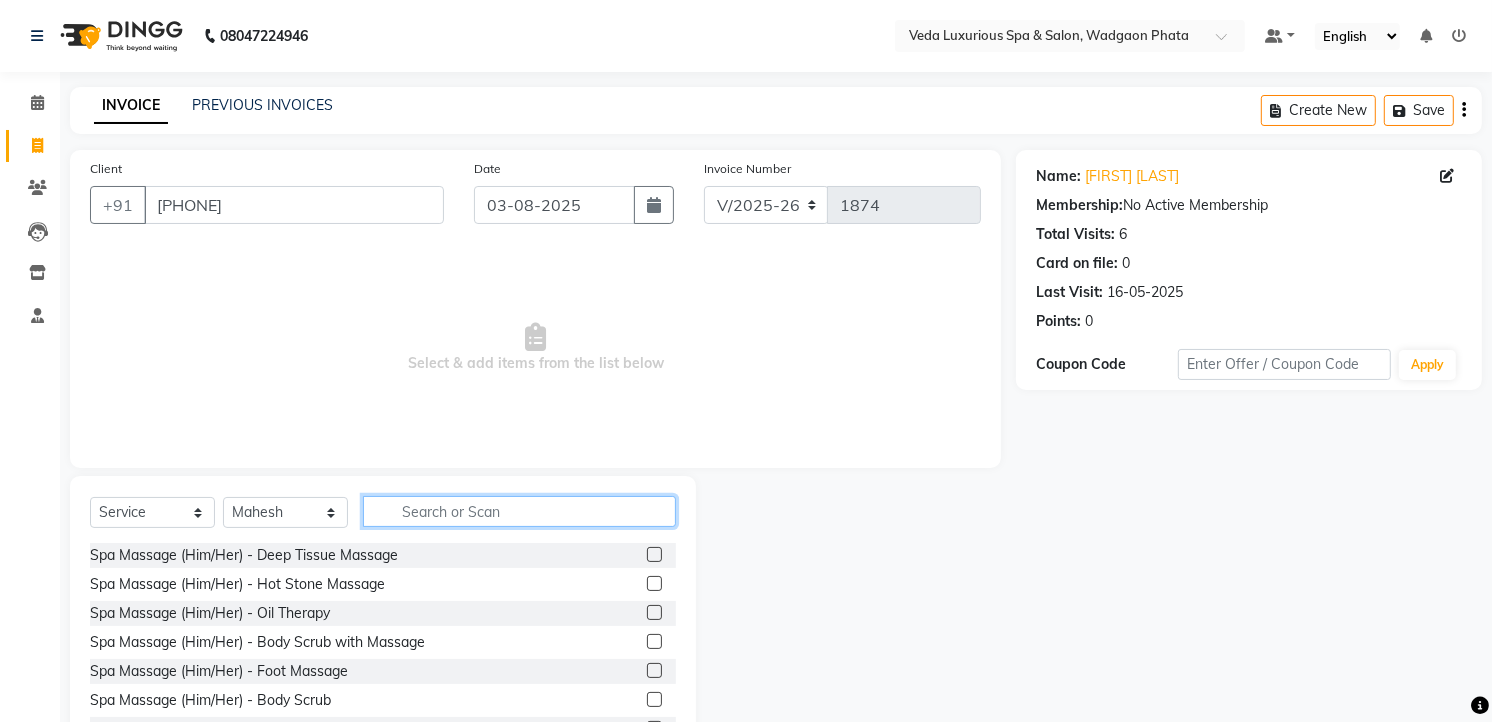 click 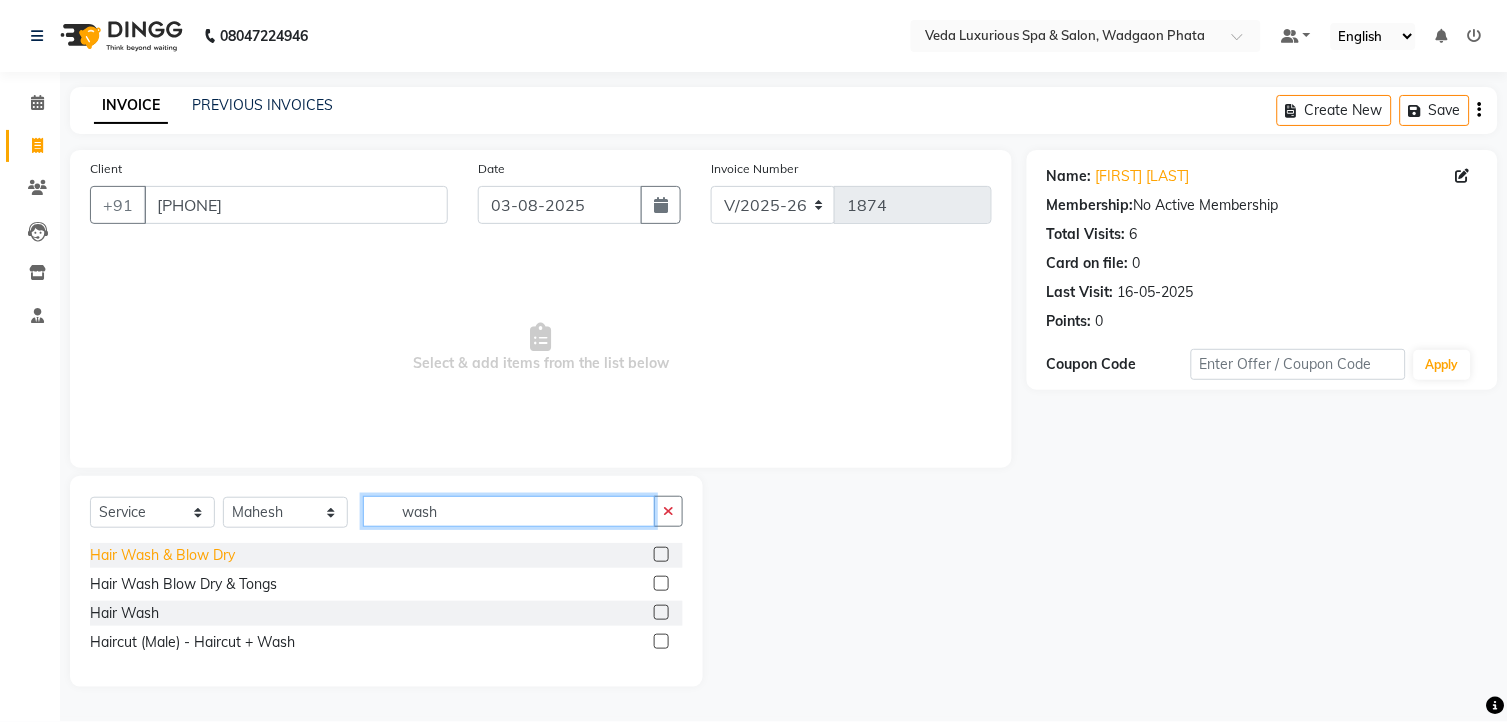 type on "wash" 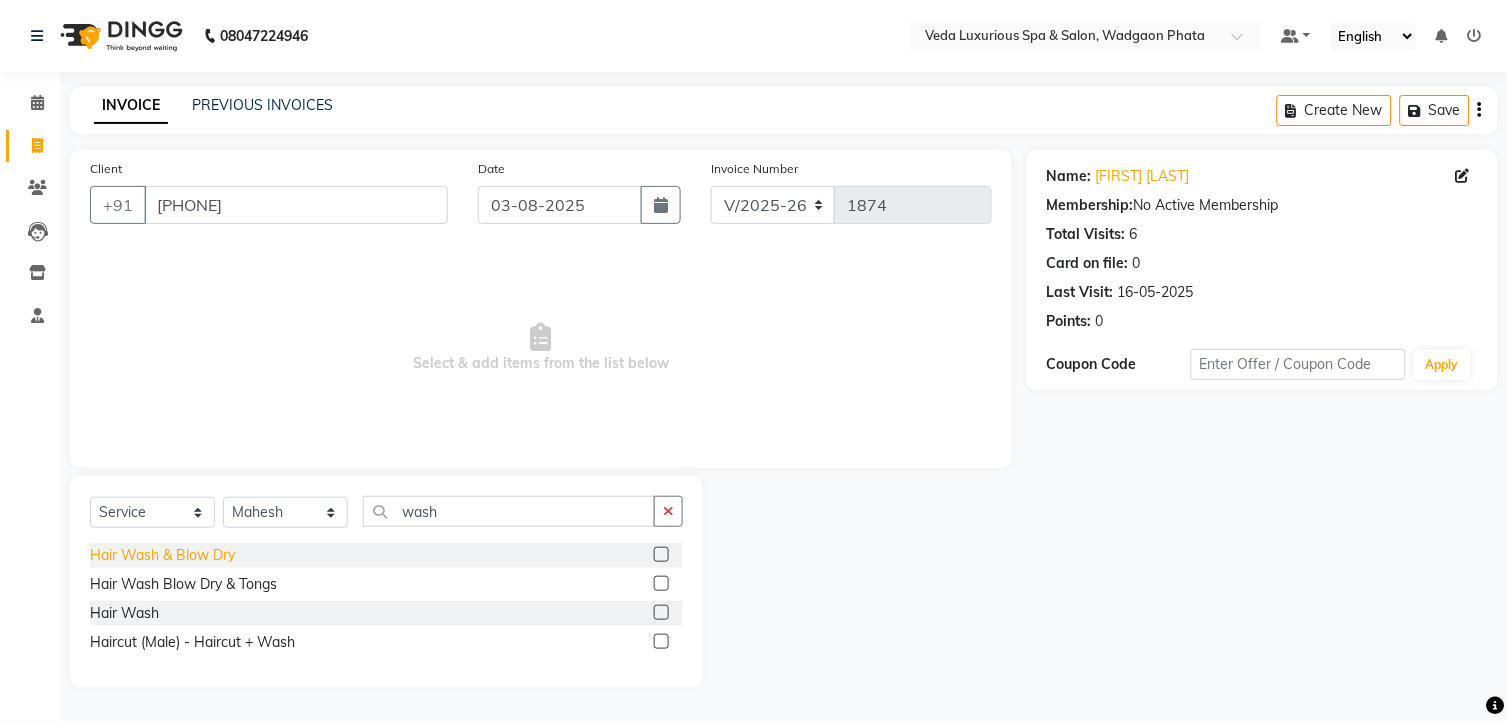 click on "Hair Wash & Blow Dry" 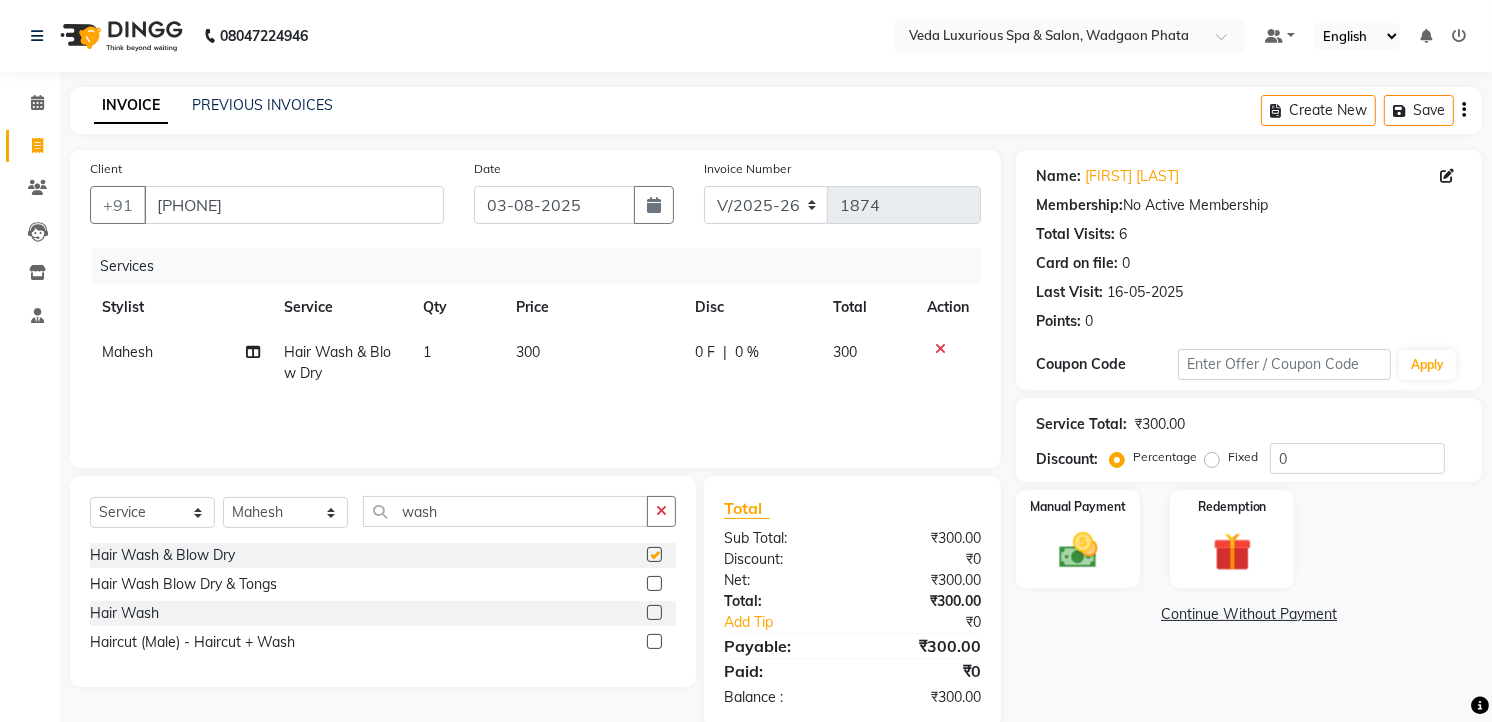 checkbox on "false" 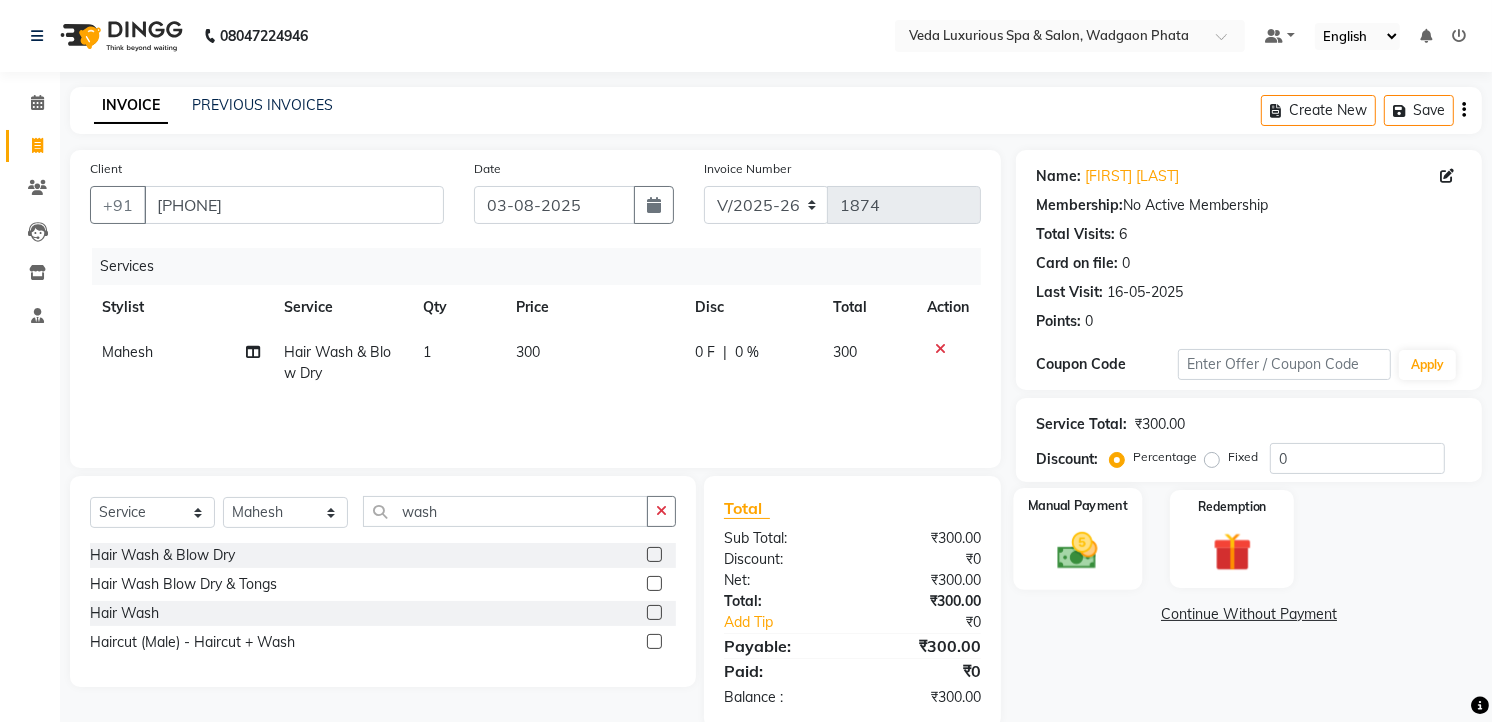 click 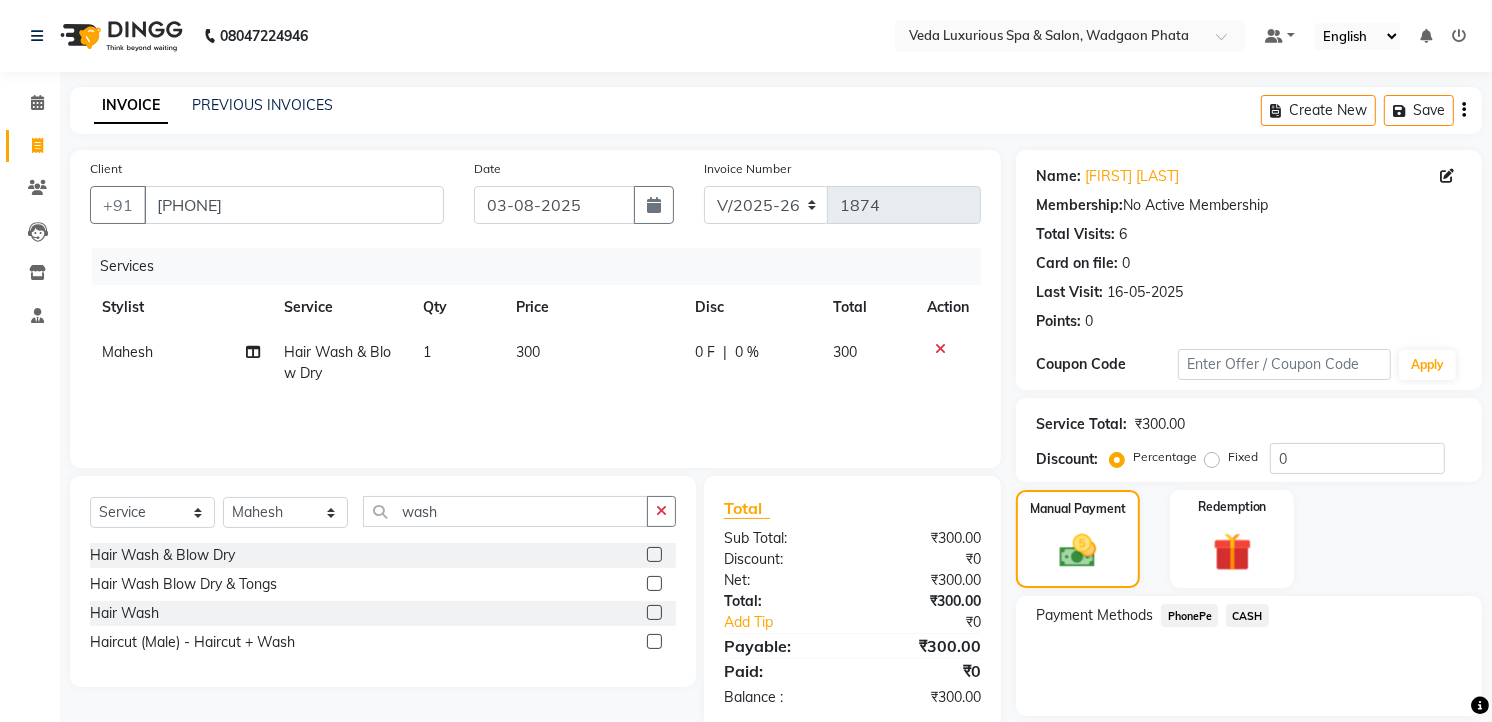 click on "CASH" 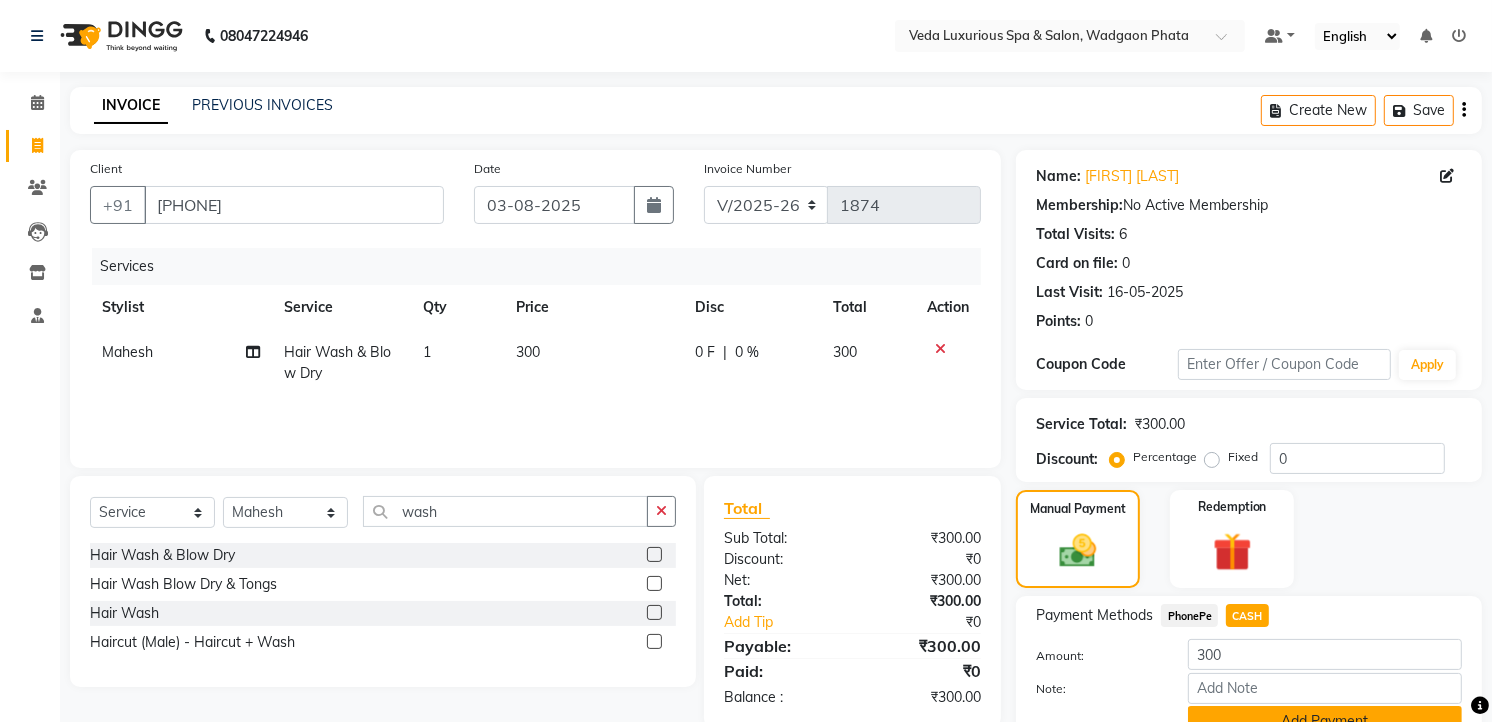 scroll, scrollTop: 94, scrollLeft: 0, axis: vertical 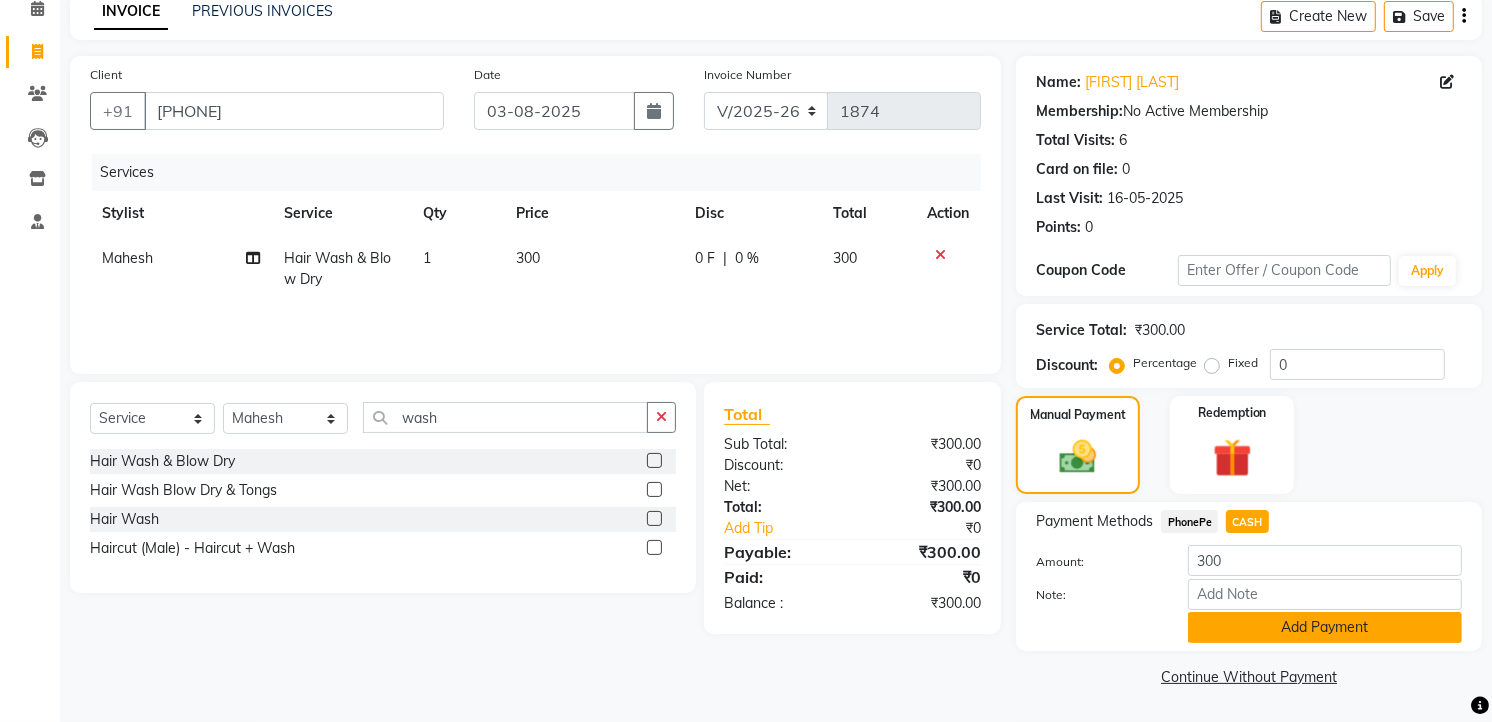 click on "Add Payment" 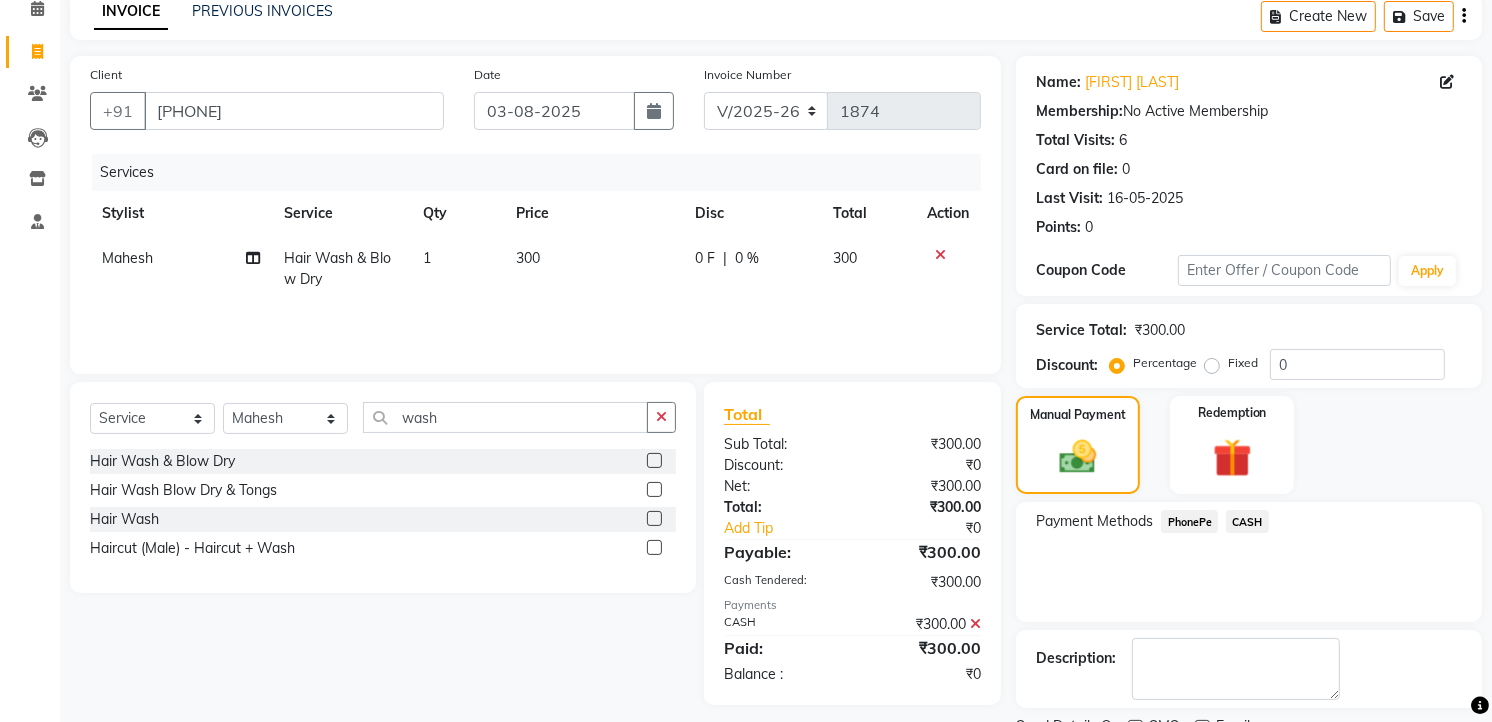 scroll, scrollTop: 177, scrollLeft: 0, axis: vertical 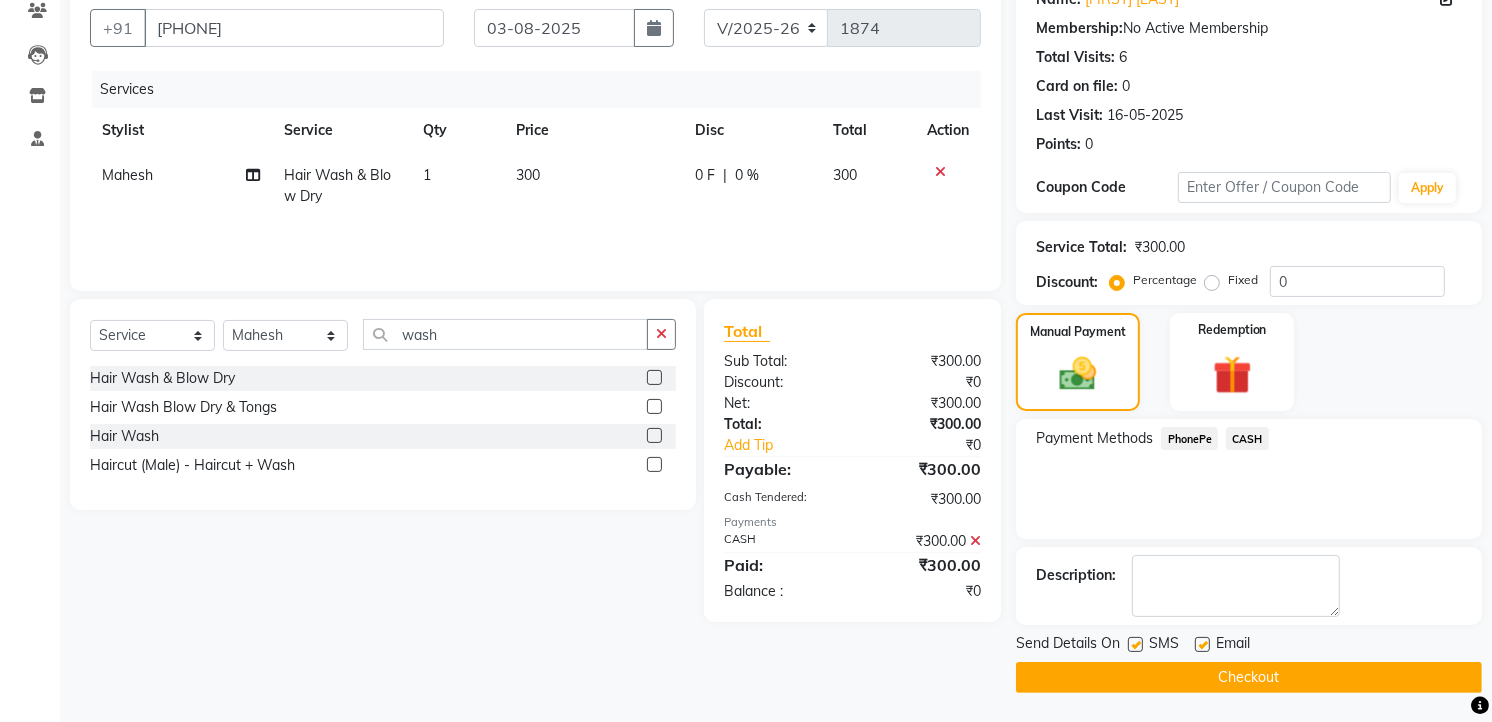 click on "Checkout" 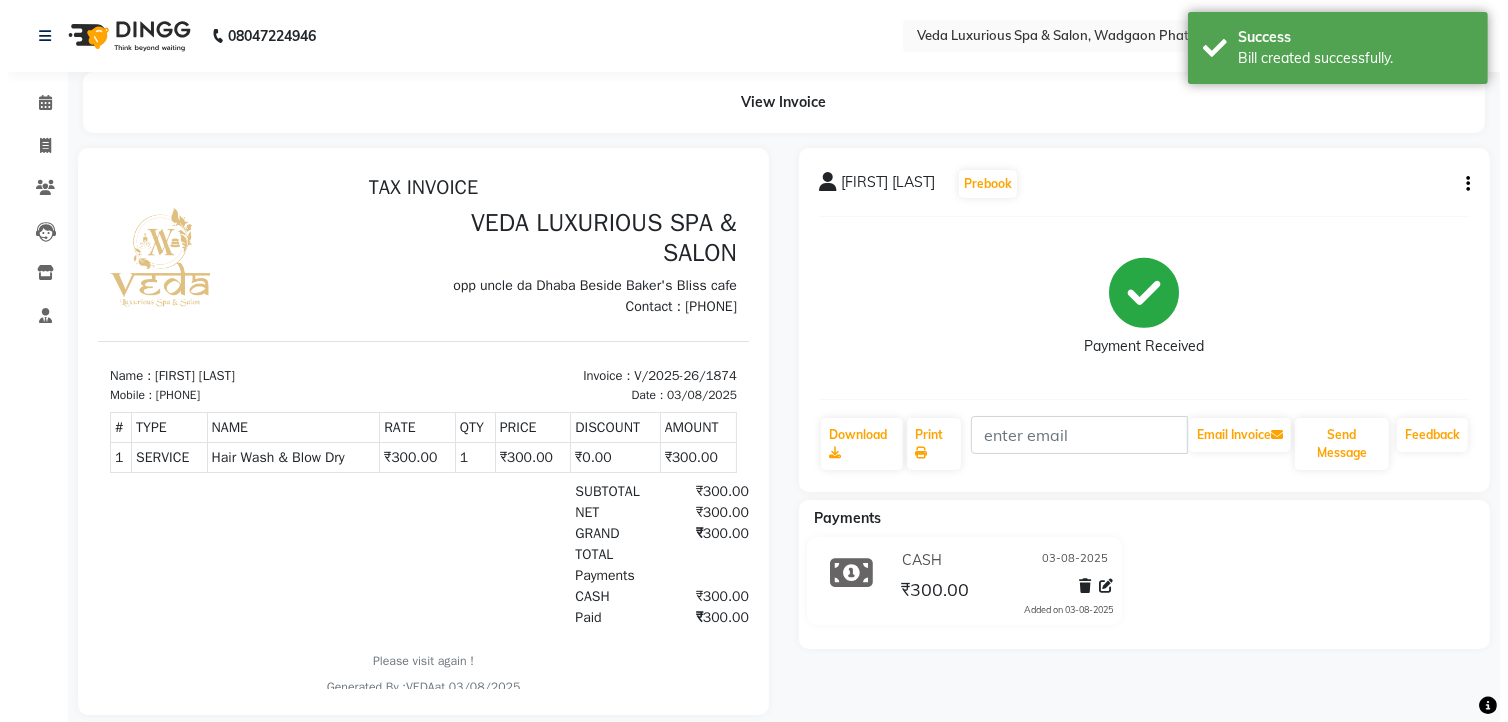 scroll, scrollTop: 0, scrollLeft: 0, axis: both 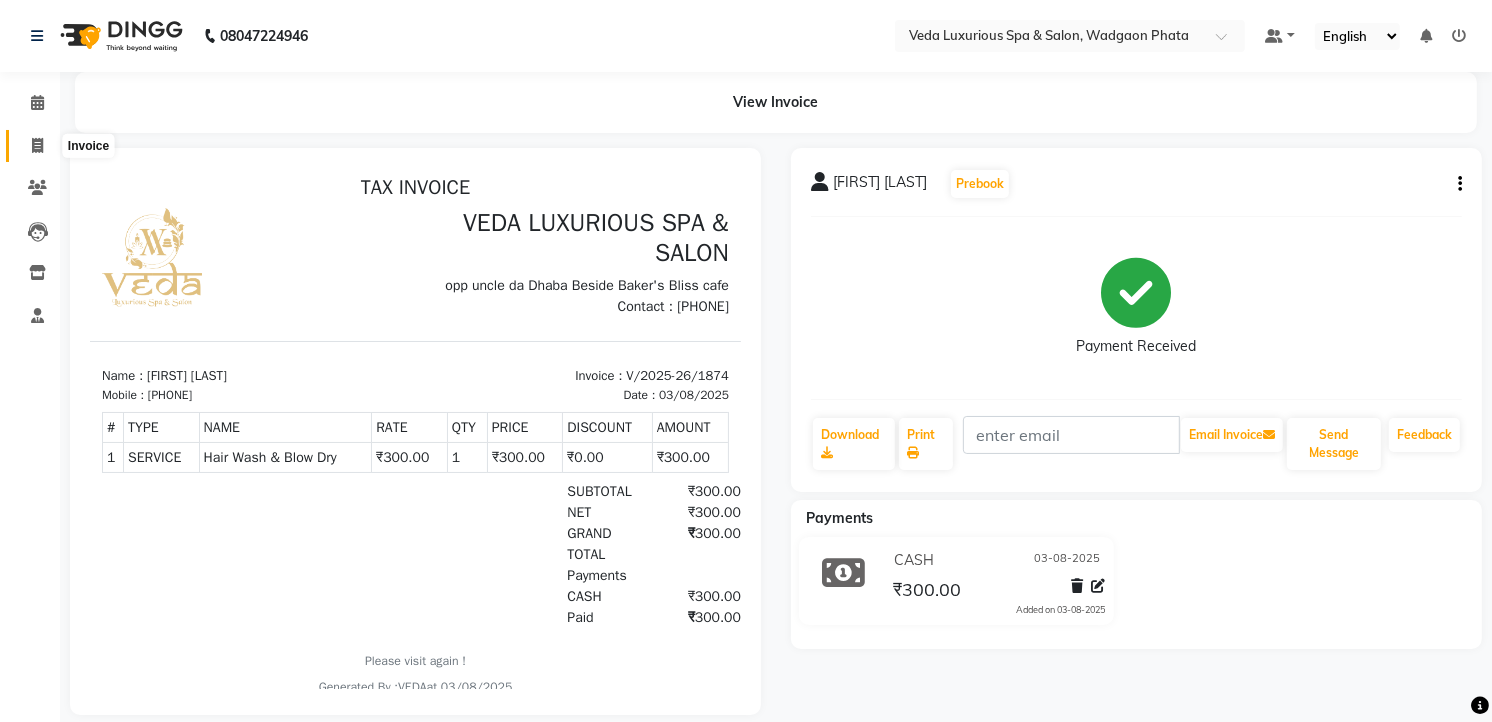 drag, startPoint x: 40, startPoint y: 148, endPoint x: 92, endPoint y: 158, distance: 52.95281 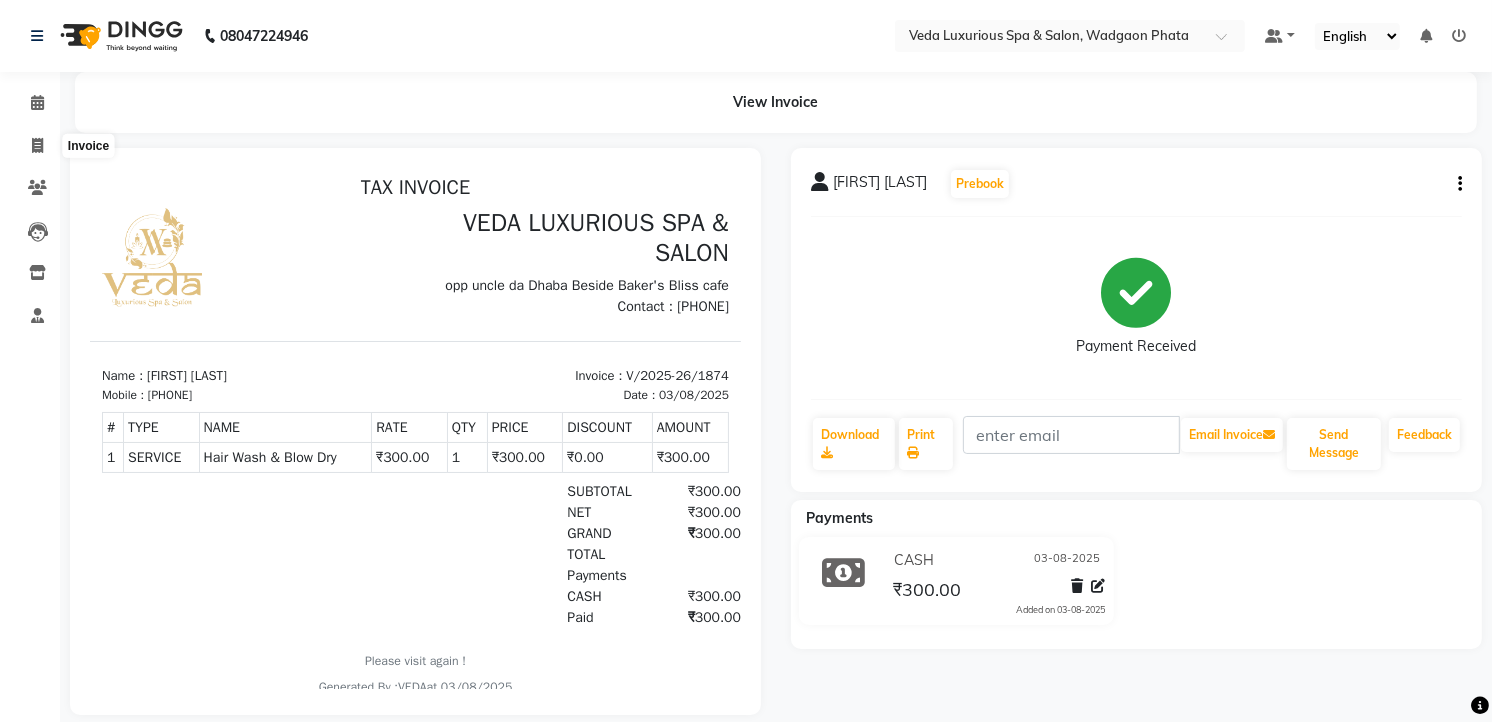 select on "service" 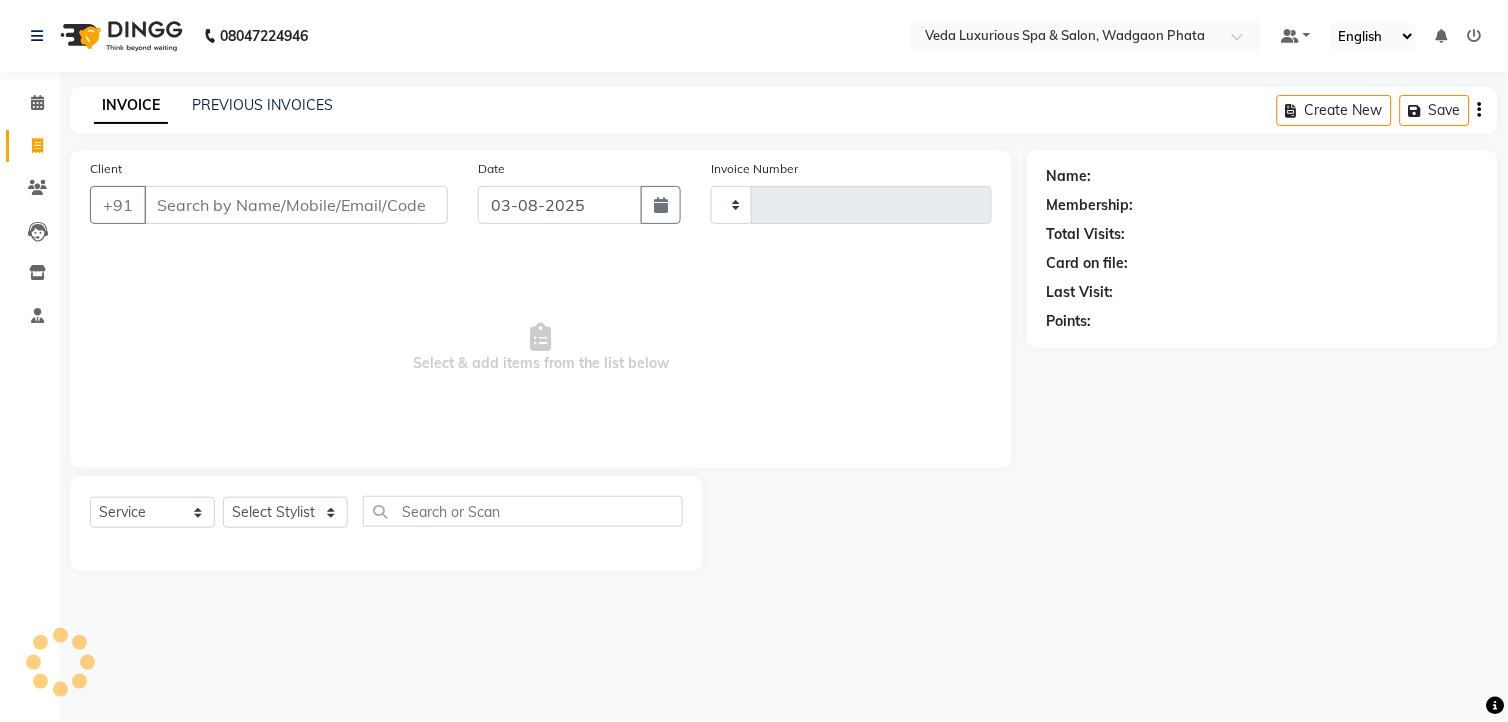 type on "1875" 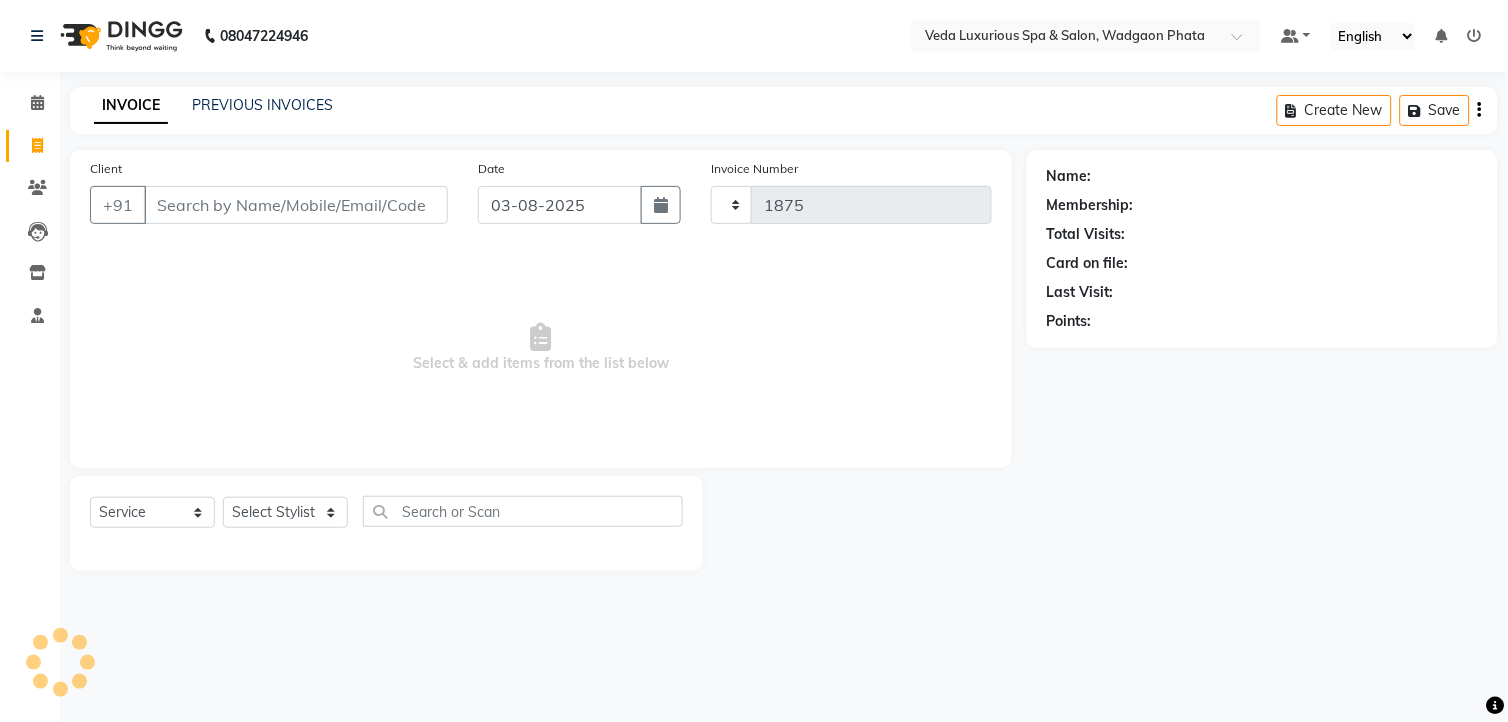 select on "4666" 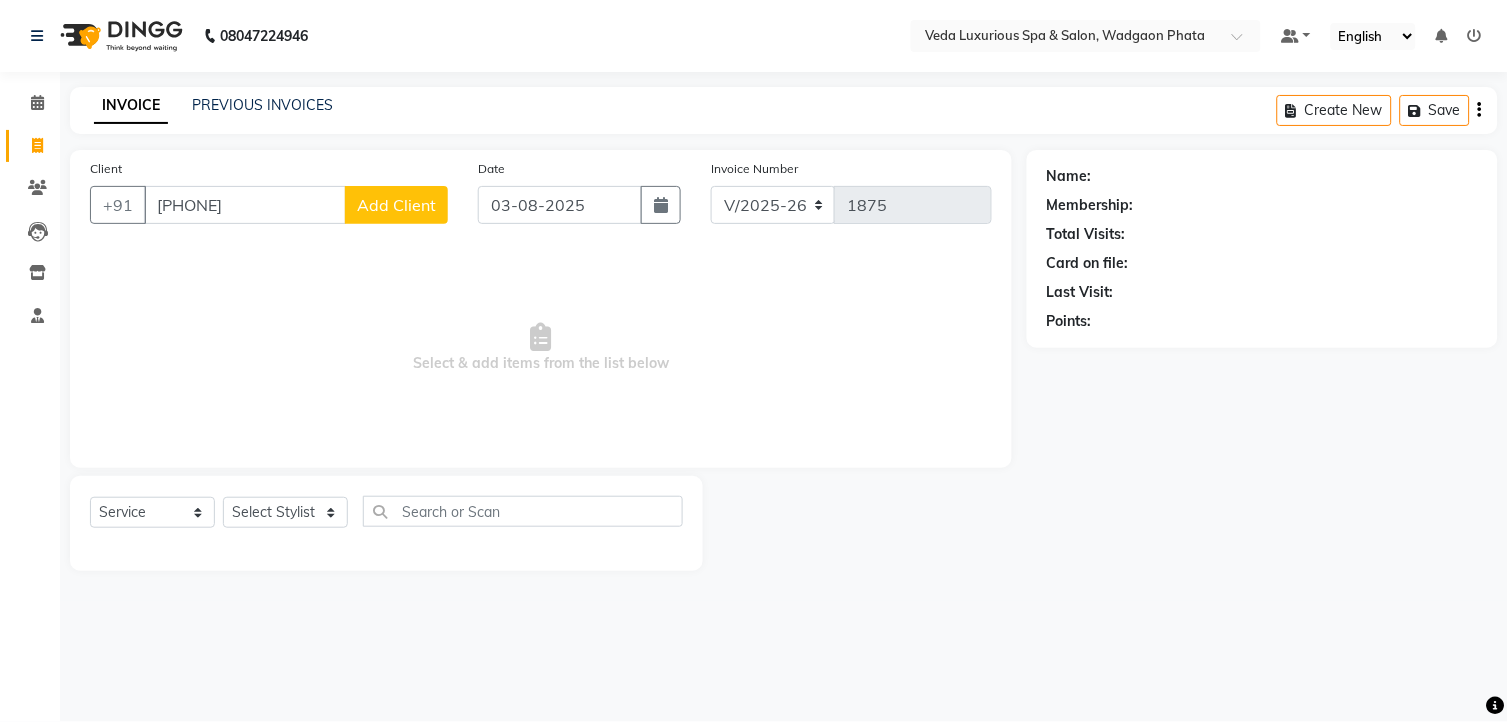 type on "[PHONE]" 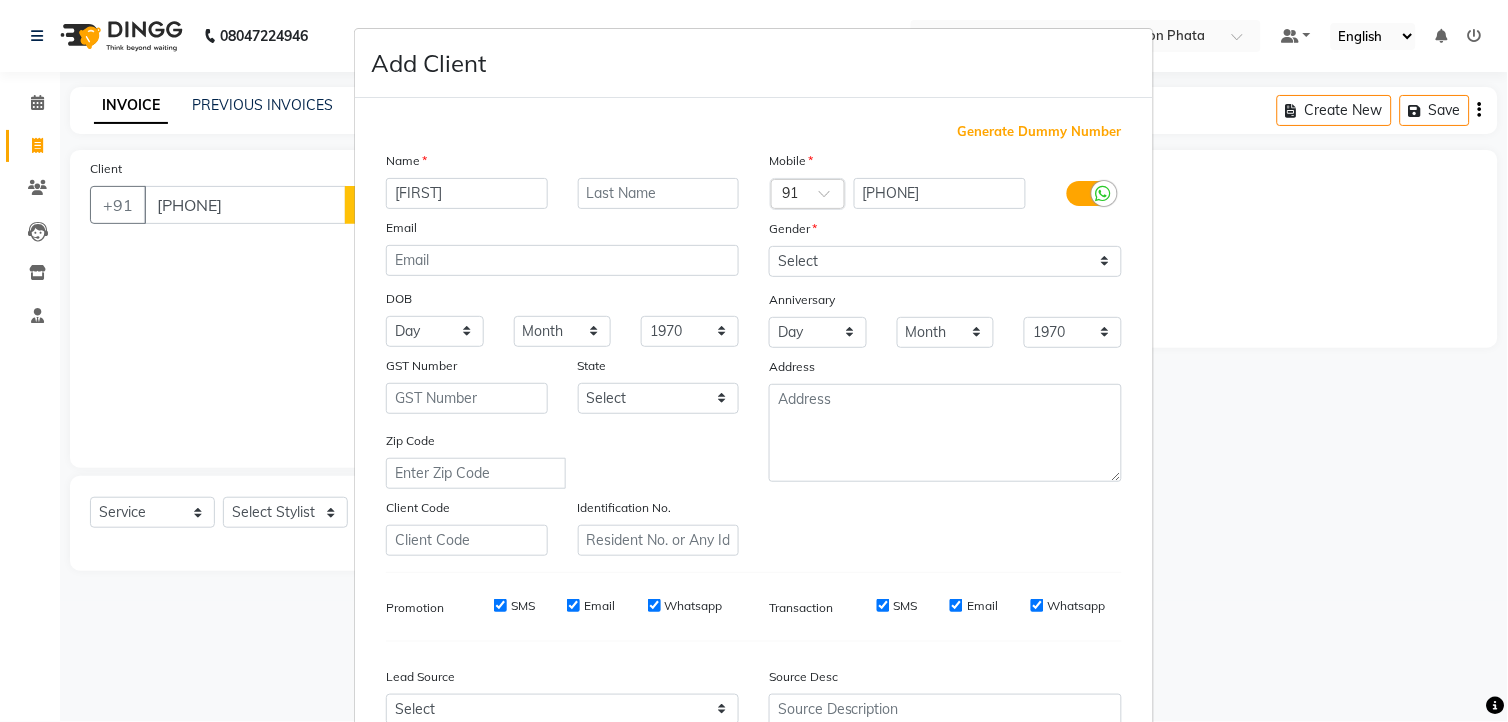 type on "[FIRST]" 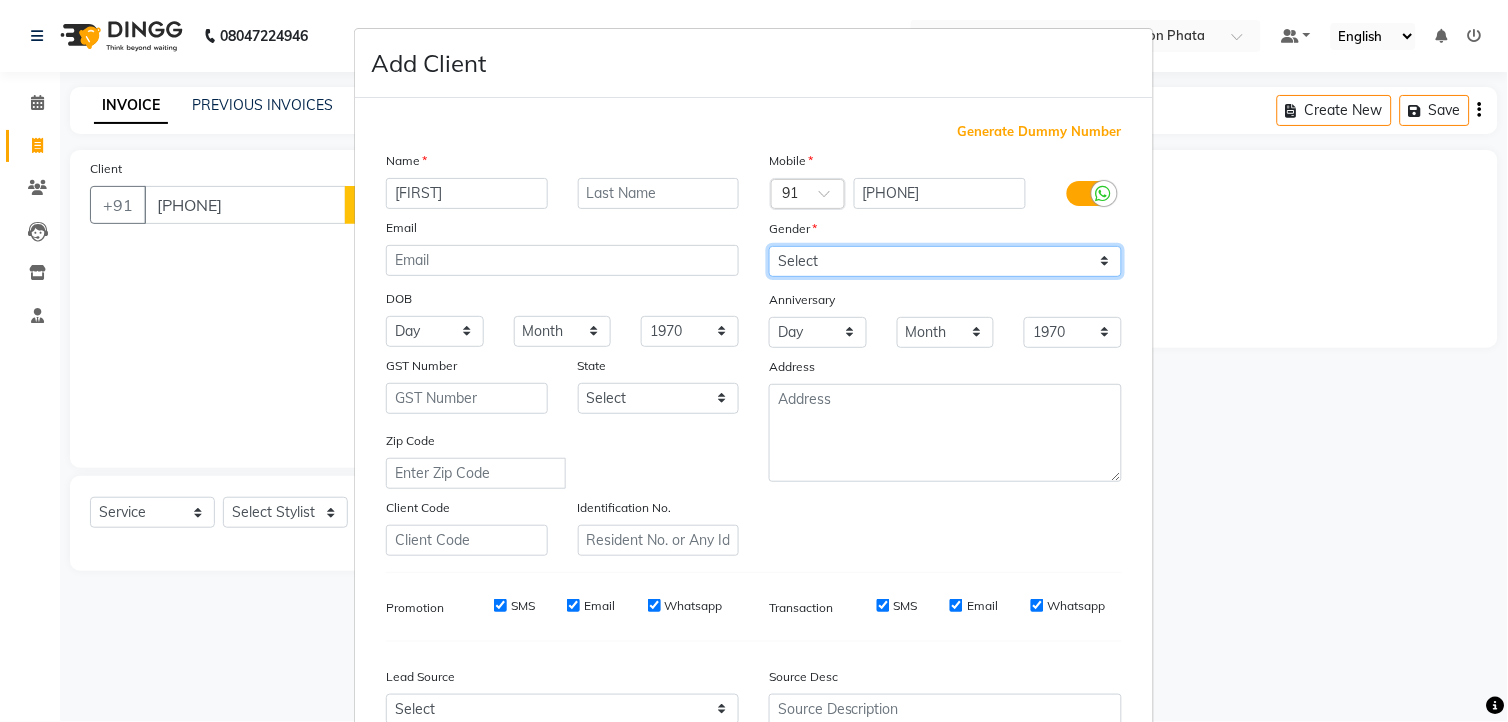 click on "Select Male Female Other Prefer Not To Say" at bounding box center (945, 261) 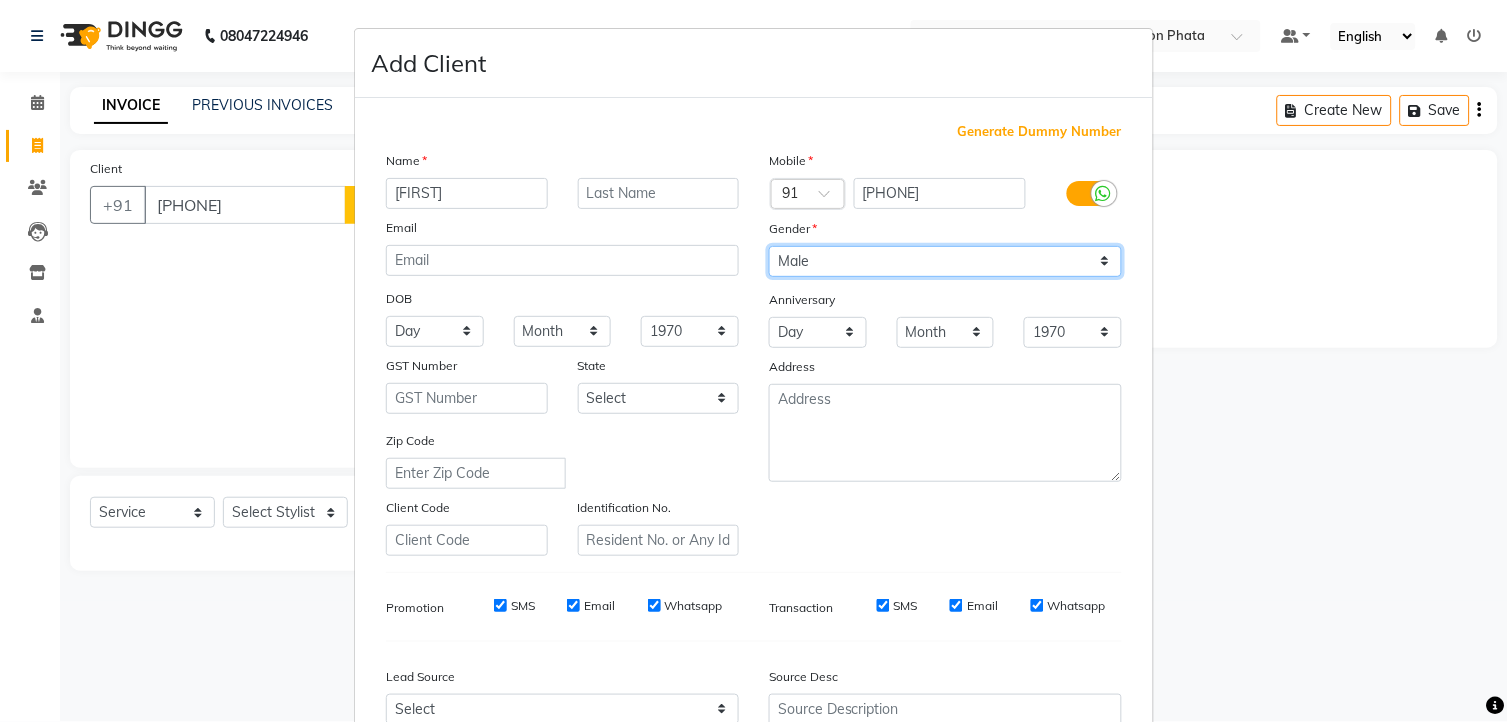 click on "Select Male Female Other Prefer Not To Say" at bounding box center (945, 261) 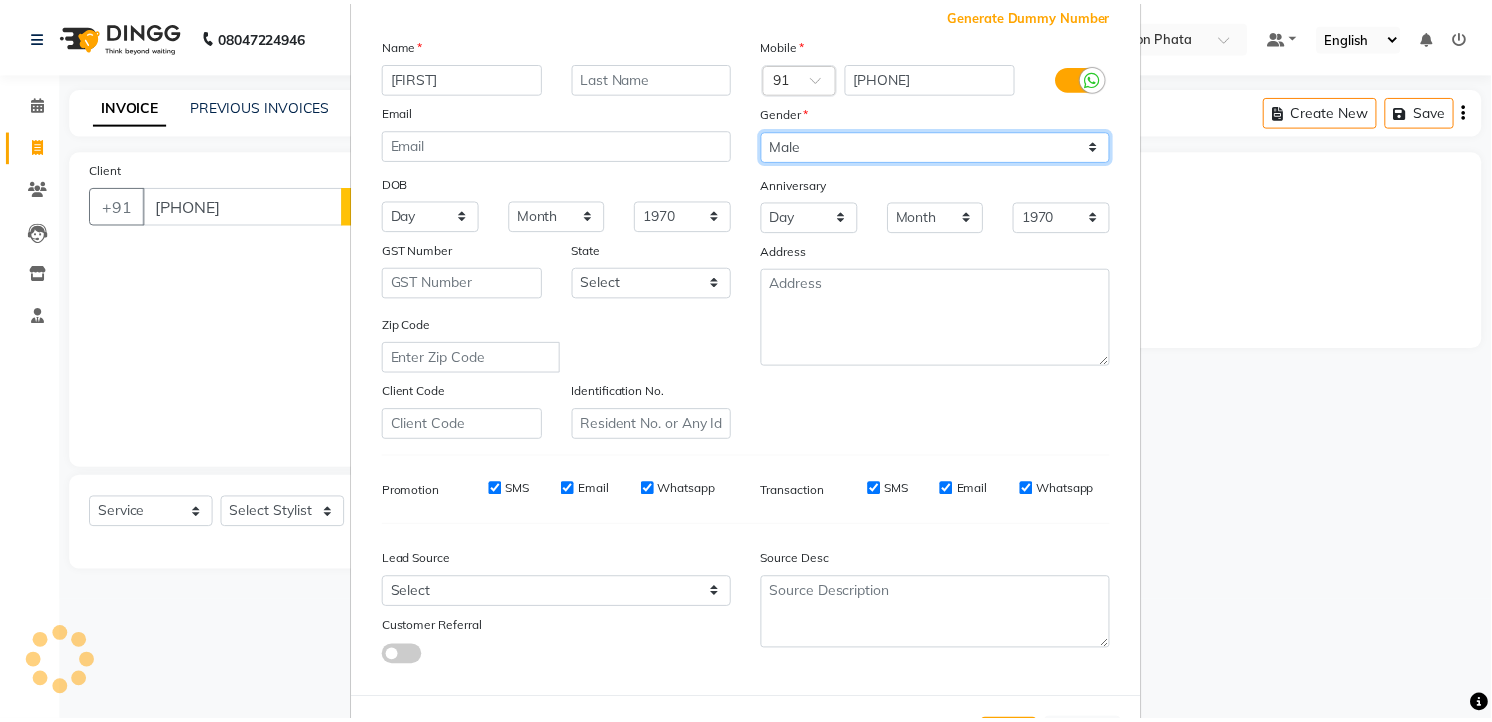 scroll, scrollTop: 202, scrollLeft: 0, axis: vertical 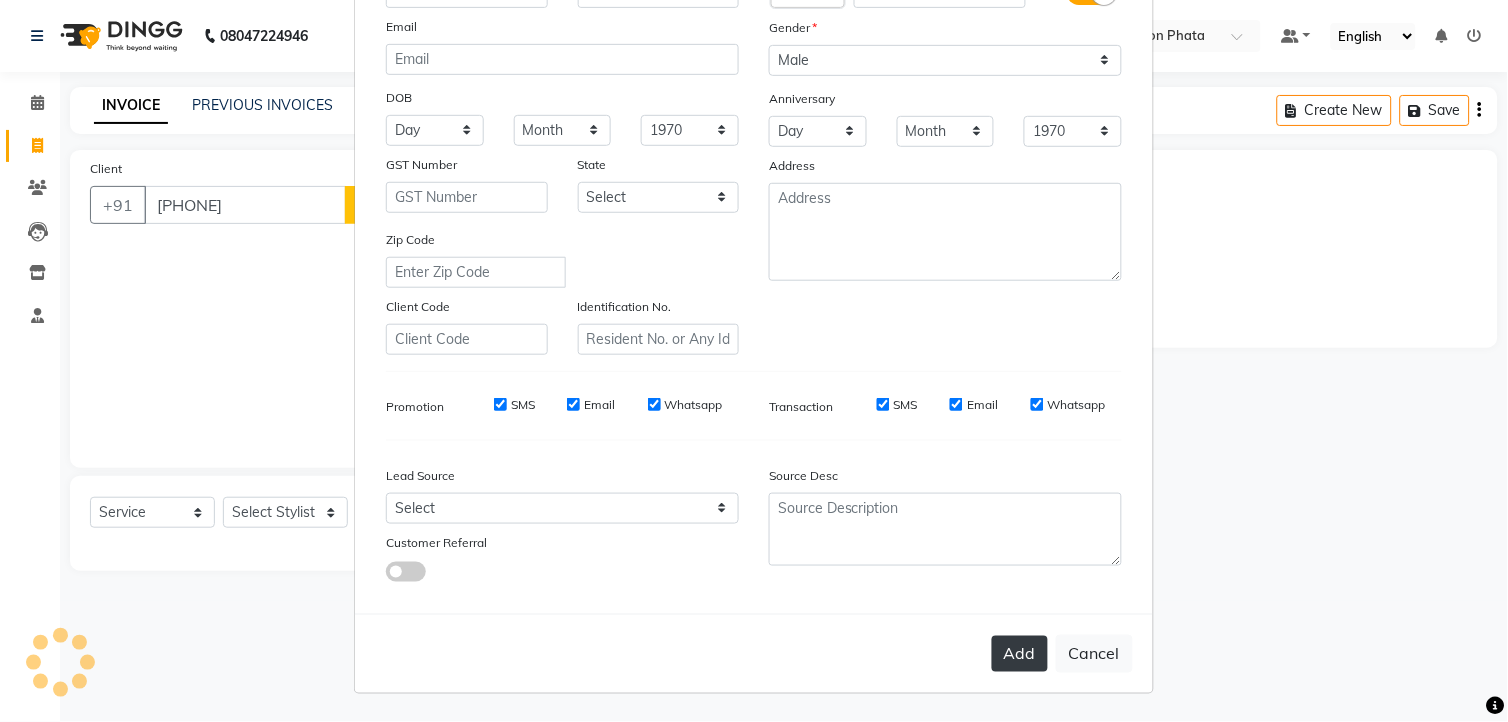 click on "Add" at bounding box center [1020, 654] 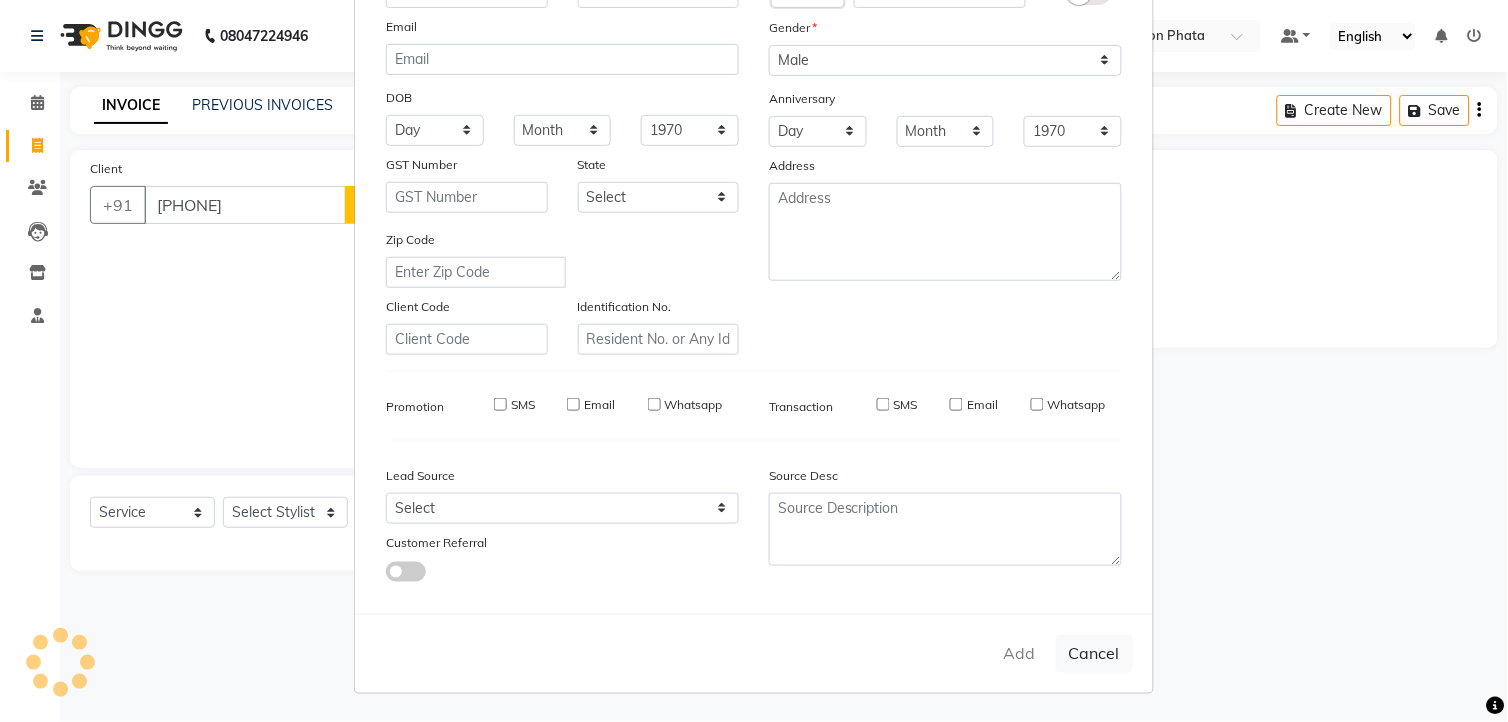 type 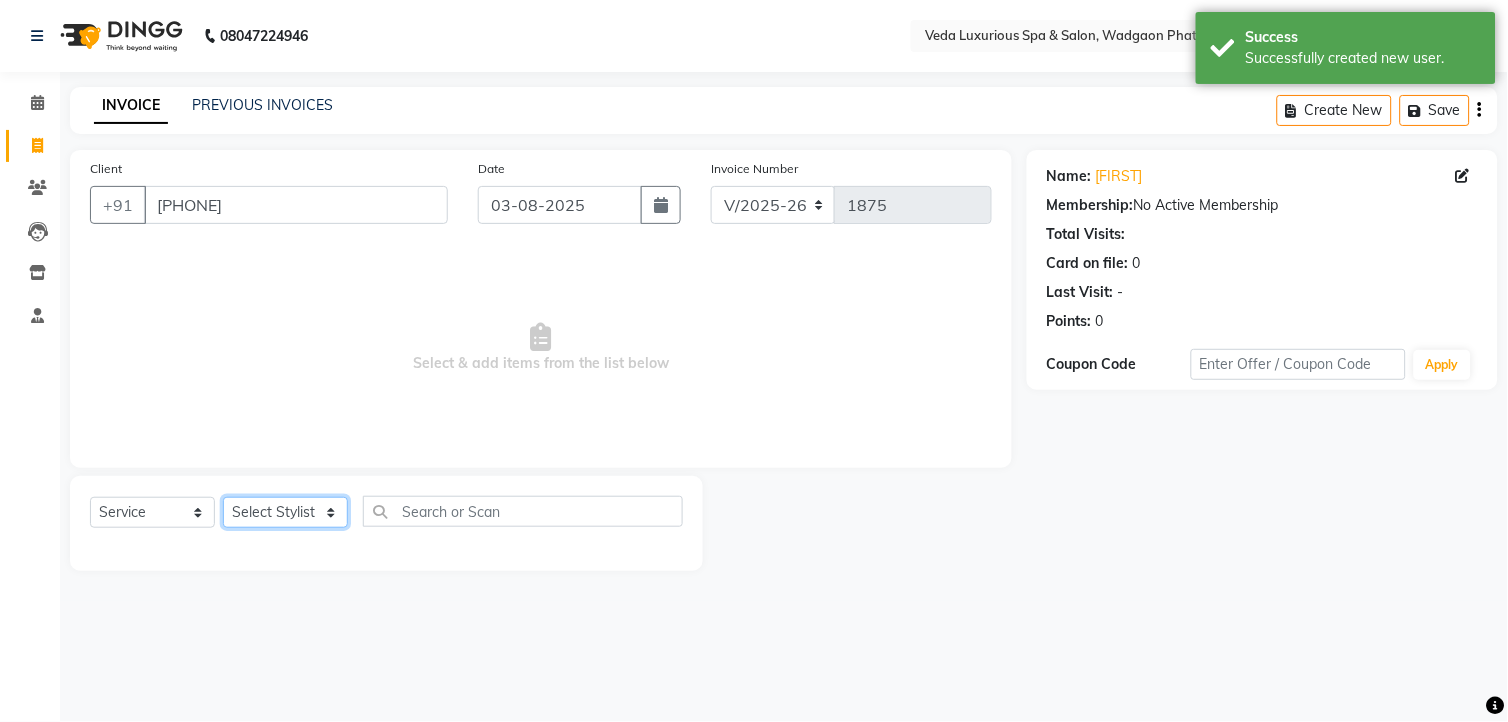 click on "Select Stylist Ankur GOLU Khushi kim lily Mahesh manu MOYA Nilam olivia RP seri VEDA" 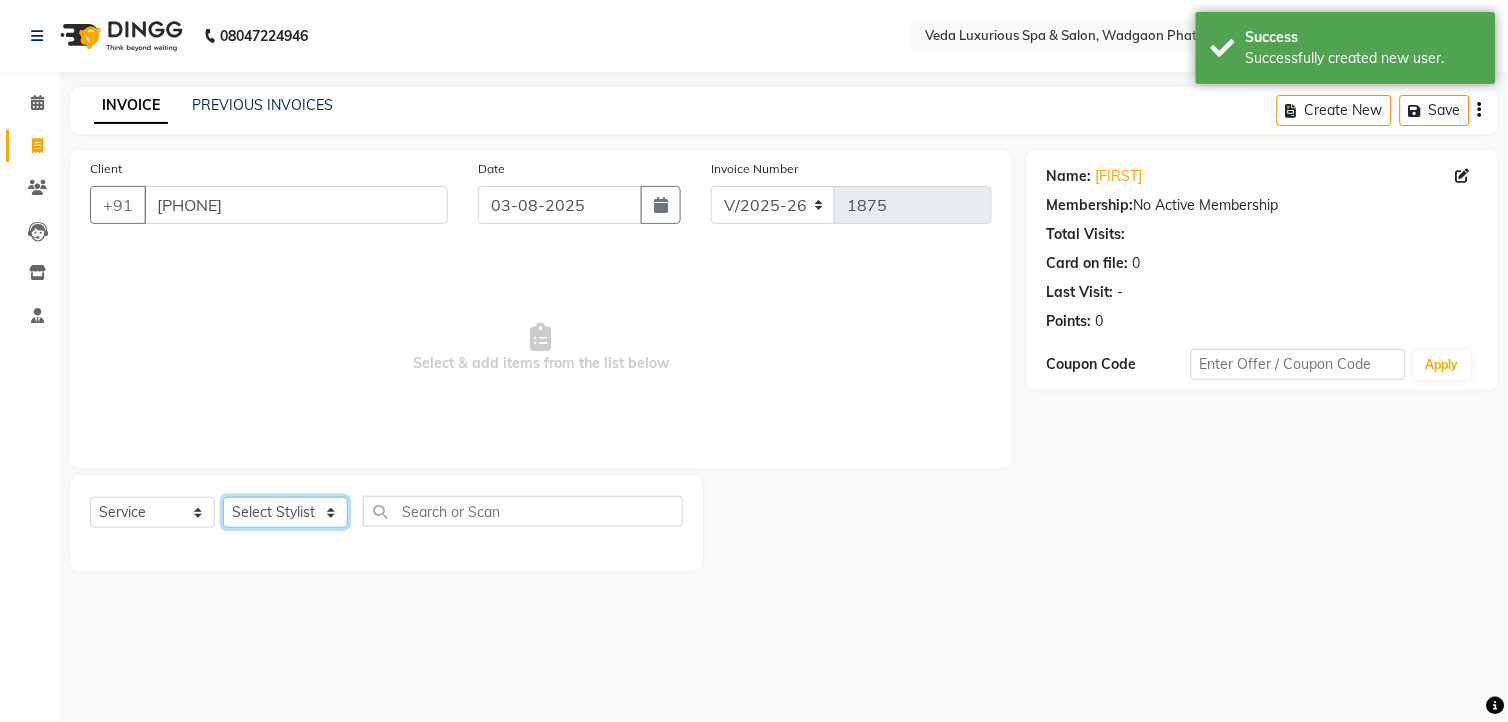 select on "58145" 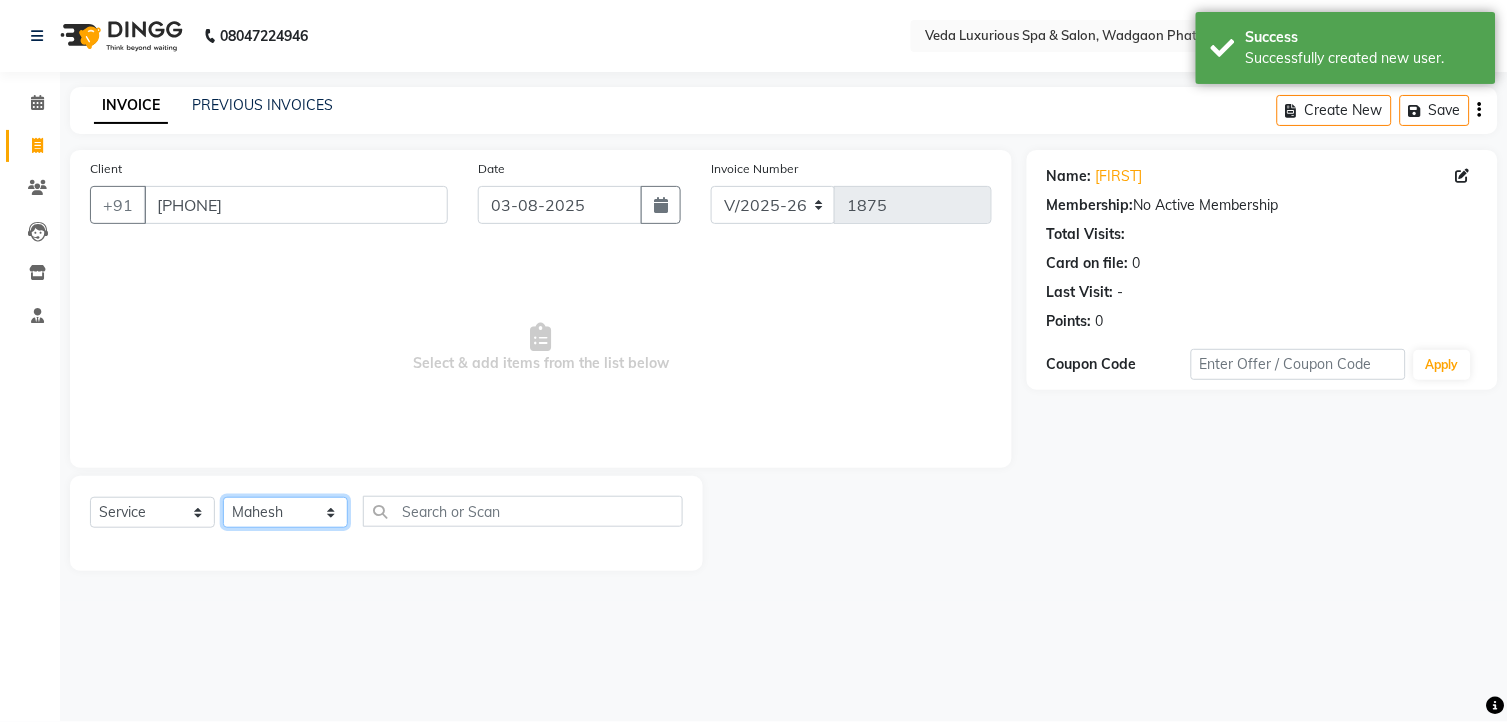 click on "Select Stylist Ankur GOLU Khushi kim lily Mahesh manu MOYA Nilam olivia RP seri VEDA" 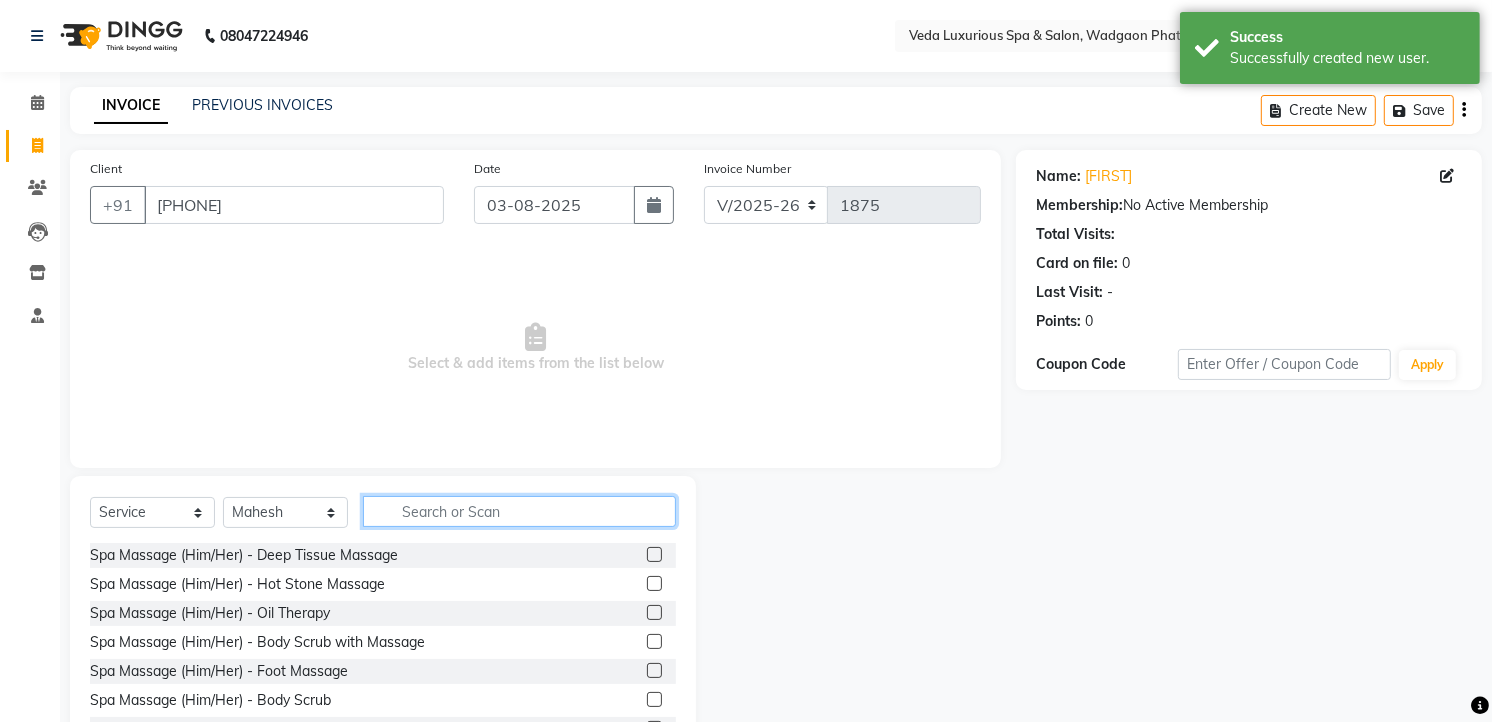 click 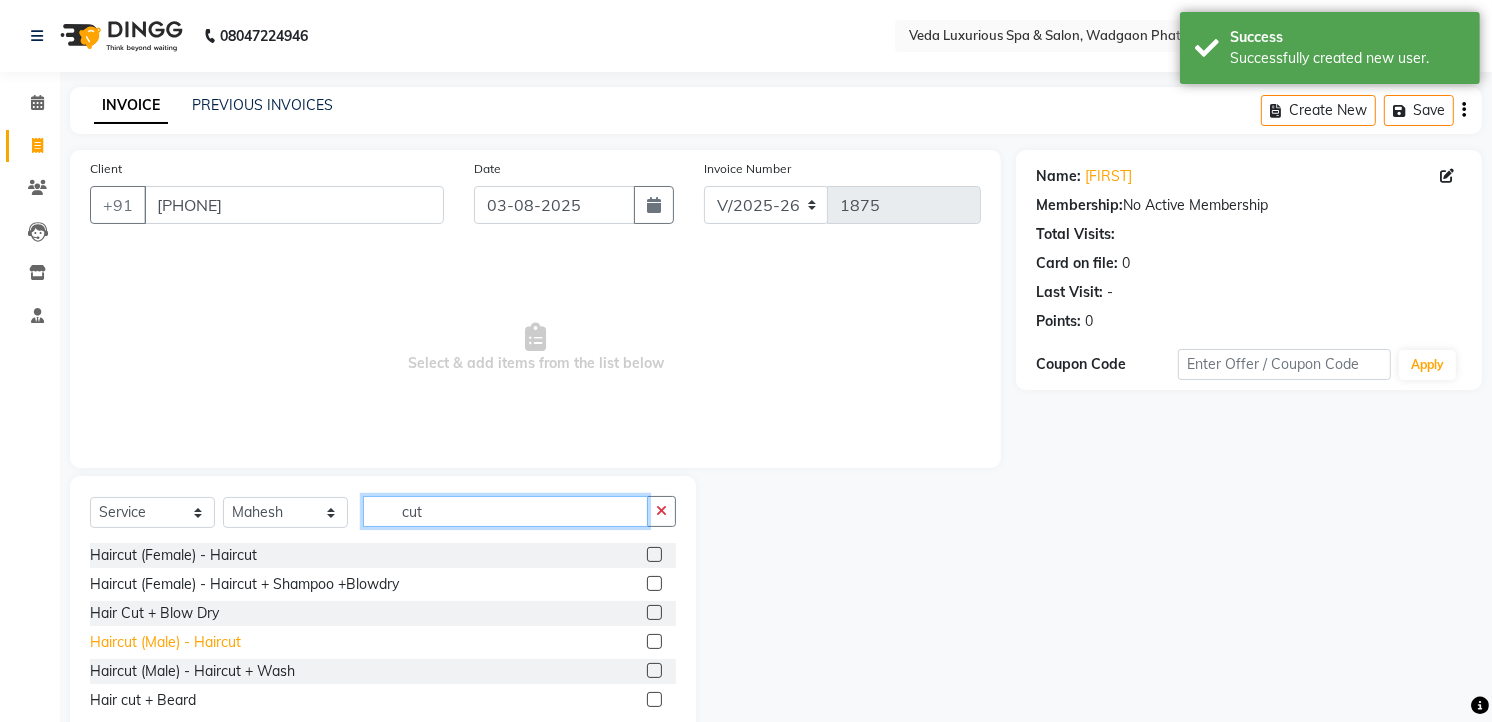 type on "cut" 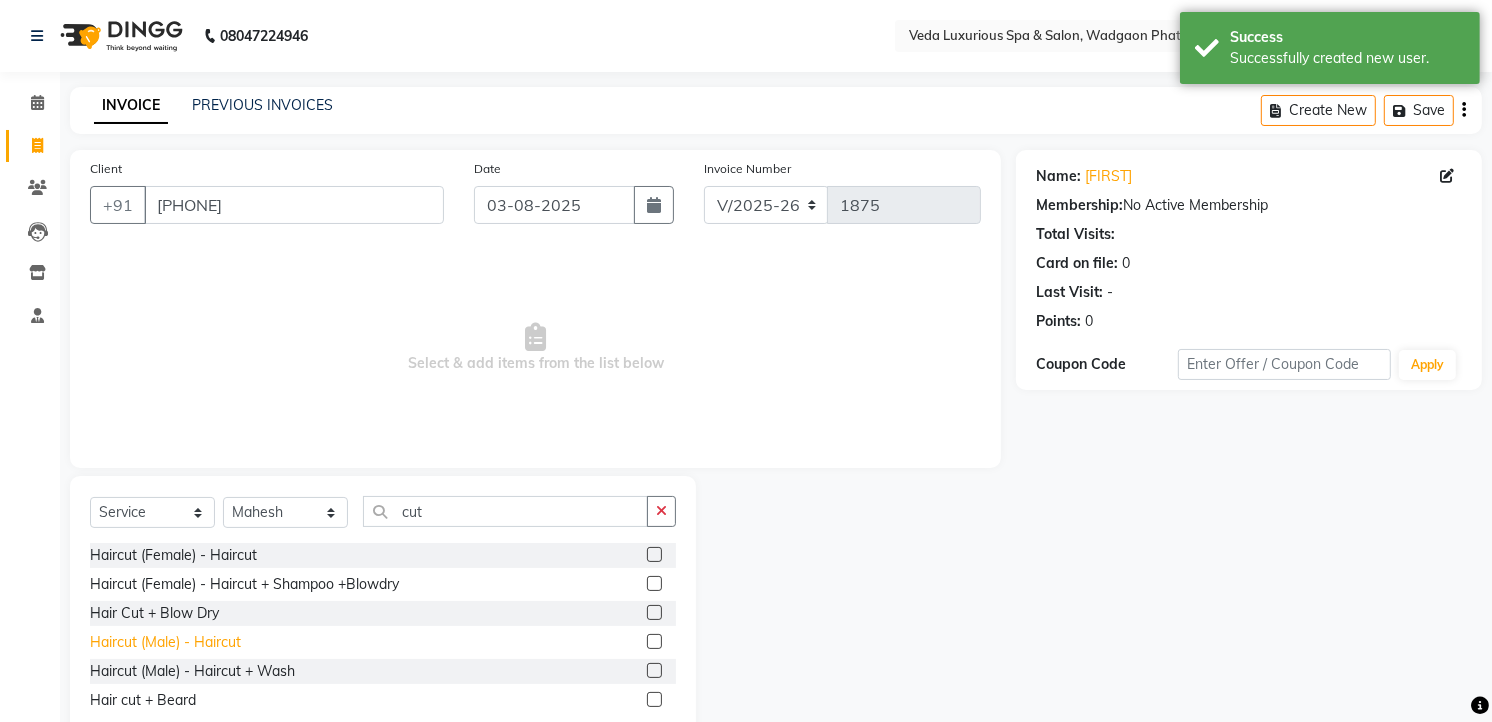 click on "Haircut (Male) - Haircut" 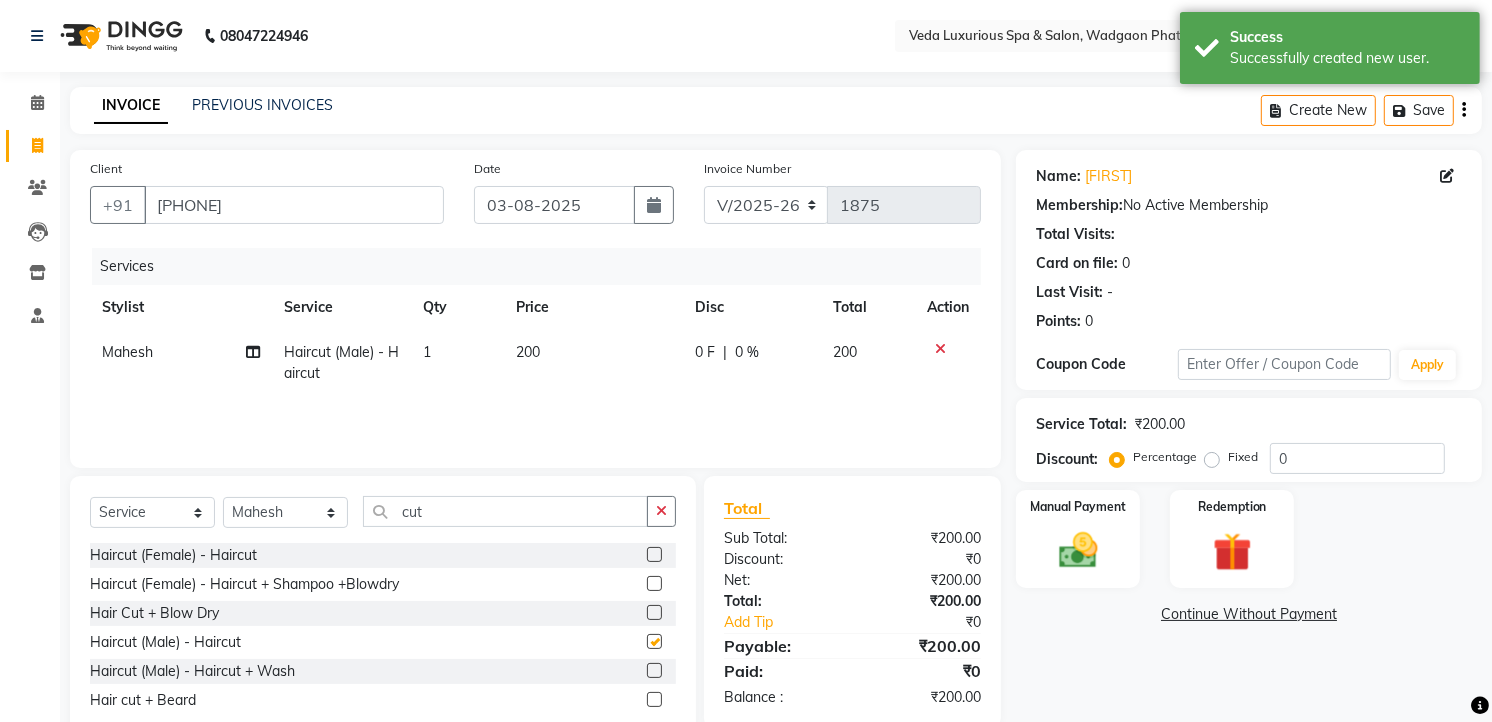 checkbox on "false" 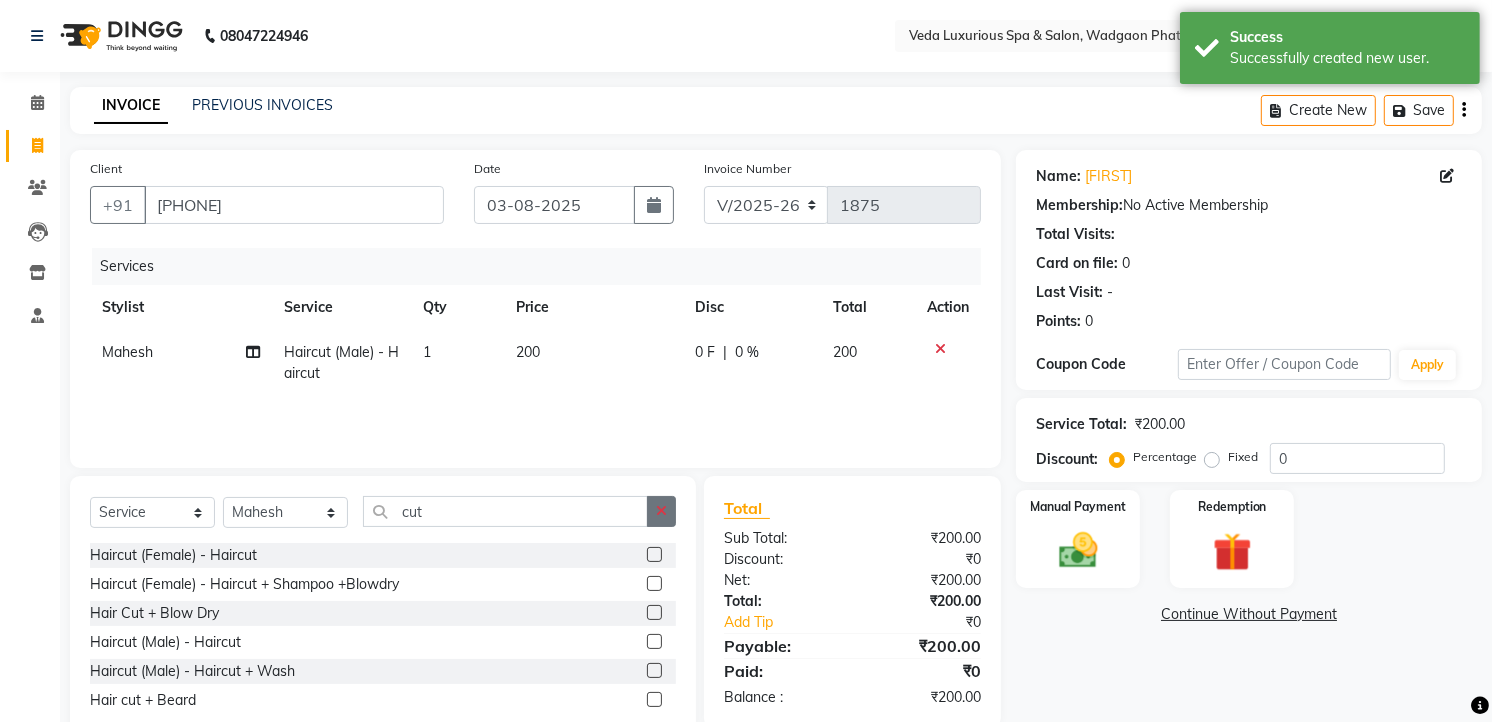 click 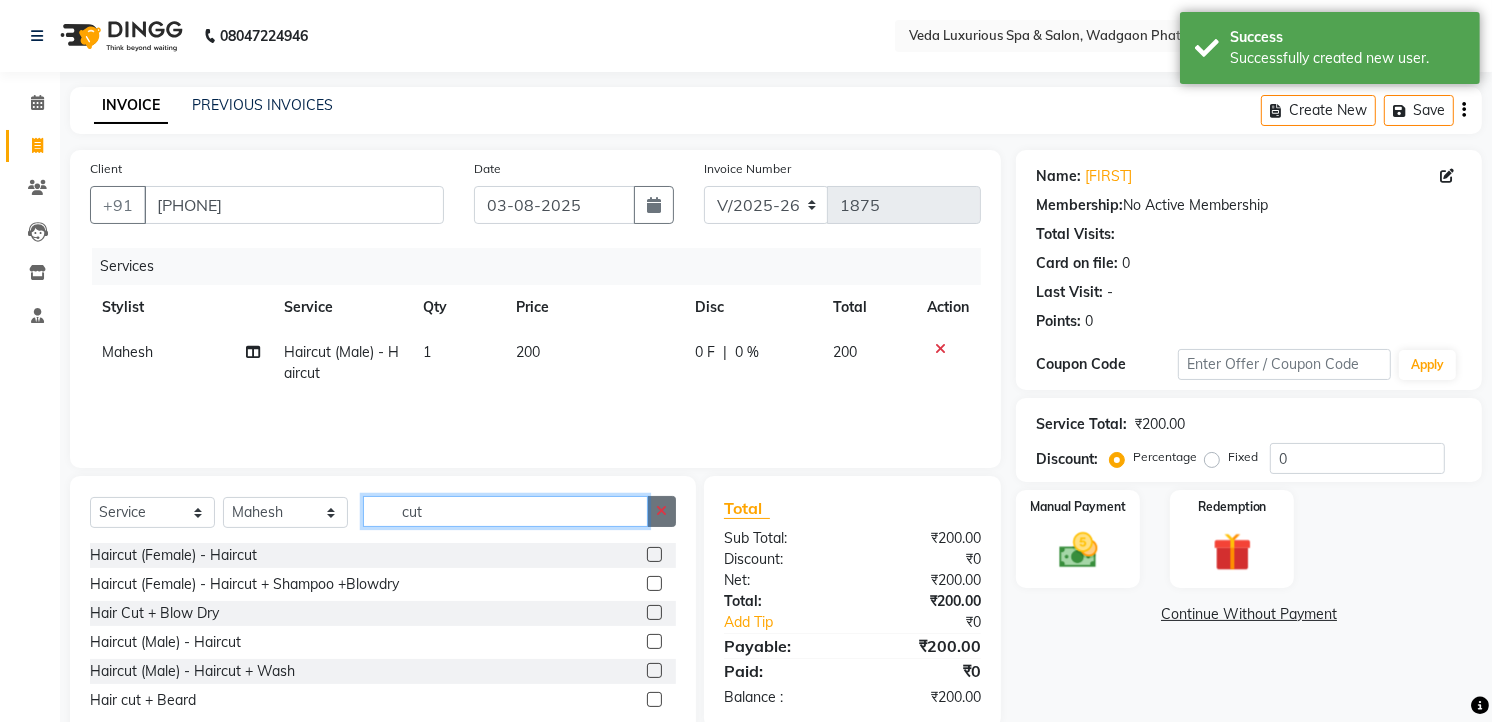 type 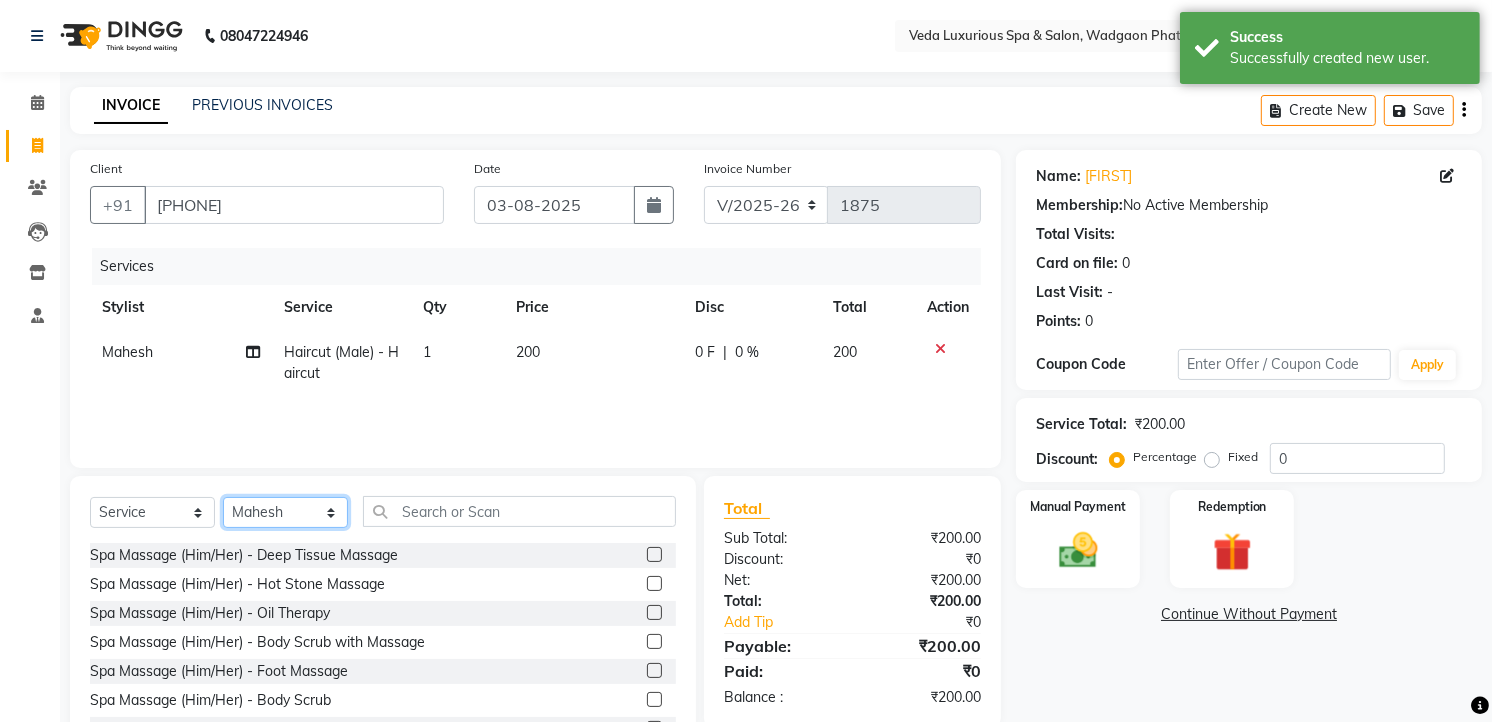 click on "Select Stylist Ankur GOLU Khushi kim lily Mahesh manu MOYA Nilam olivia RP seri VEDA" 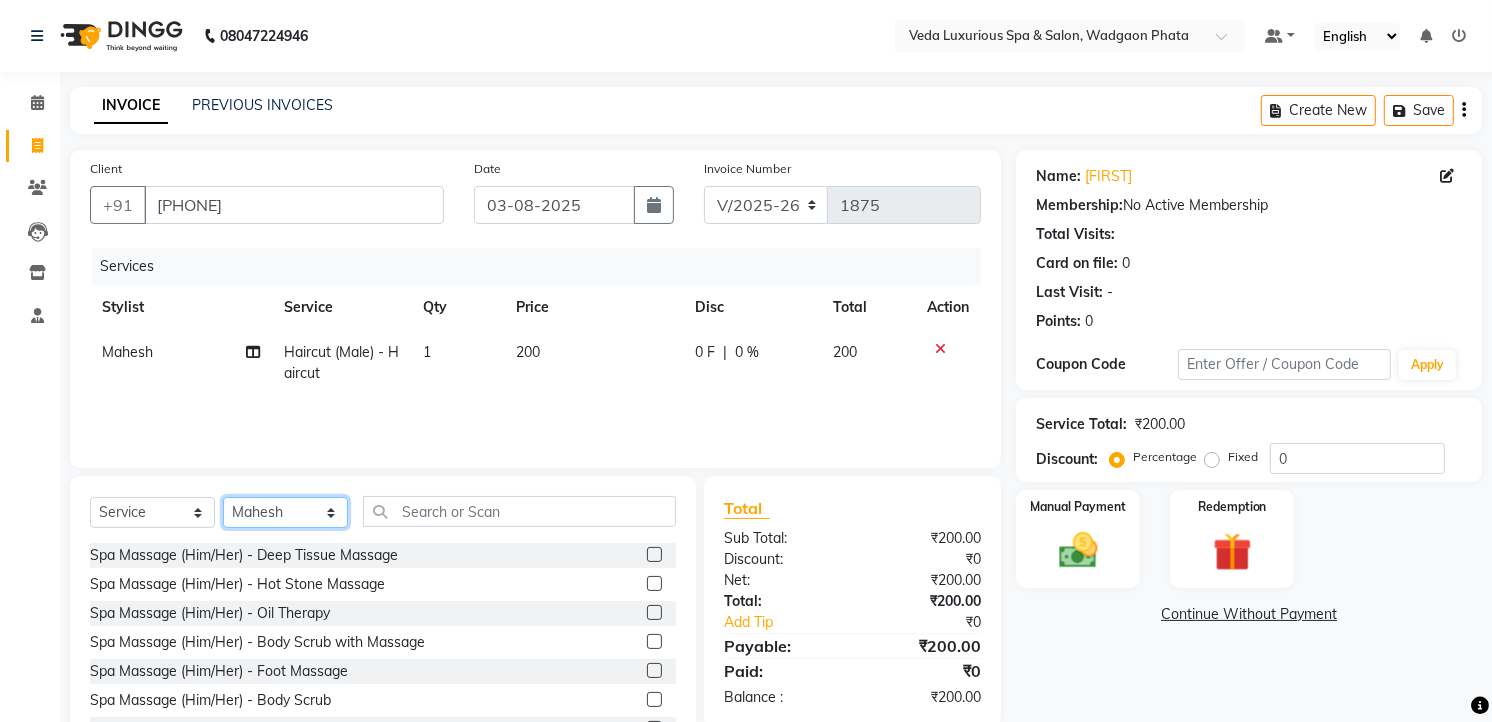 select on "72398" 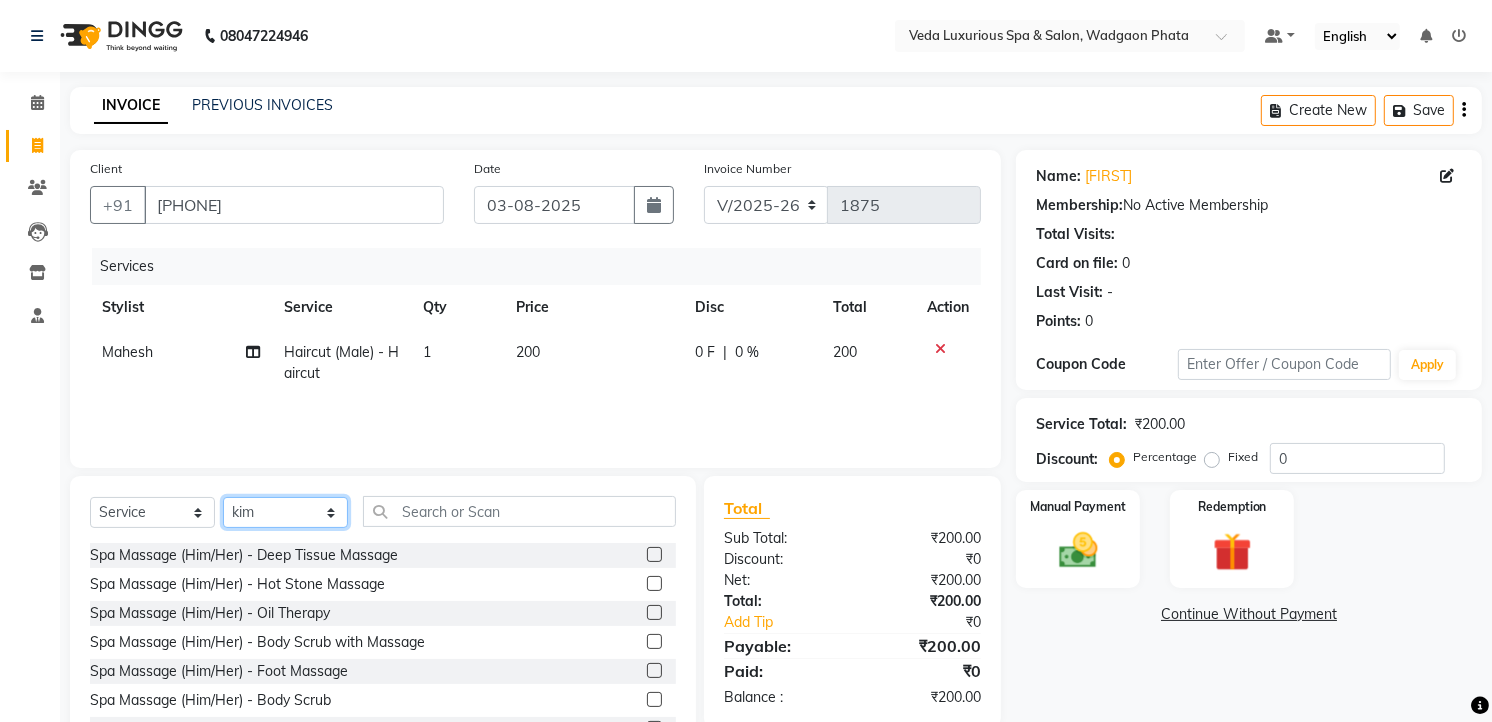 click on "Select Stylist Ankur GOLU Khushi kim lily Mahesh manu MOYA Nilam olivia RP seri VEDA" 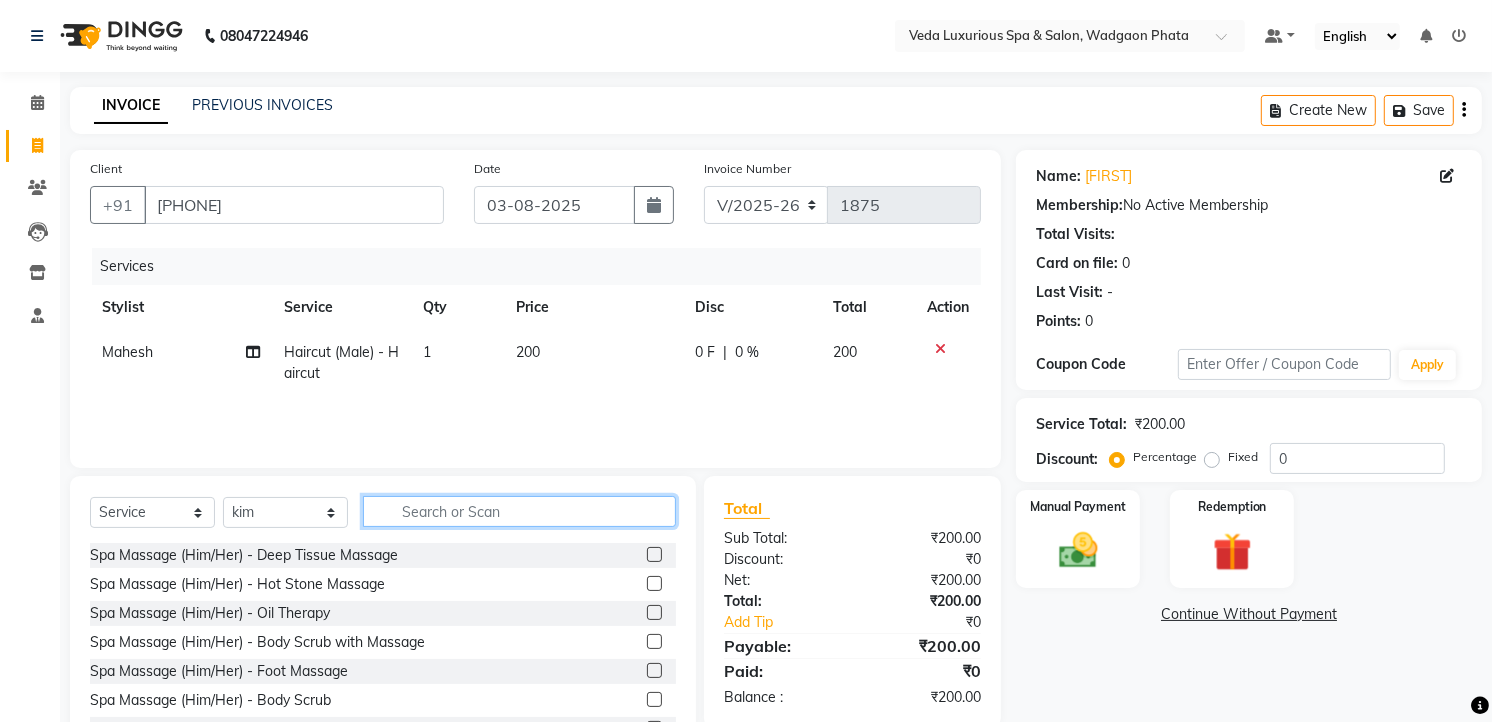 click 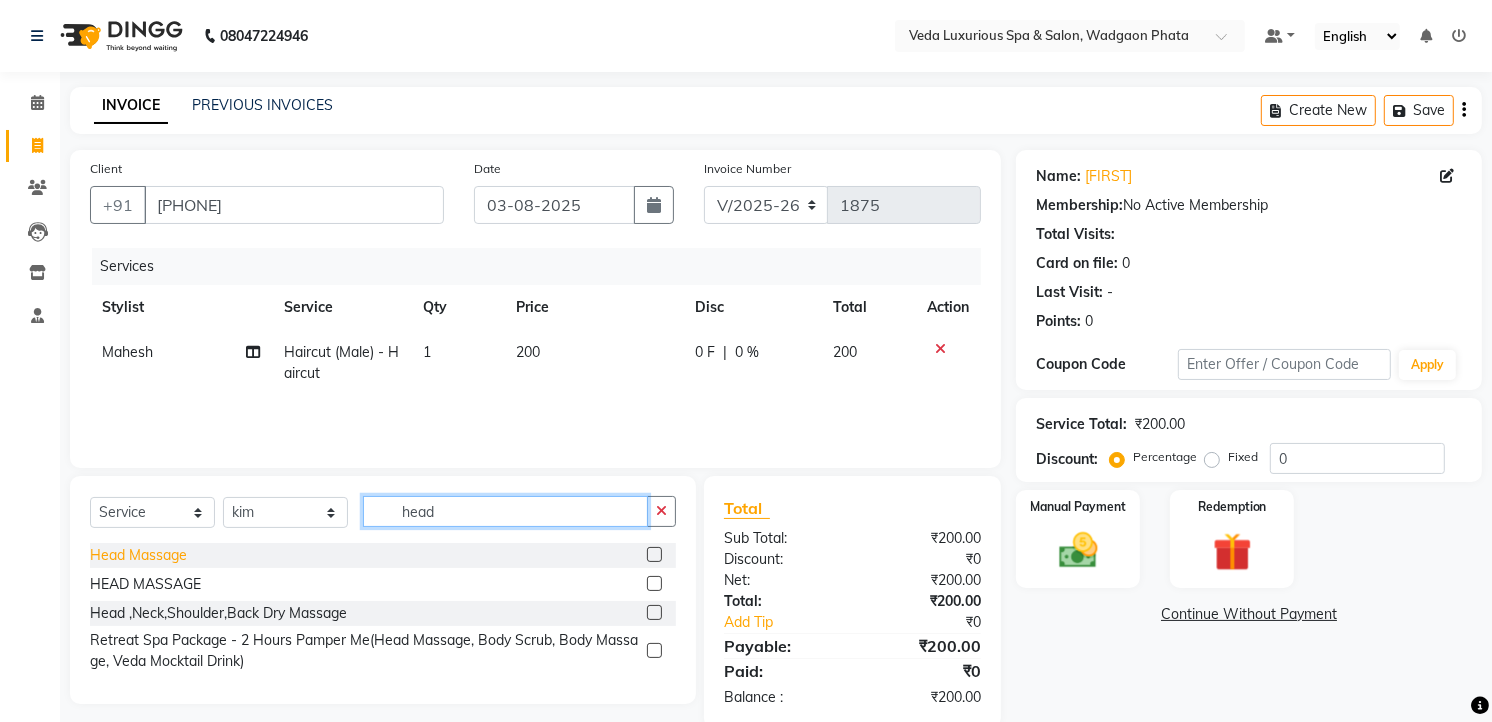 type on "head" 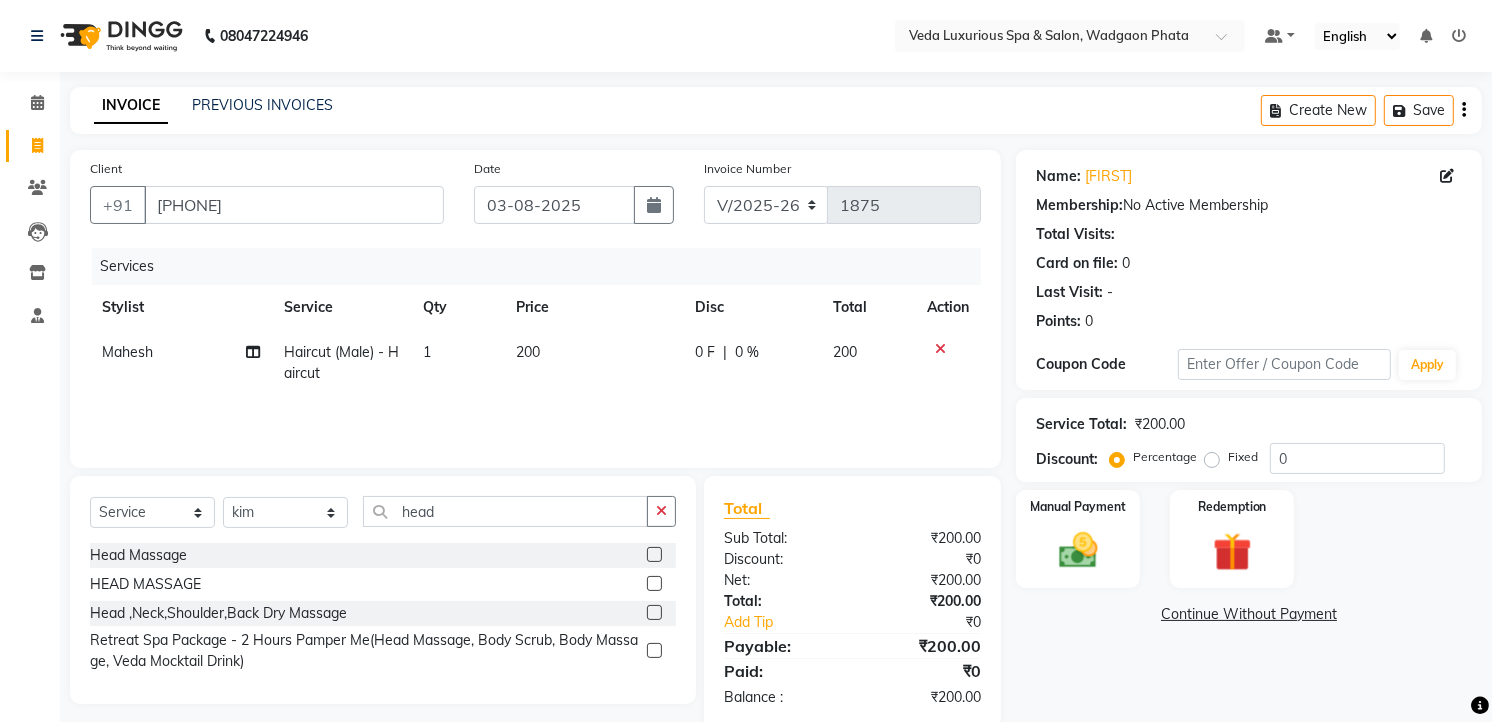 click on "Head Massage" 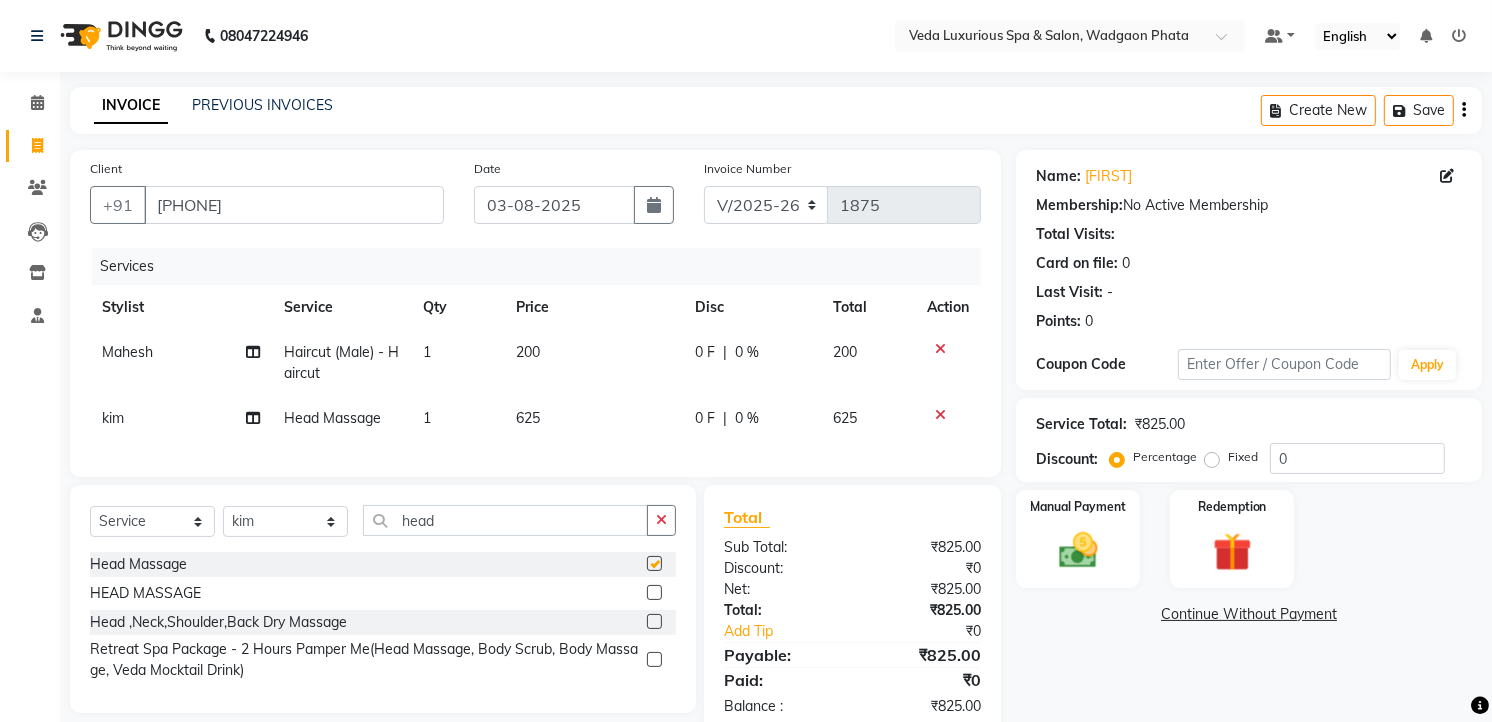 checkbox on "false" 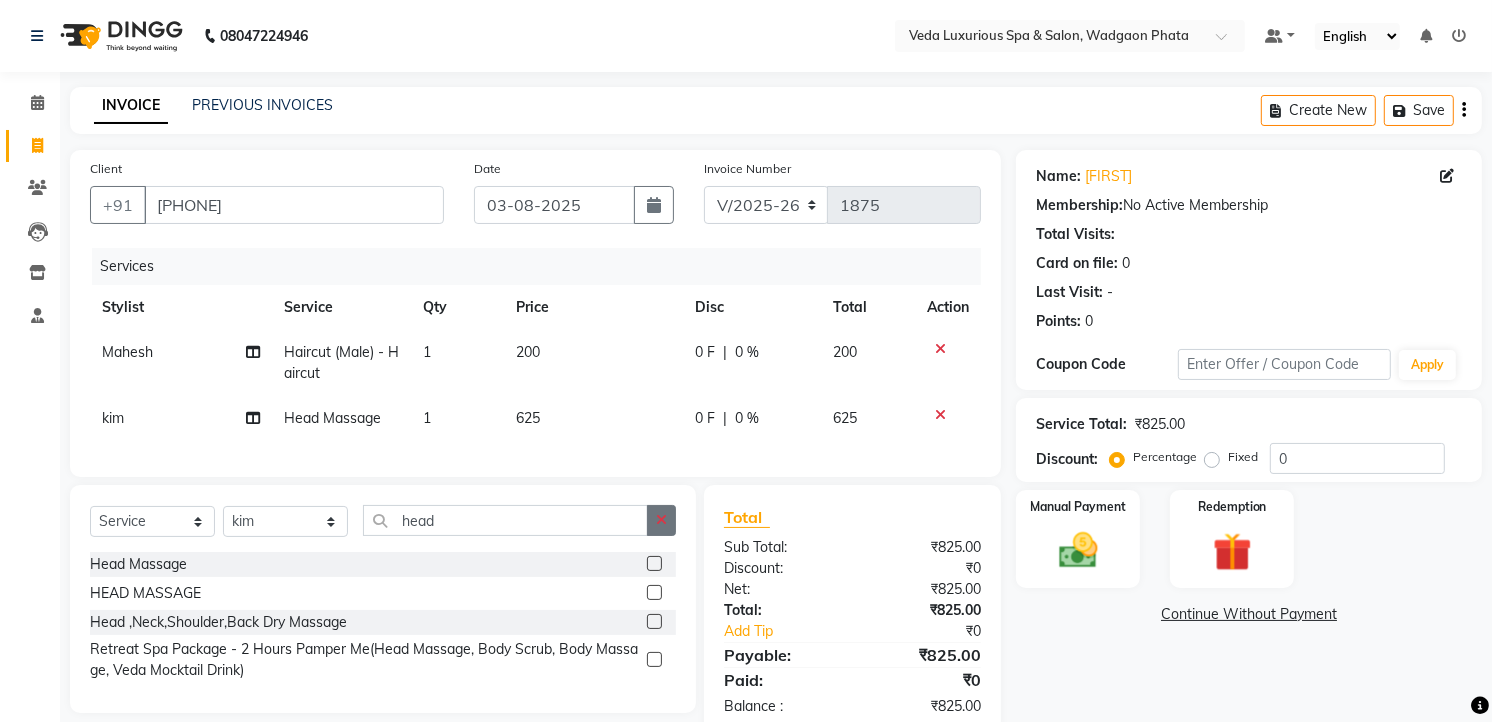 click 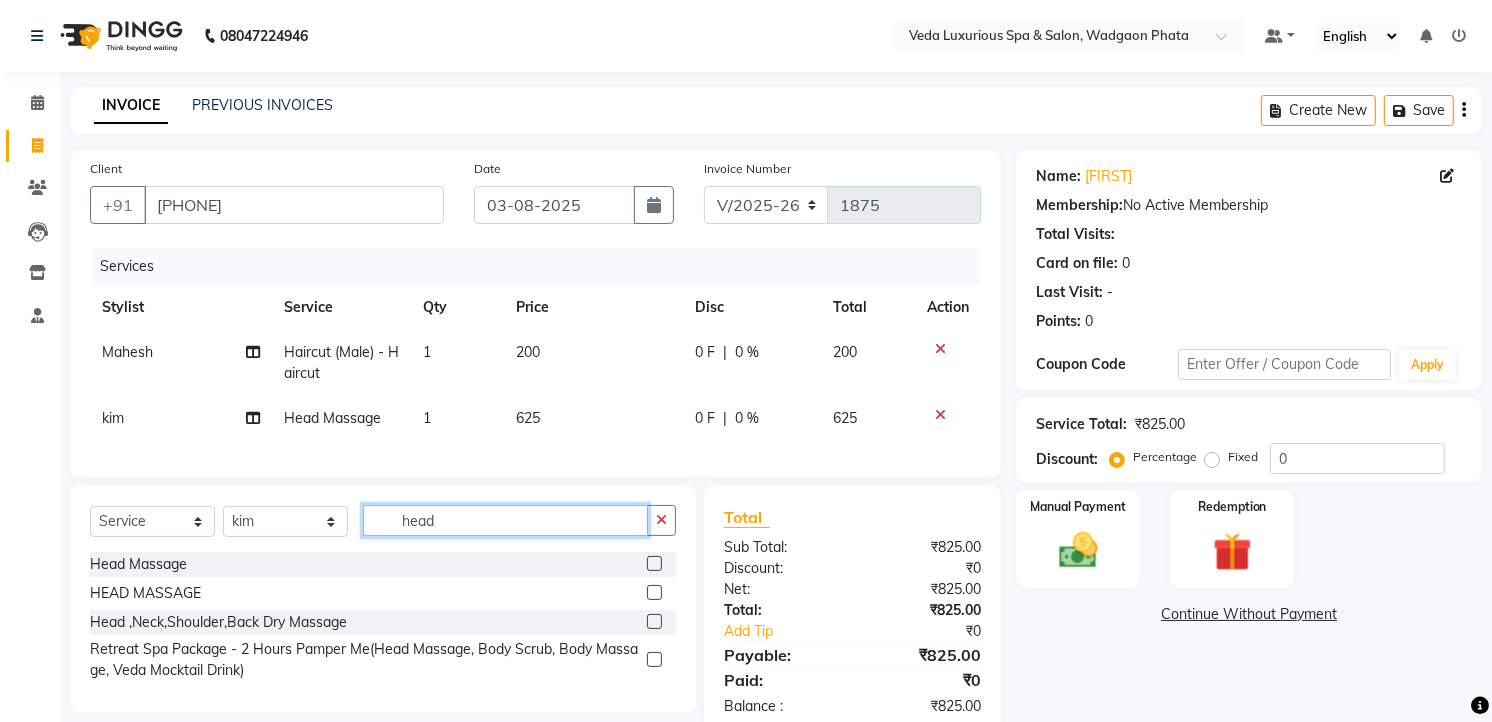 type 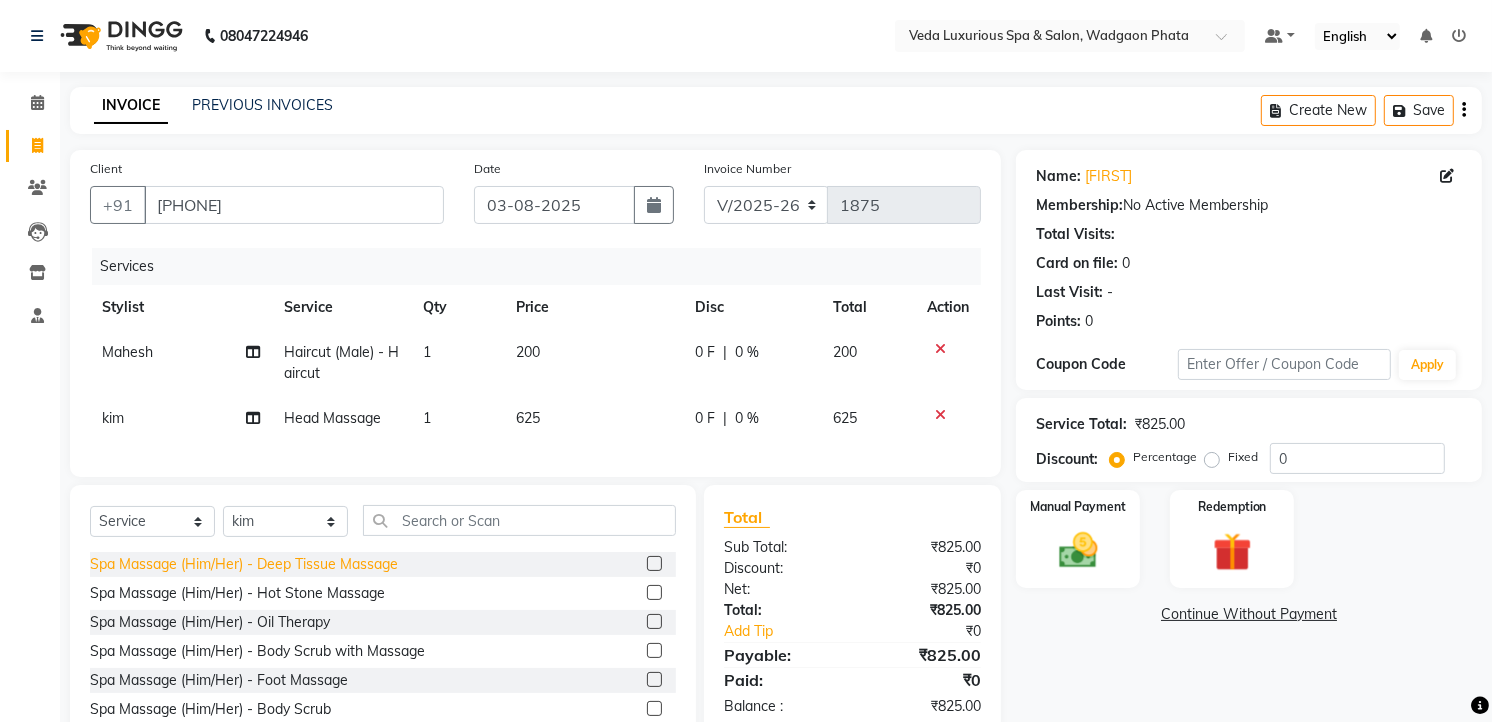 click on "Spa Massage (Him/Her) - Deep Tissue Massage" 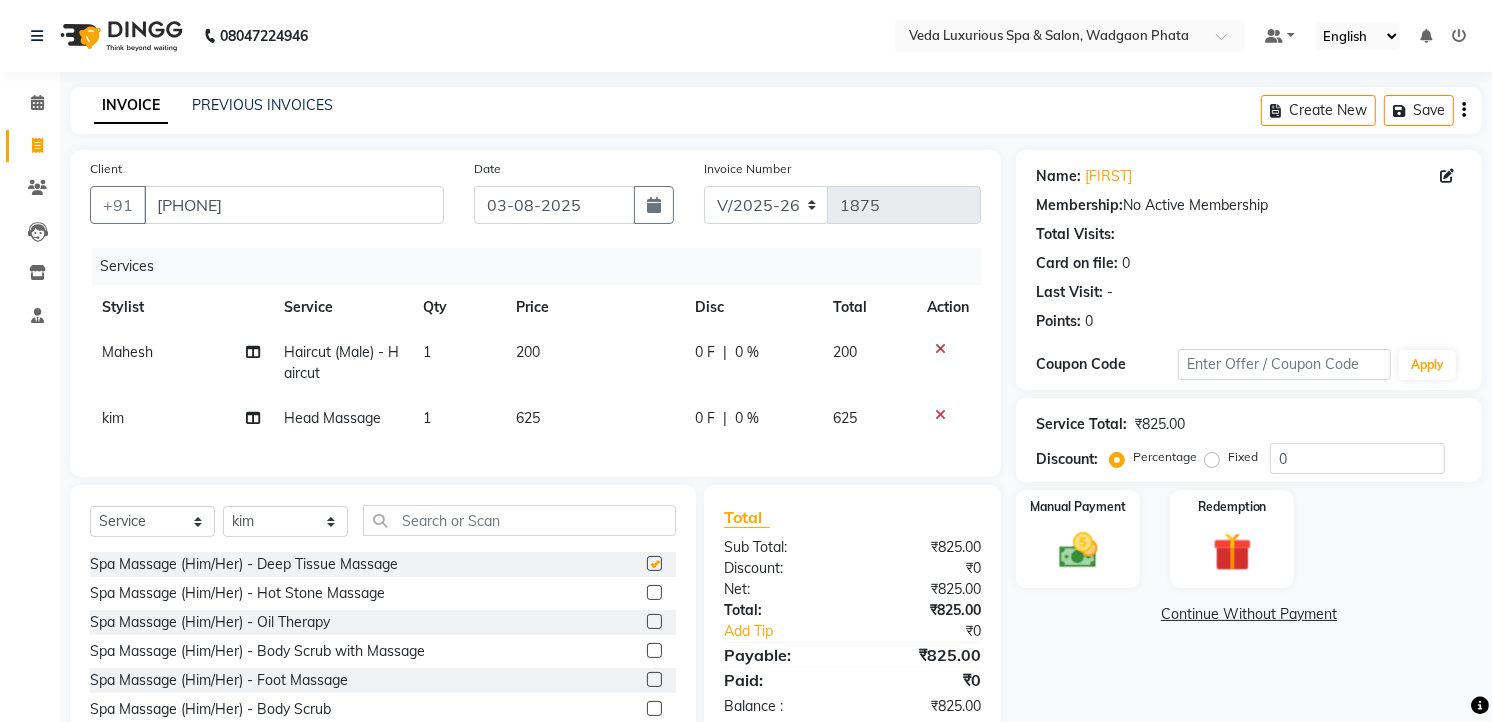 checkbox on "false" 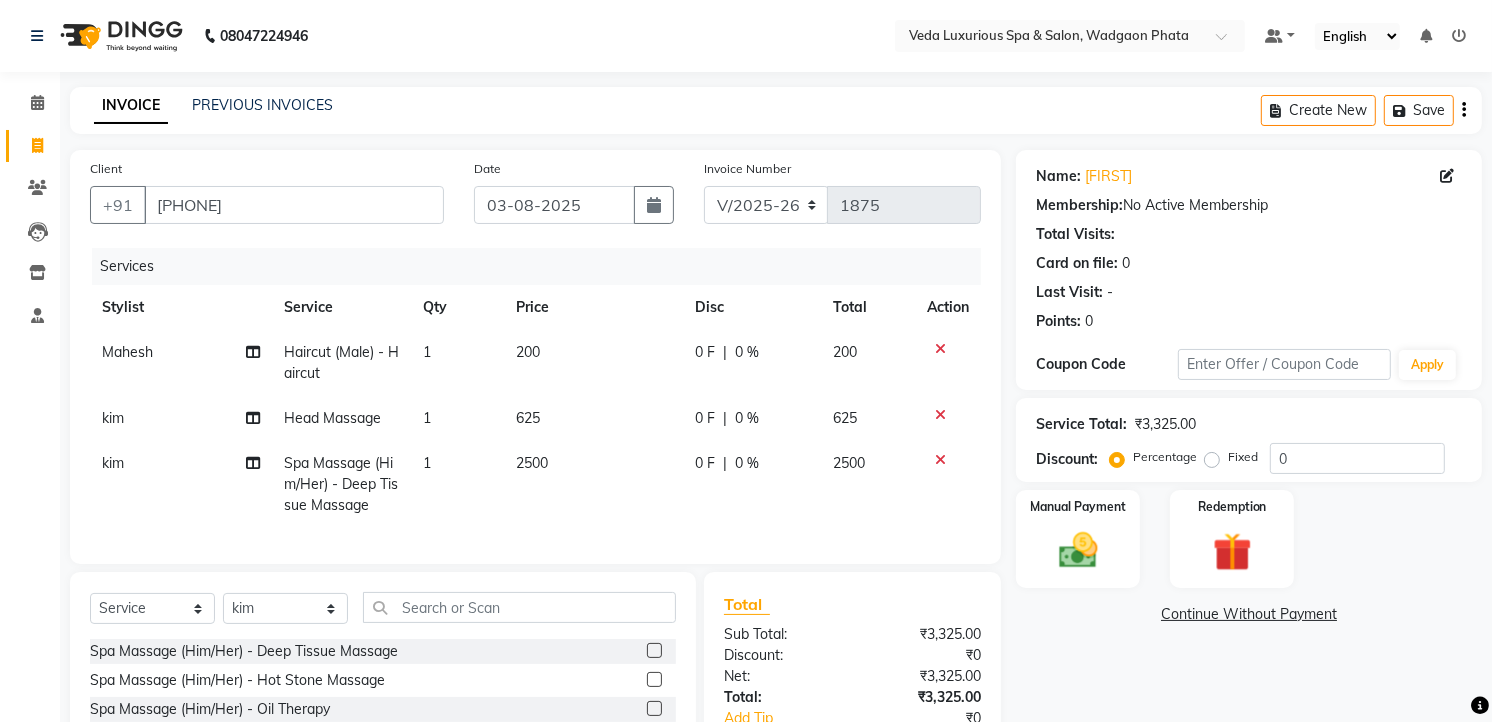 click on "kim" 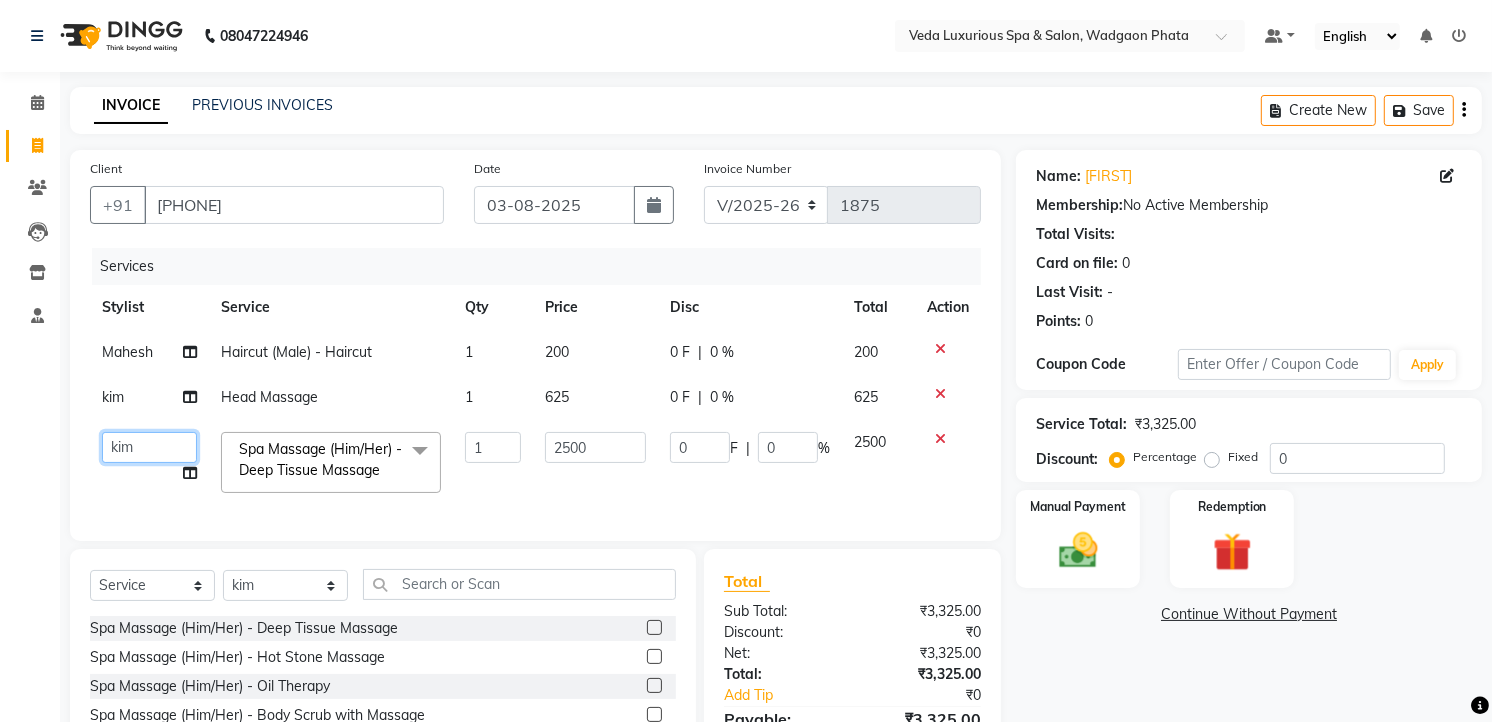 click on "Ankur   GOLU   Khushi   kim   lily   Mahesh   manu   MOYA   Nilam   olivia   RP   seri   VEDA" 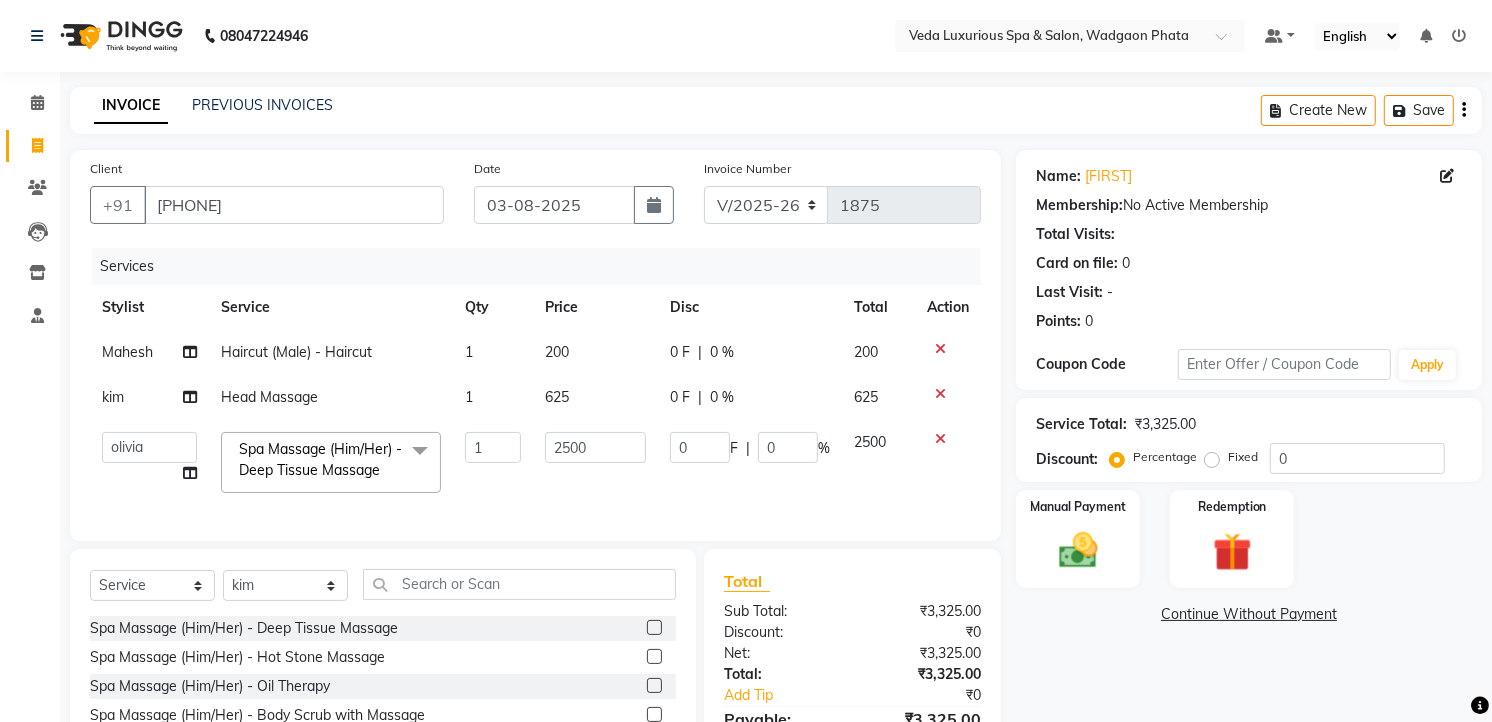 select on "67337" 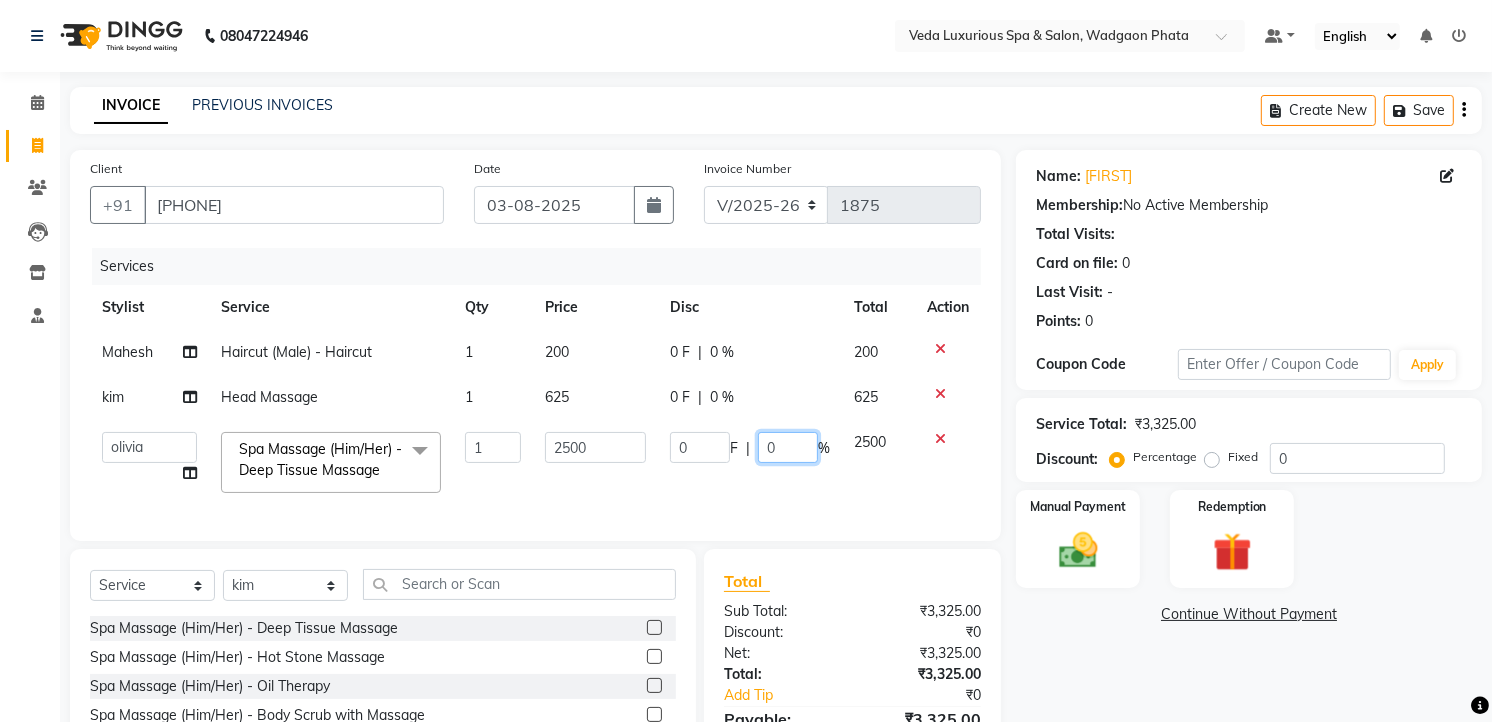 click on "0" 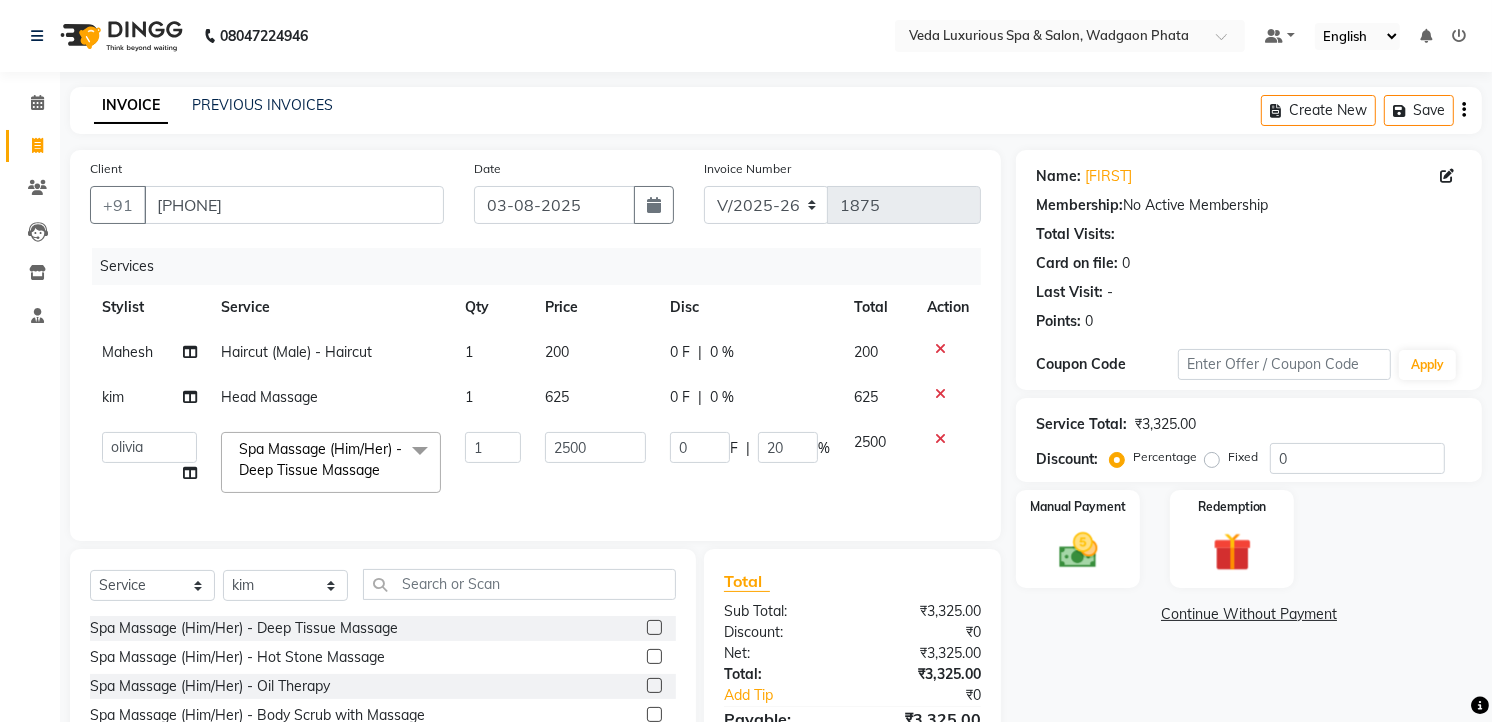 drag, startPoint x: 617, startPoint y: 503, endPoint x: 668, endPoint y: 472, distance: 59.682495 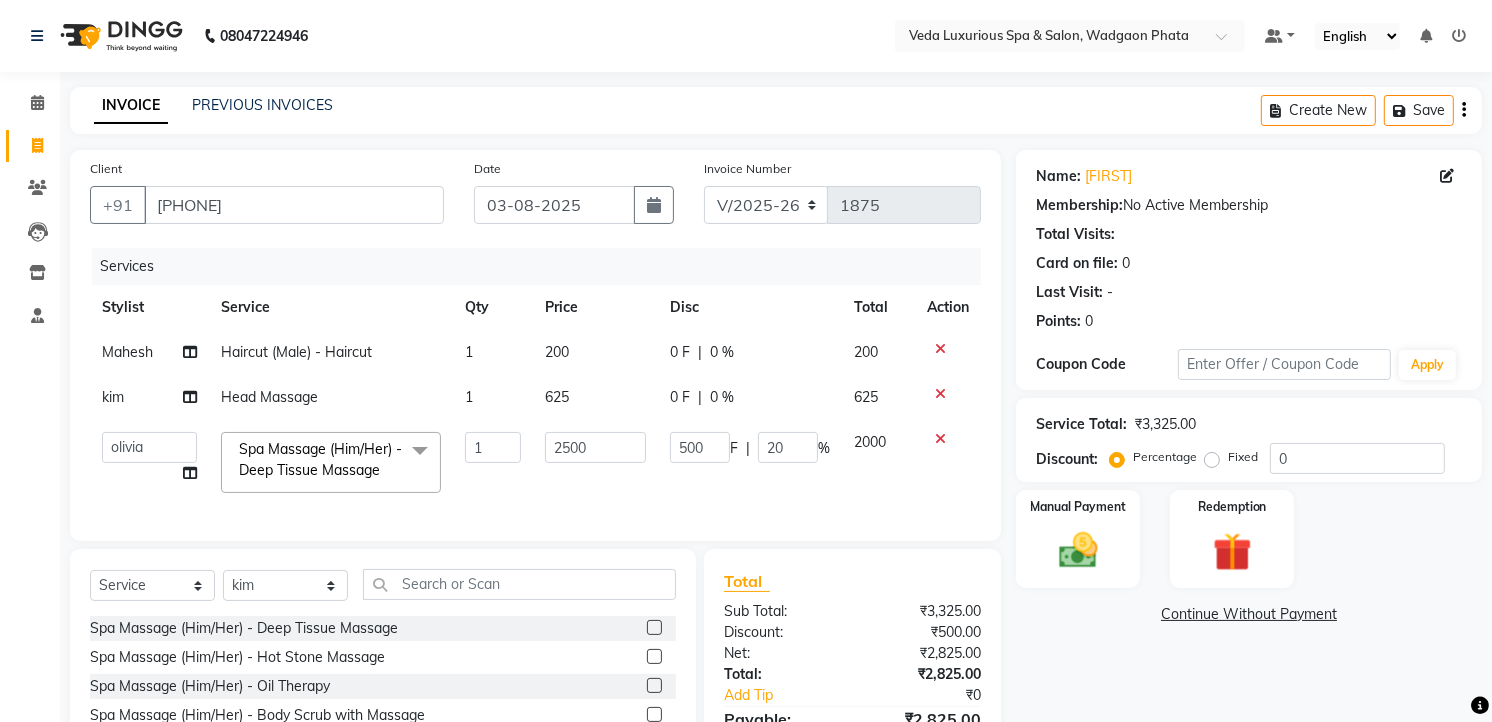 click on "0 F | 0 %" 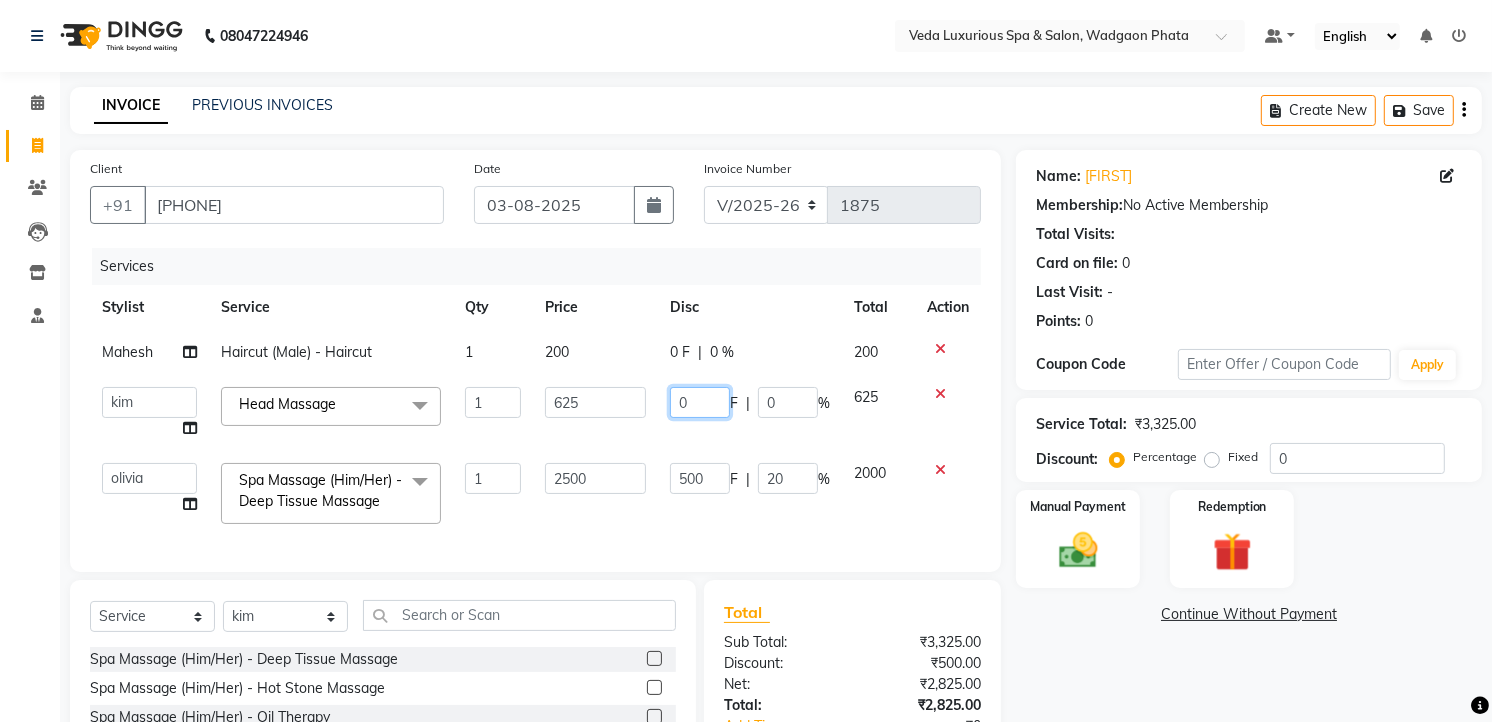 click on "0" 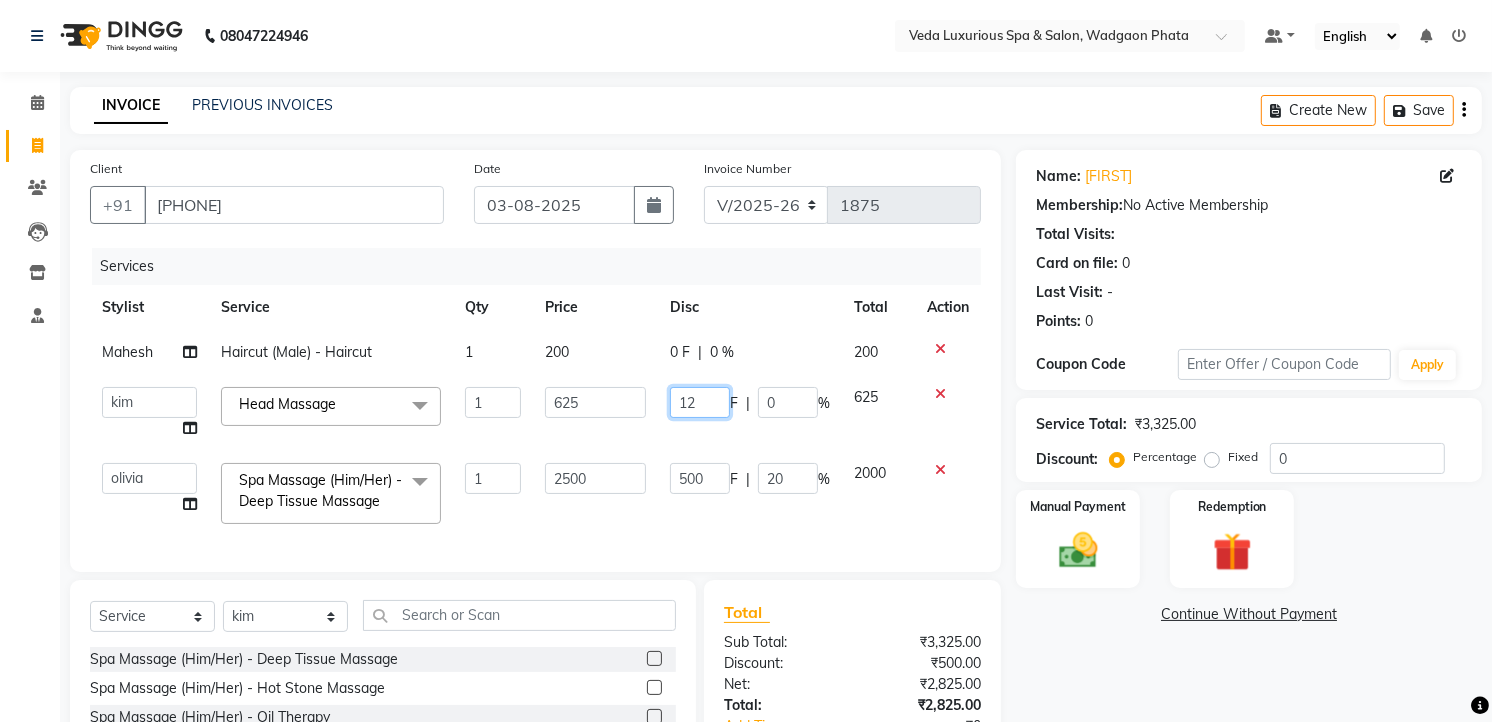 type on "125" 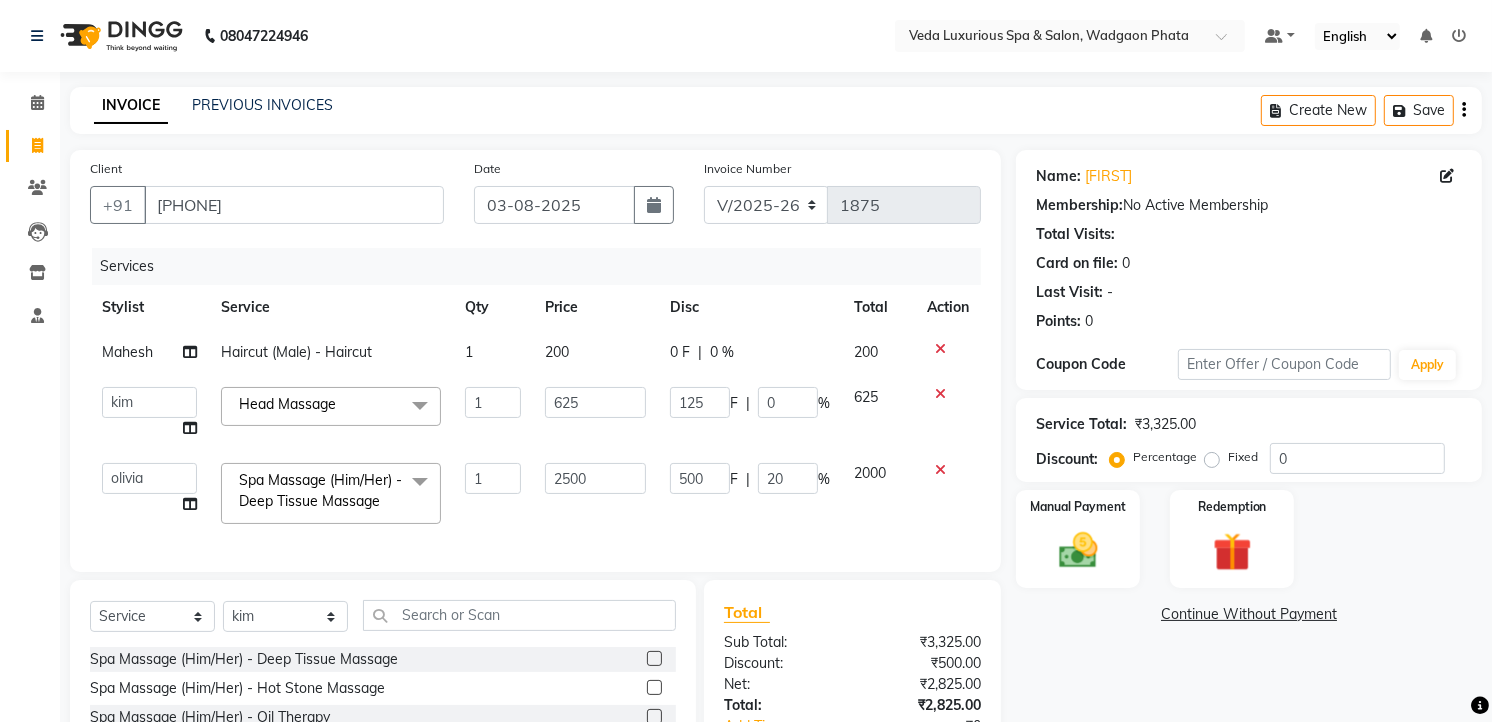 click on "200" 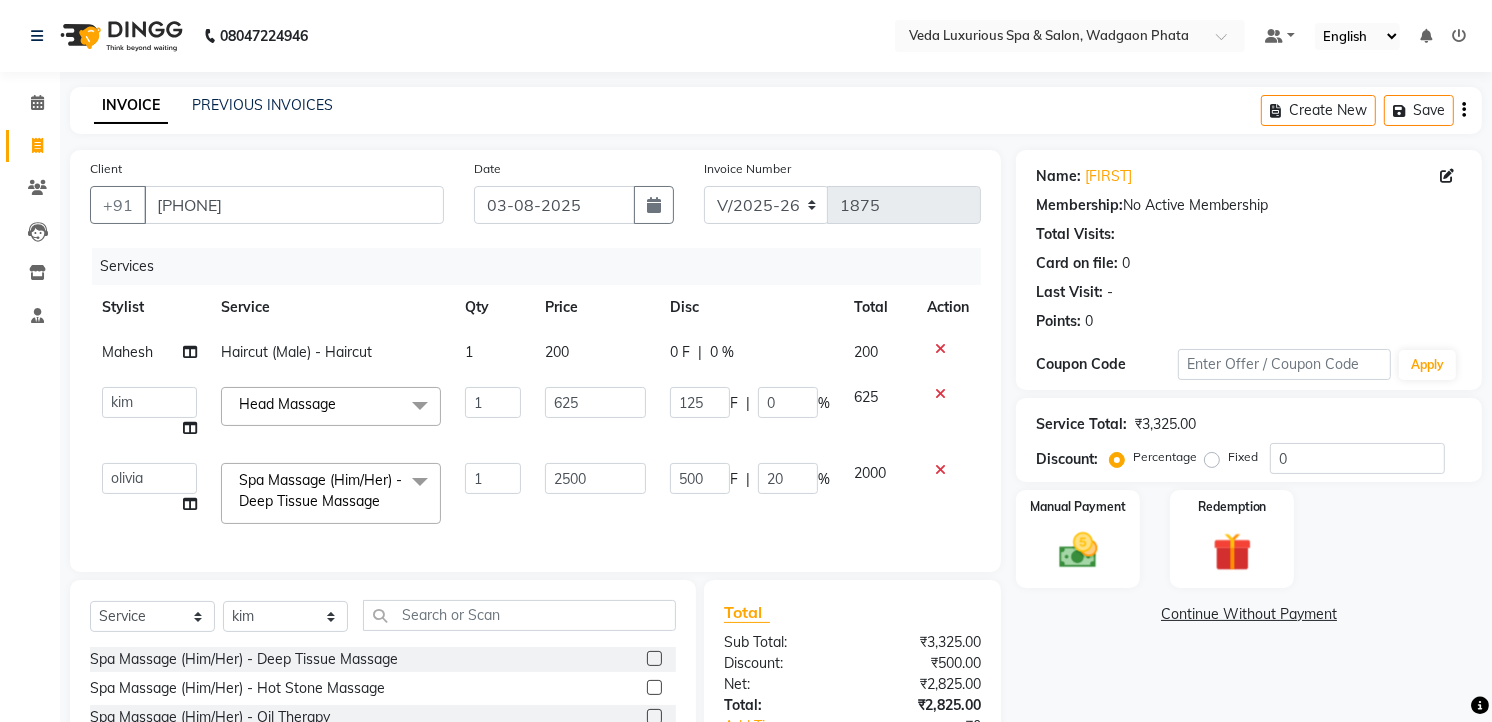 select on "58145" 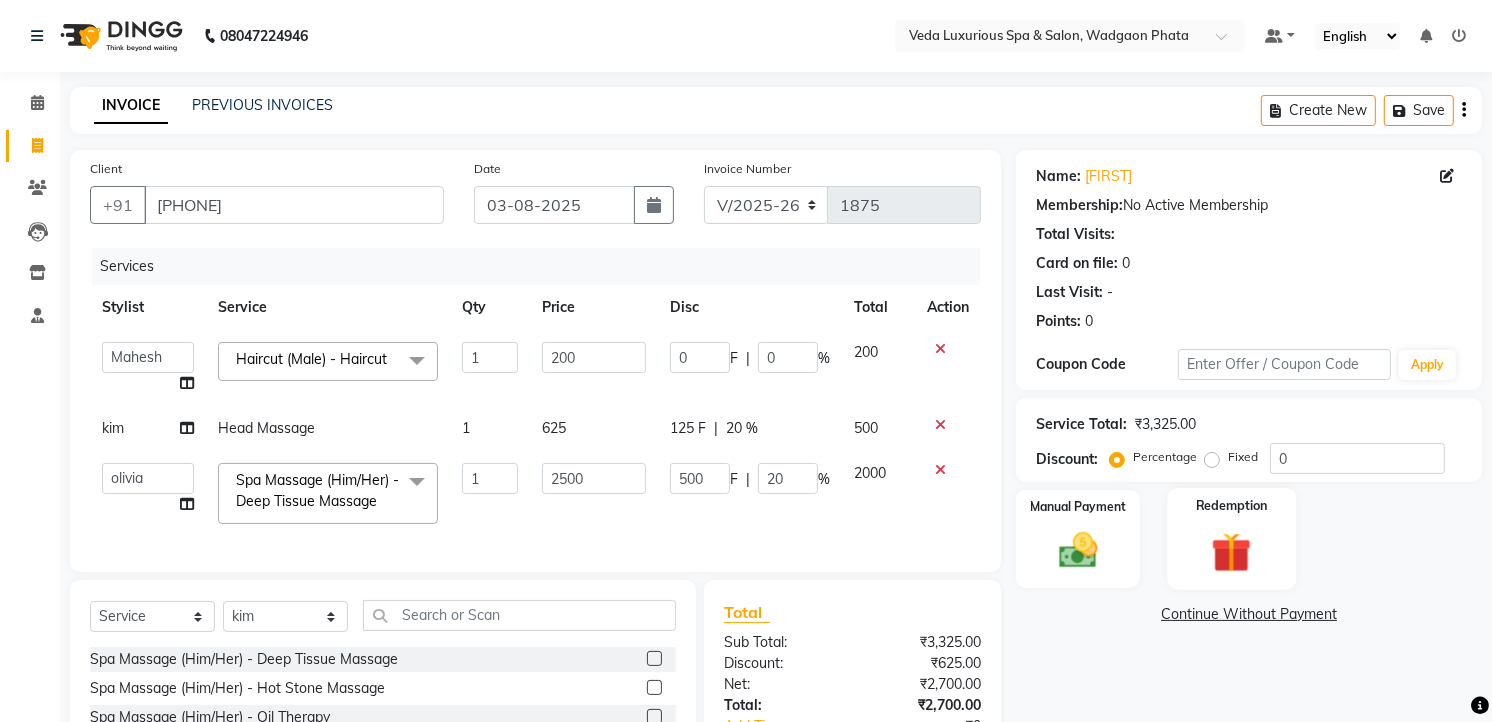 scroll, scrollTop: 200, scrollLeft: 0, axis: vertical 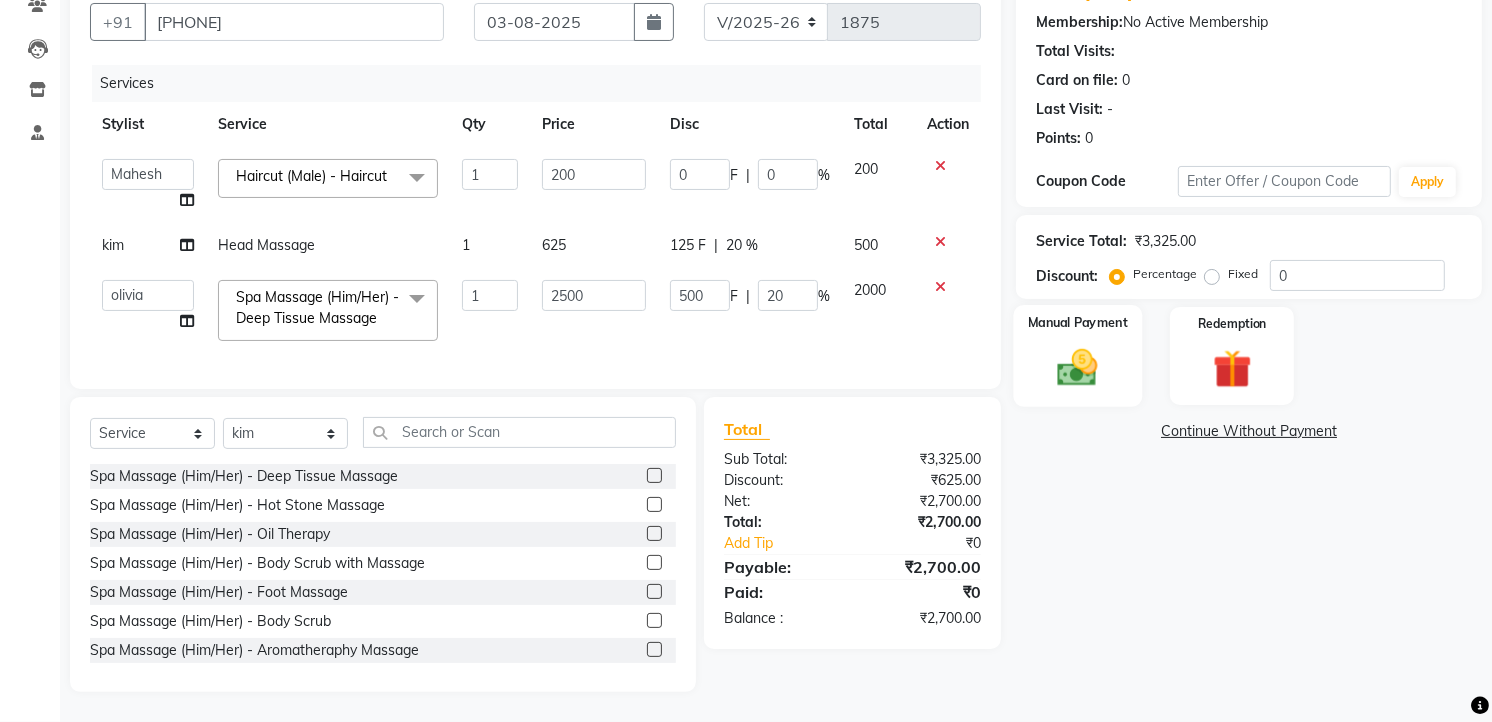 click on "Manual Payment" 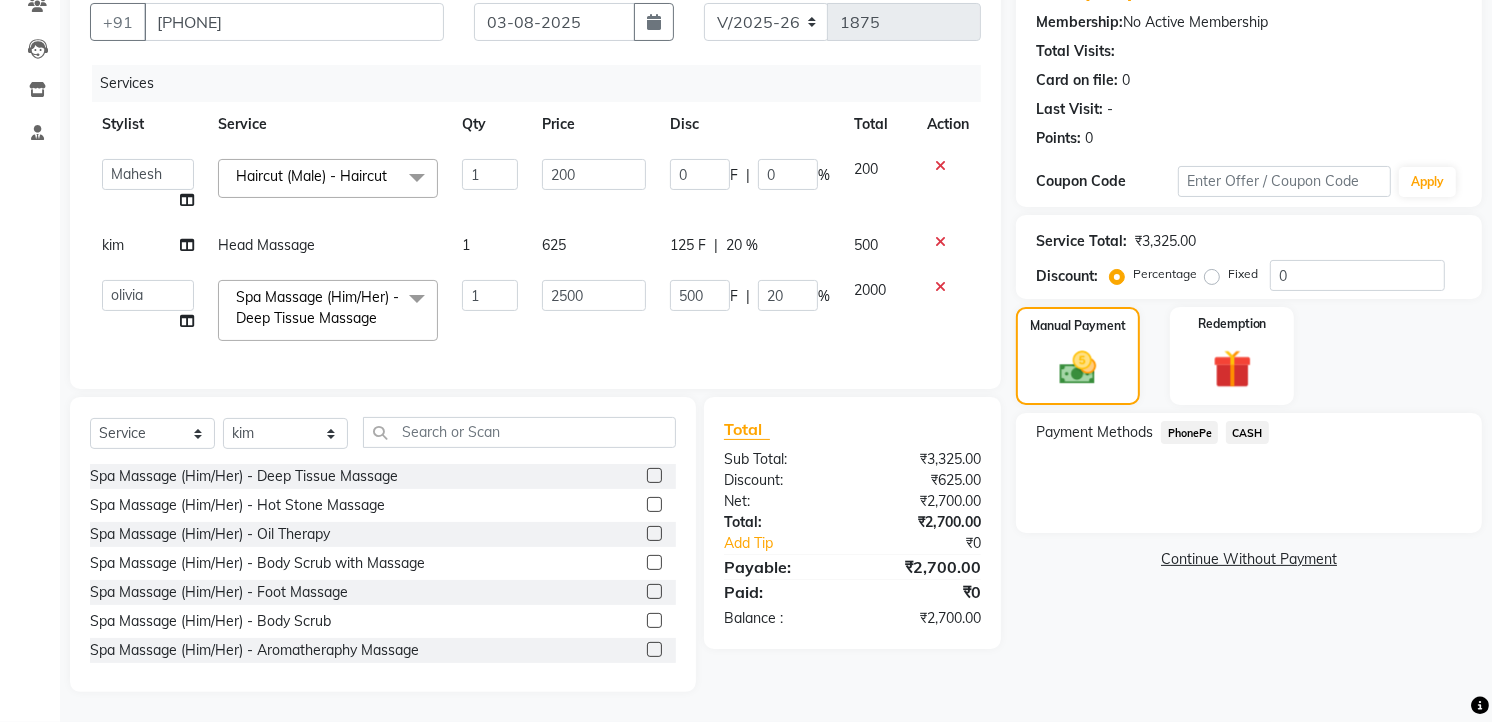 click on "PhonePe" 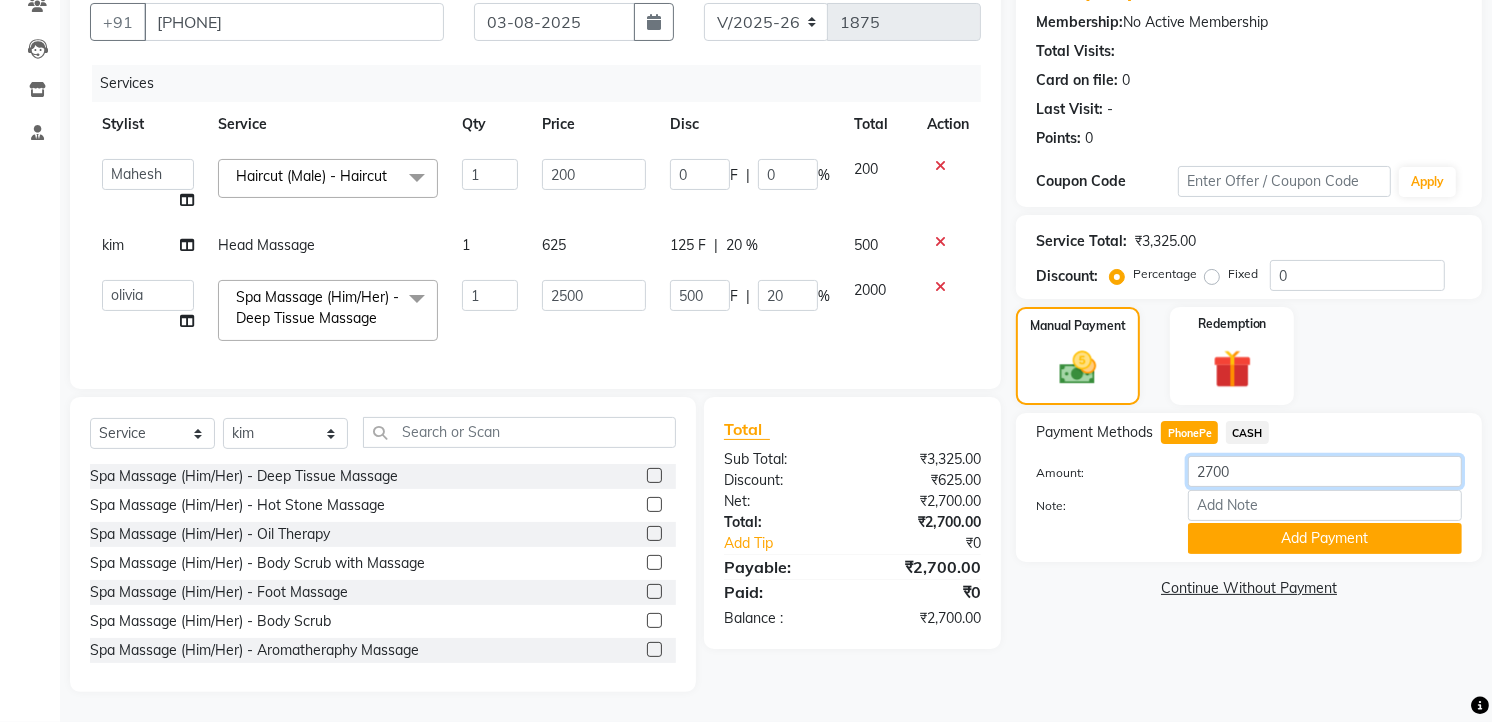 click on "2700" 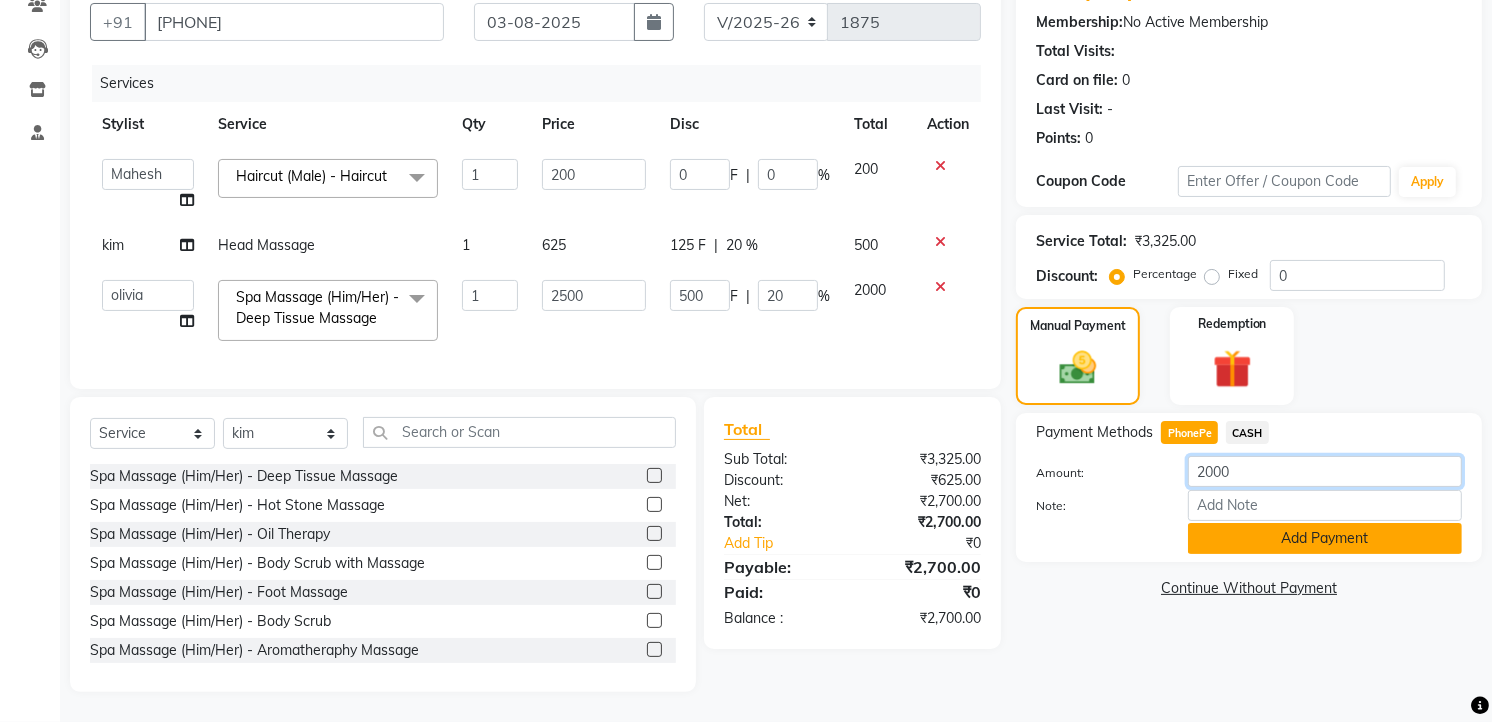 type on "2000" 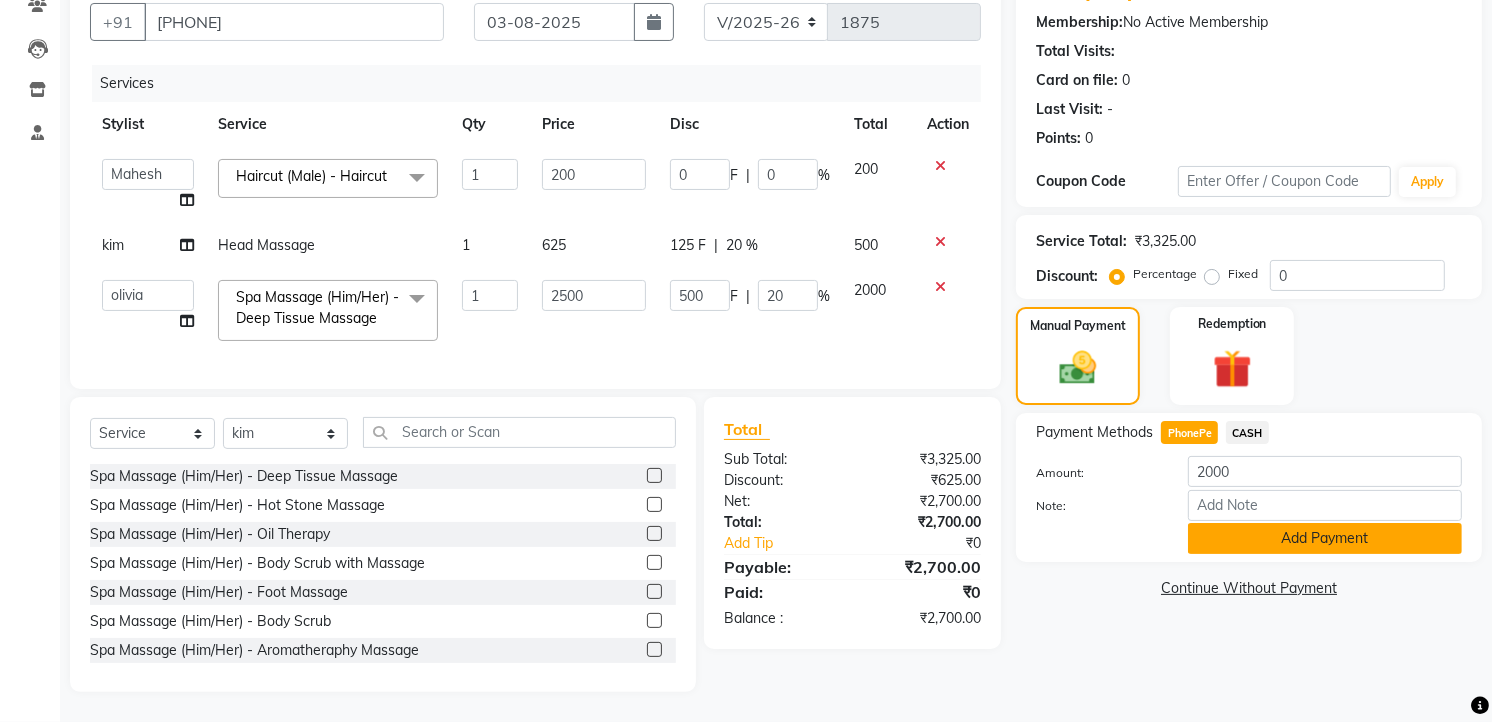 click on "Add Payment" 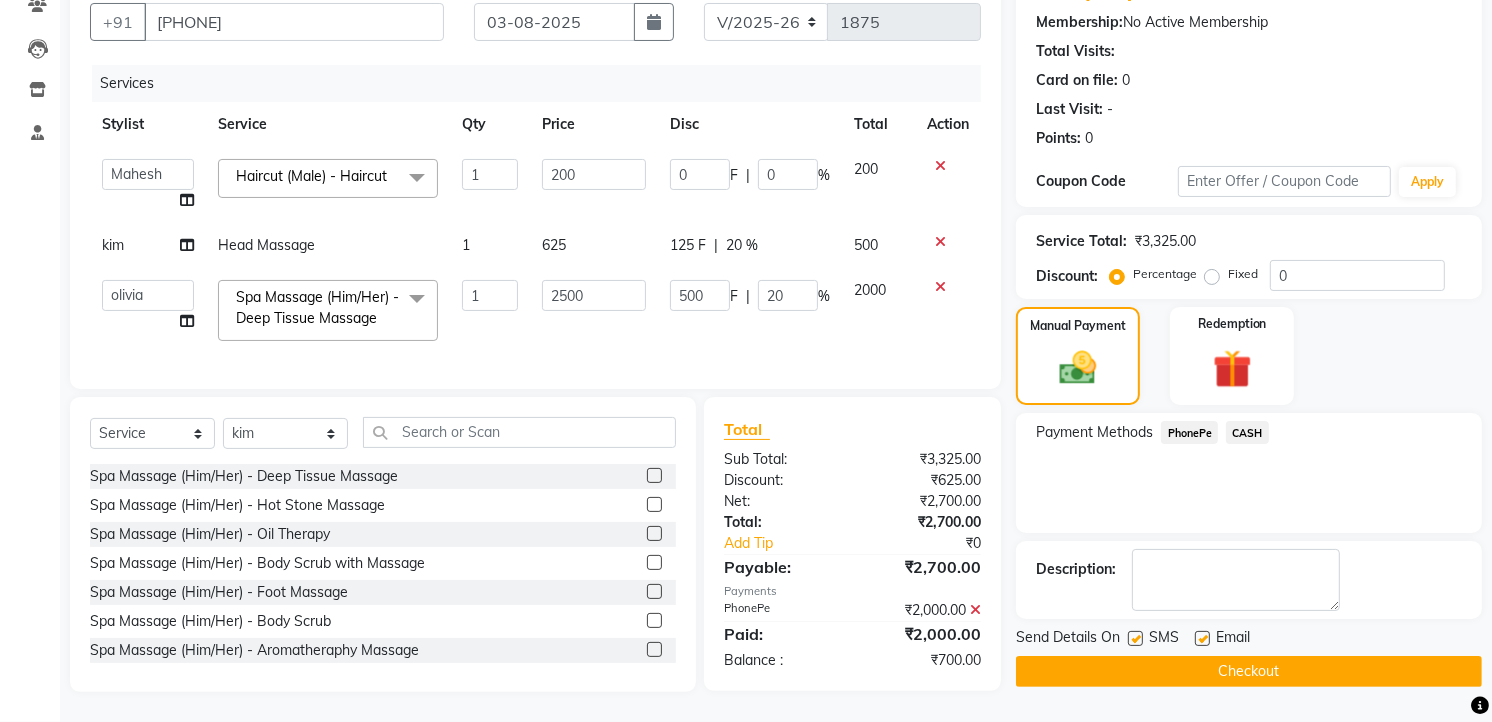 click on "CASH" 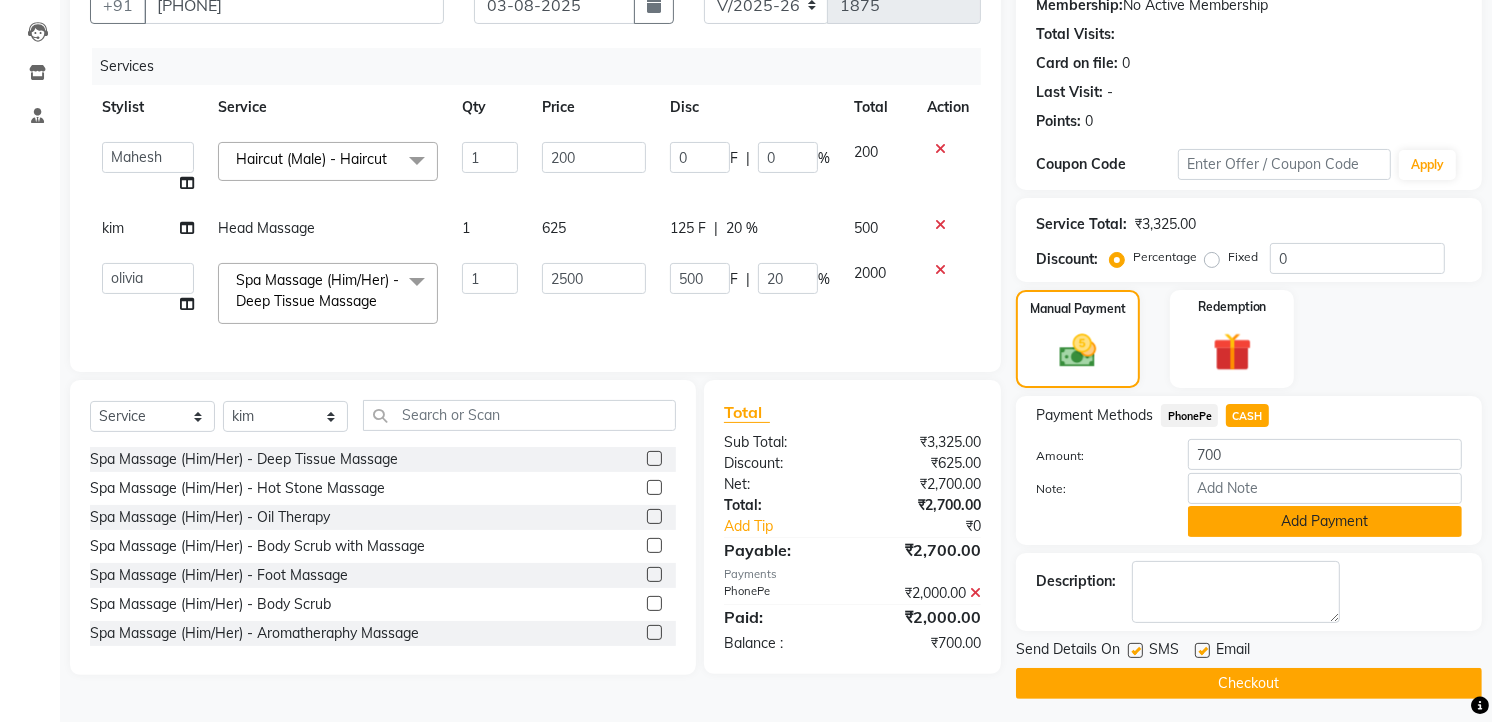 click on "Add Payment" 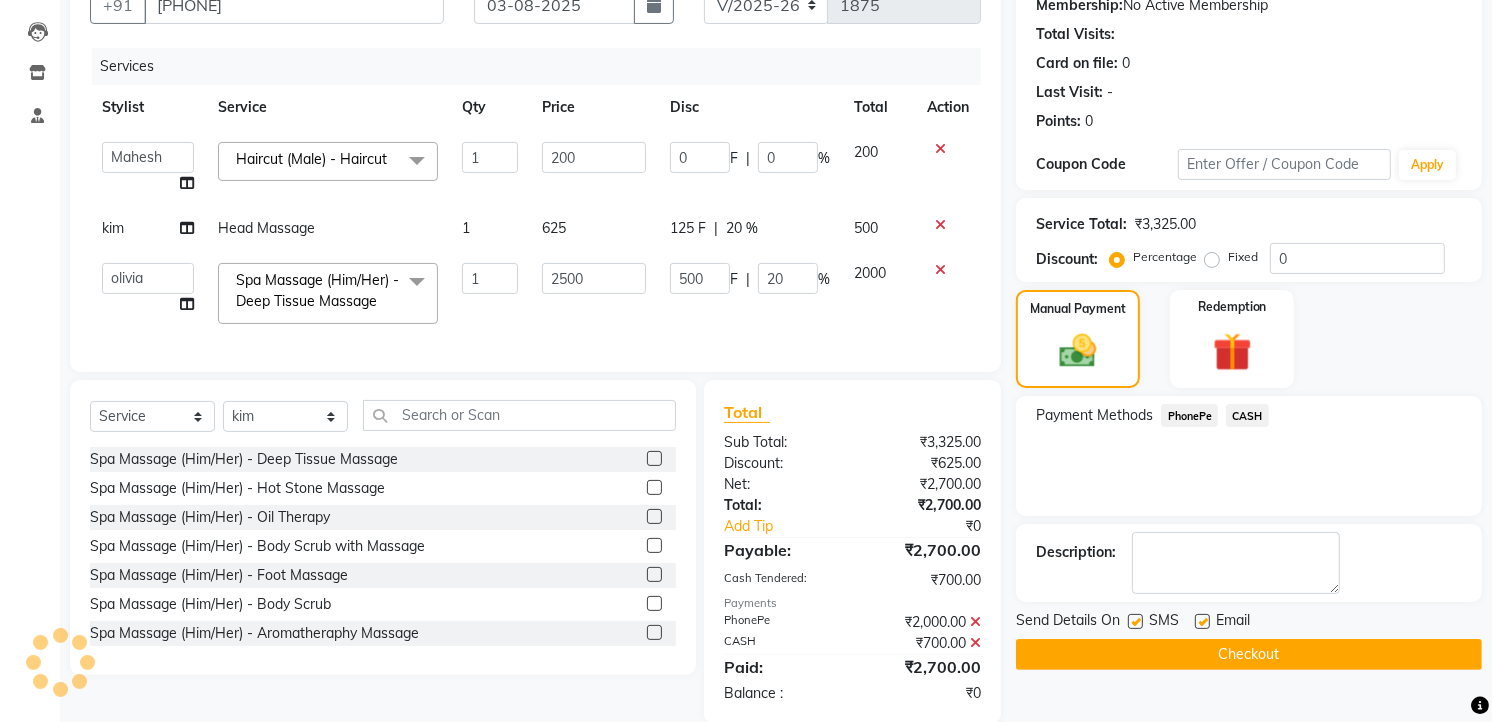 scroll, scrollTop: 248, scrollLeft: 0, axis: vertical 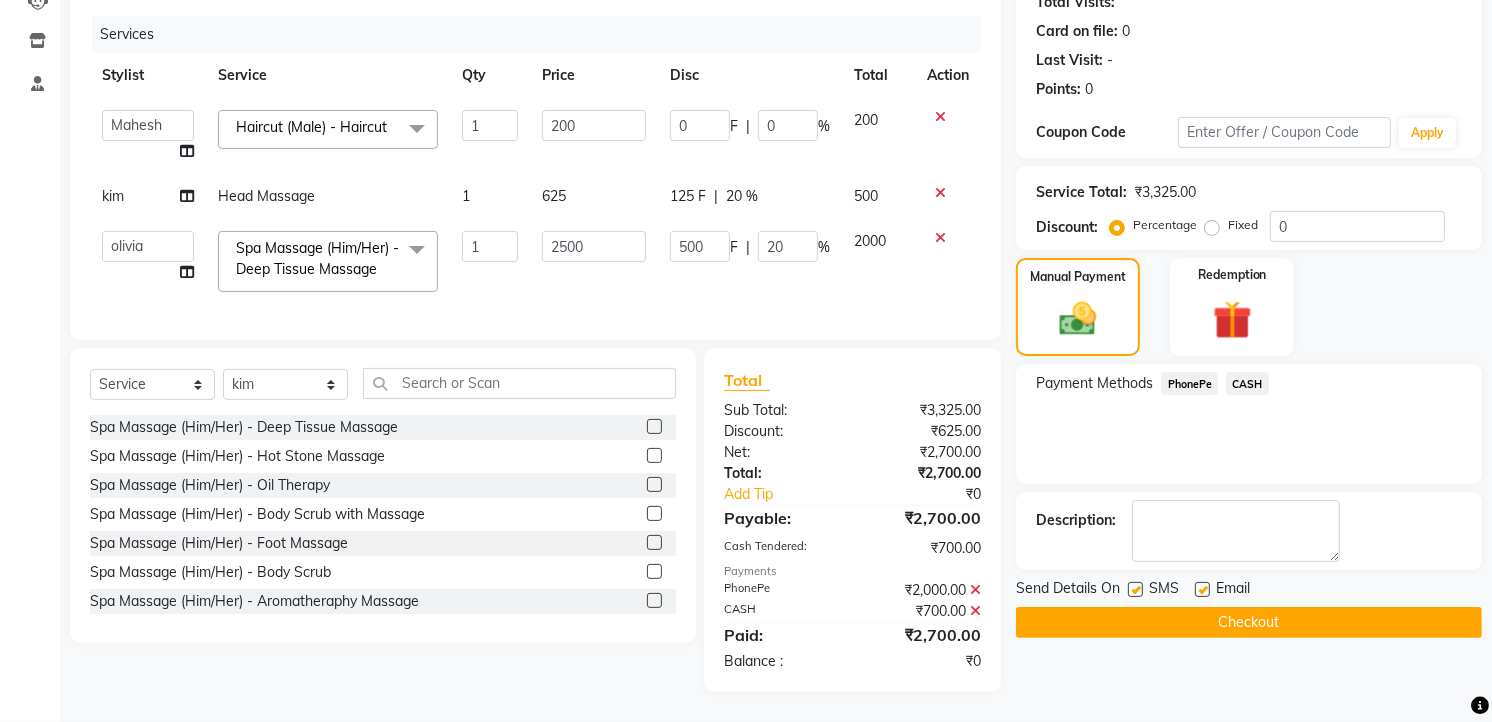 click on "Checkout" 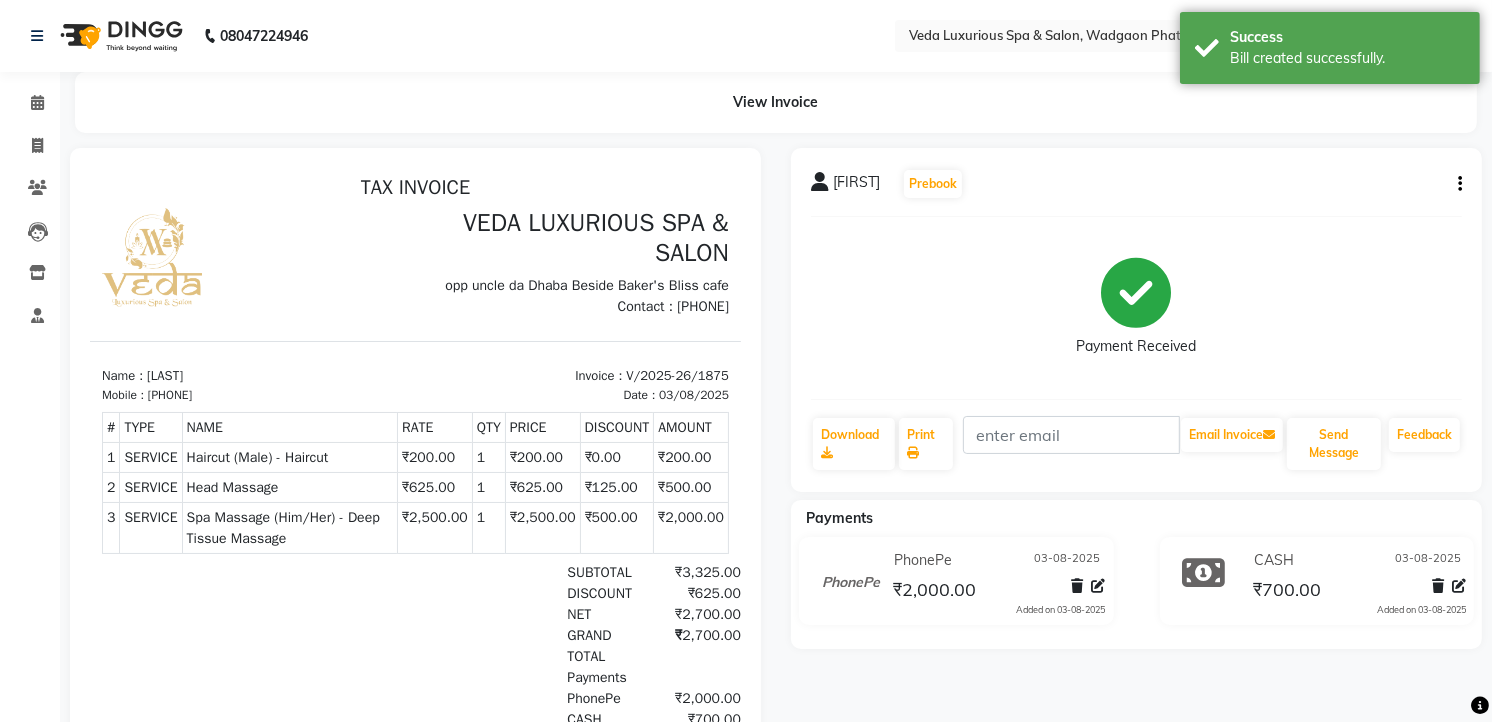 scroll, scrollTop: 0, scrollLeft: 0, axis: both 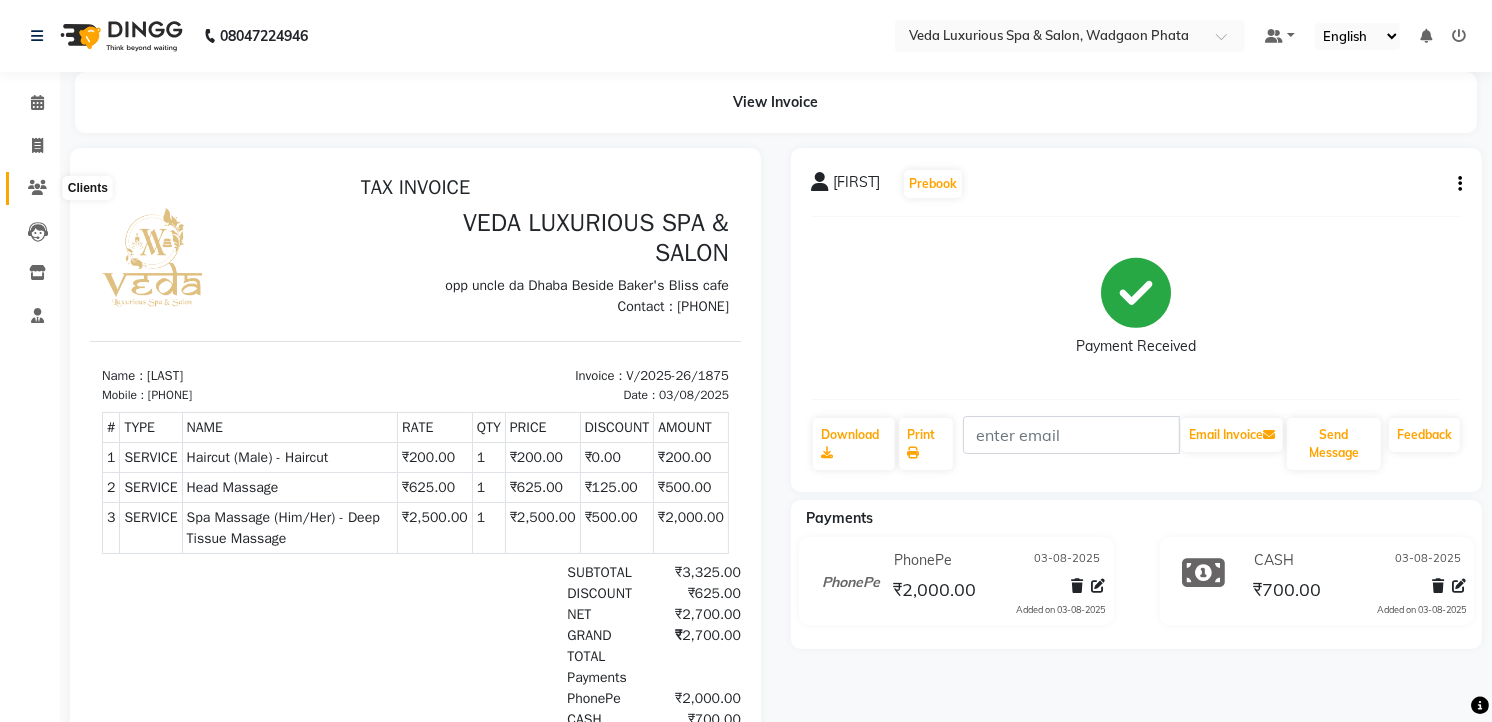 click 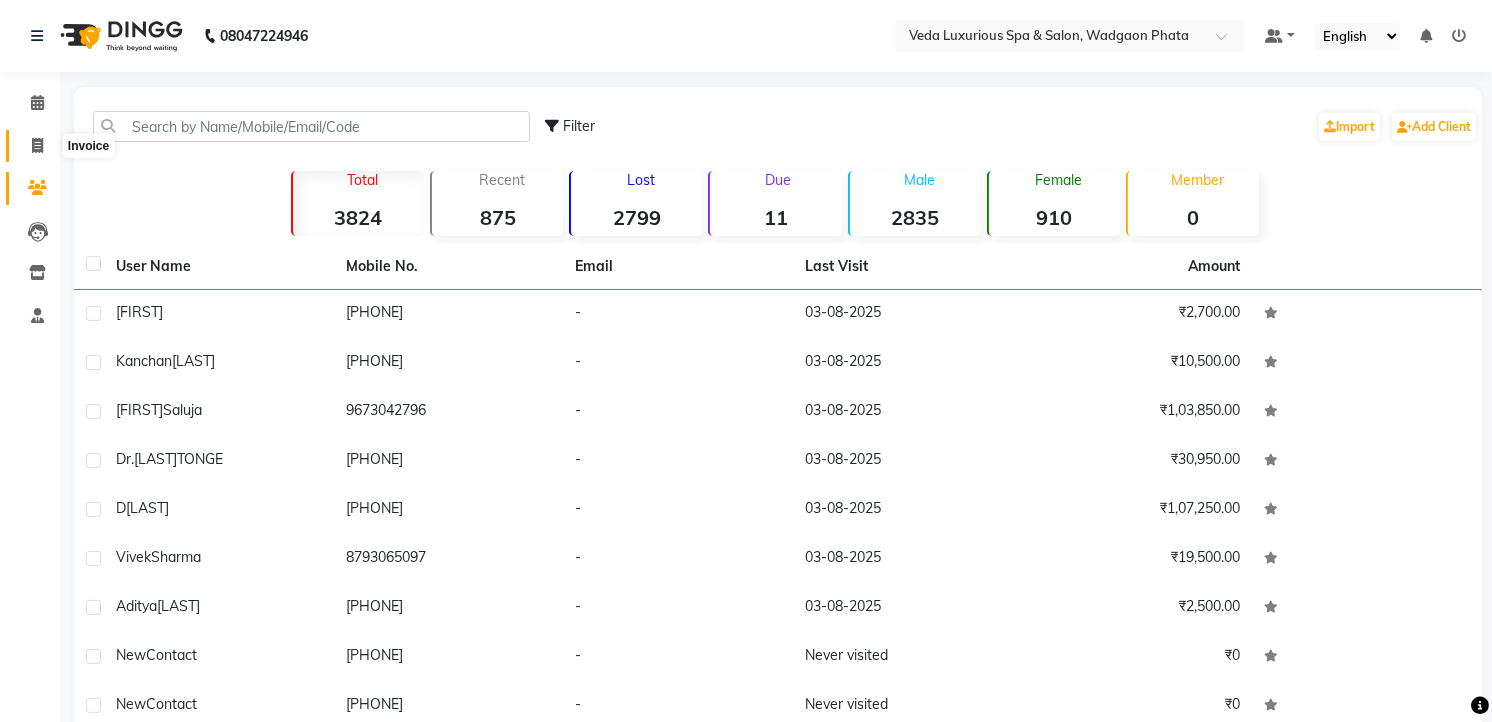 click 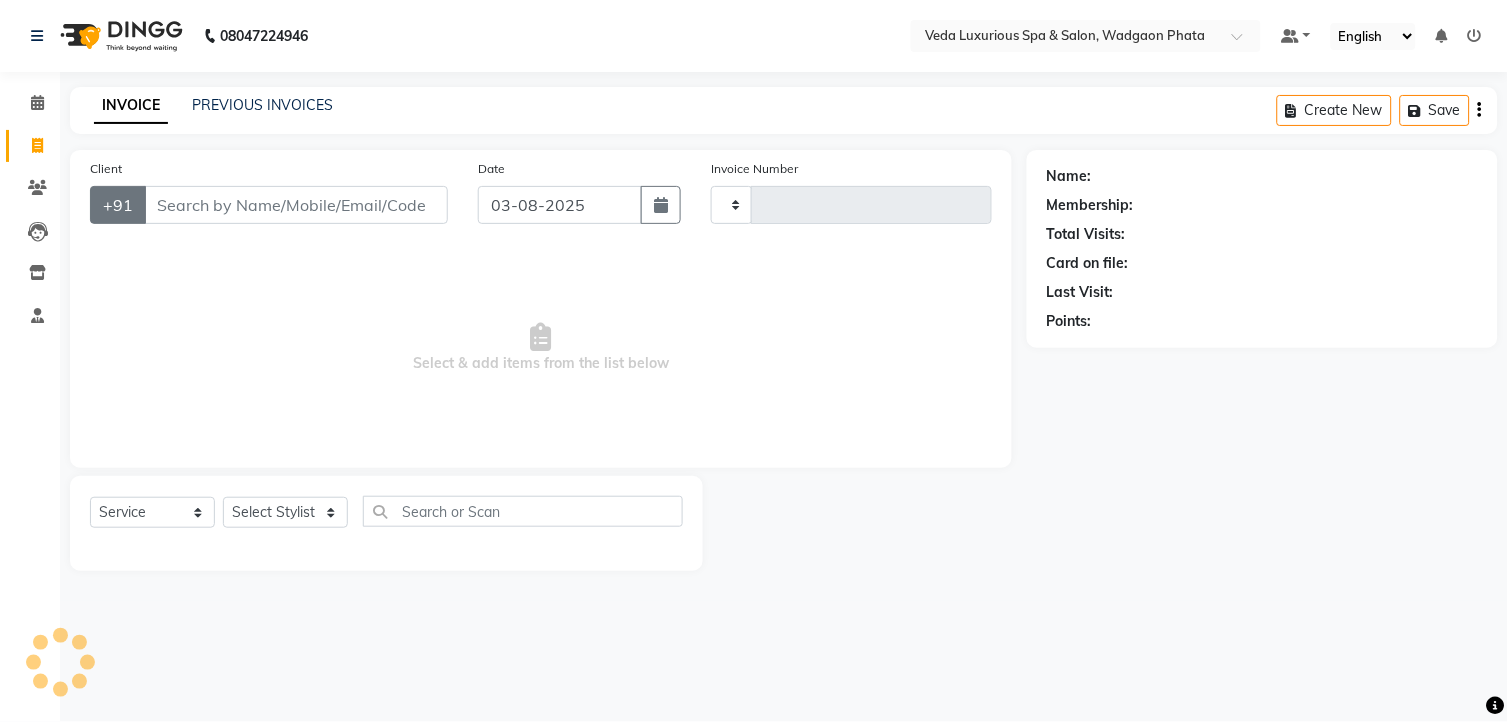 type on "1876" 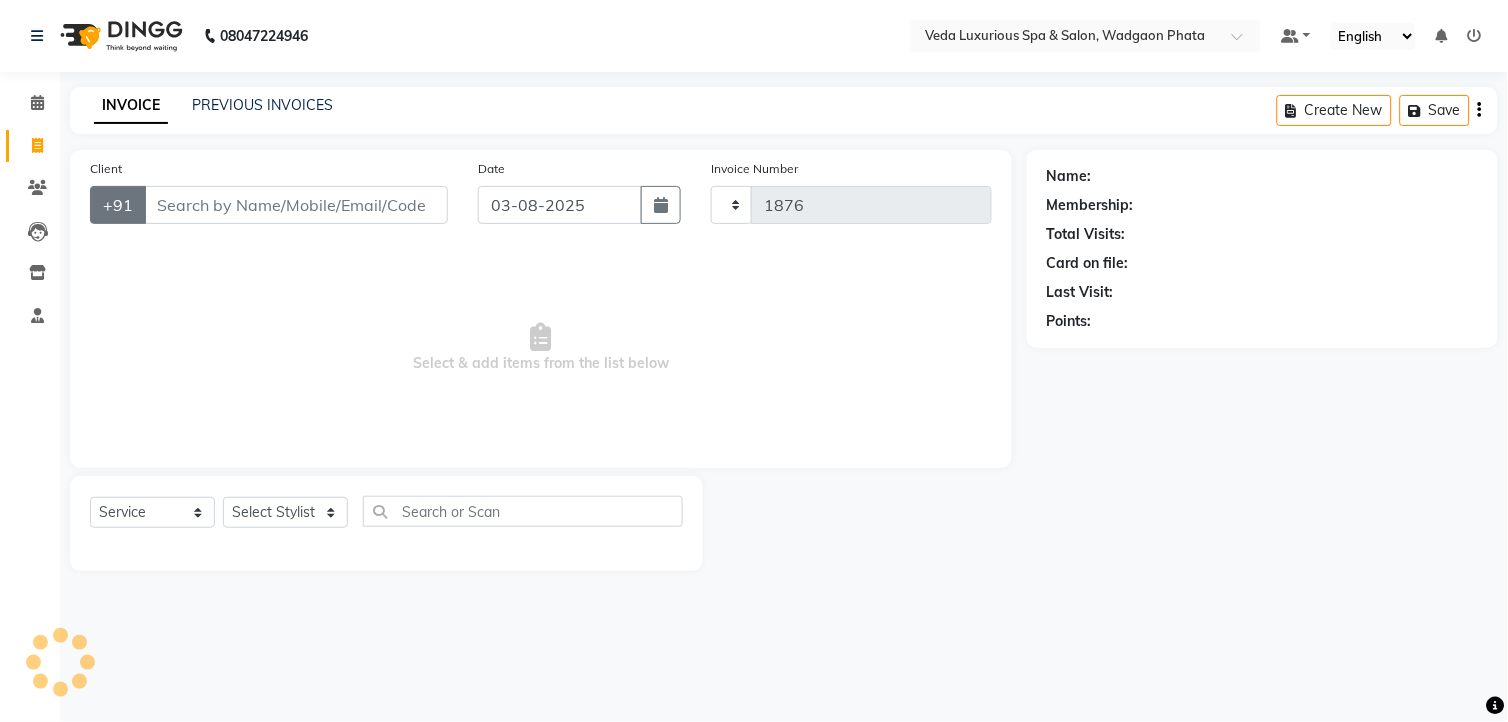 select on "4666" 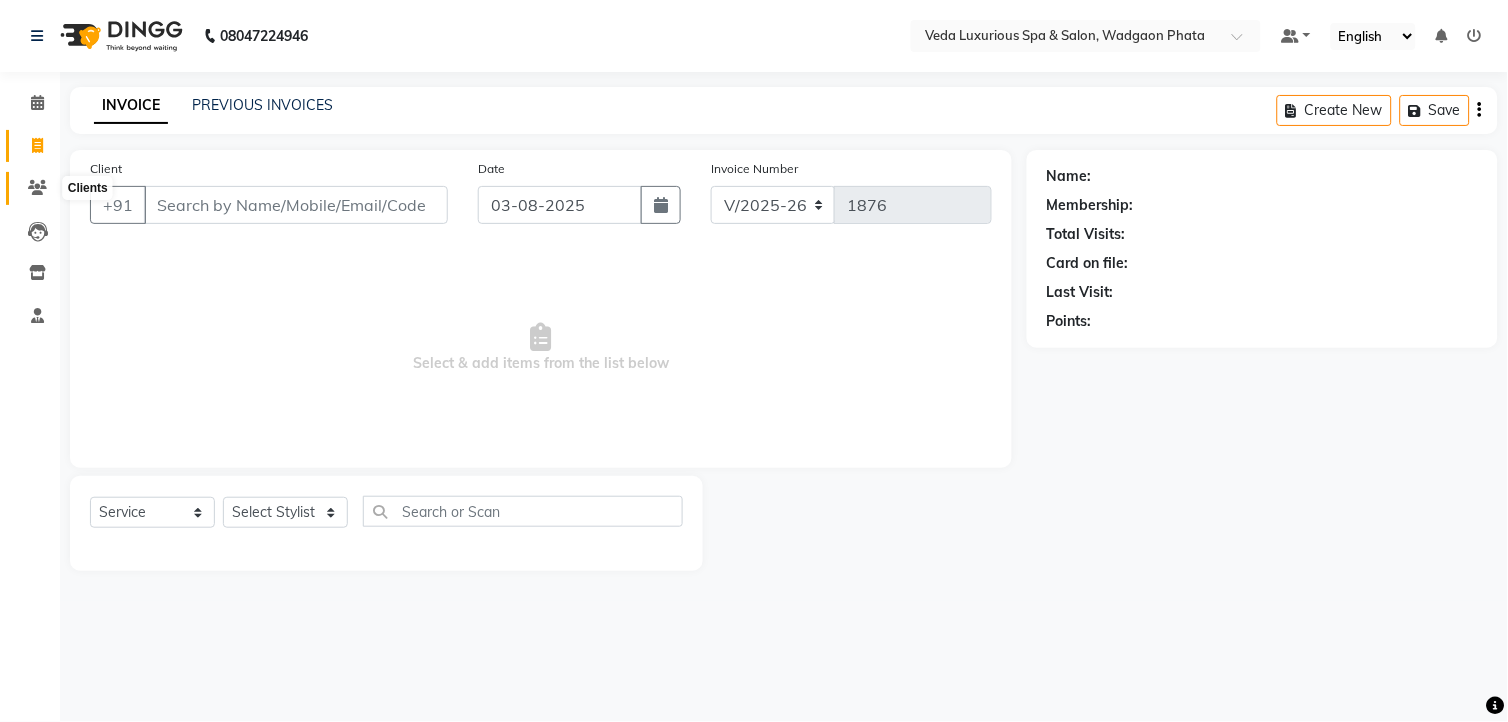 click 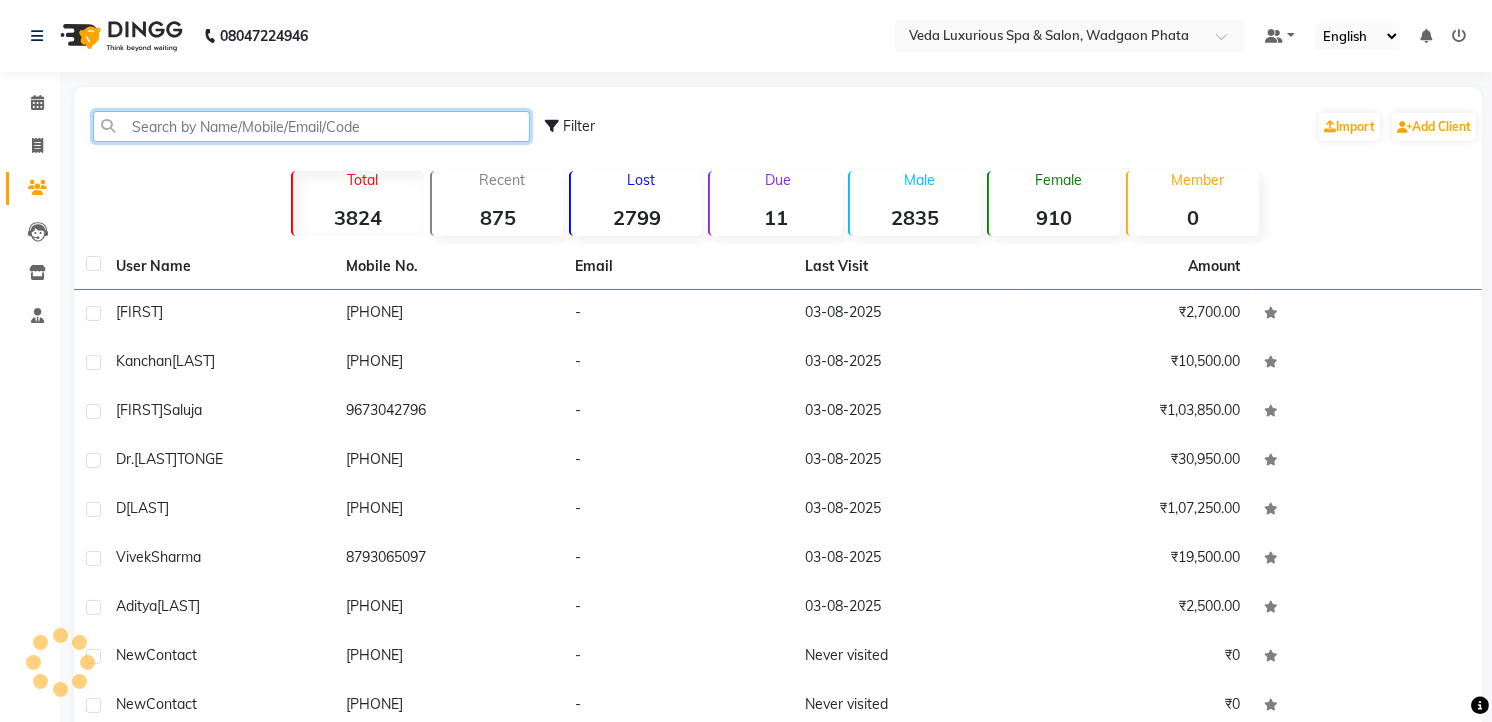 click 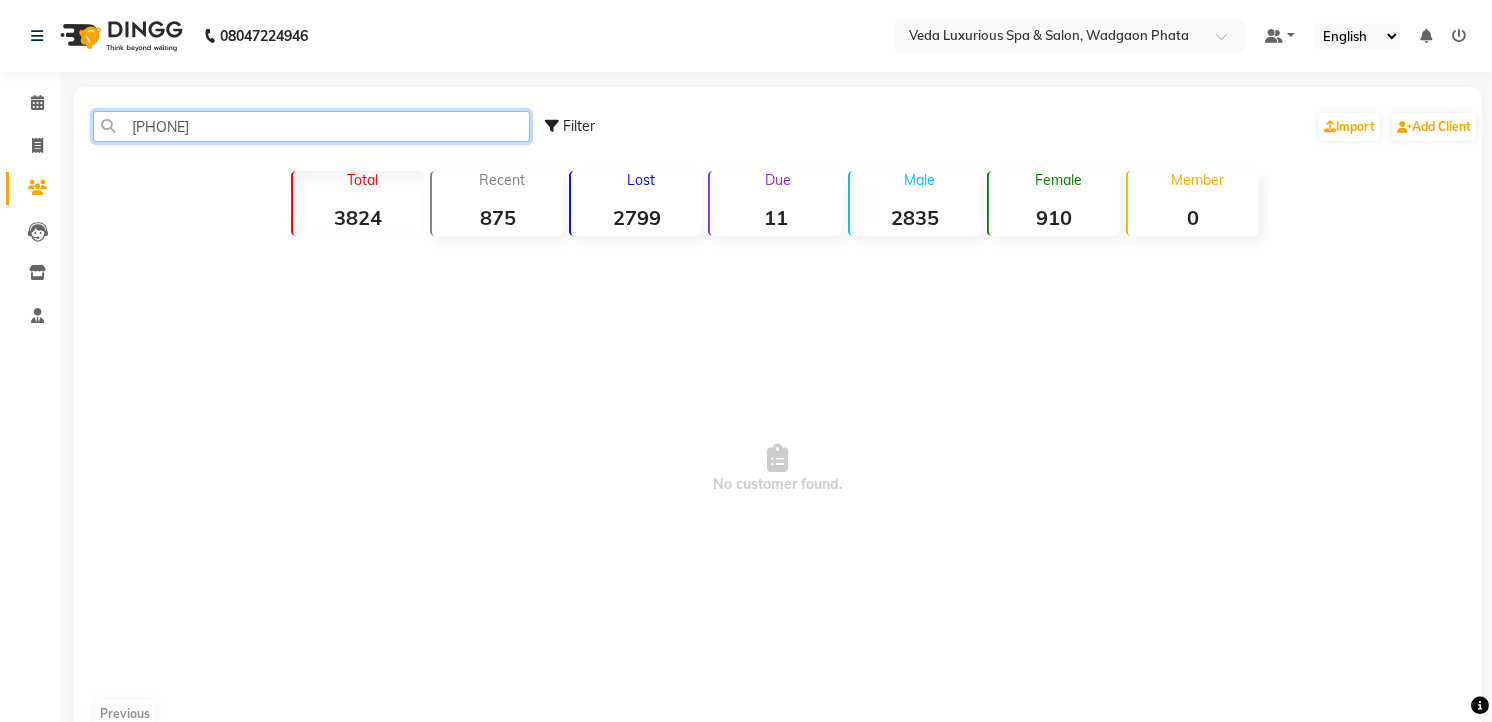 click on "[PHONE]" 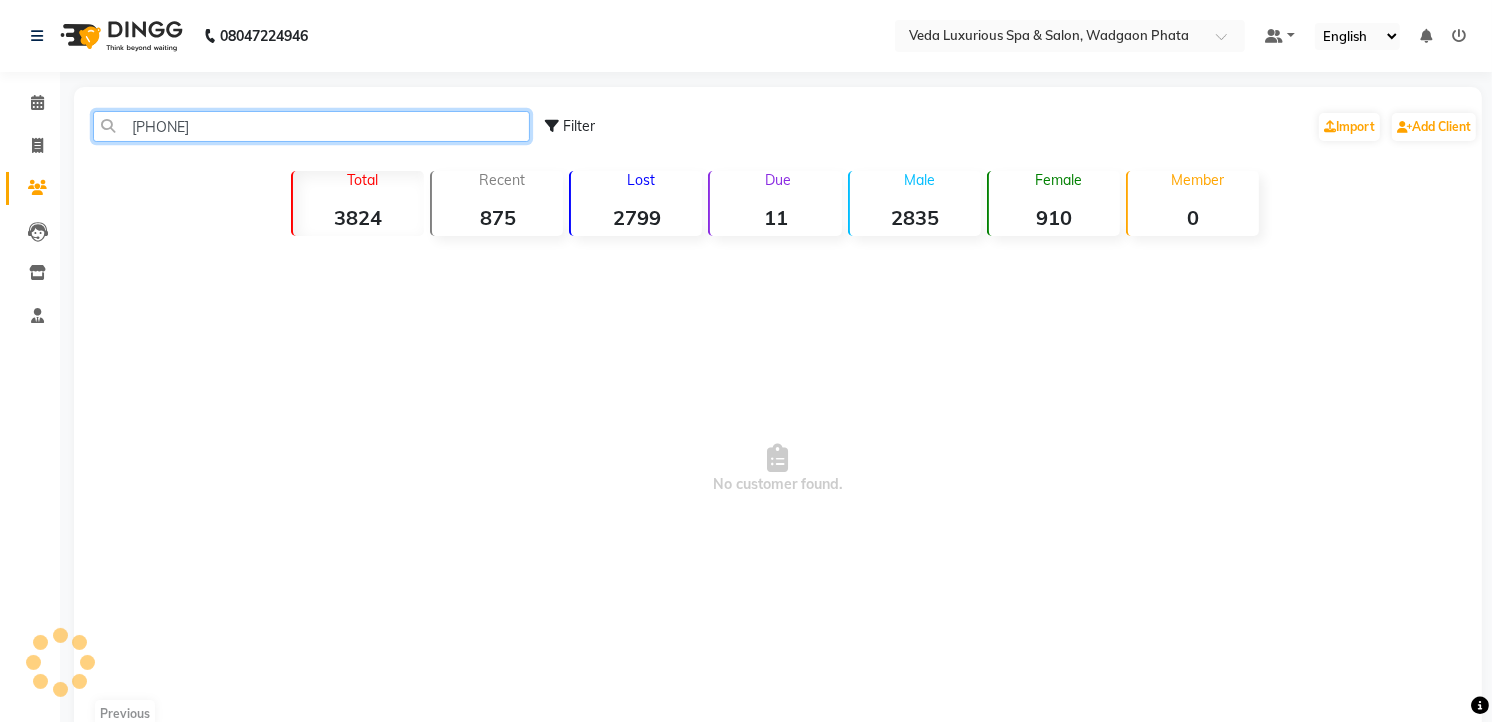 click on "[PHONE]" 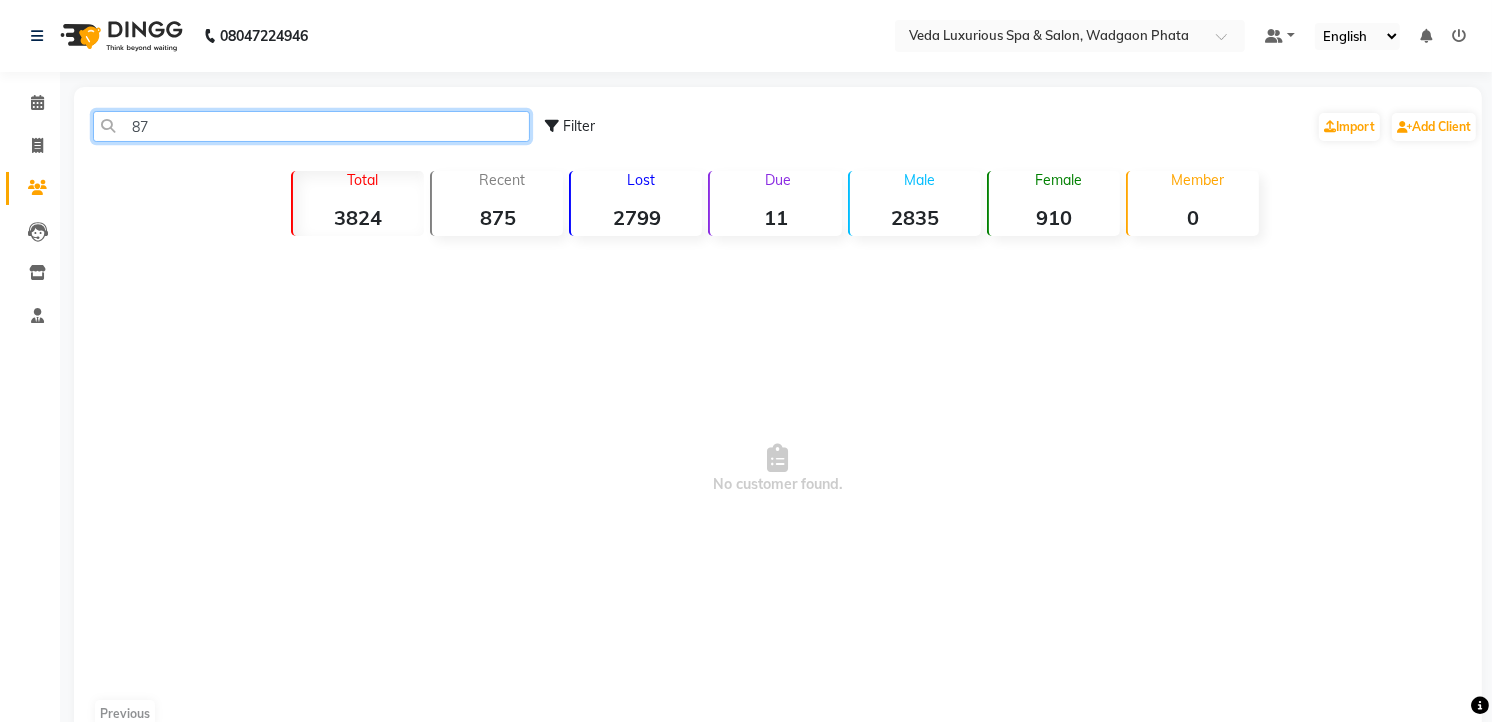 type on "8" 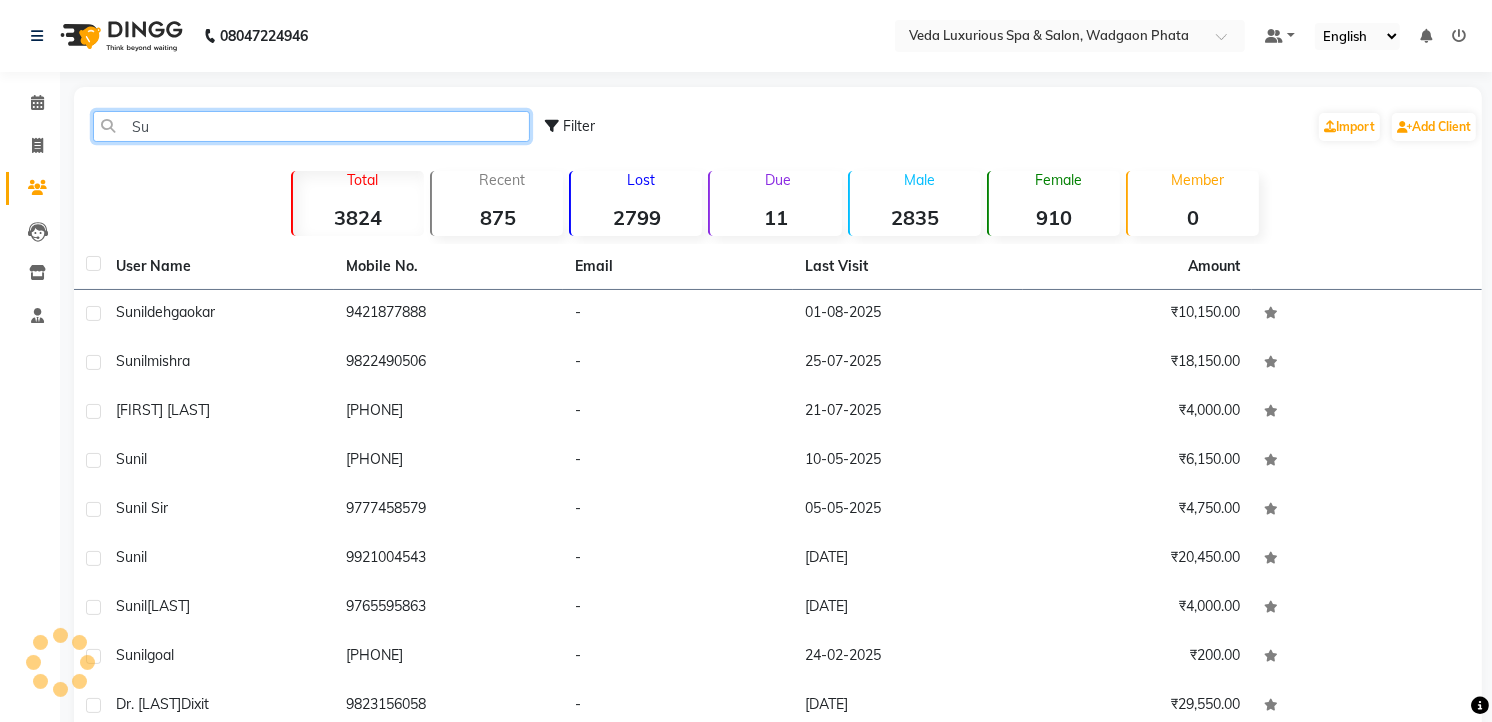 type on "S" 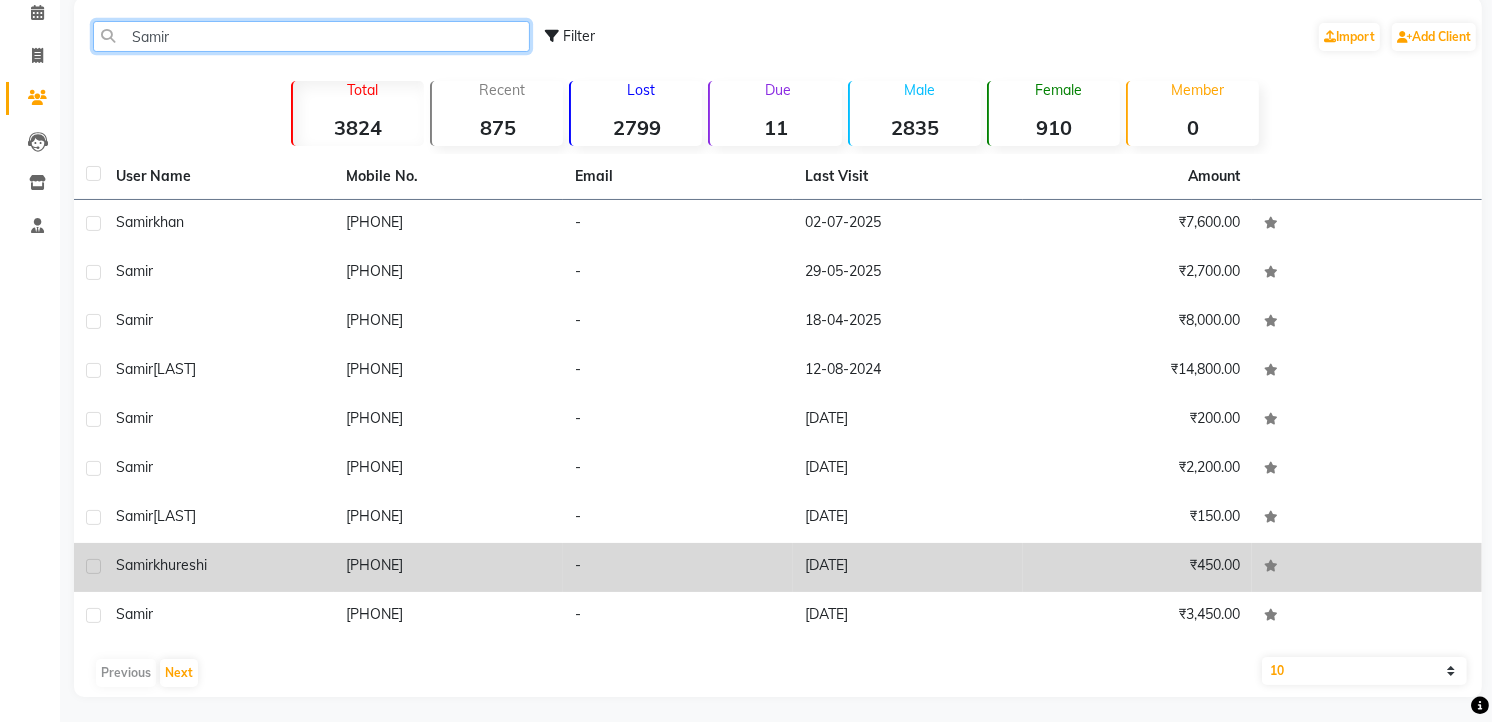 scroll, scrollTop: 94, scrollLeft: 0, axis: vertical 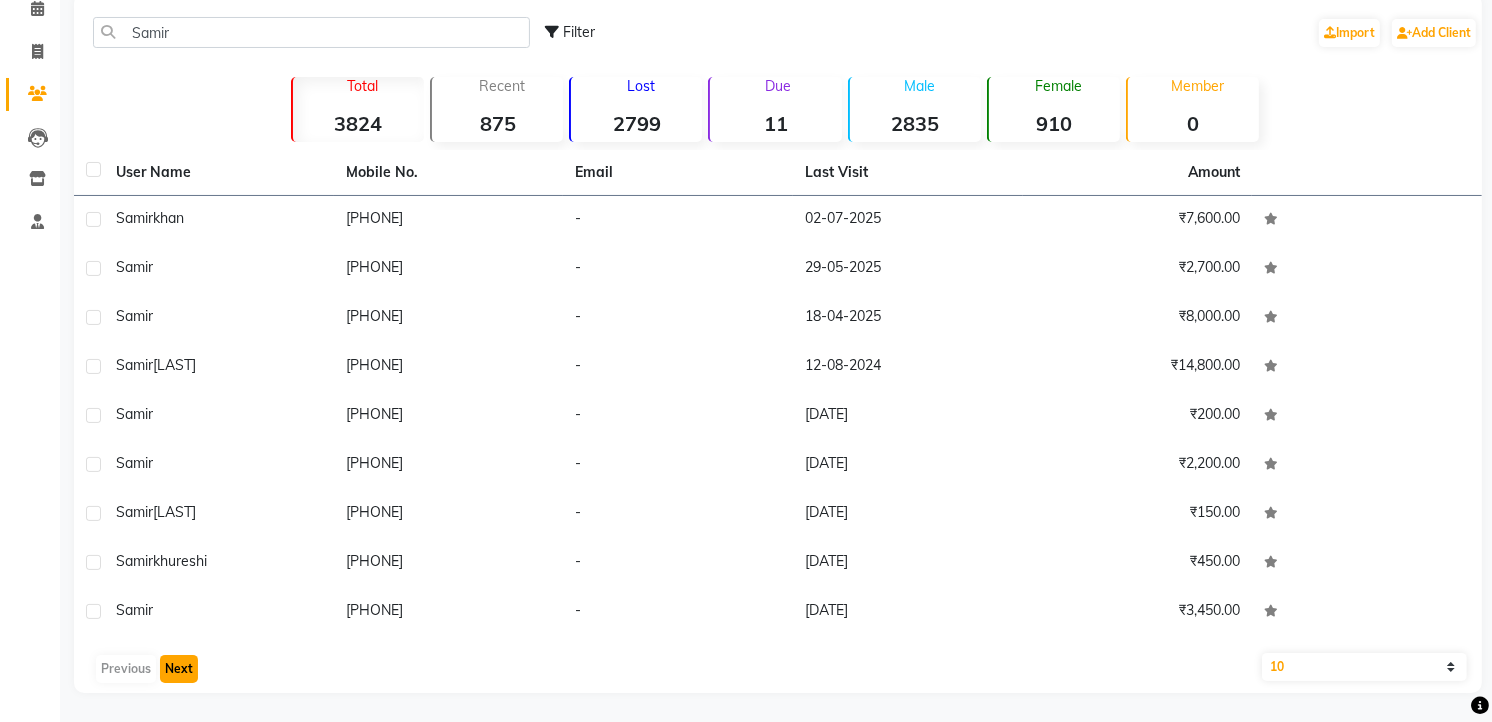 click on "Next" 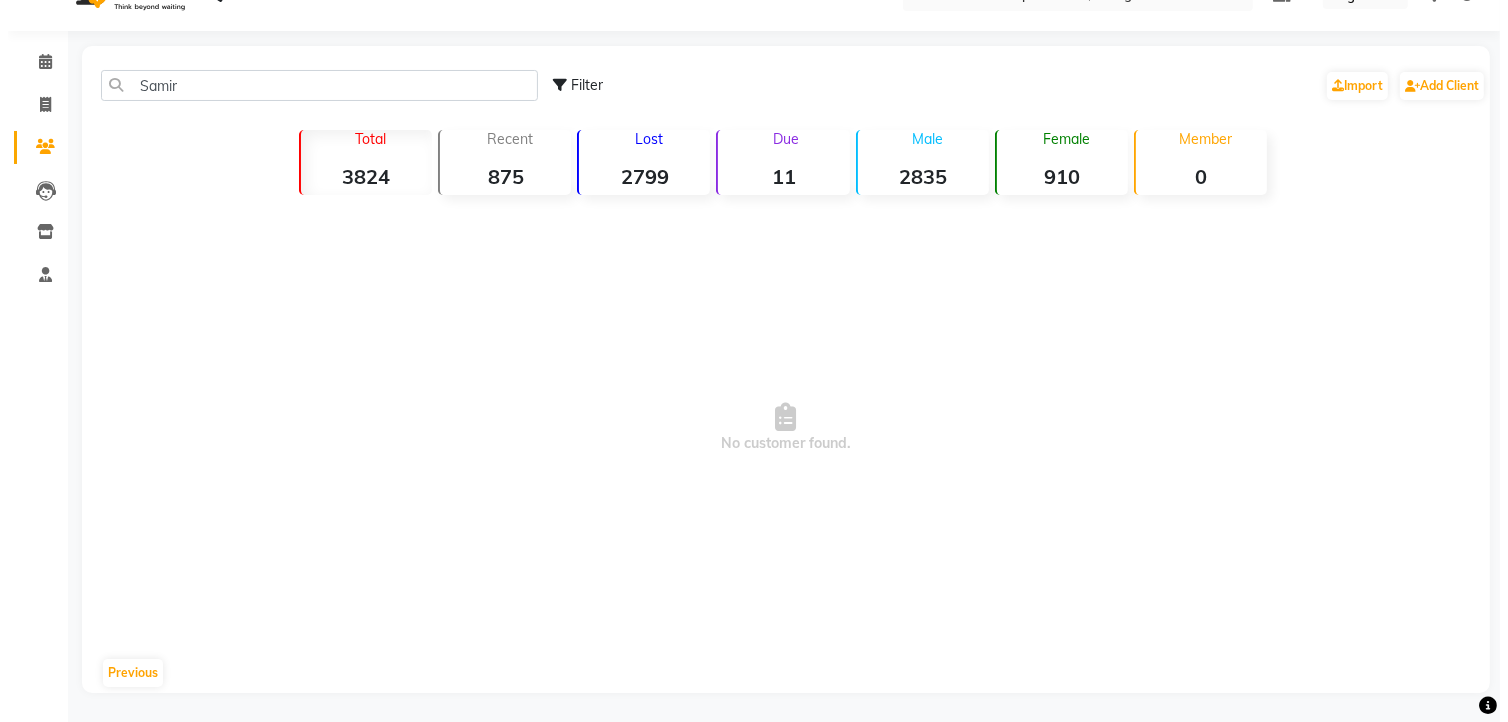 scroll, scrollTop: 0, scrollLeft: 0, axis: both 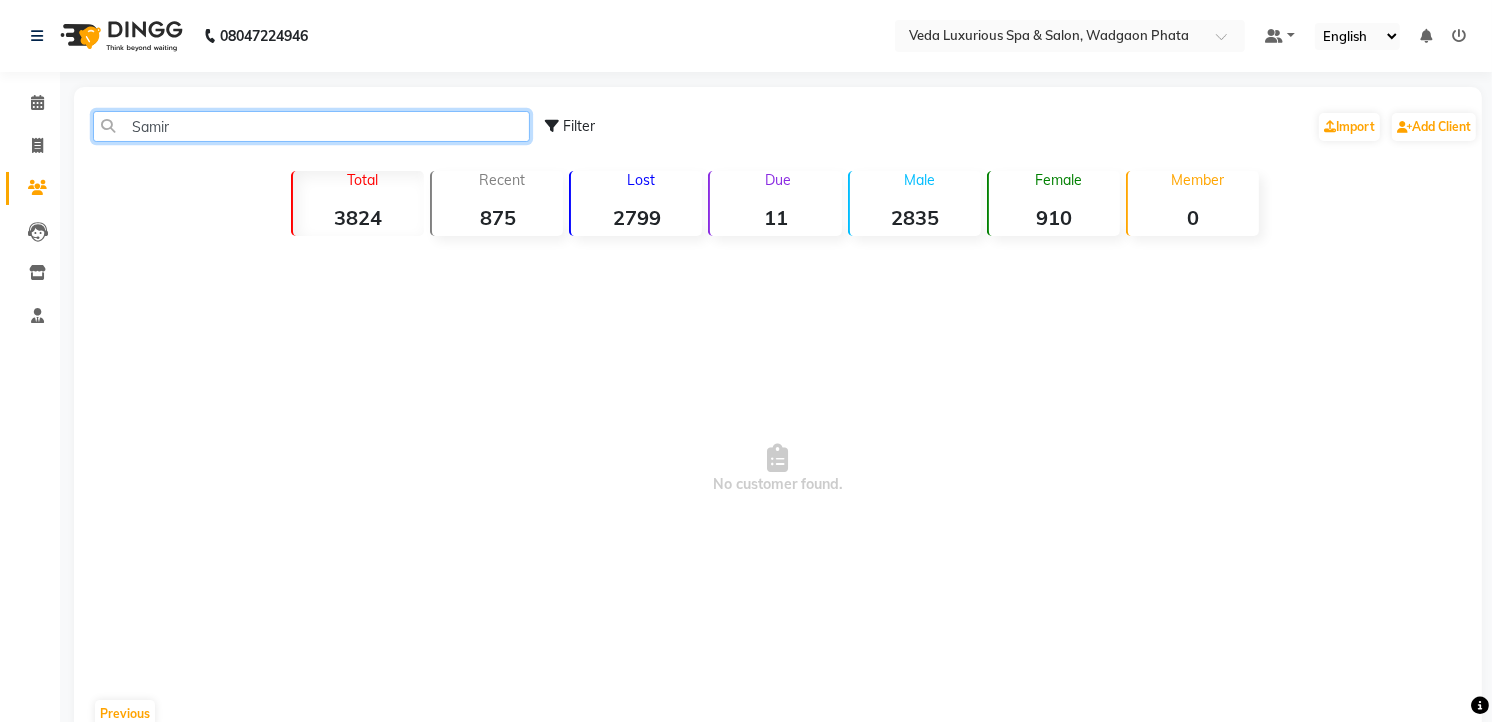 click on "Samir" 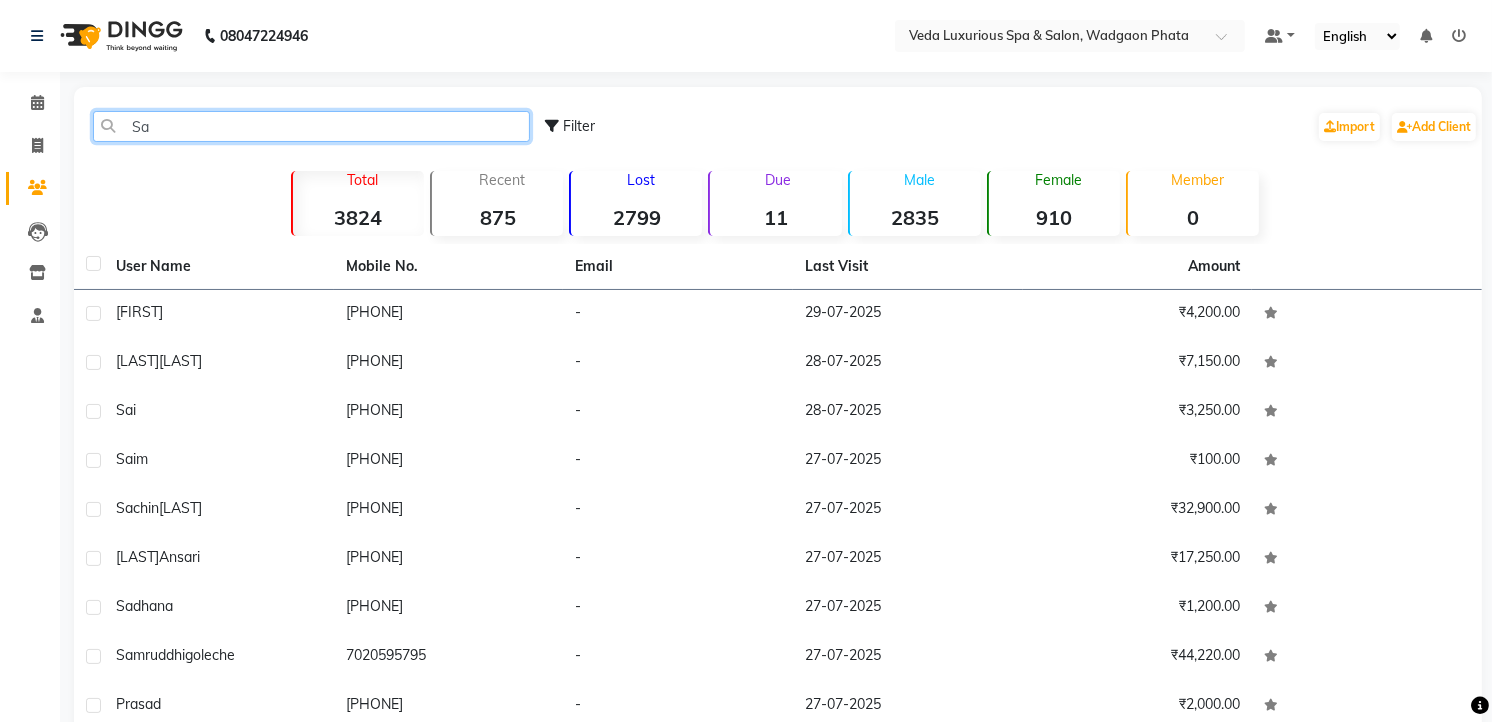 type on "S" 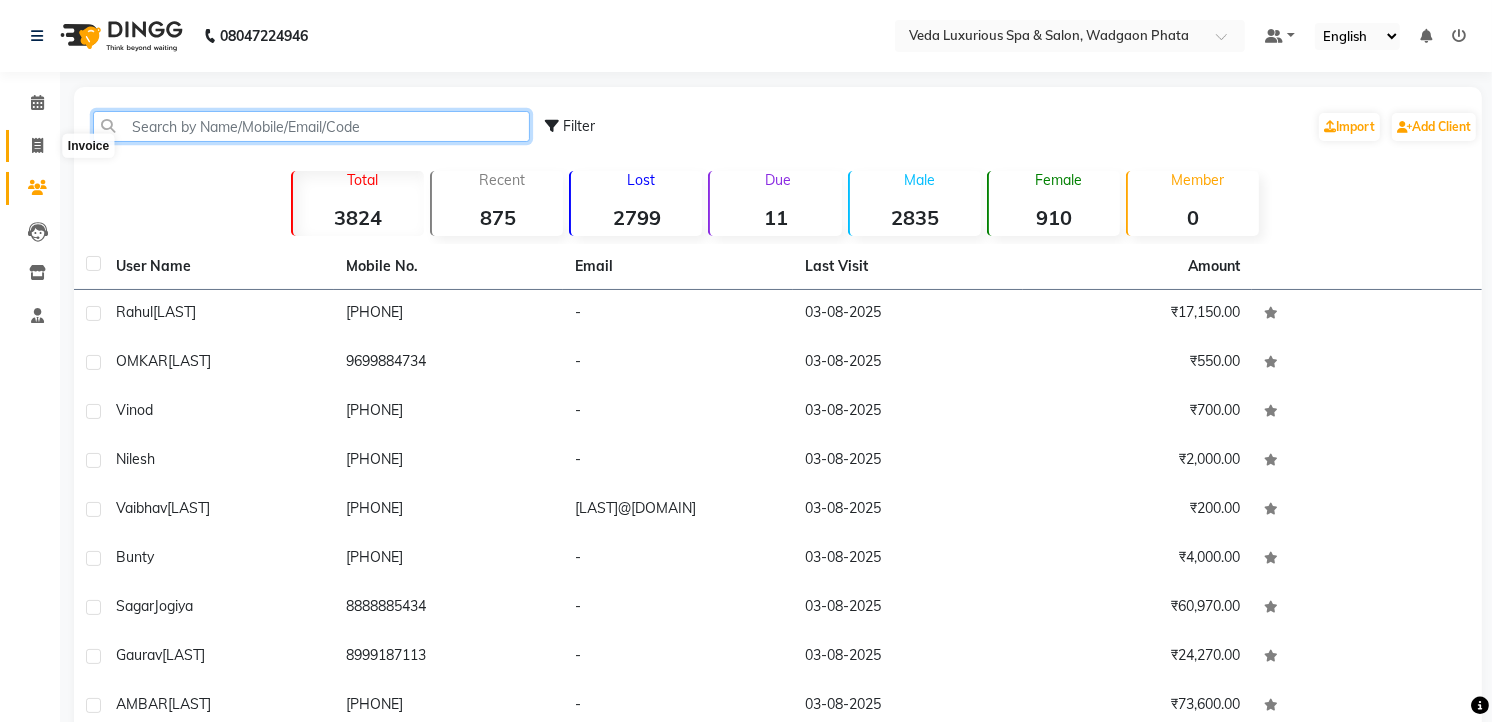 type 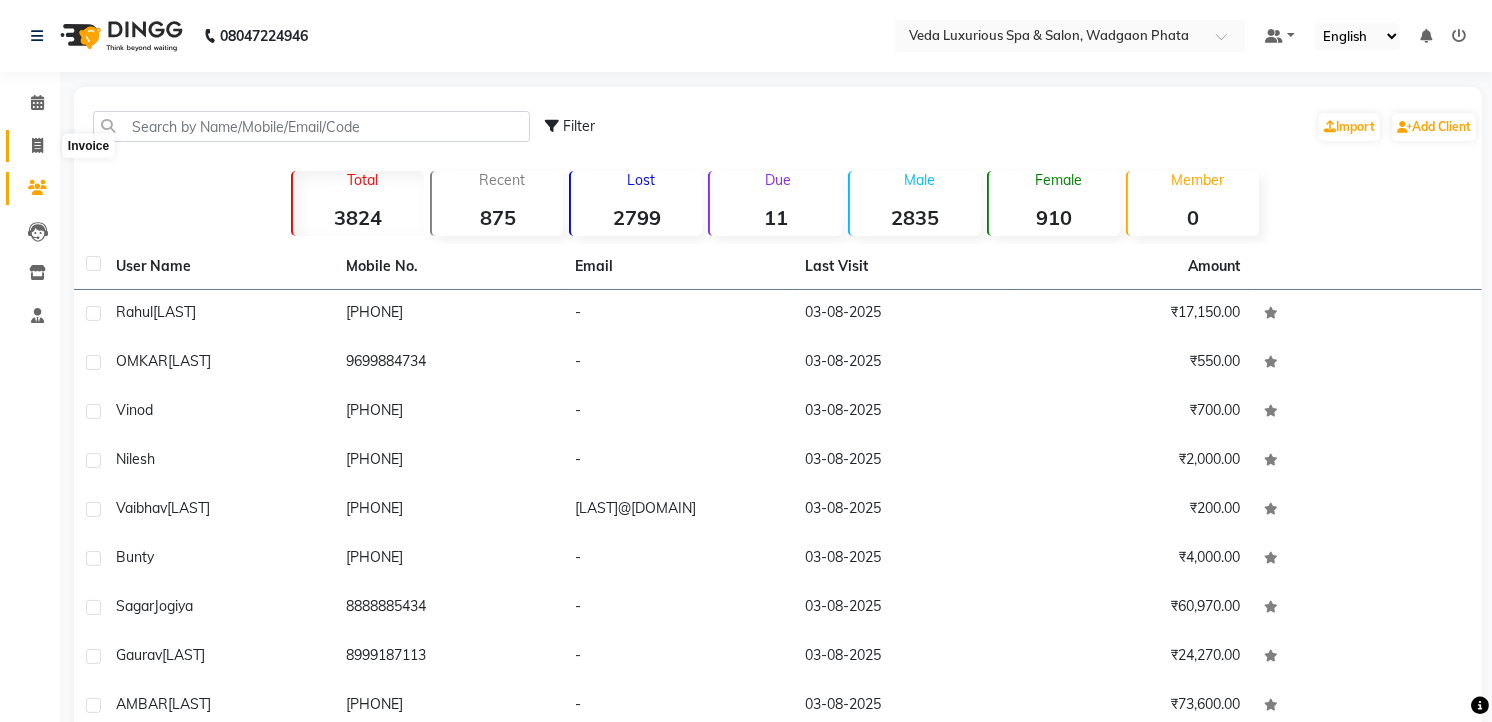 drag, startPoint x: 38, startPoint y: 154, endPoint x: 112, endPoint y: 156, distance: 74.02702 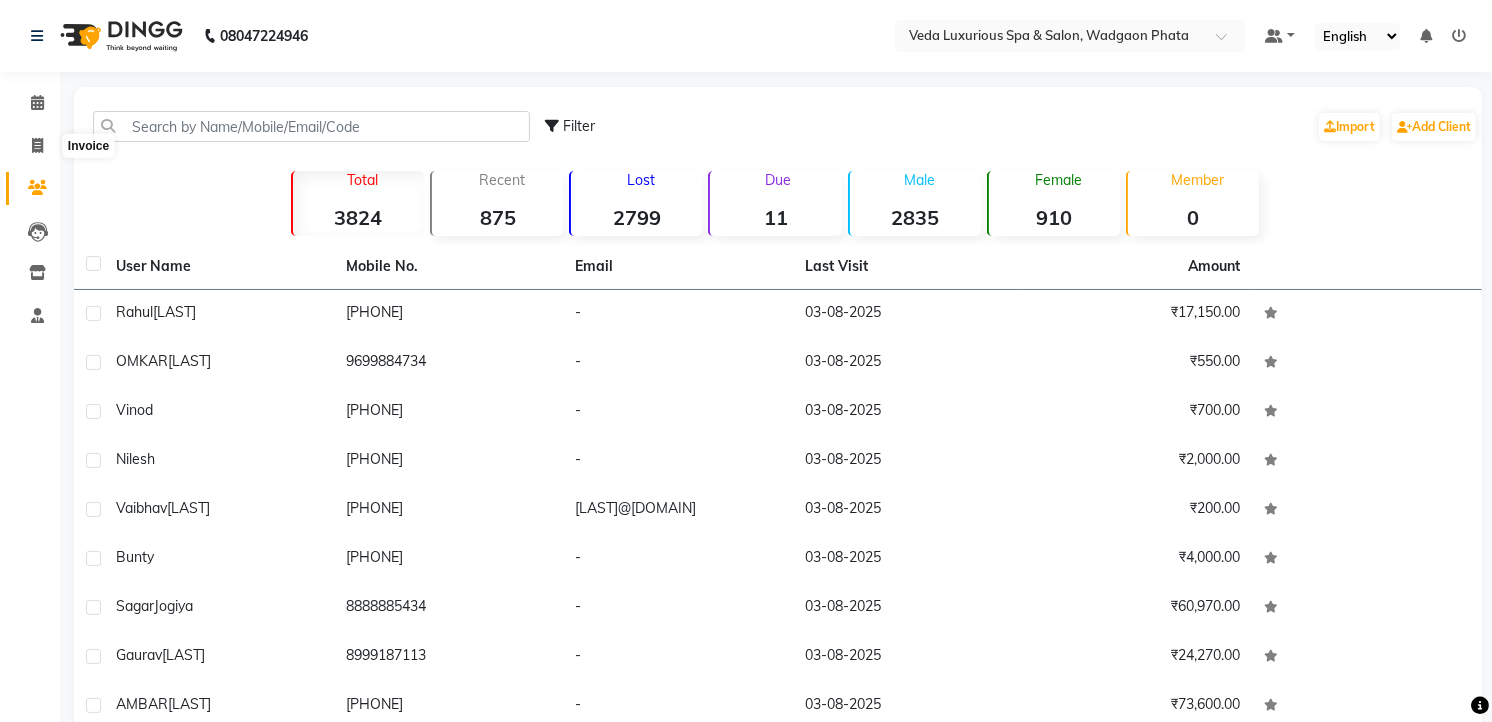 select on "service" 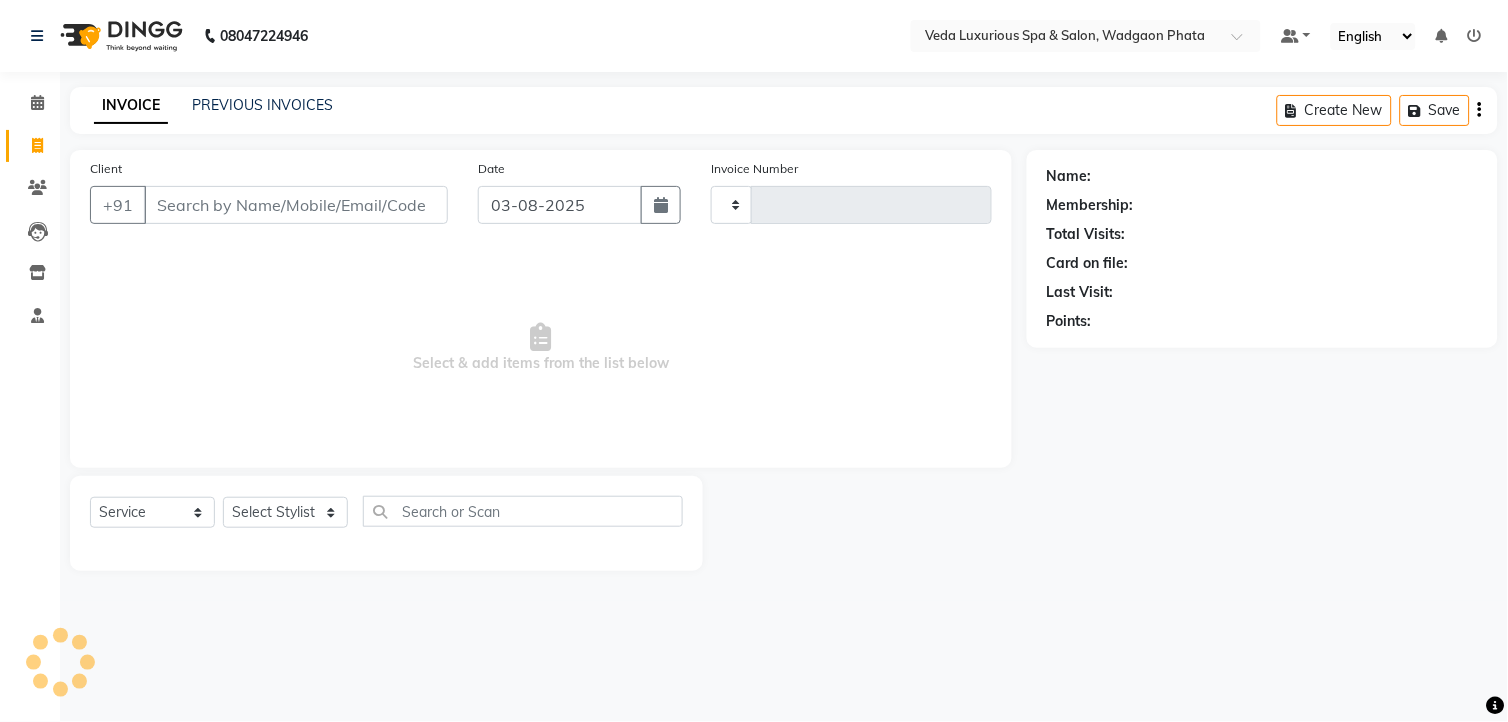click on "Client" at bounding box center (296, 205) 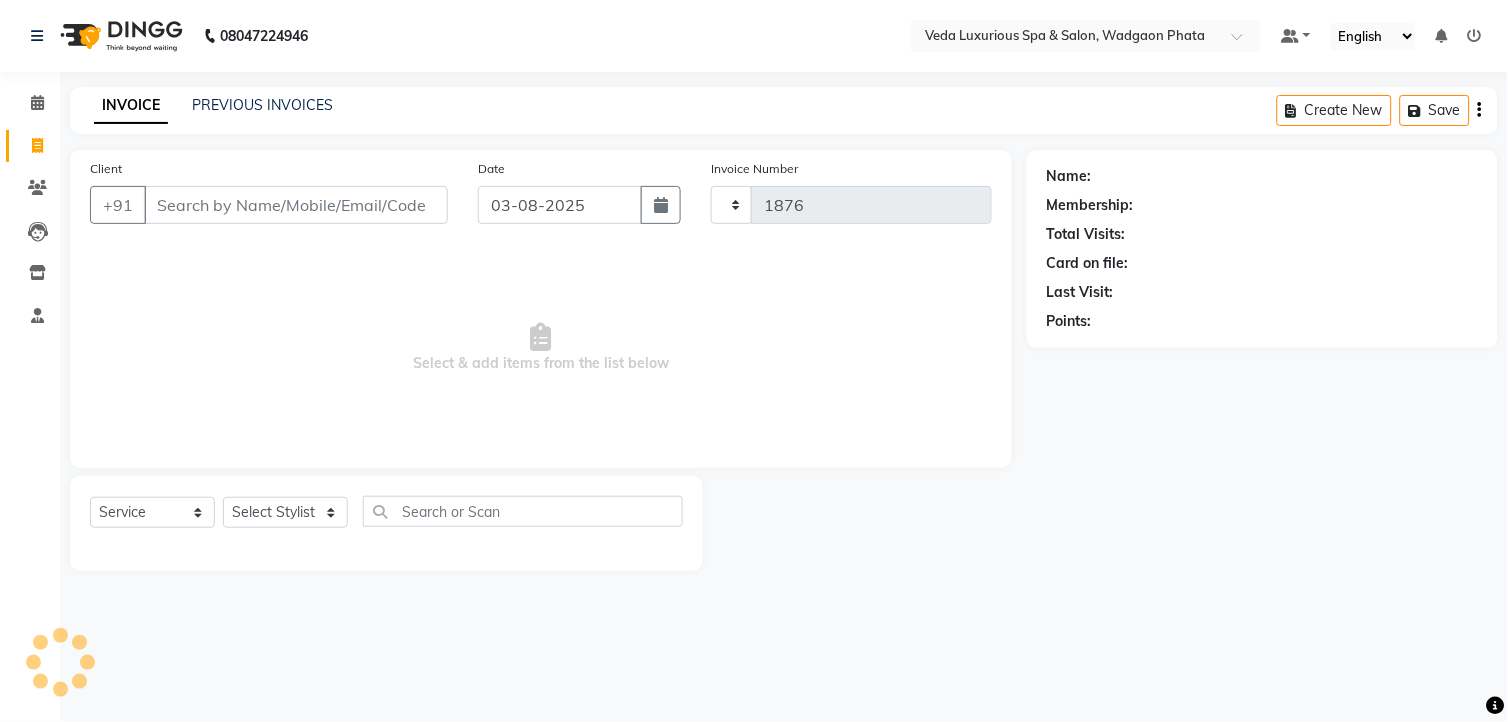 select on "4666" 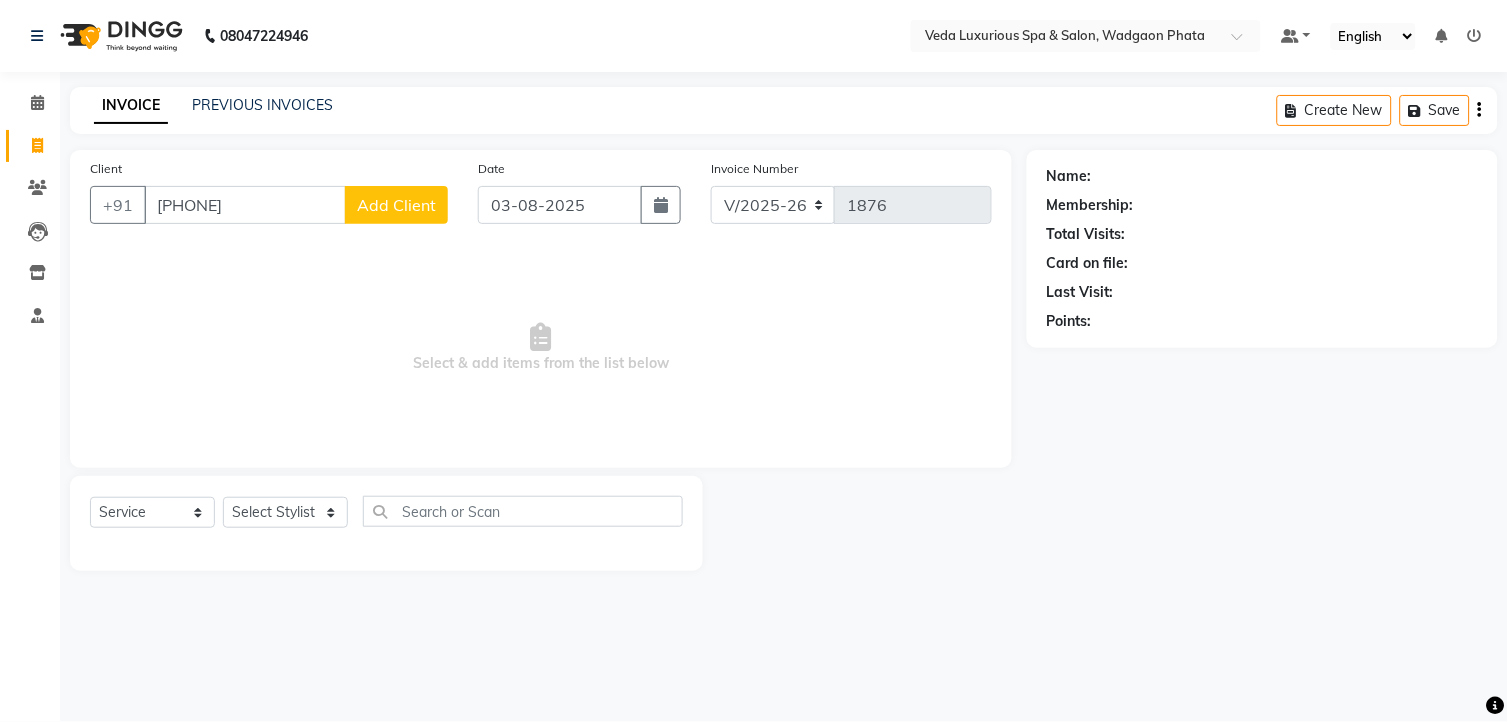type on "[PHONE]" 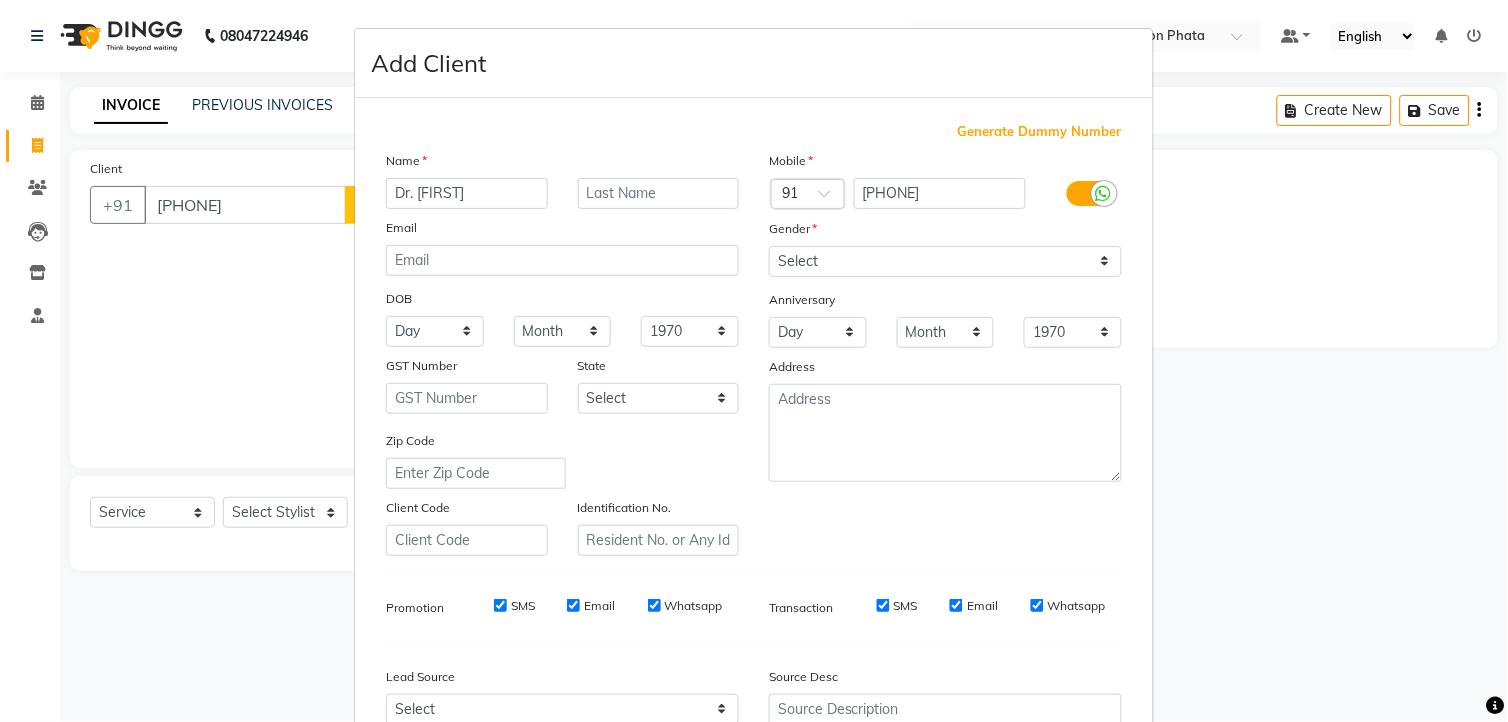 type on "Dr. [FIRST]" 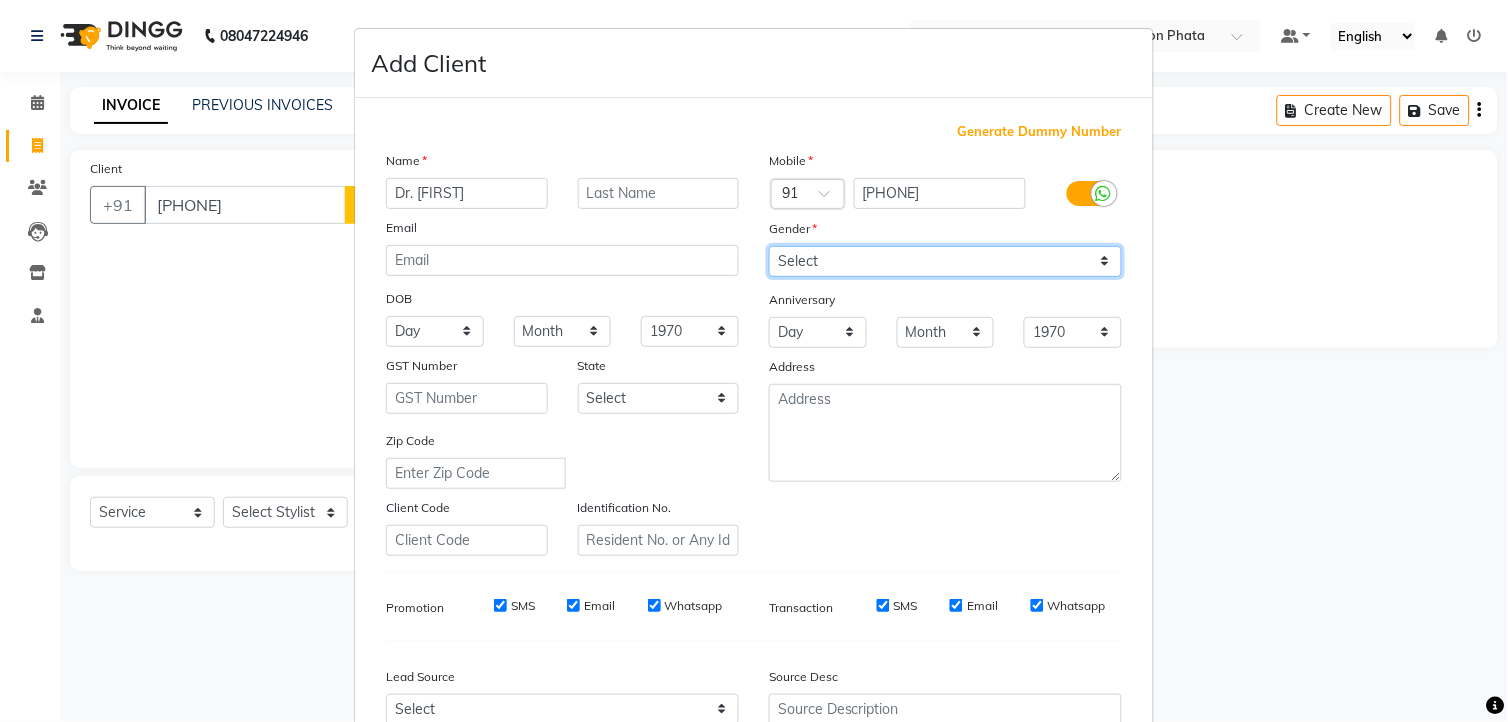 click on "Select Male Female Other Prefer Not To Say" at bounding box center (945, 261) 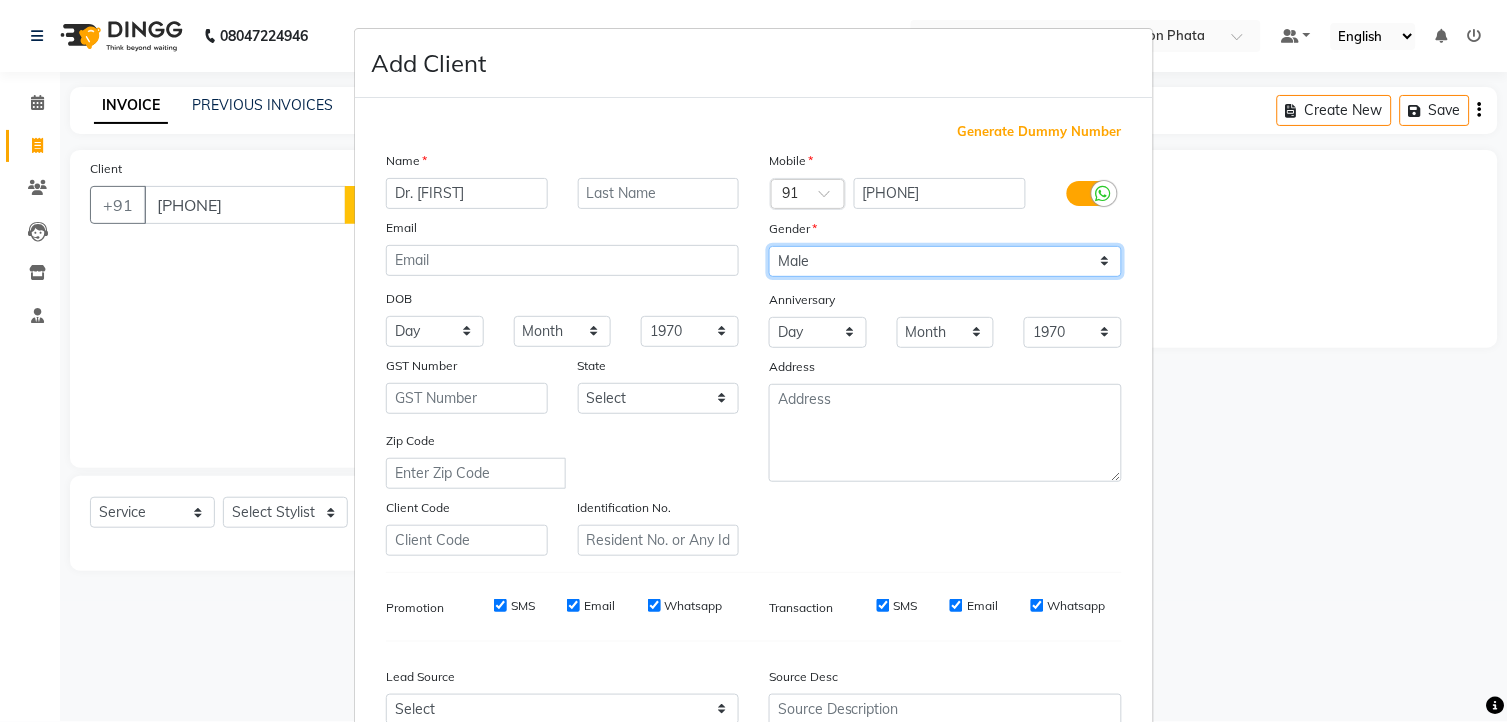click on "Select Male Female Other Prefer Not To Say" at bounding box center [945, 261] 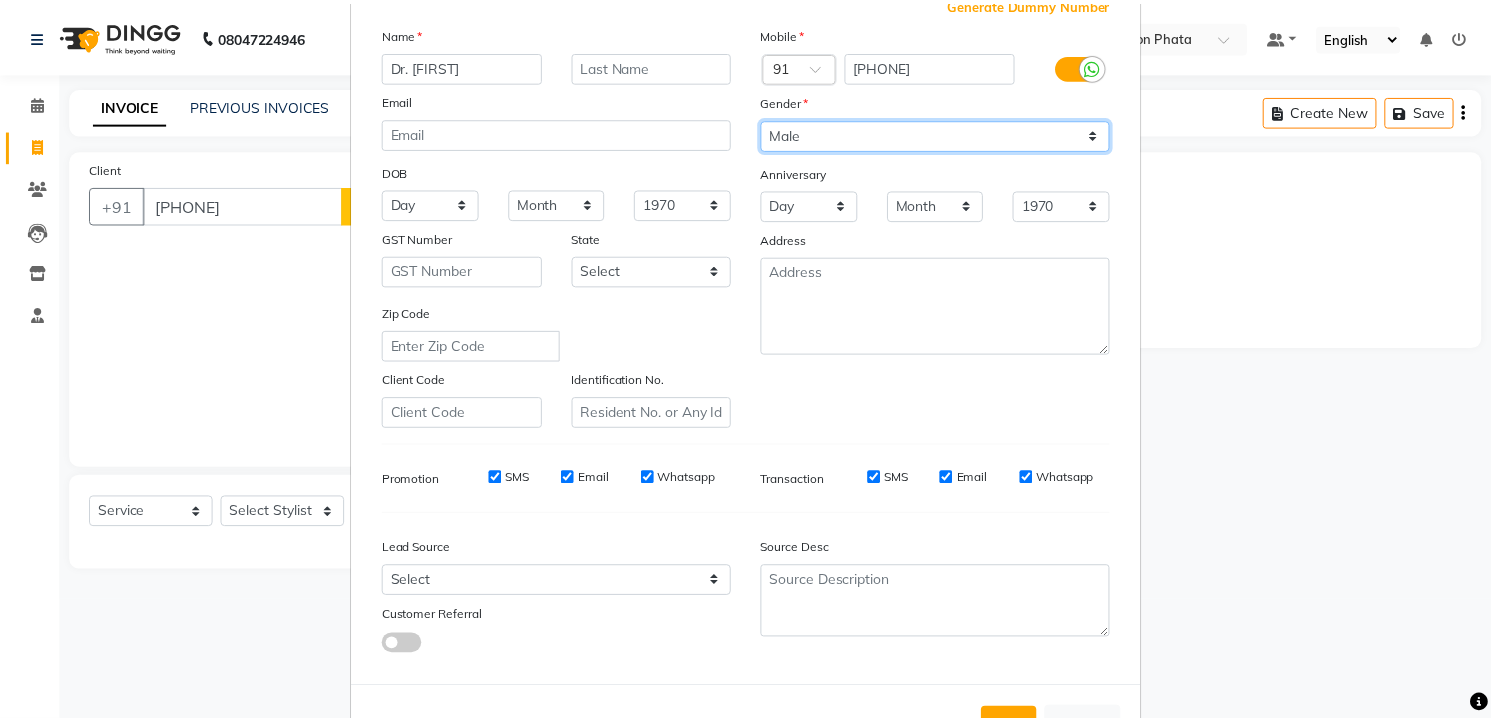 scroll, scrollTop: 202, scrollLeft: 0, axis: vertical 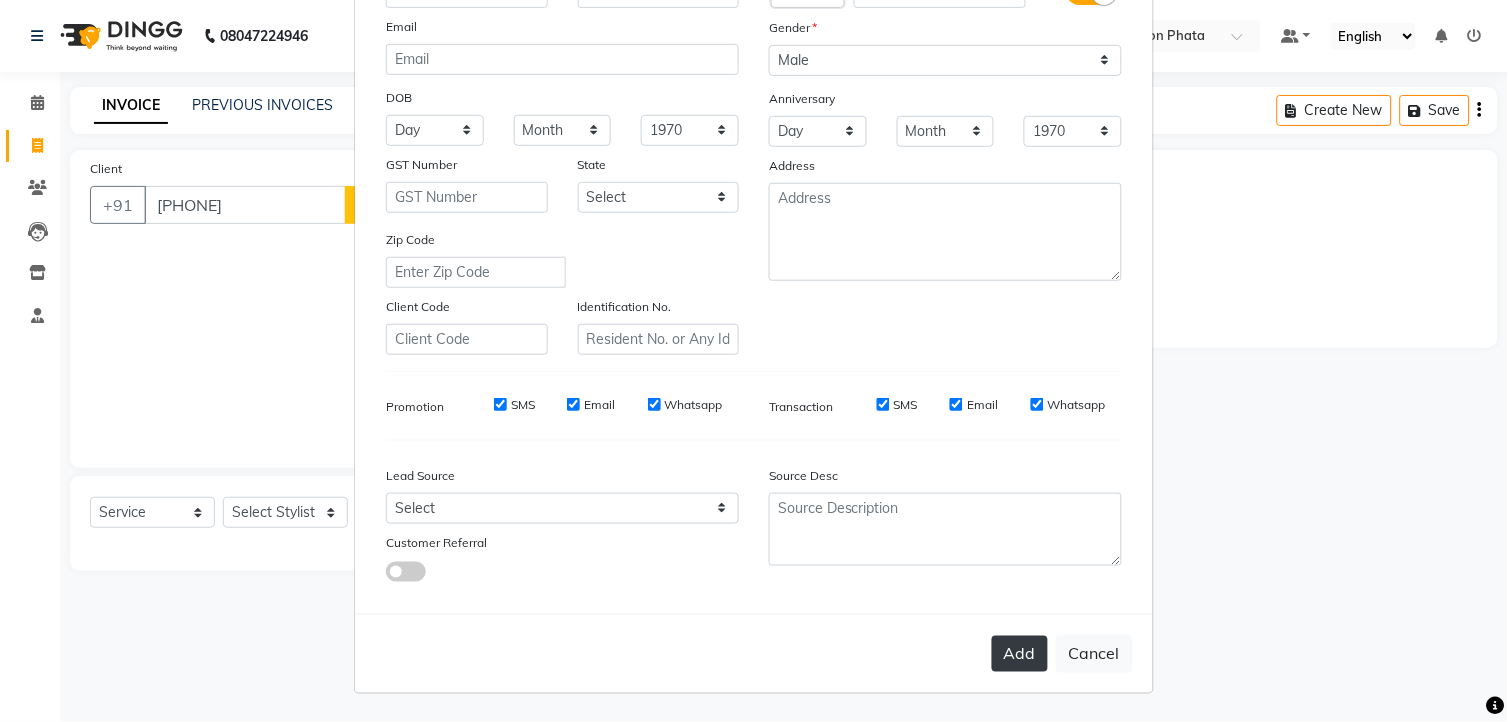 click on "Add" at bounding box center (1020, 654) 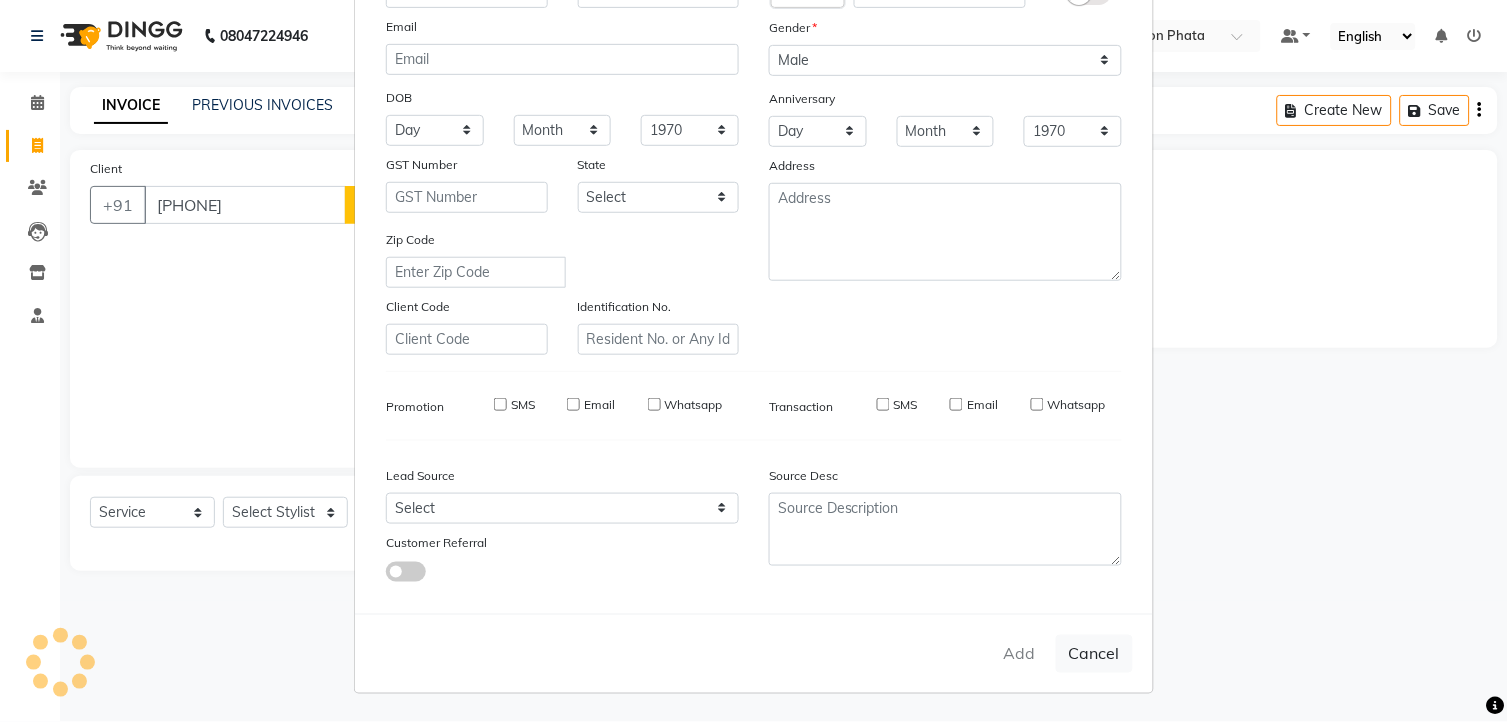 type 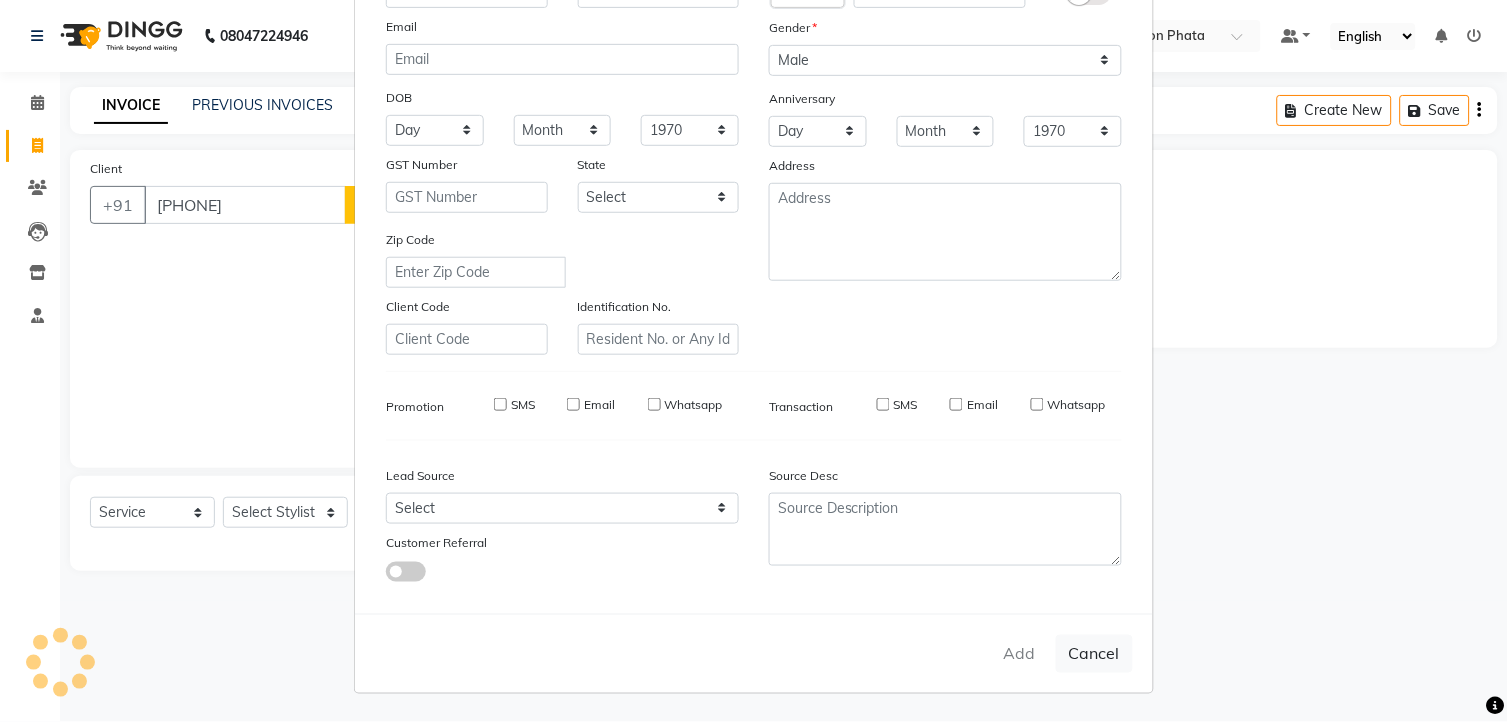 select 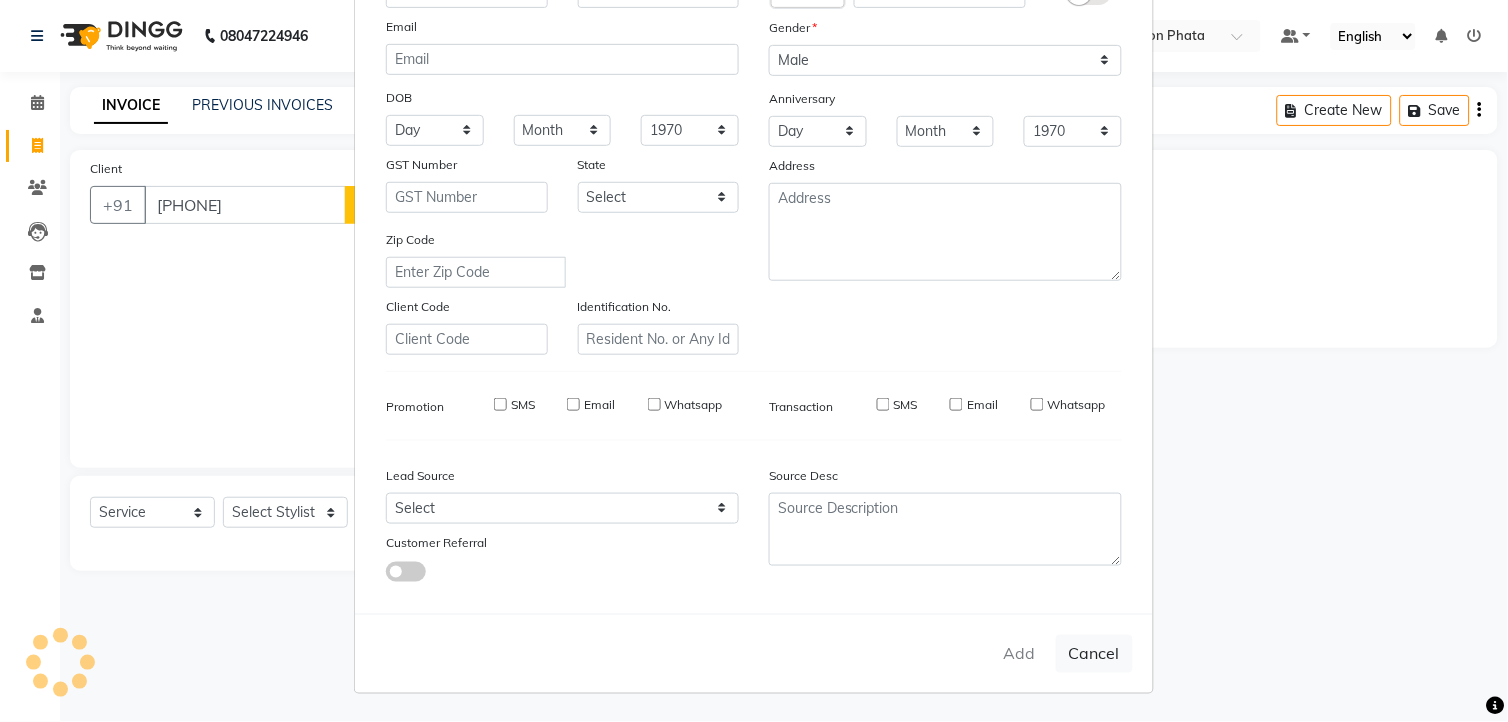 select 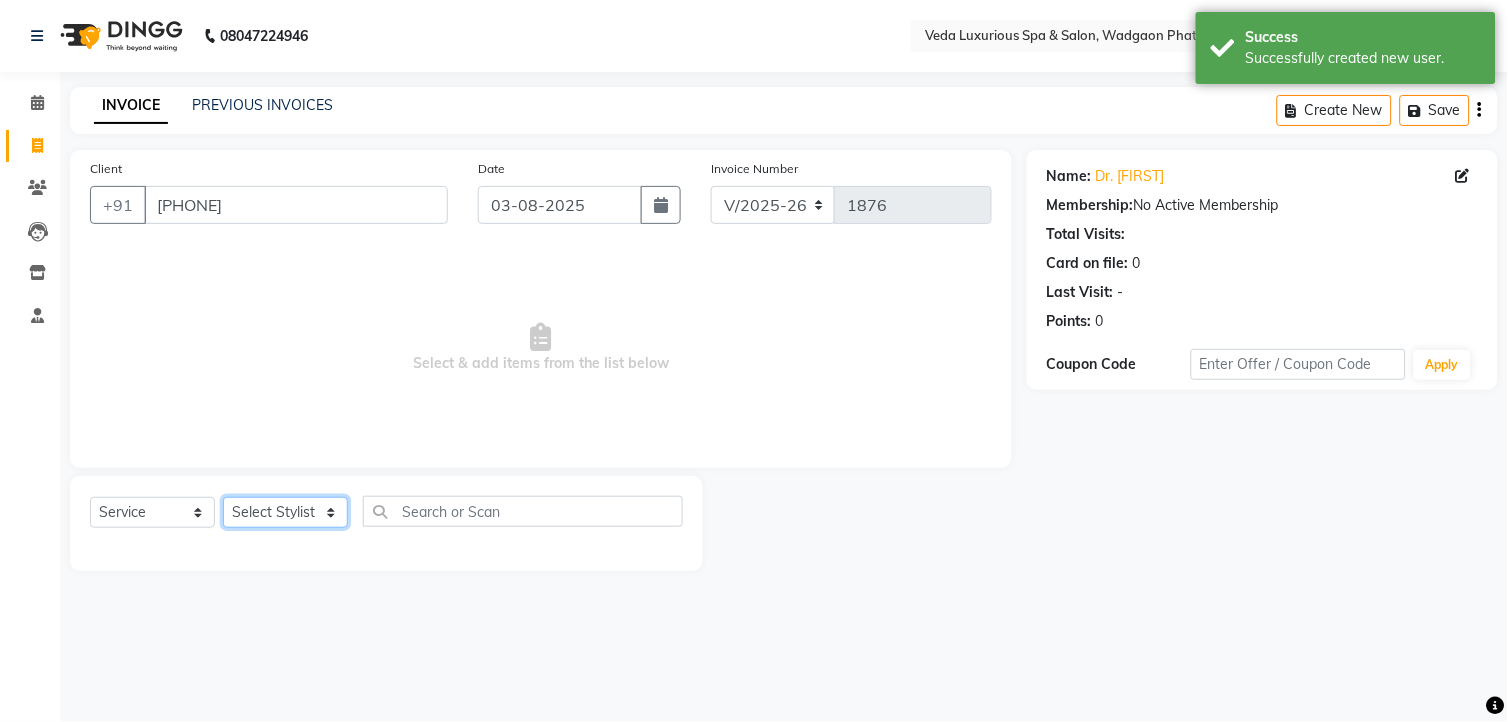 drag, startPoint x: 286, startPoint y: 518, endPoint x: 287, endPoint y: 508, distance: 10.049875 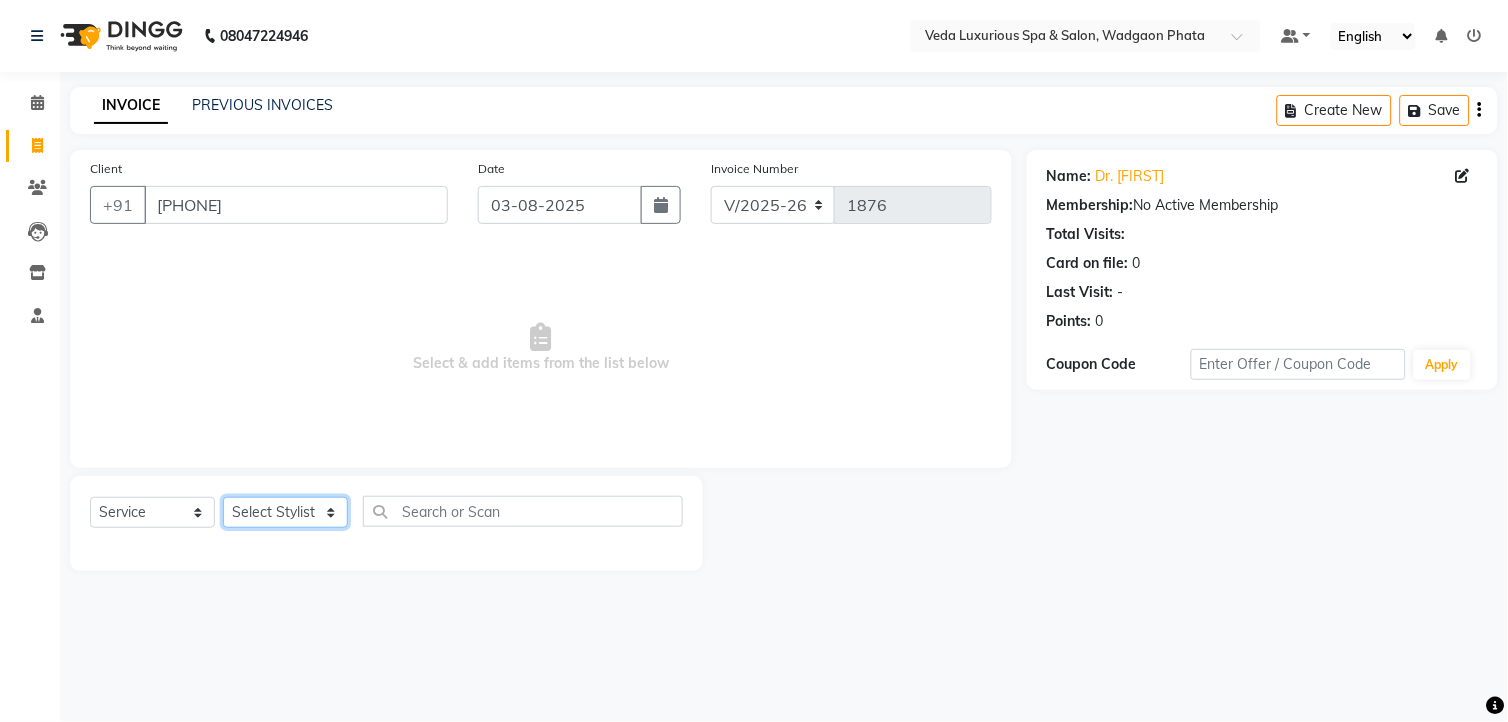 select on "44309" 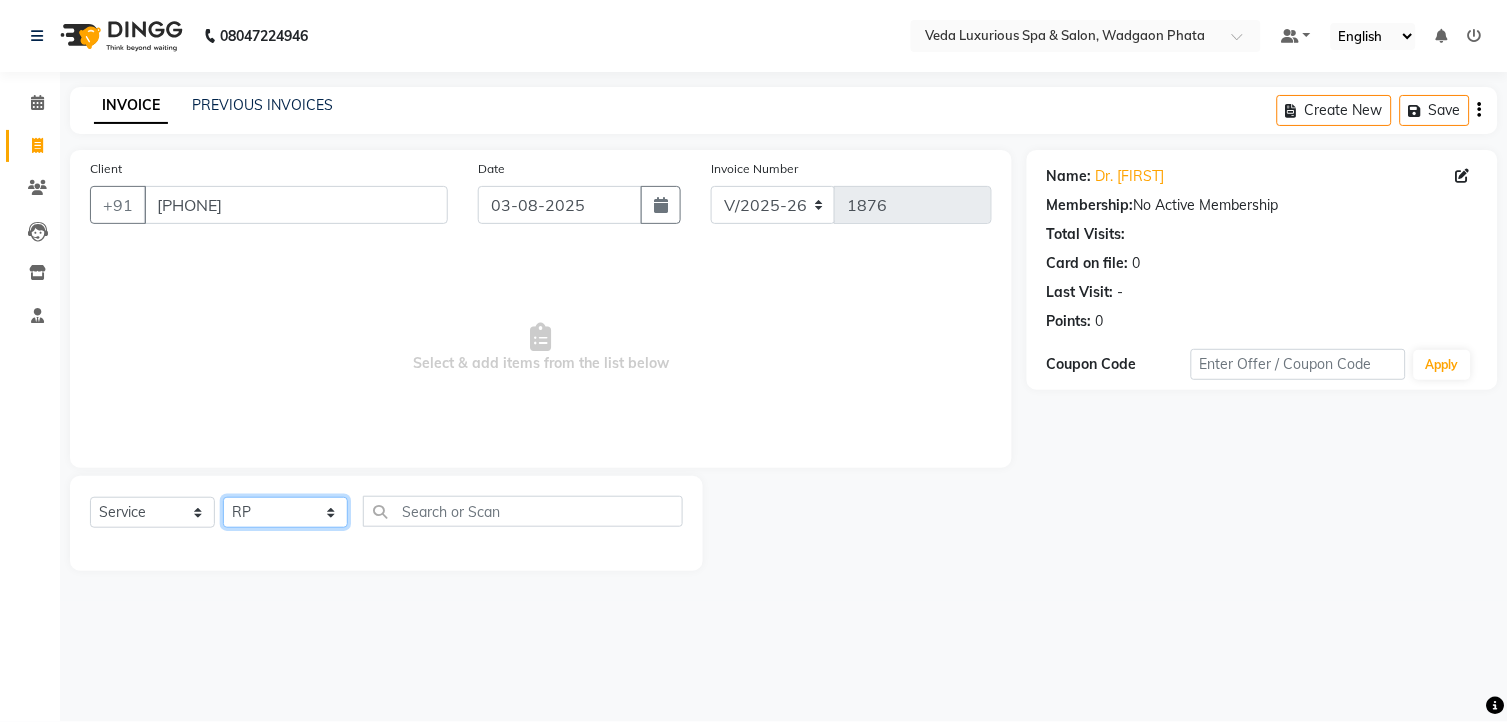 click on "Select Stylist Ankur GOLU Khushi kim lily Mahesh manu MOYA Nilam olivia RP seri VEDA" 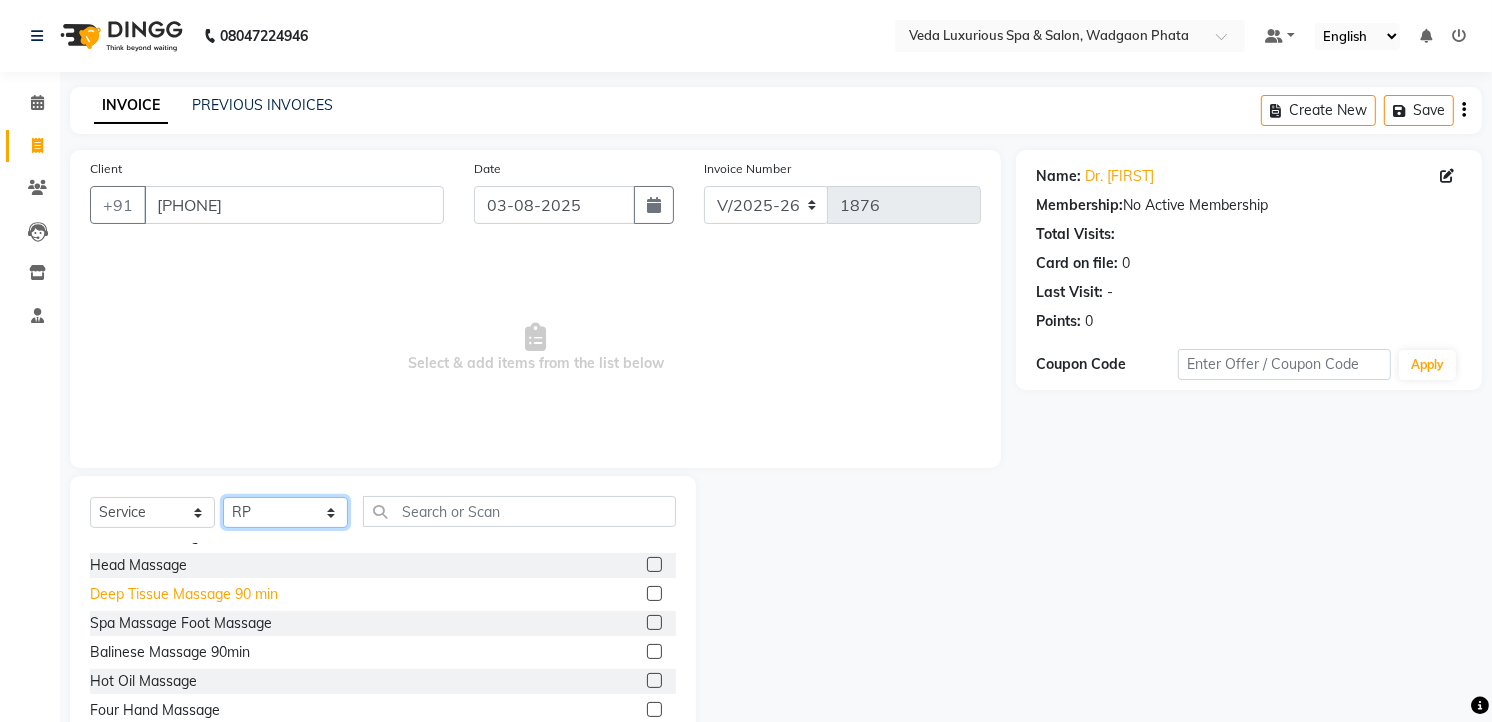 scroll, scrollTop: 111, scrollLeft: 0, axis: vertical 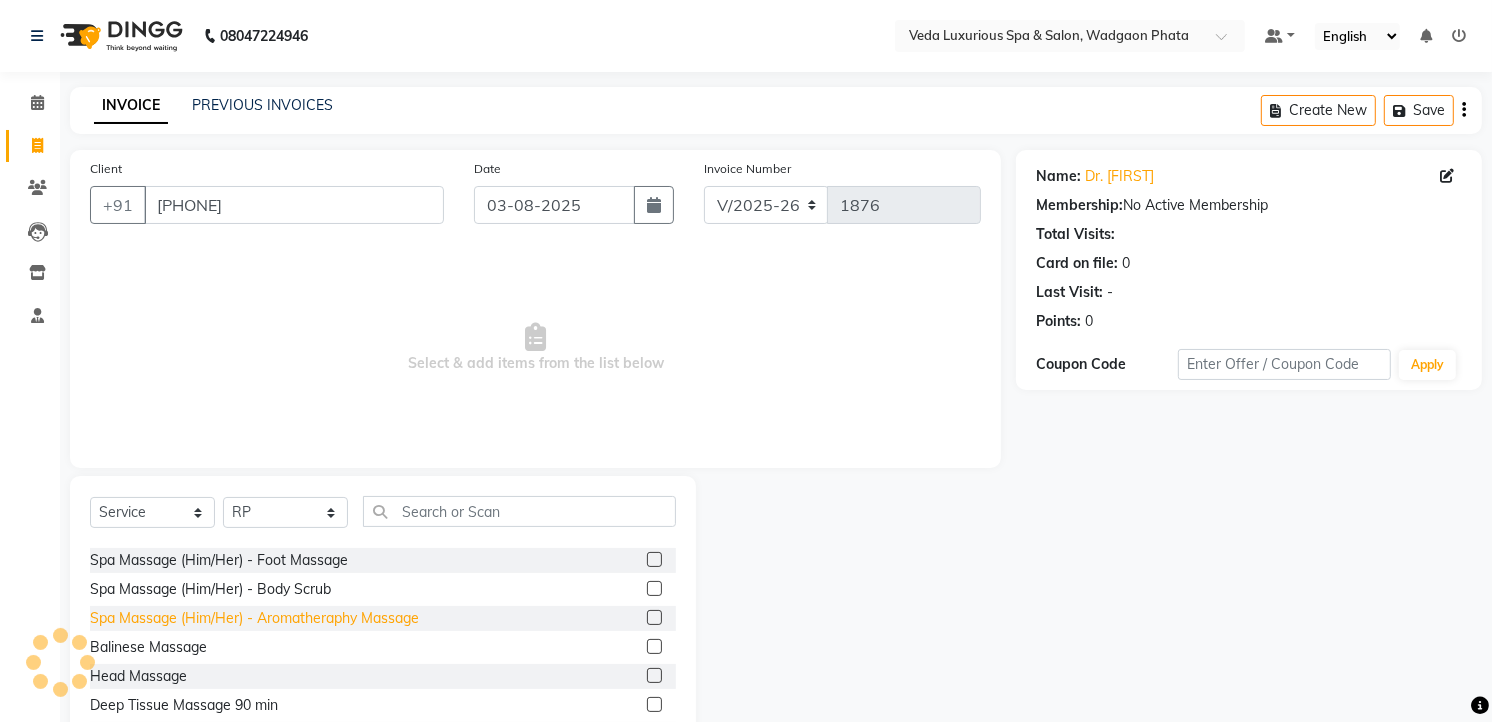 click on "Spa Massage (Him/Her) - Aromatheraphy Massage" 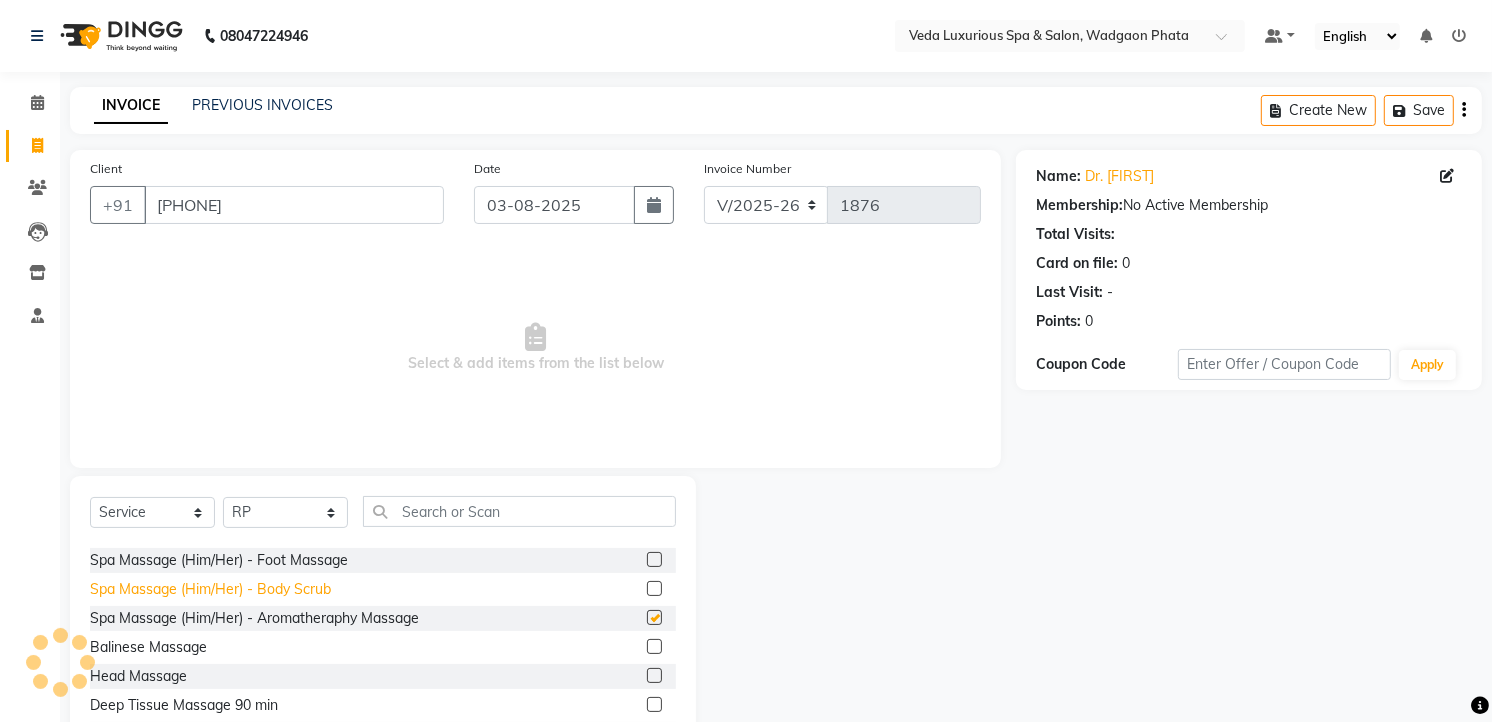checkbox on "false" 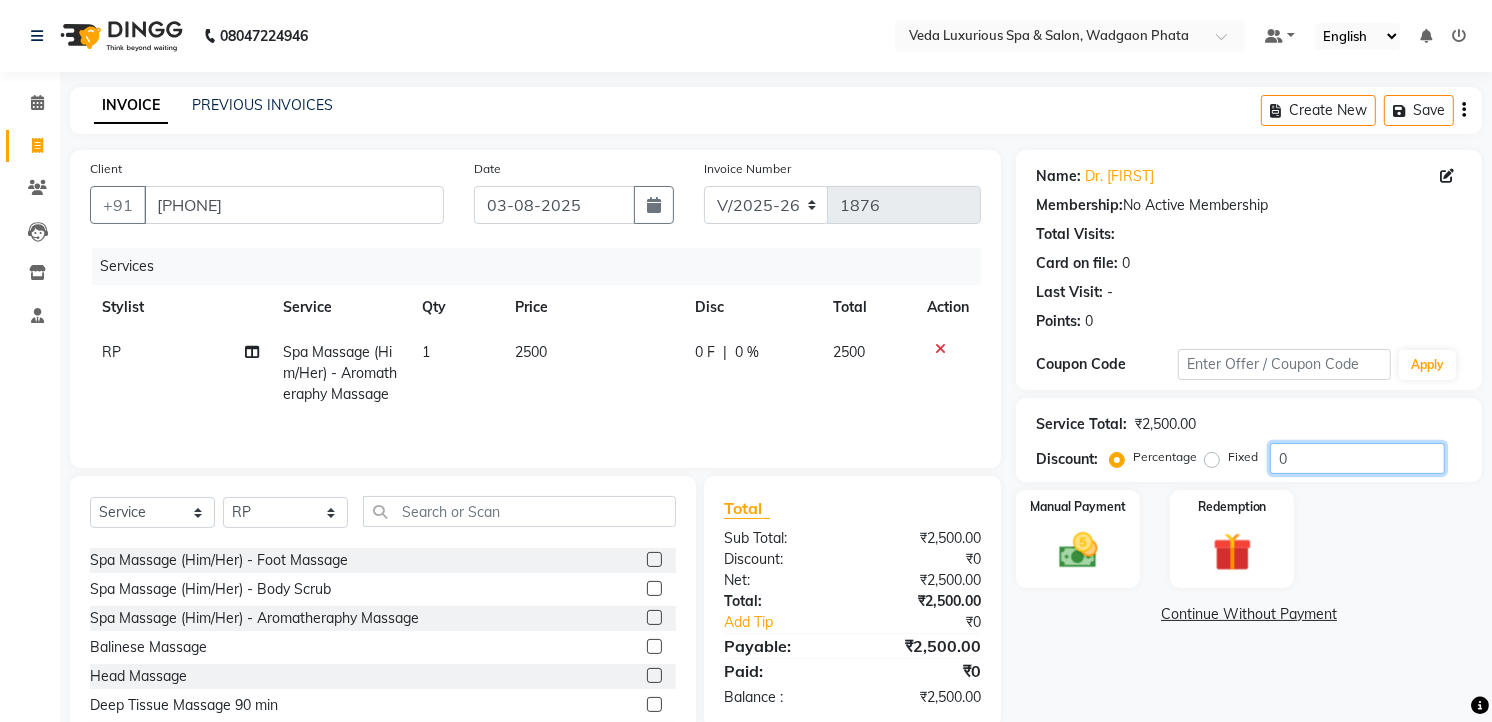 click on "0" 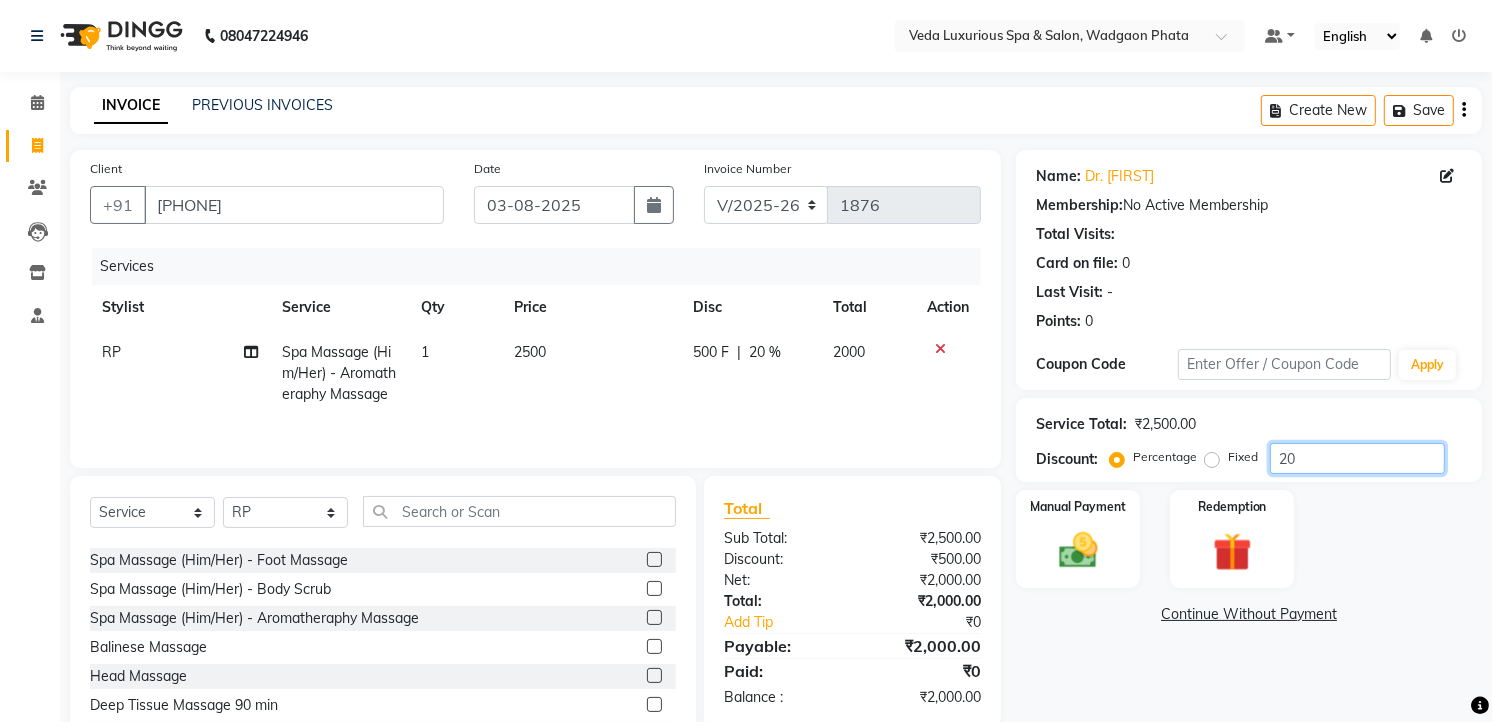 type on "20" 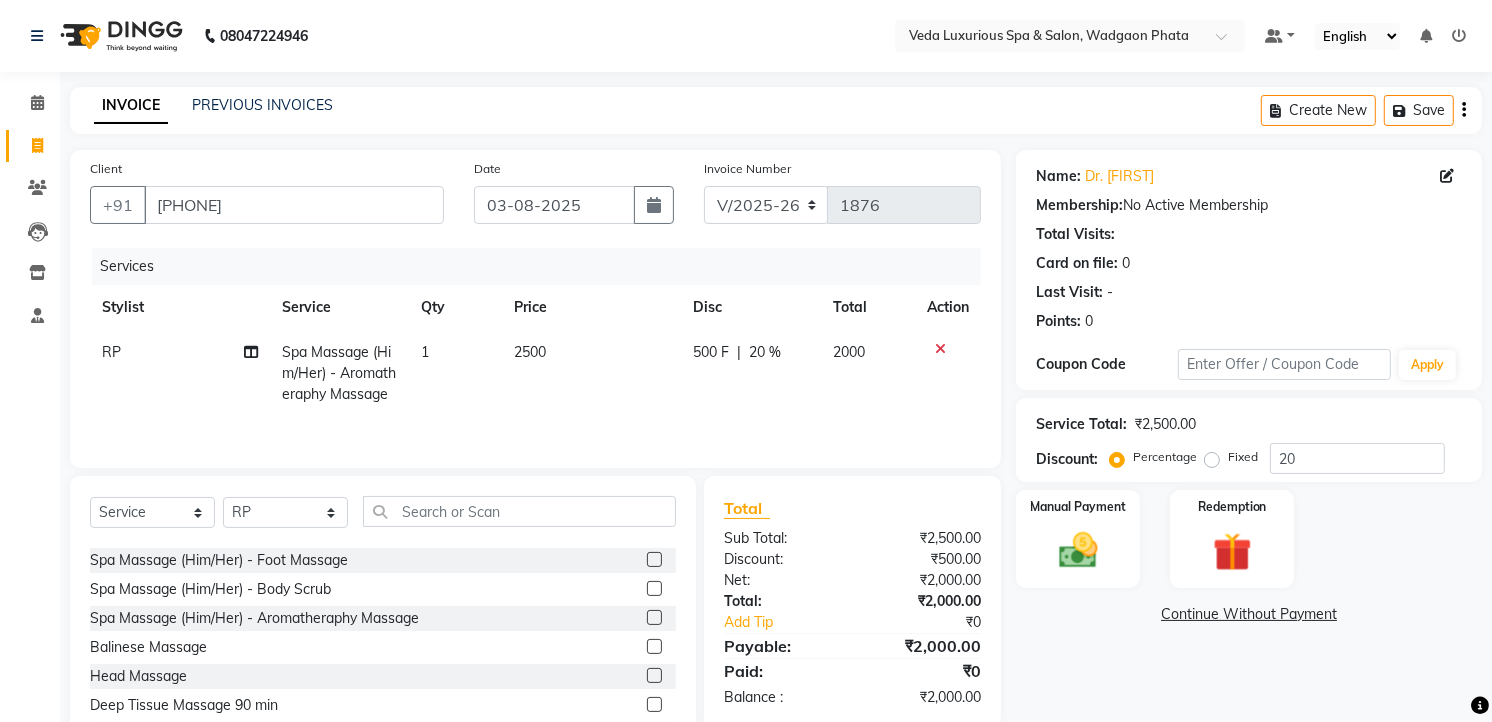 click on "Name: [FIRST]  Membership:  No Active Membership  Total Visits:   Card on file:  0 Last Visit:   - Points:   0  Coupon Code Apply Service Total:  ₹2,500.00  Discount:  Percentage   Fixed  20 Manual Payment Redemption  Continue Without Payment" 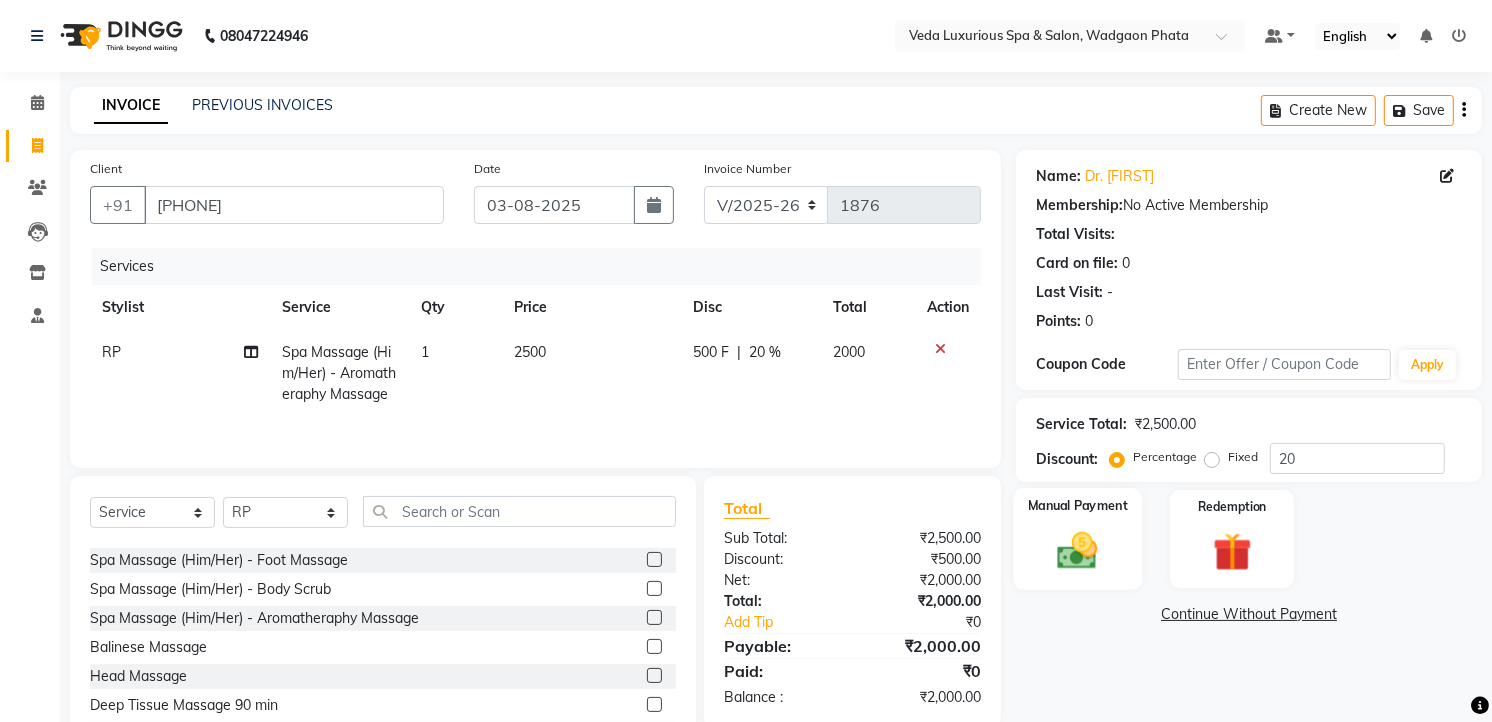 click 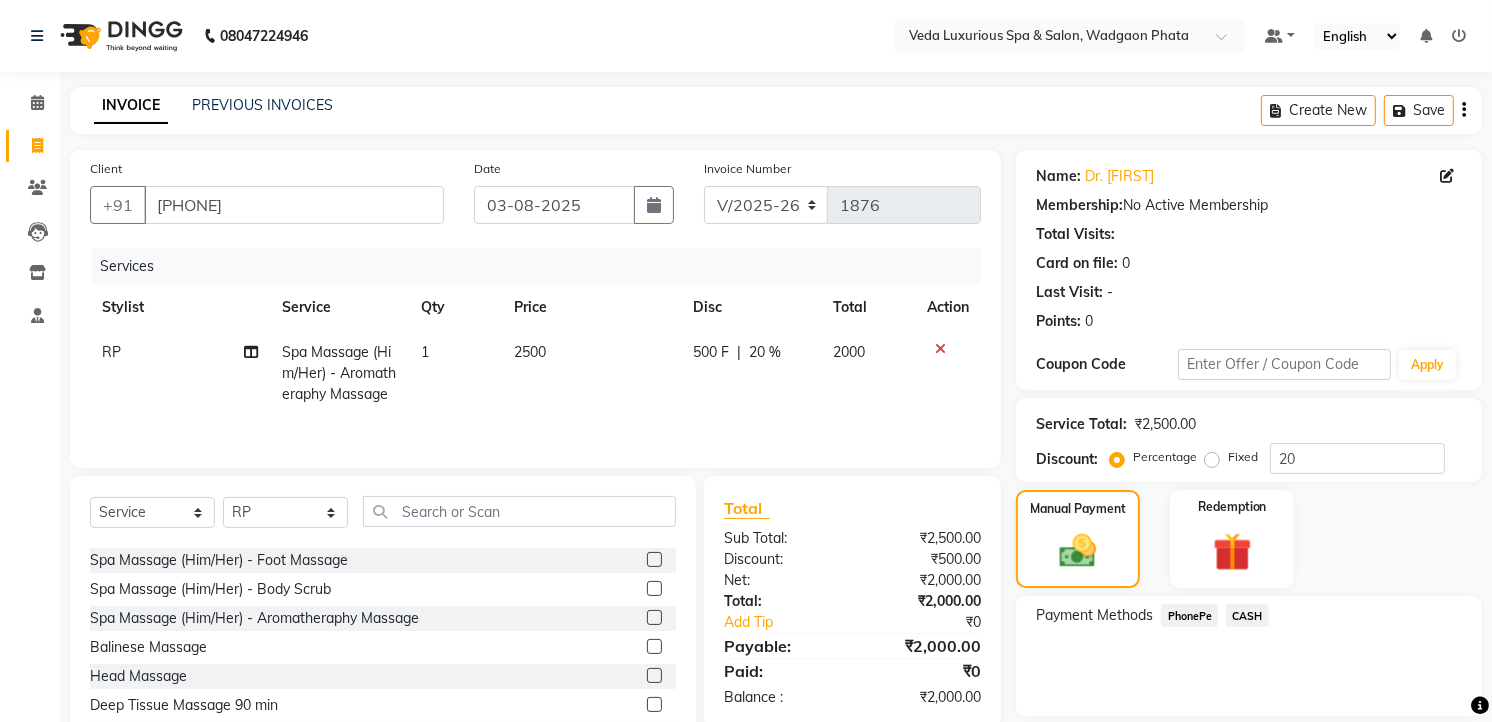 click on "PhonePe" 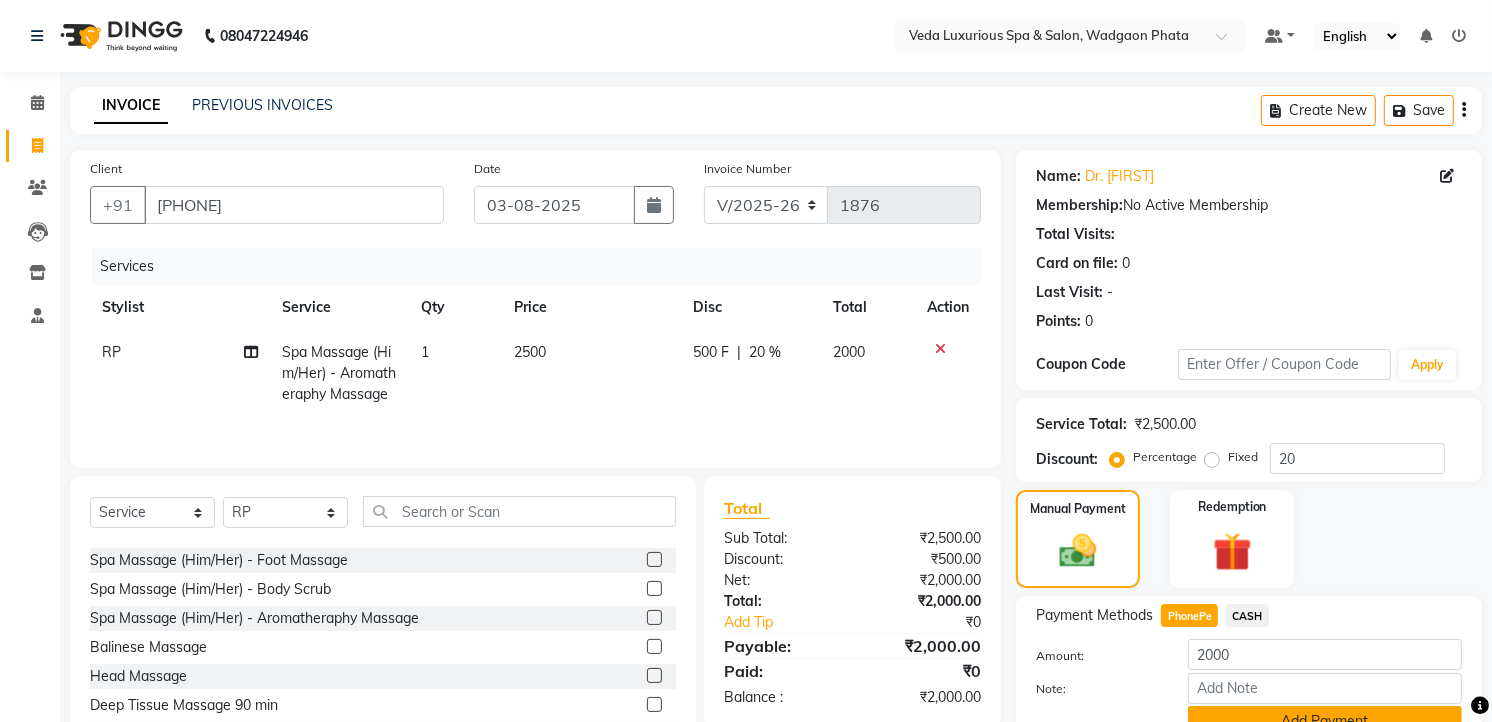 scroll, scrollTop: 101, scrollLeft: 0, axis: vertical 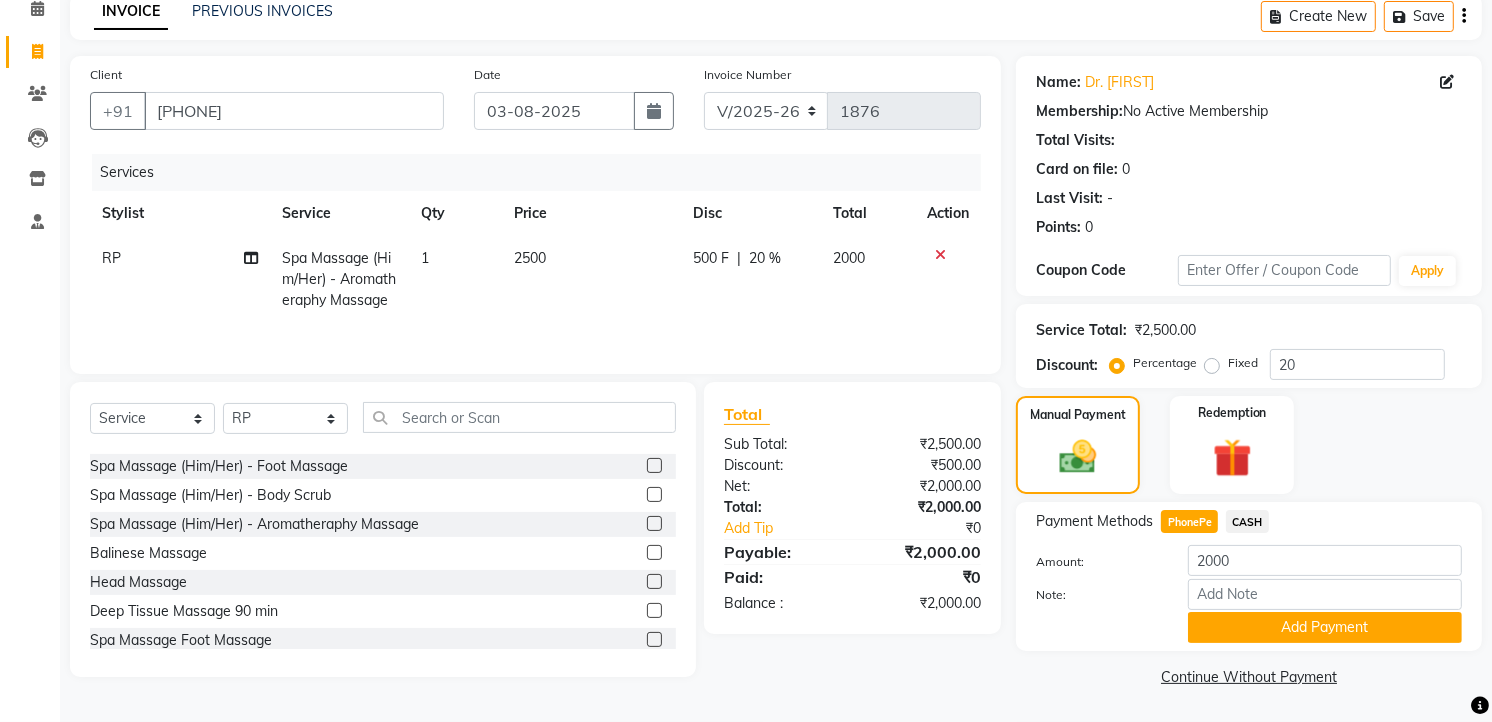 click on "RP" 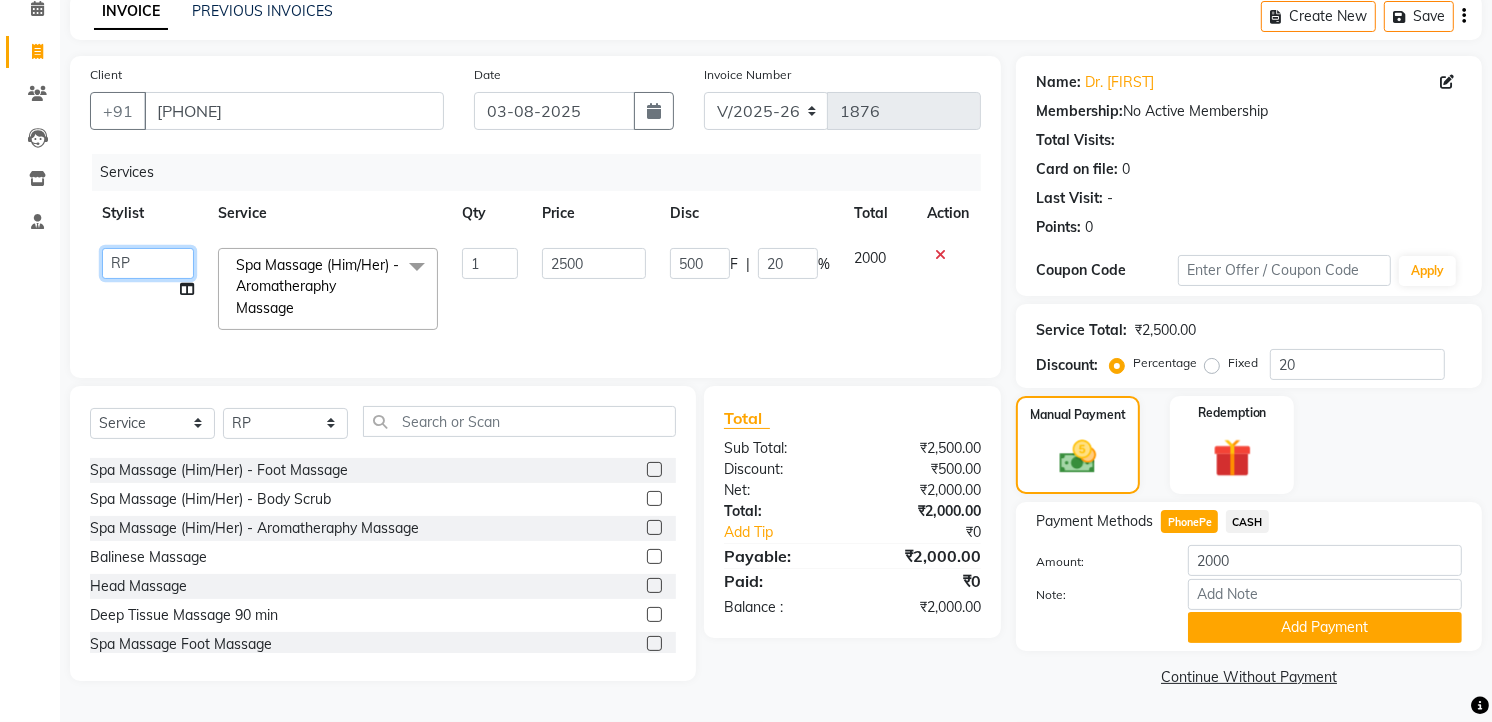click on "Ankur   GOLU   Khushi   kim   lily   Mahesh   manu   MOYA   Nilam   olivia   RP   seri   VEDA" 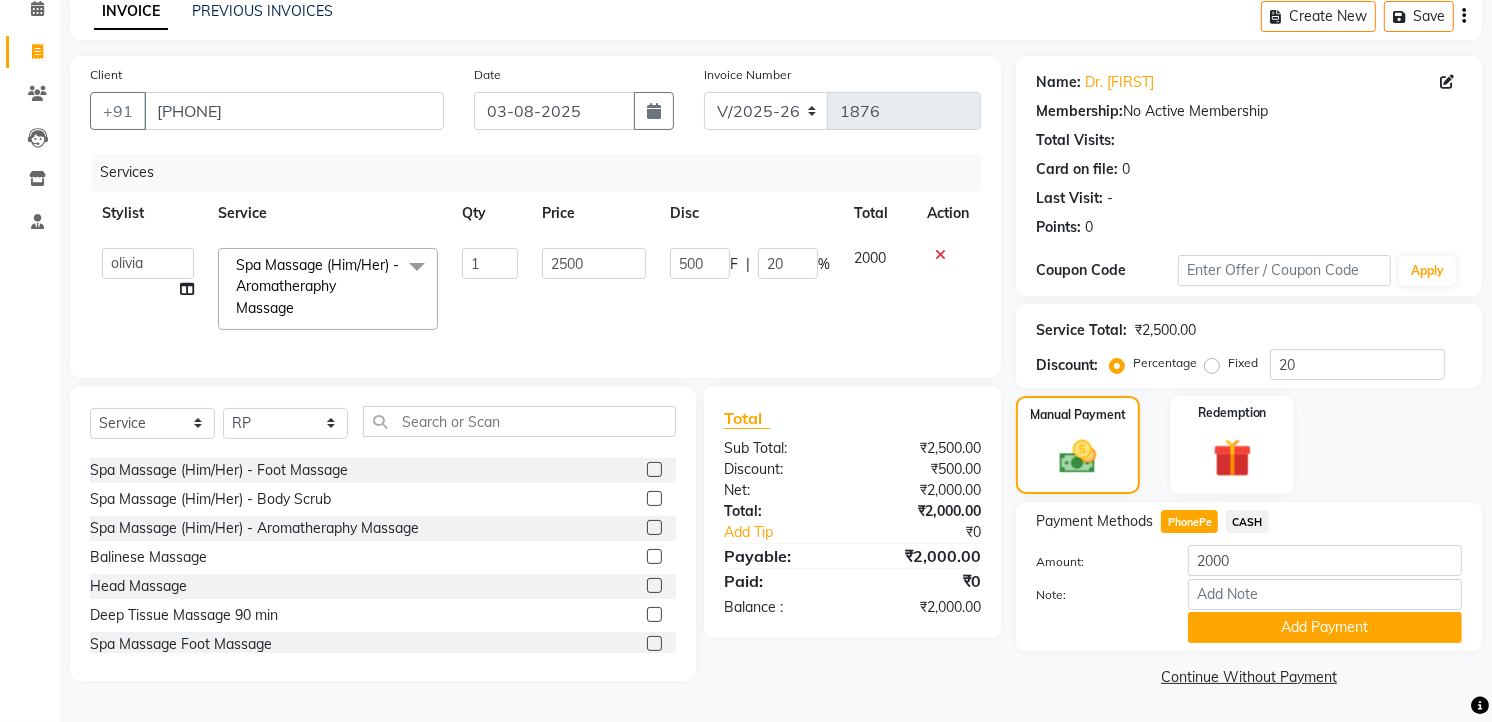 select on "67337" 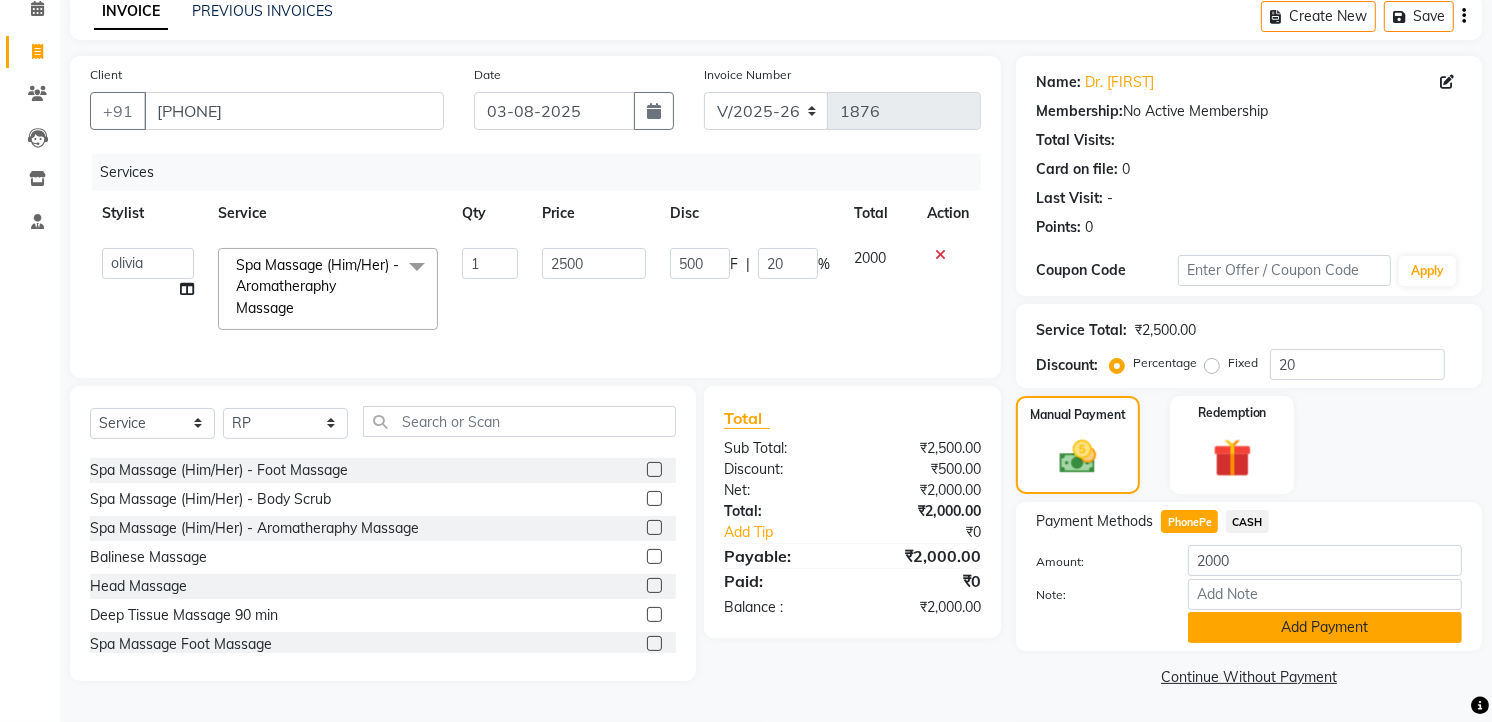 click on "Add Payment" 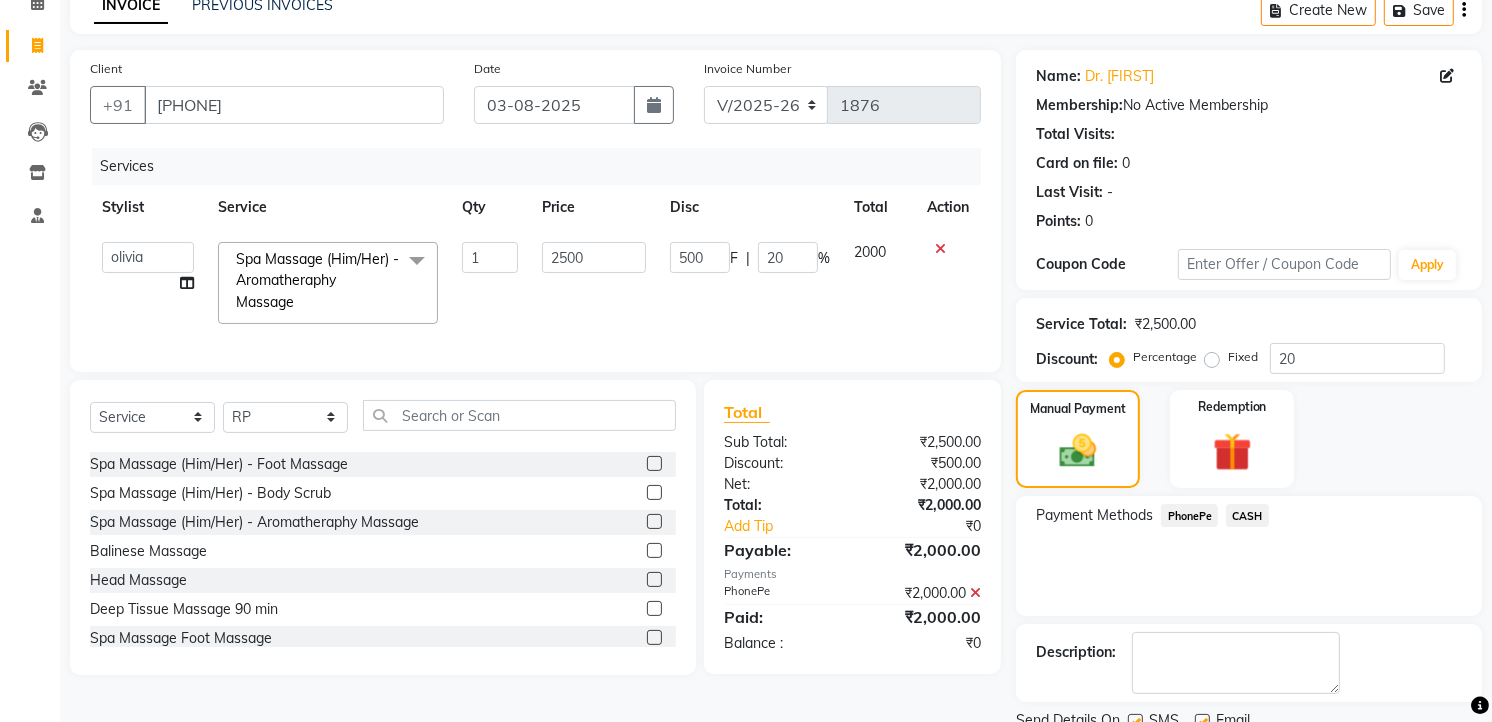 scroll, scrollTop: 177, scrollLeft: 0, axis: vertical 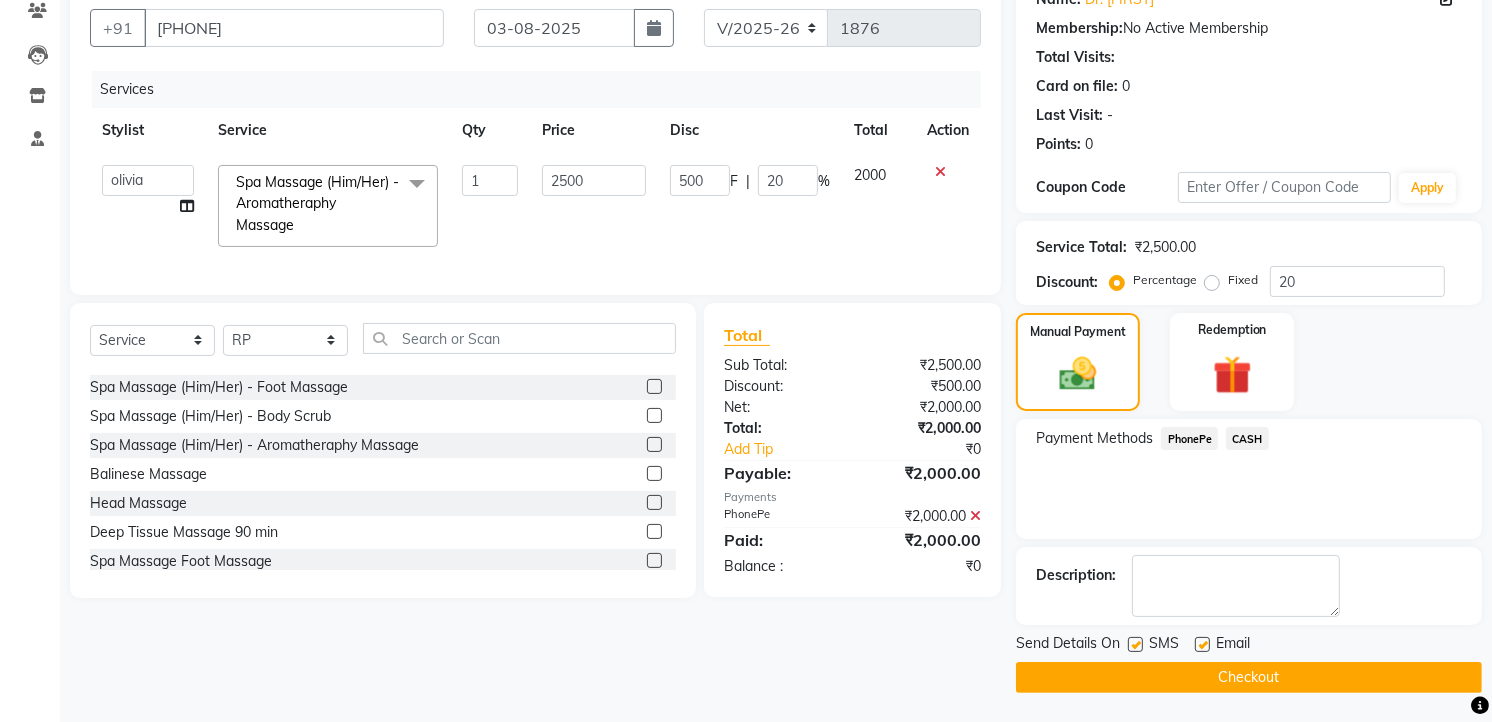 click on "Checkout" 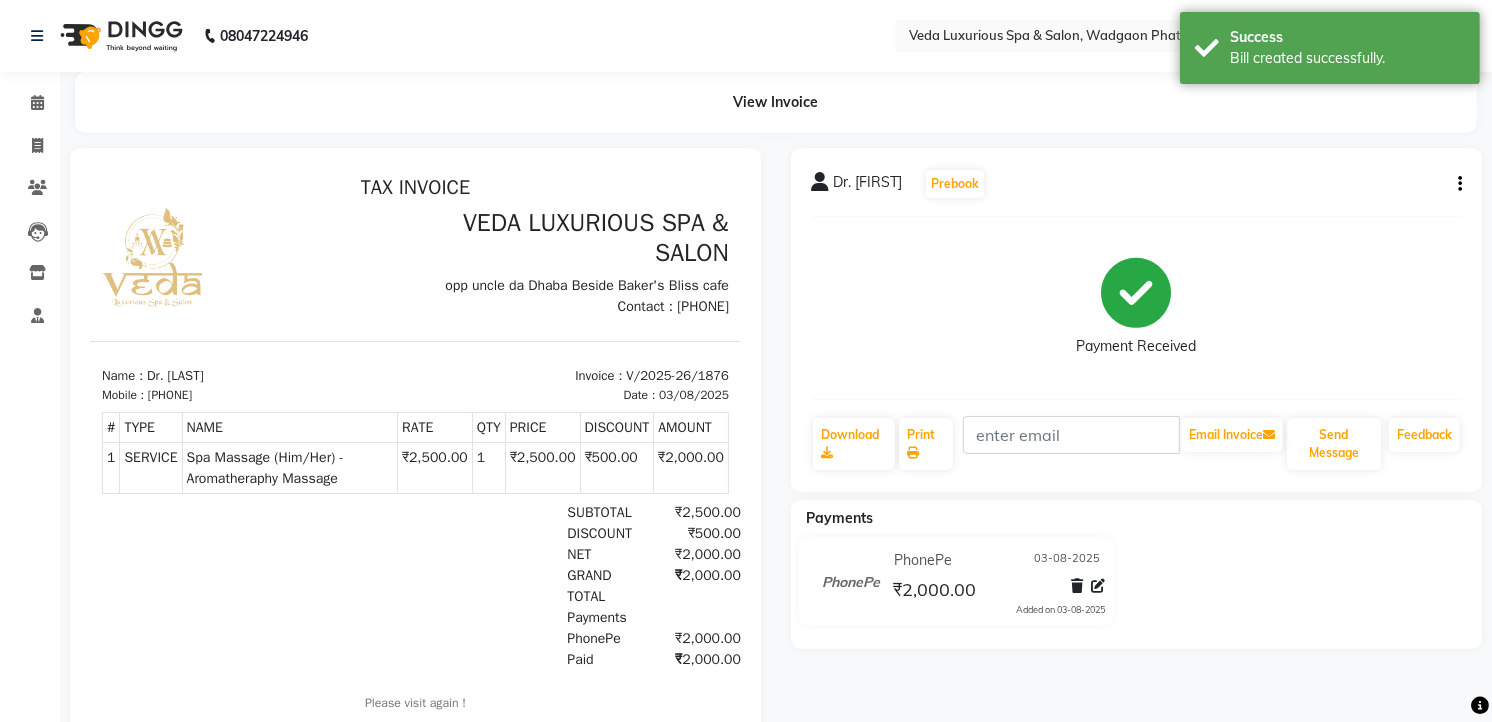scroll, scrollTop: 0, scrollLeft: 0, axis: both 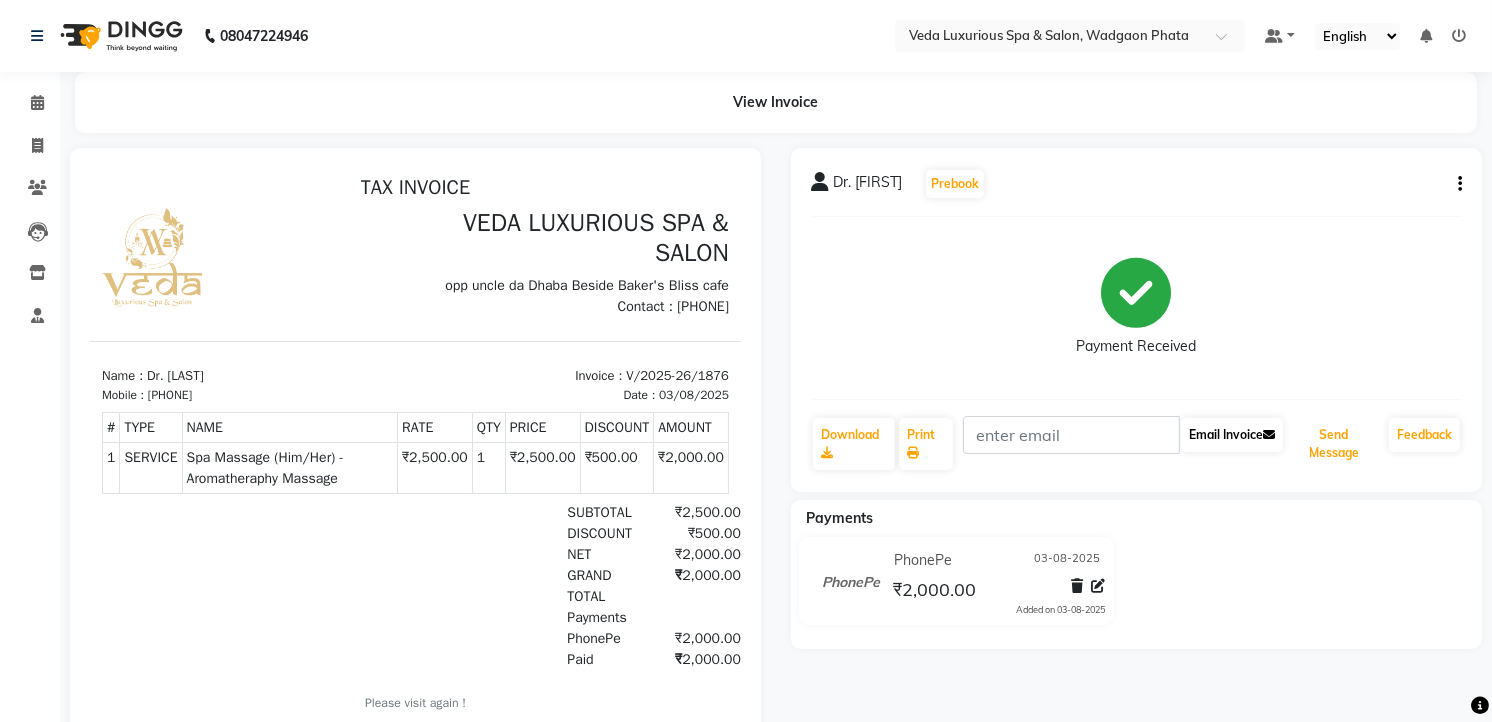 click on "Send Message" 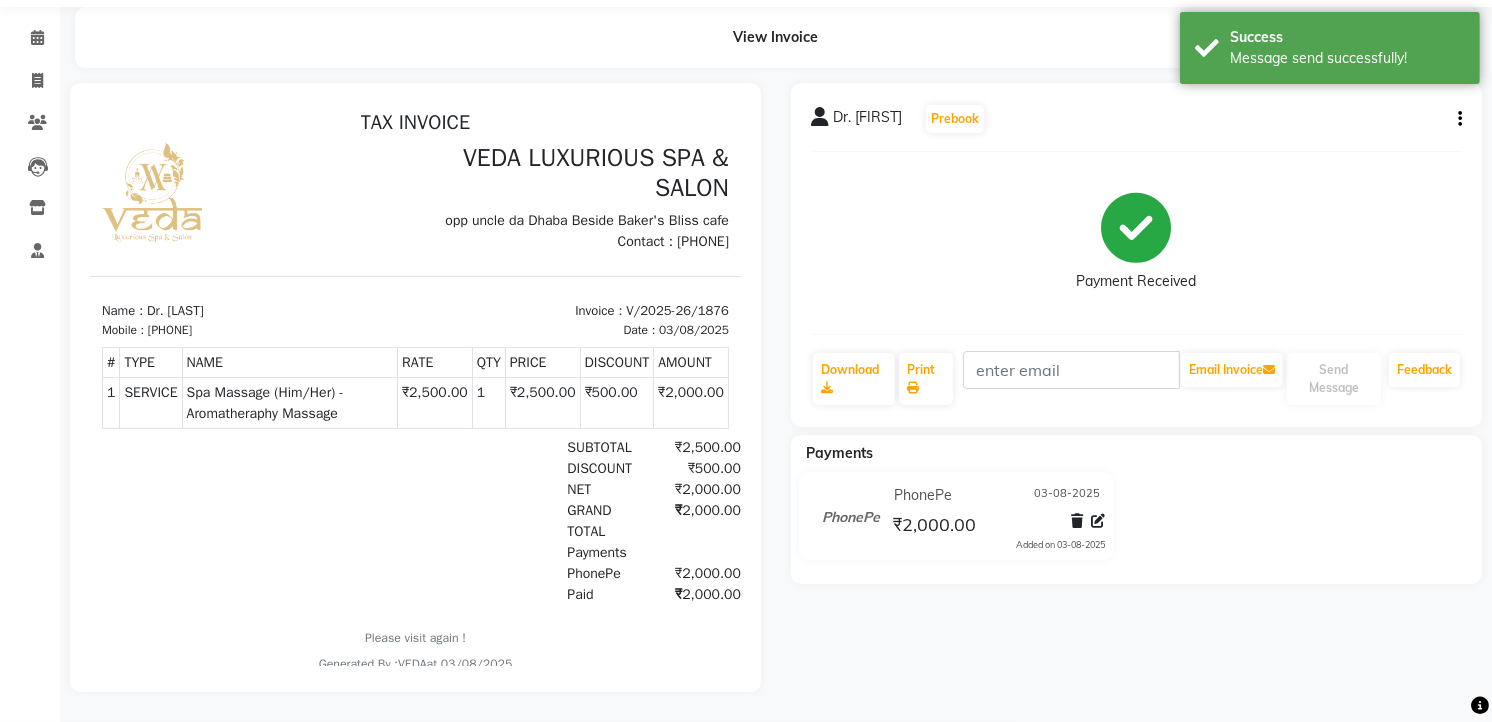 scroll, scrollTop: 0, scrollLeft: 0, axis: both 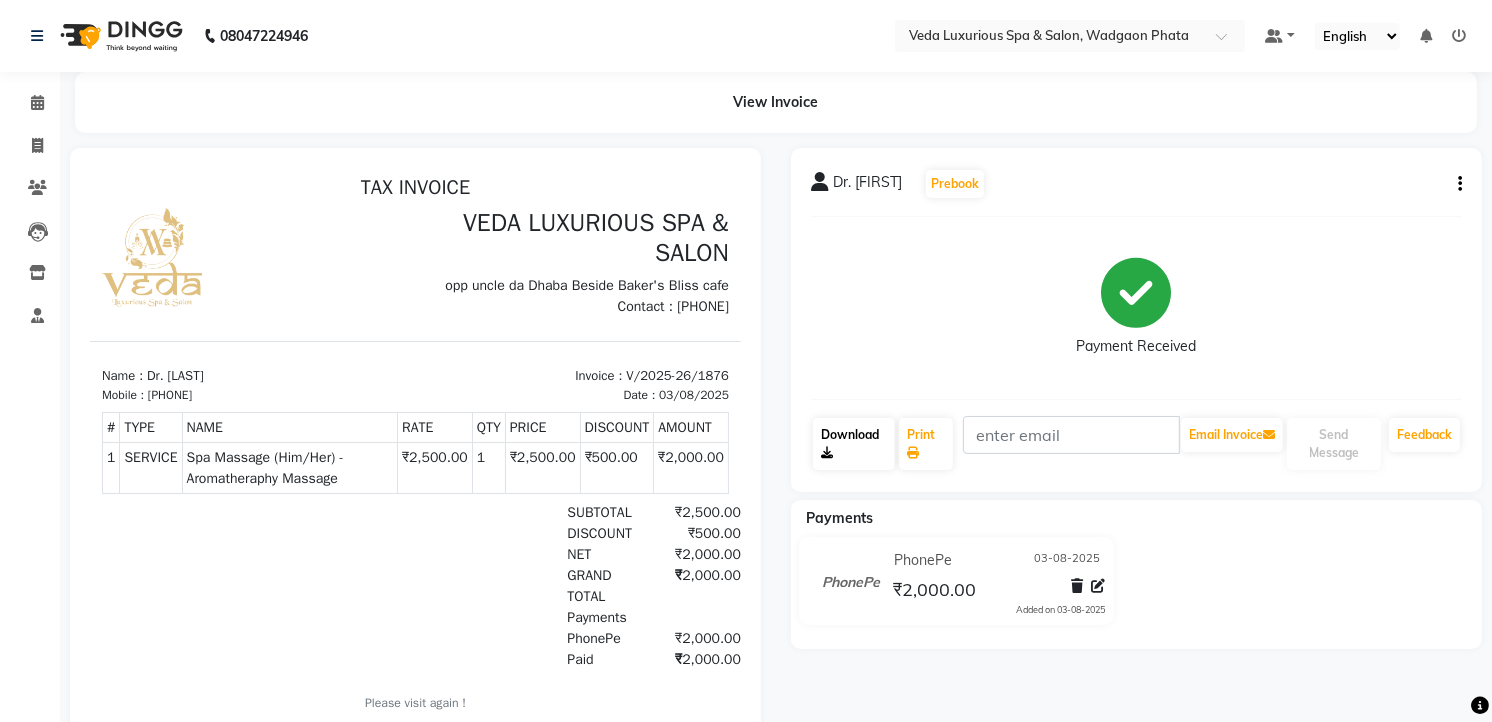 click on "Download" 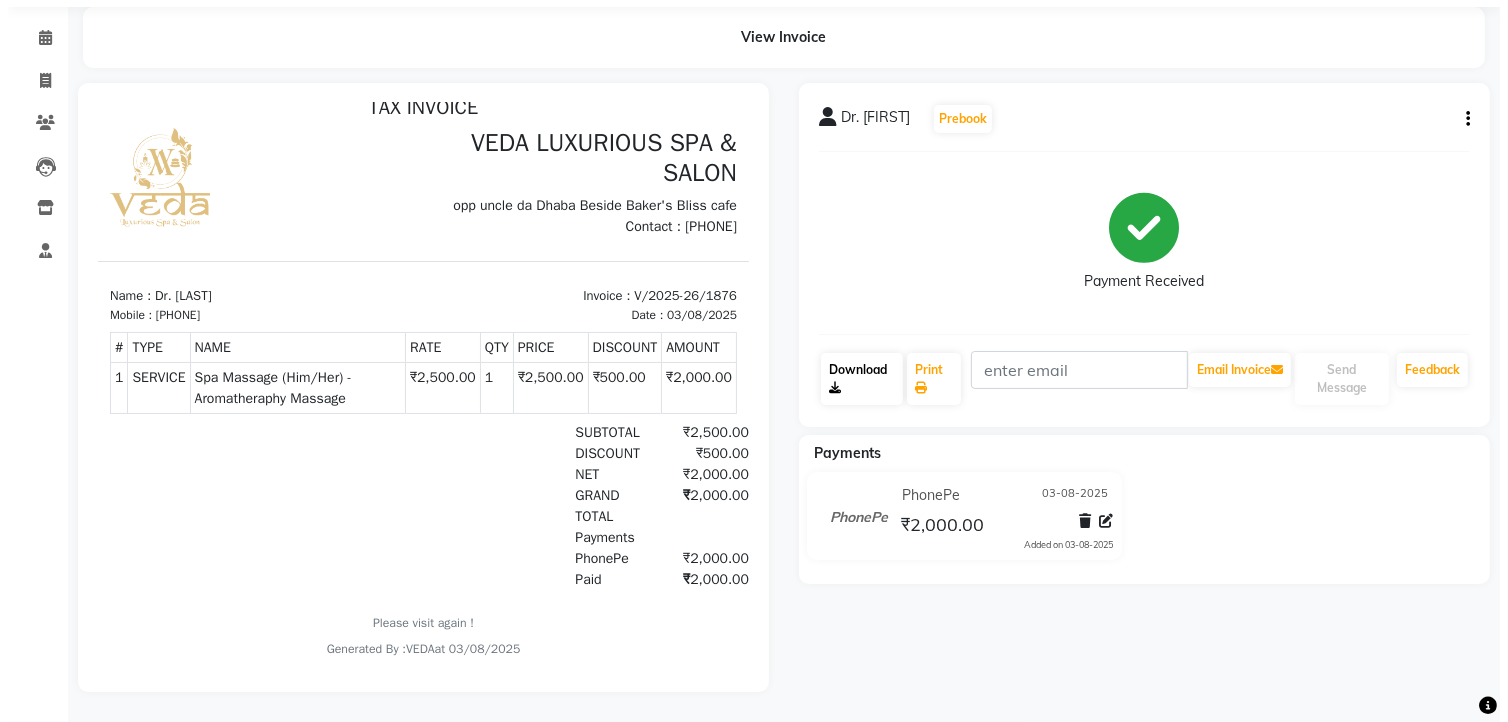 scroll, scrollTop: 0, scrollLeft: 0, axis: both 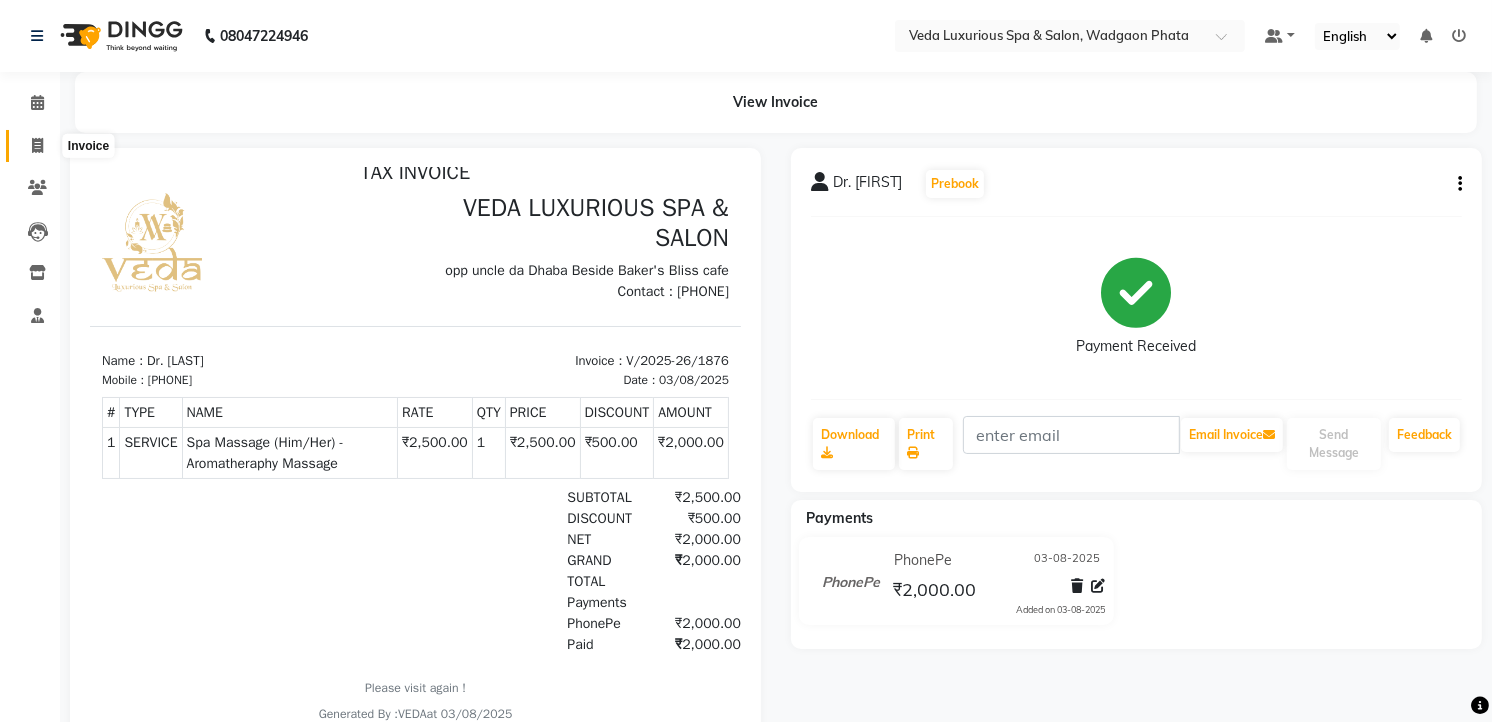 click 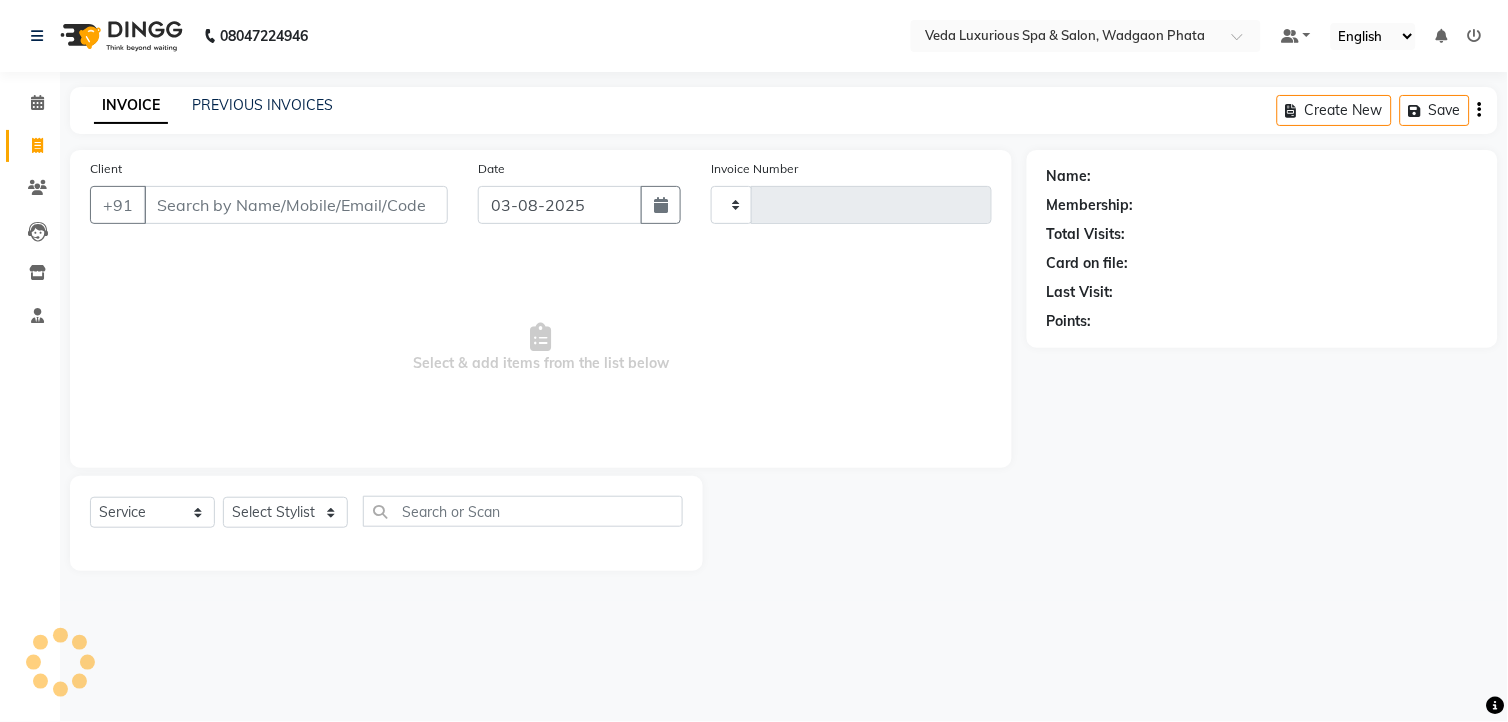 type on "1877" 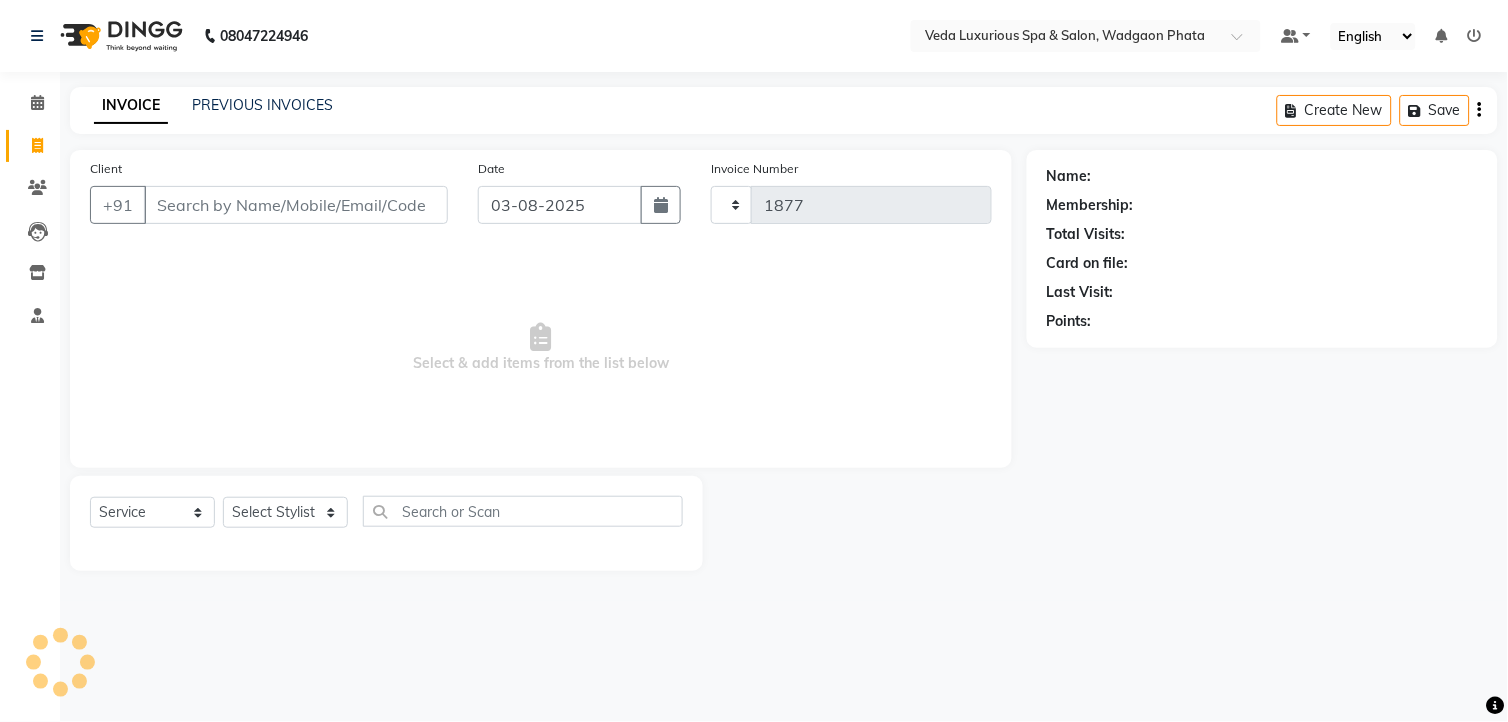 select on "4666" 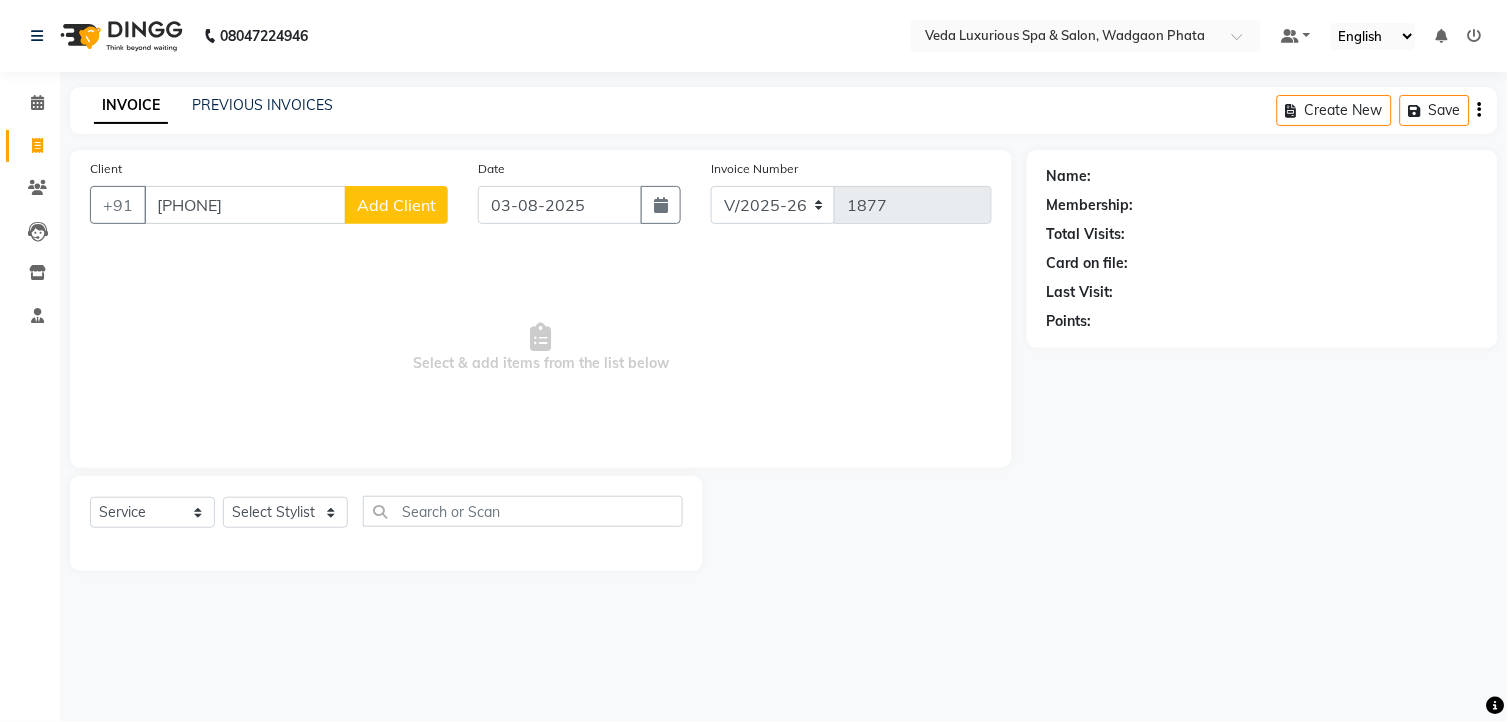 type on "[PHONE]" 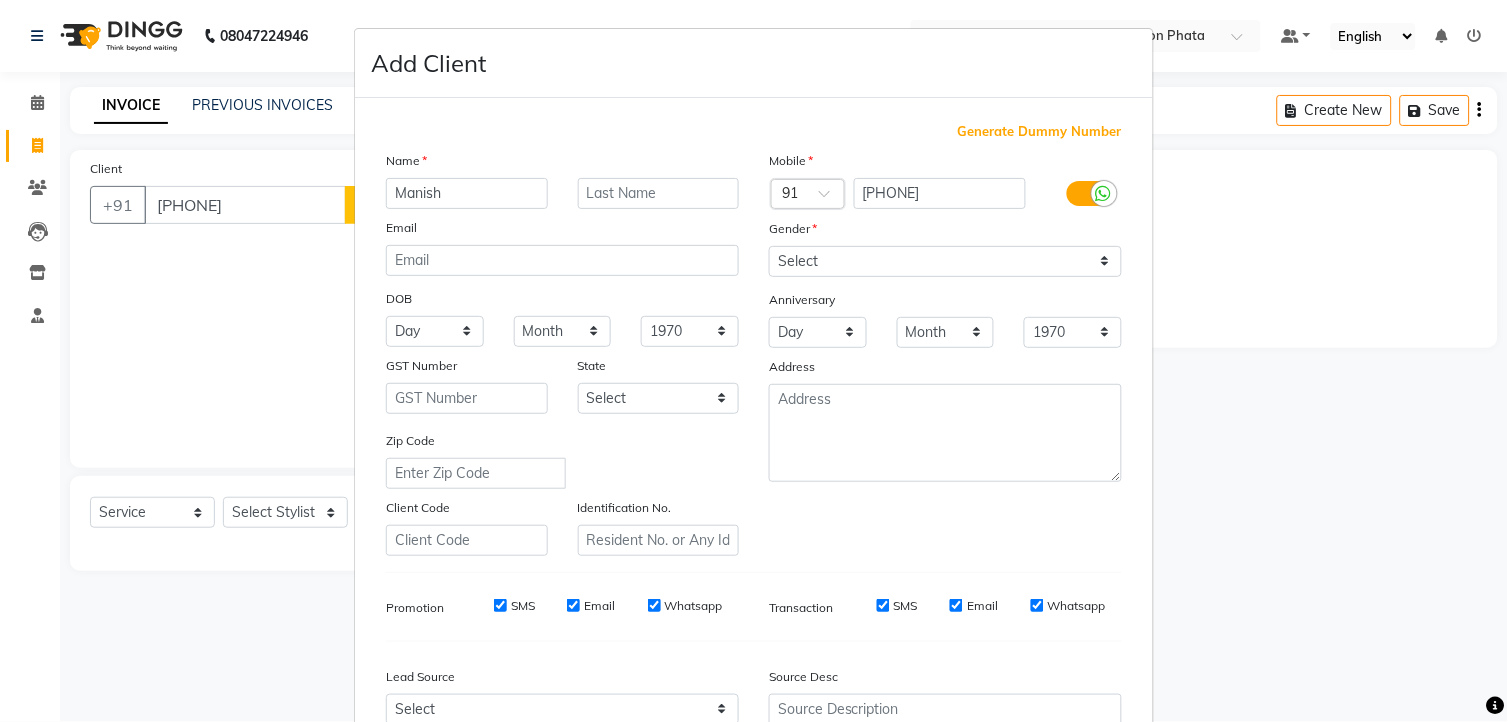 type on "Manish" 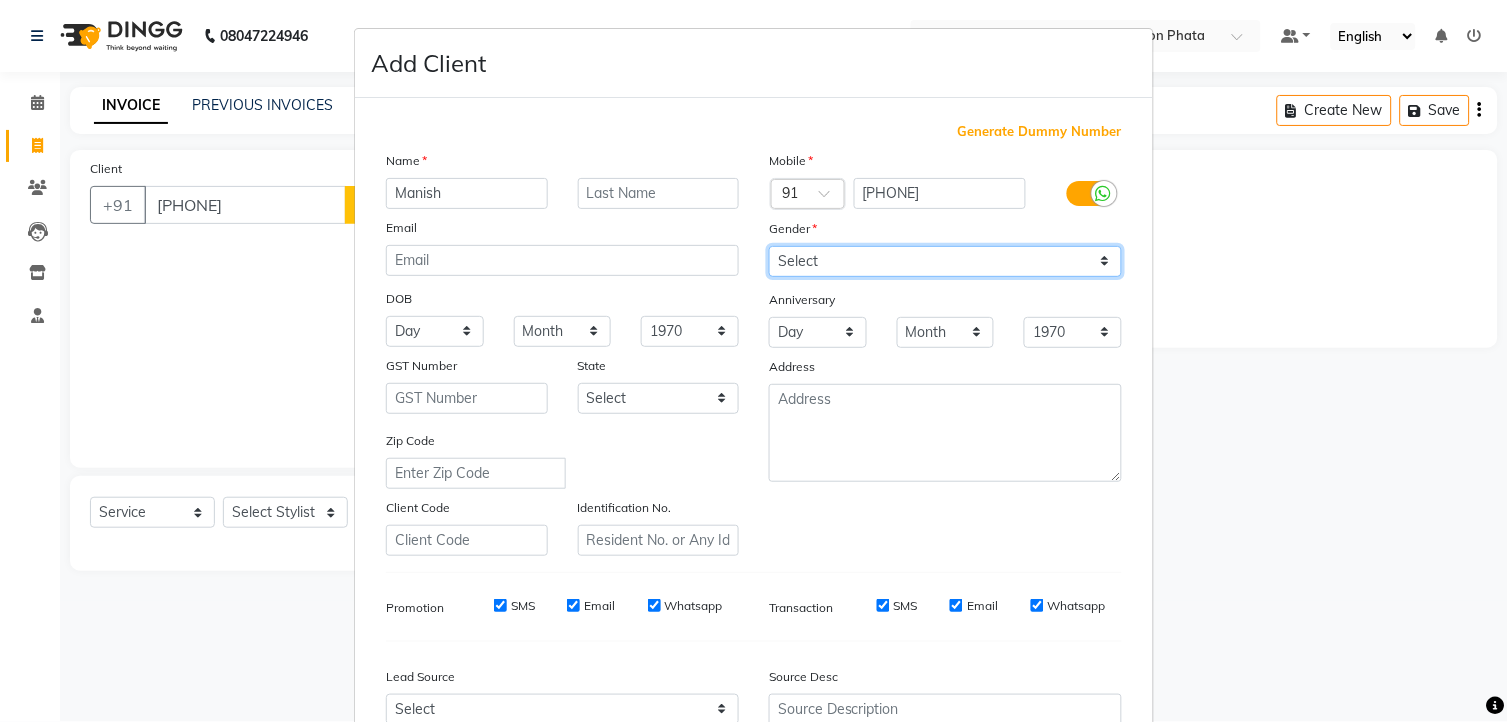 click on "Select Male Female Other Prefer Not To Say" at bounding box center (945, 261) 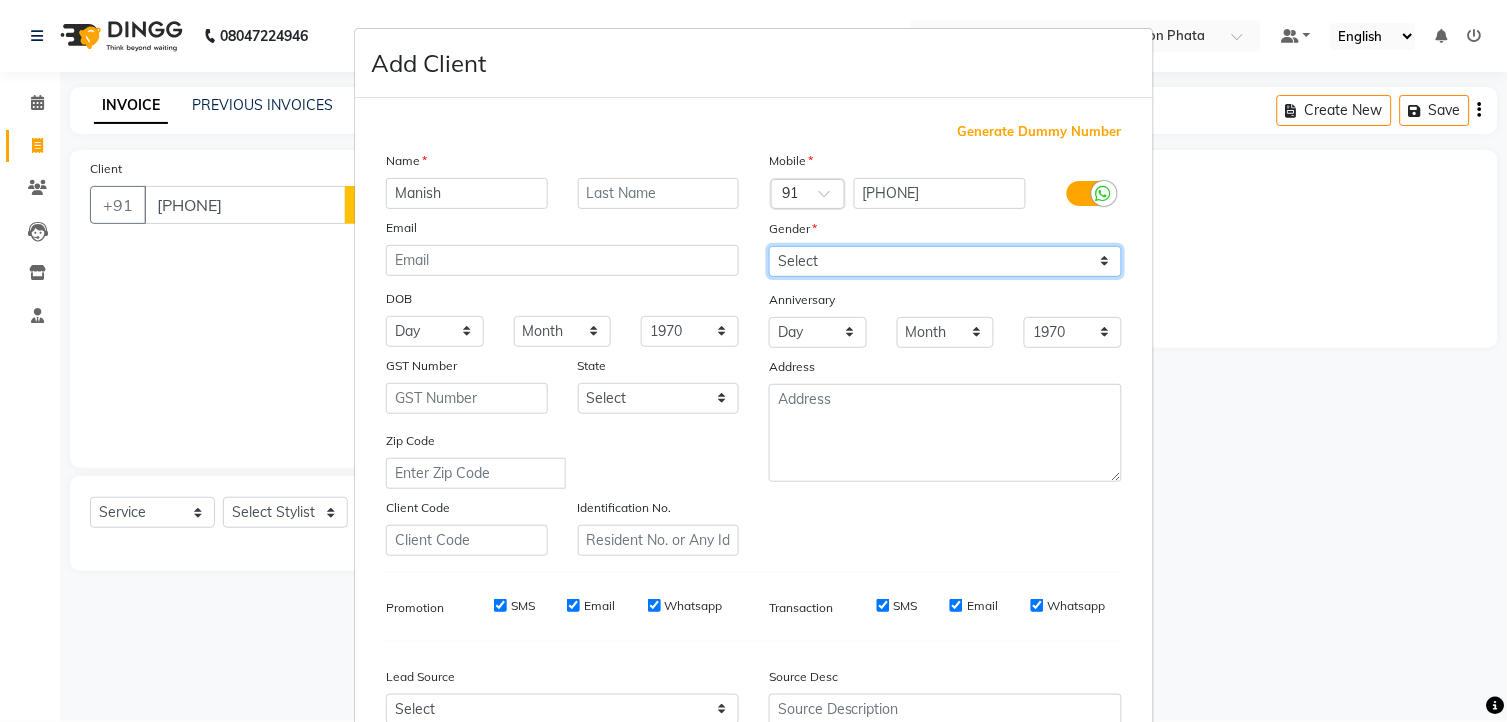 select on "male" 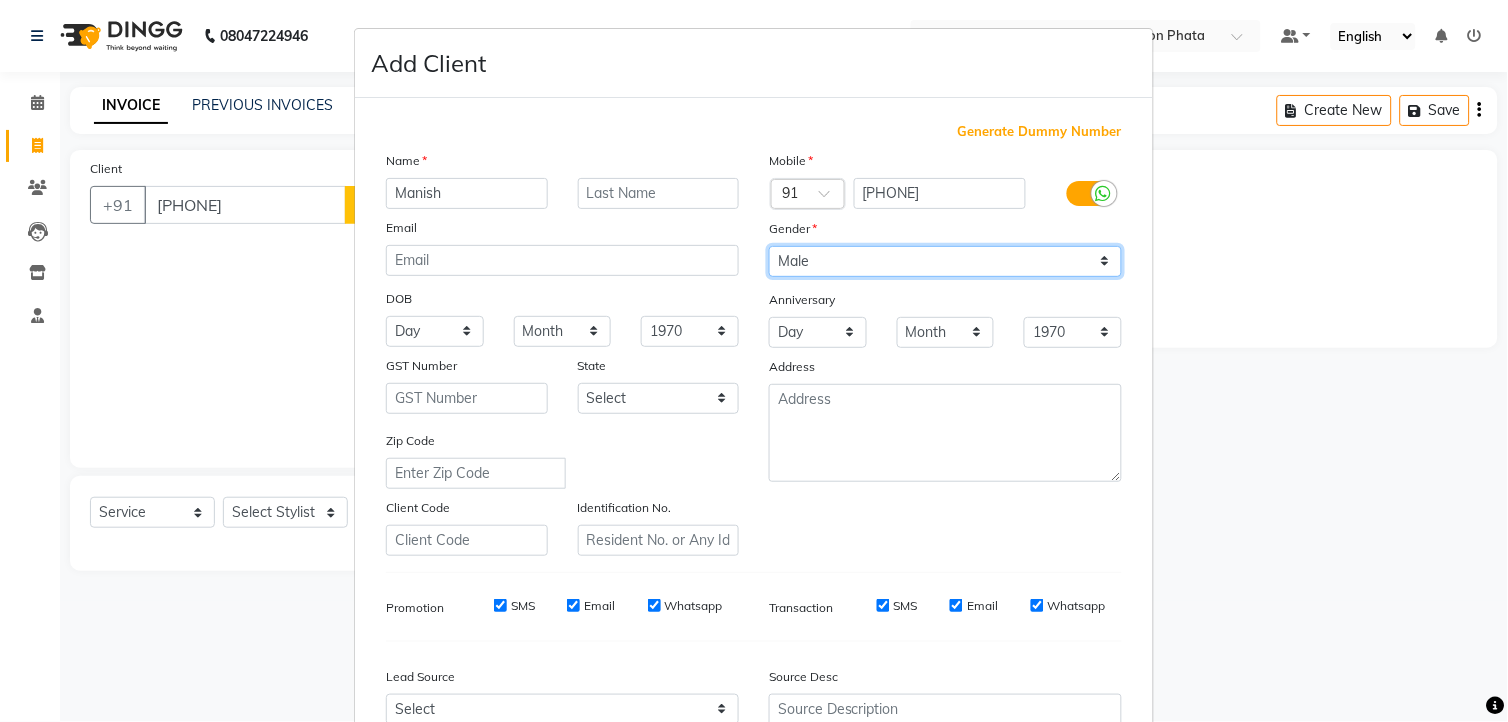 click on "Select Male Female Other Prefer Not To Say" at bounding box center (945, 261) 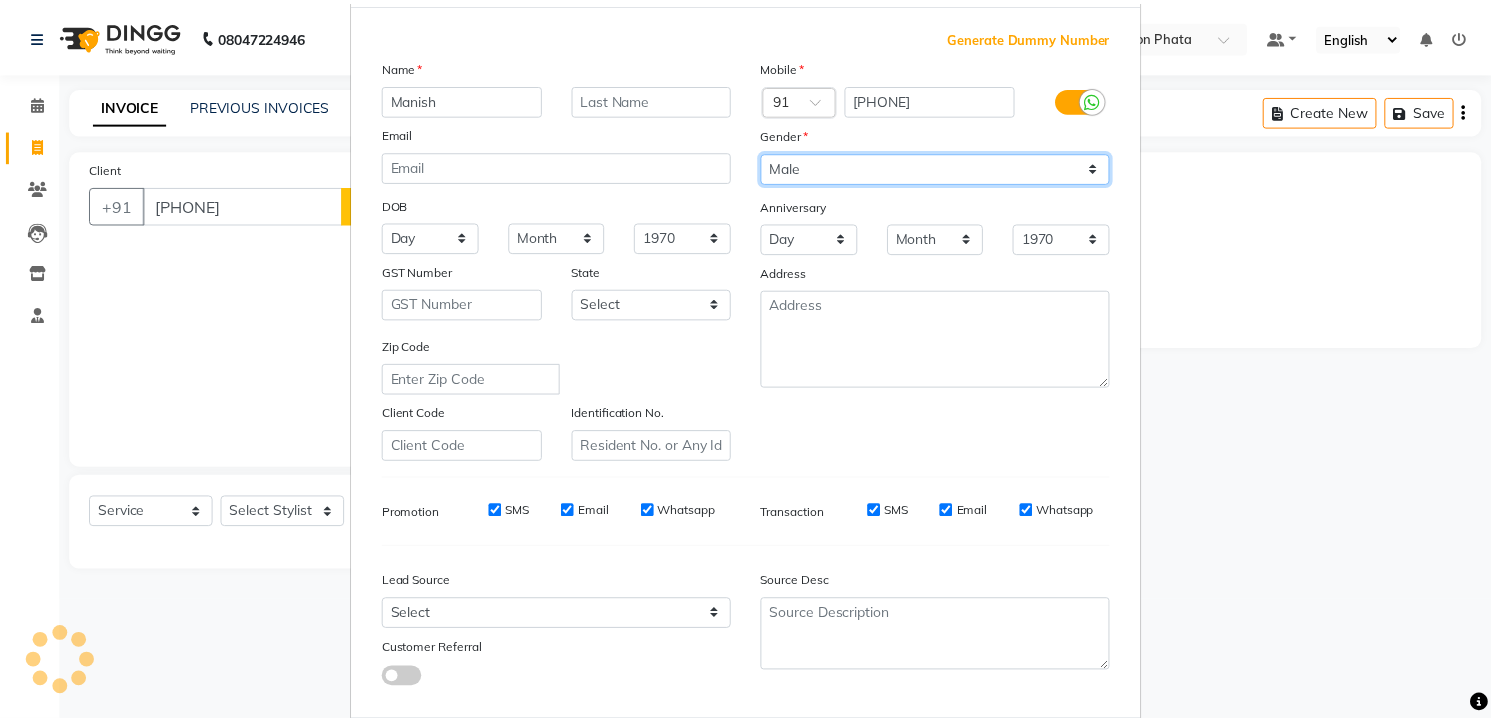 scroll, scrollTop: 202, scrollLeft: 0, axis: vertical 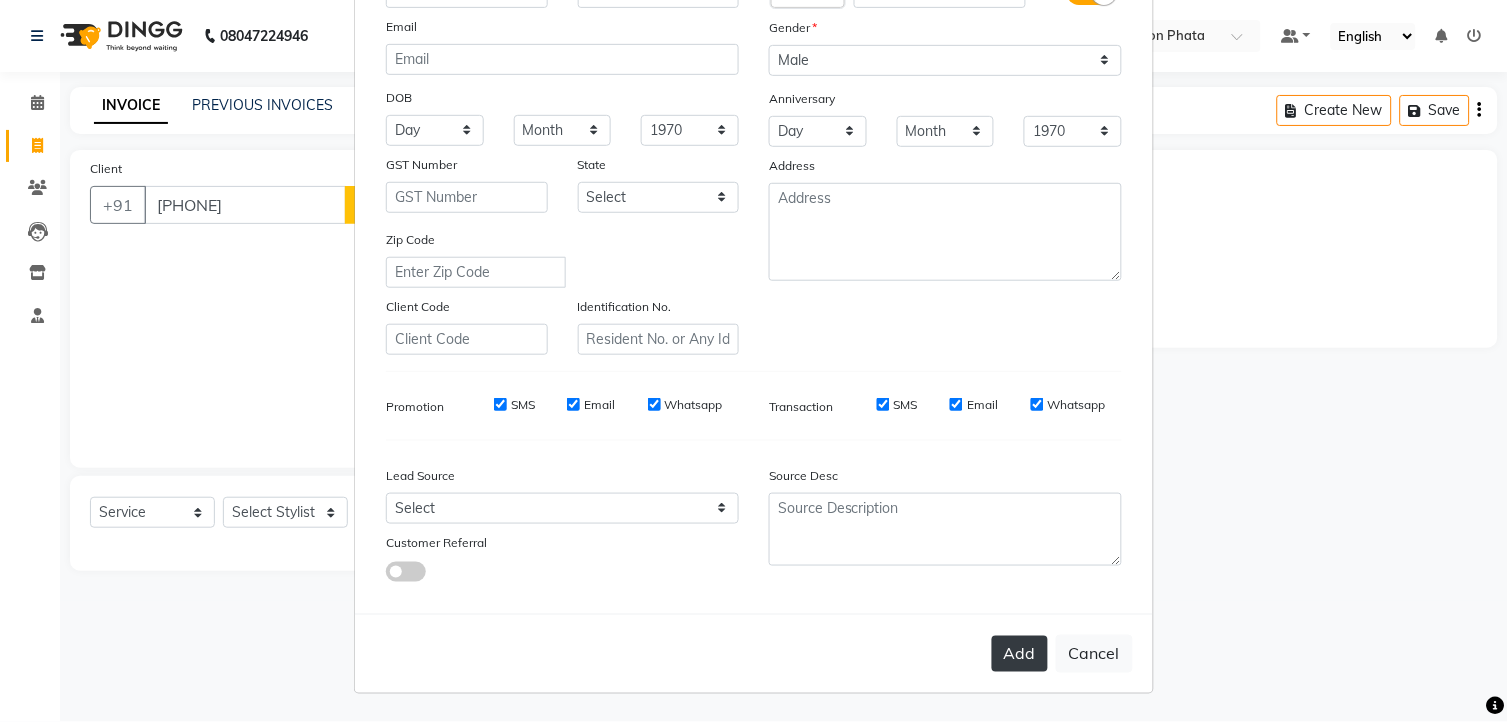 click on "Add" at bounding box center (1020, 654) 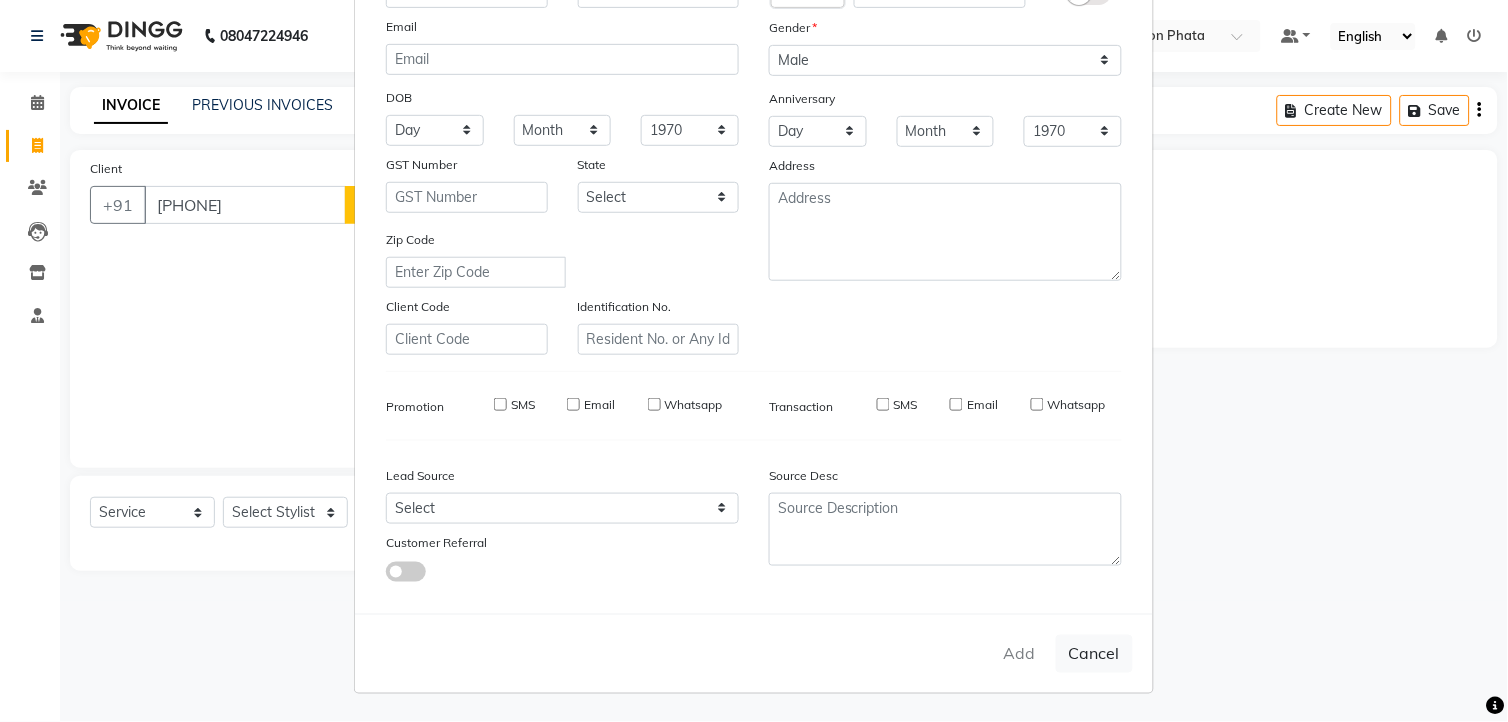 type 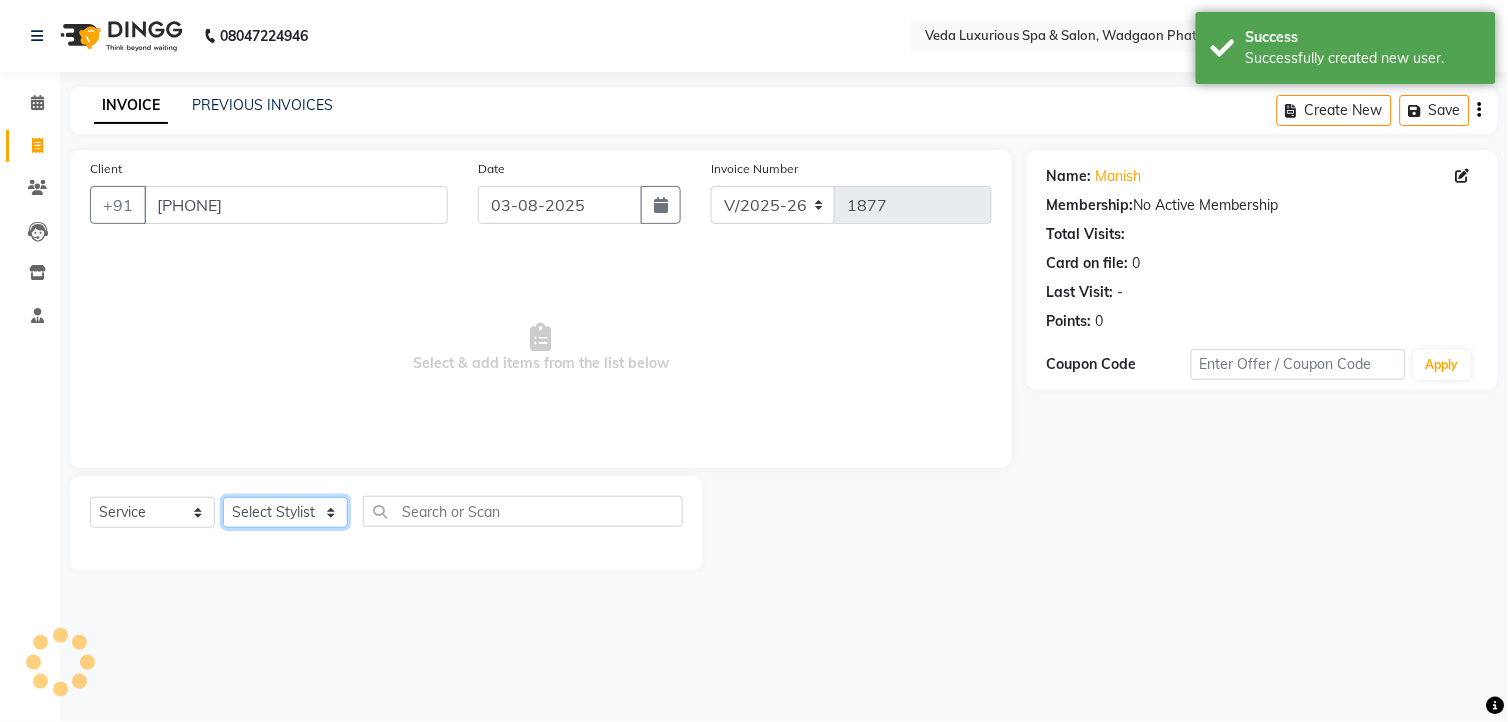 click on "Select Stylist Ankur GOLU Khushi kim lily Mahesh manu MOYA Nilam olivia RP seri VEDA" 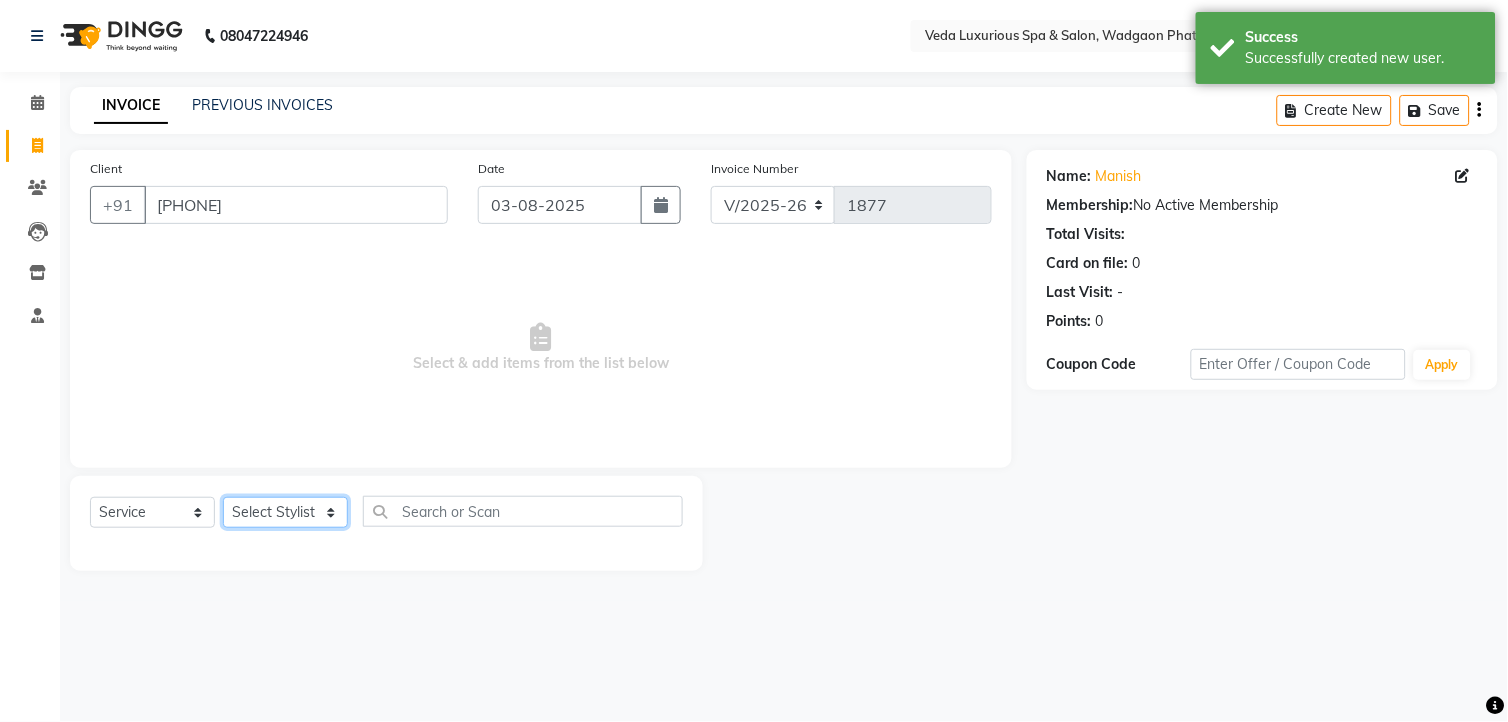 select on "72398" 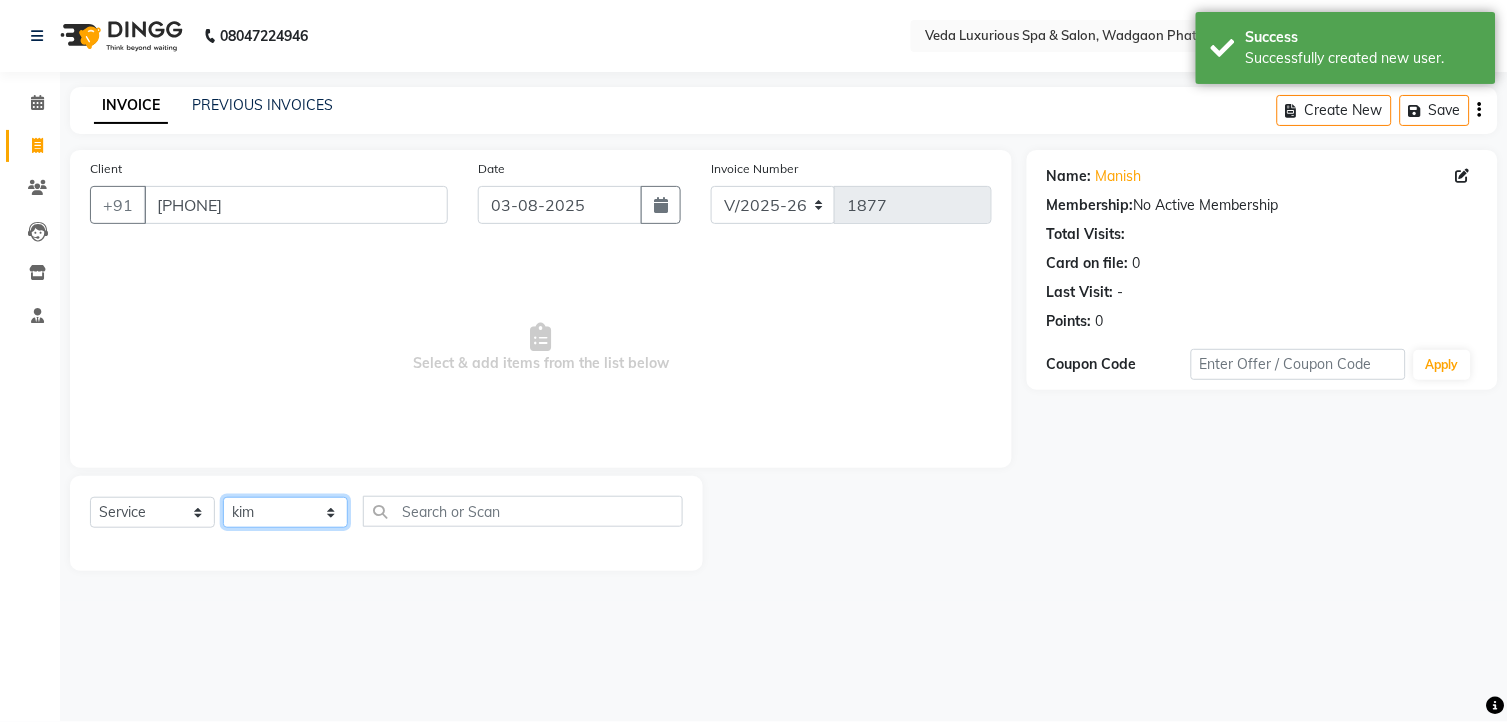 click on "Select Stylist Ankur GOLU Khushi kim lily Mahesh manu MOYA Nilam olivia RP seri VEDA" 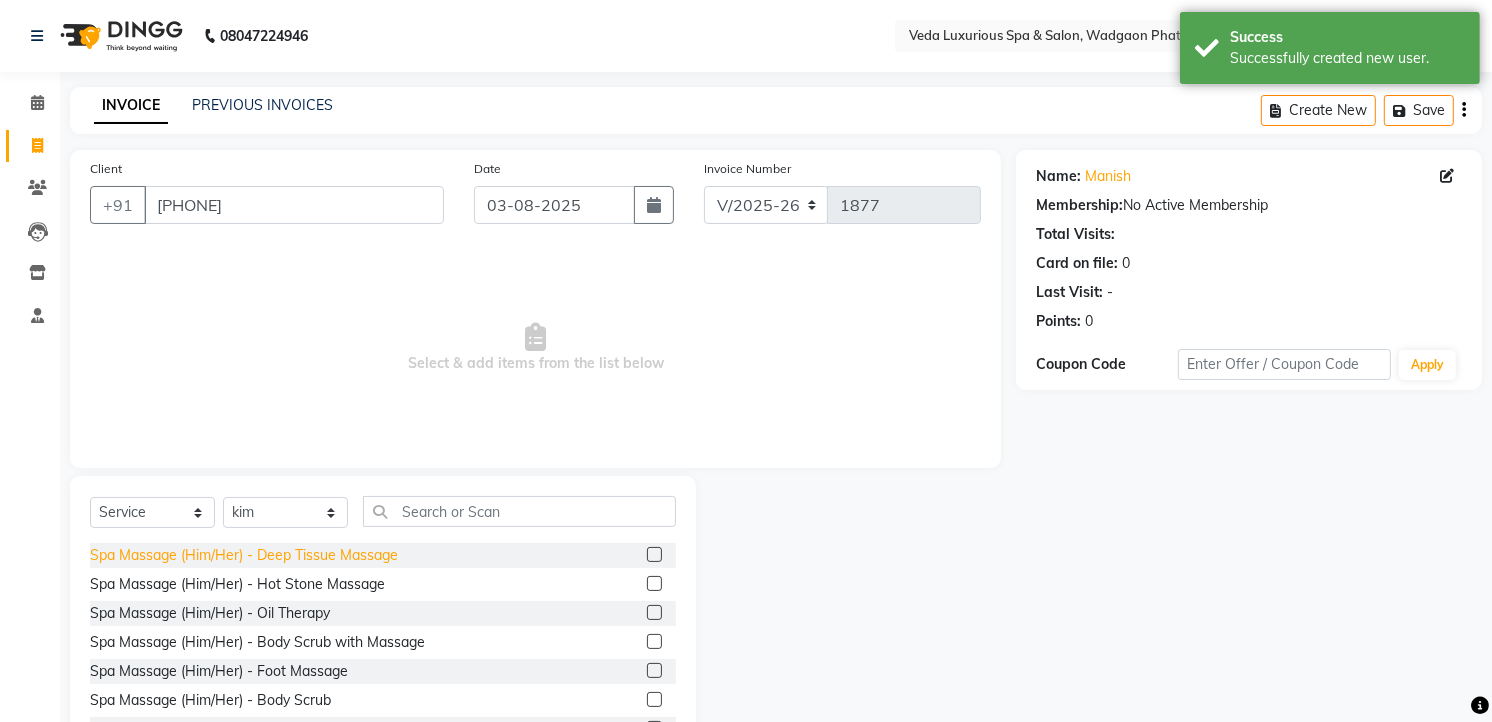 click on "Spa Massage (Him/Her) - Deep Tissue Massage" 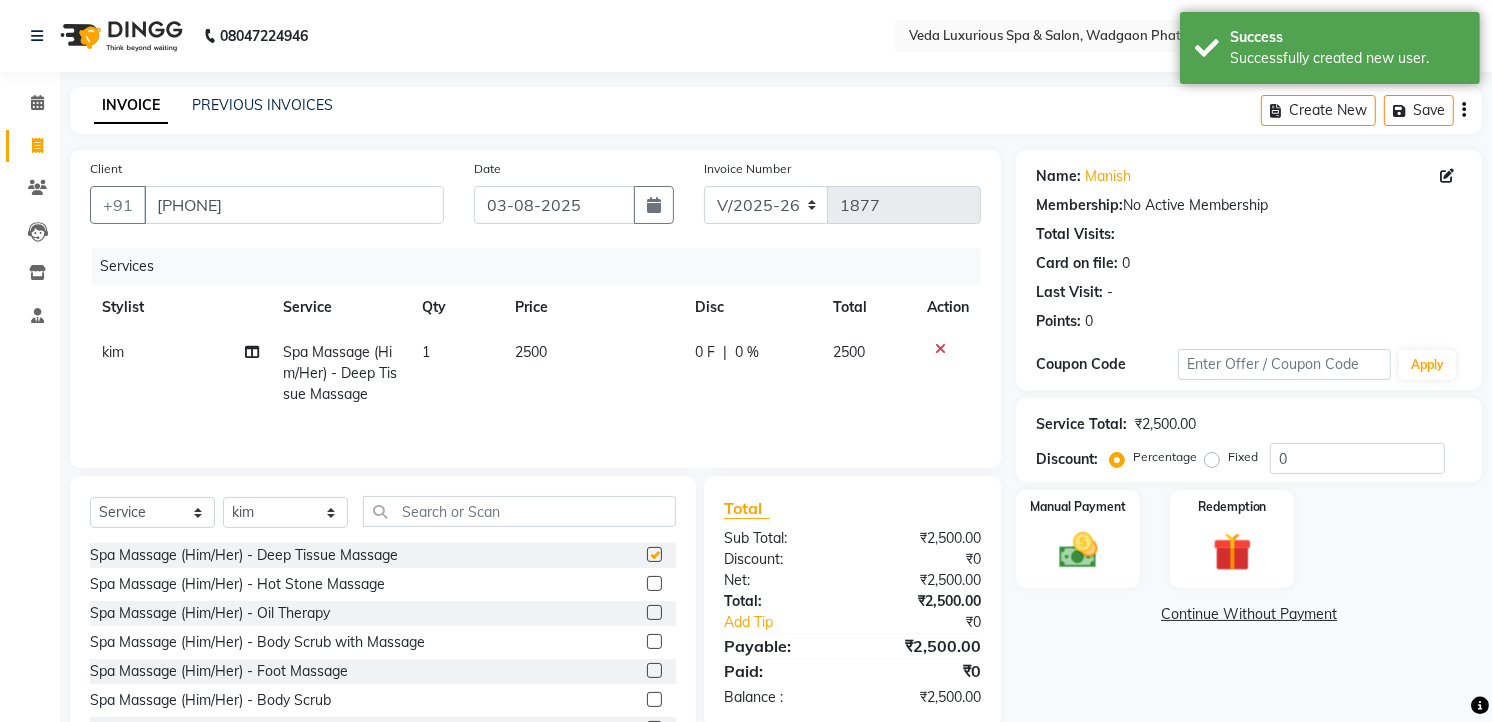 checkbox on "false" 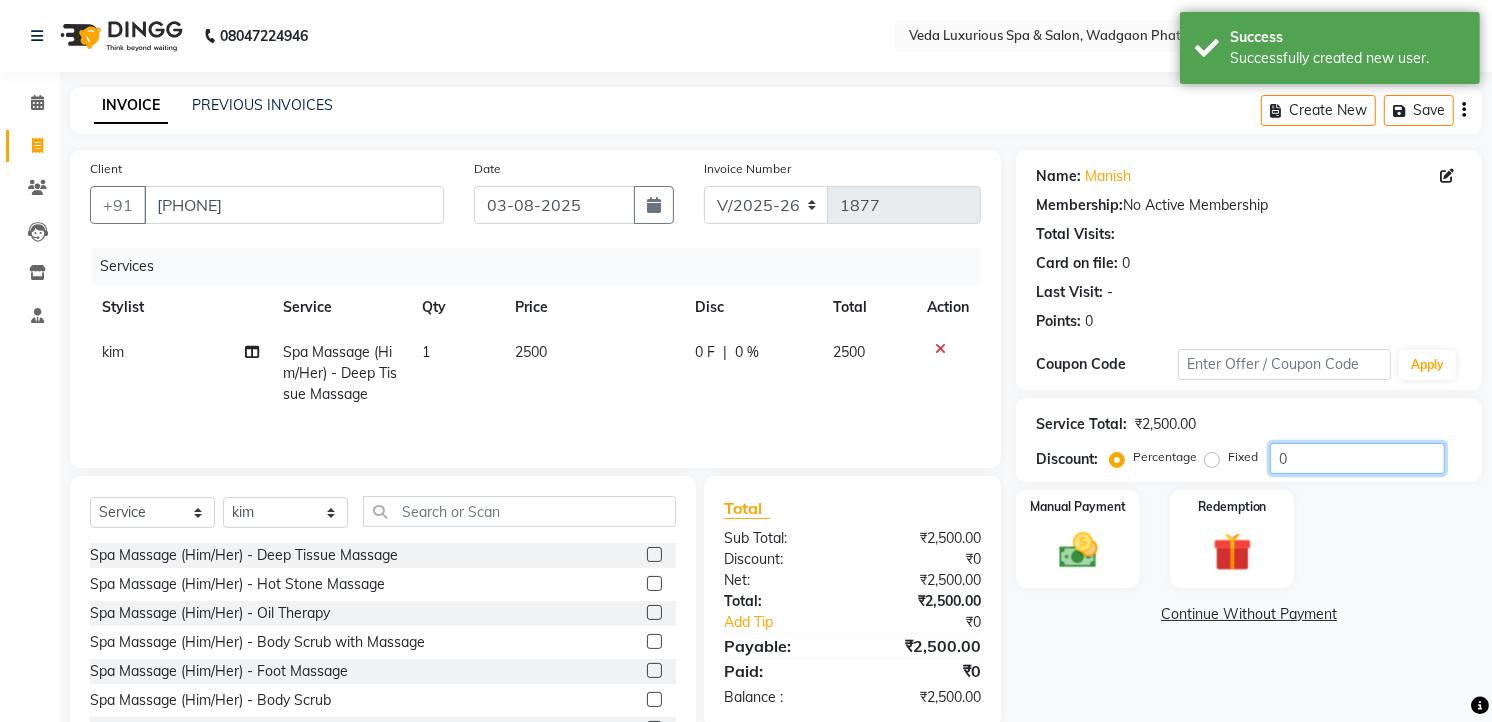 click on "0" 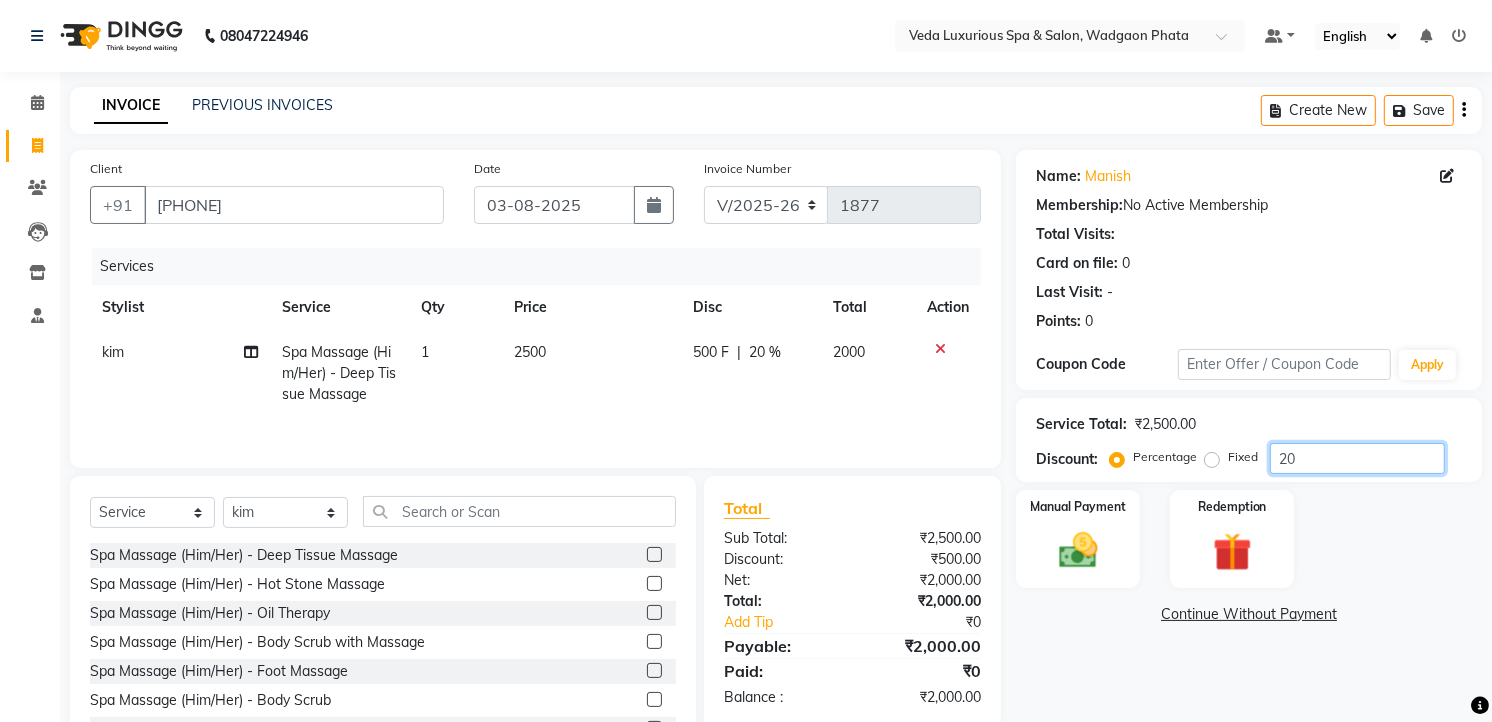 type on "20" 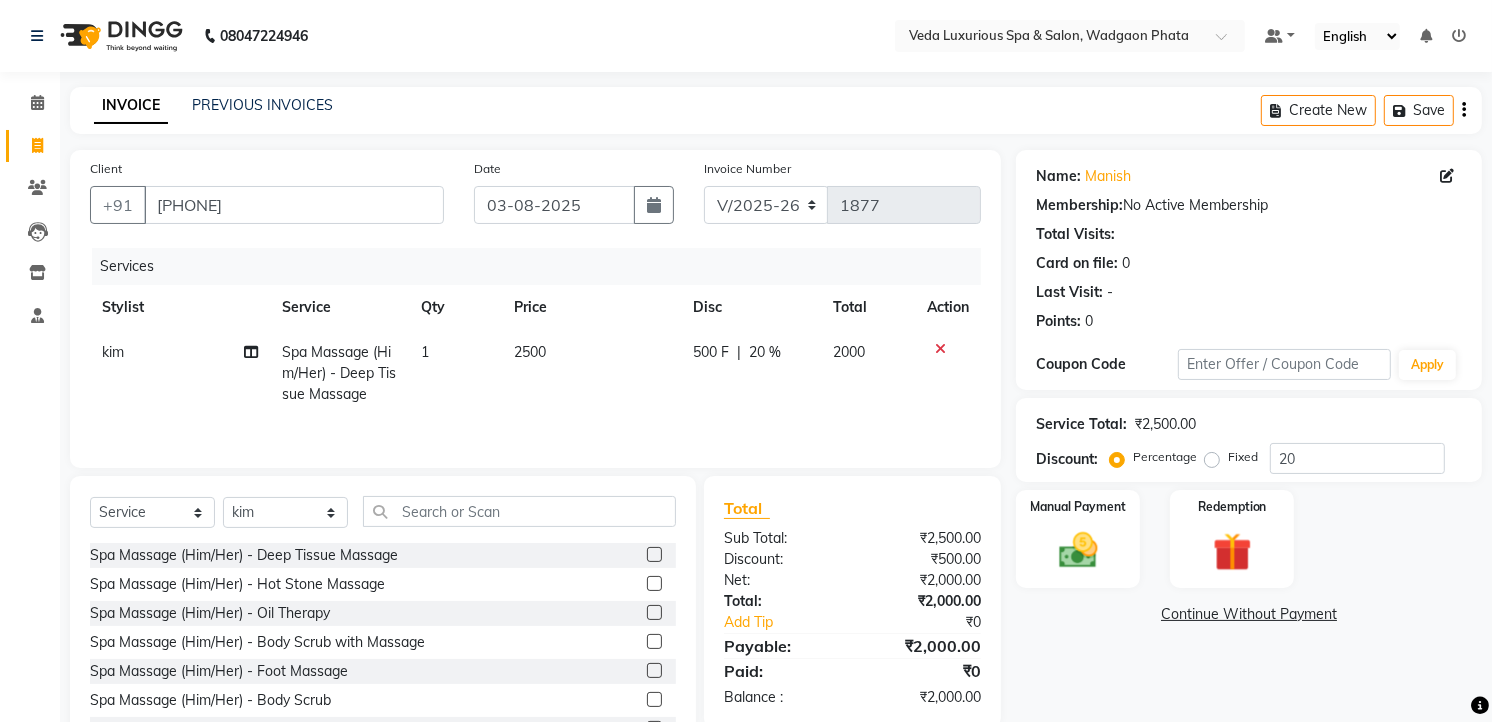 click on "Name: [FIRST]  Membership:  No Active Membership  Total Visits:   Card on file:  0 Last Visit:   - Points:   0  Coupon Code Apply Service Total:  ₹2,500.00  Discount:  Percentage   Fixed  20 Manual Payment Redemption  Continue Without Payment" 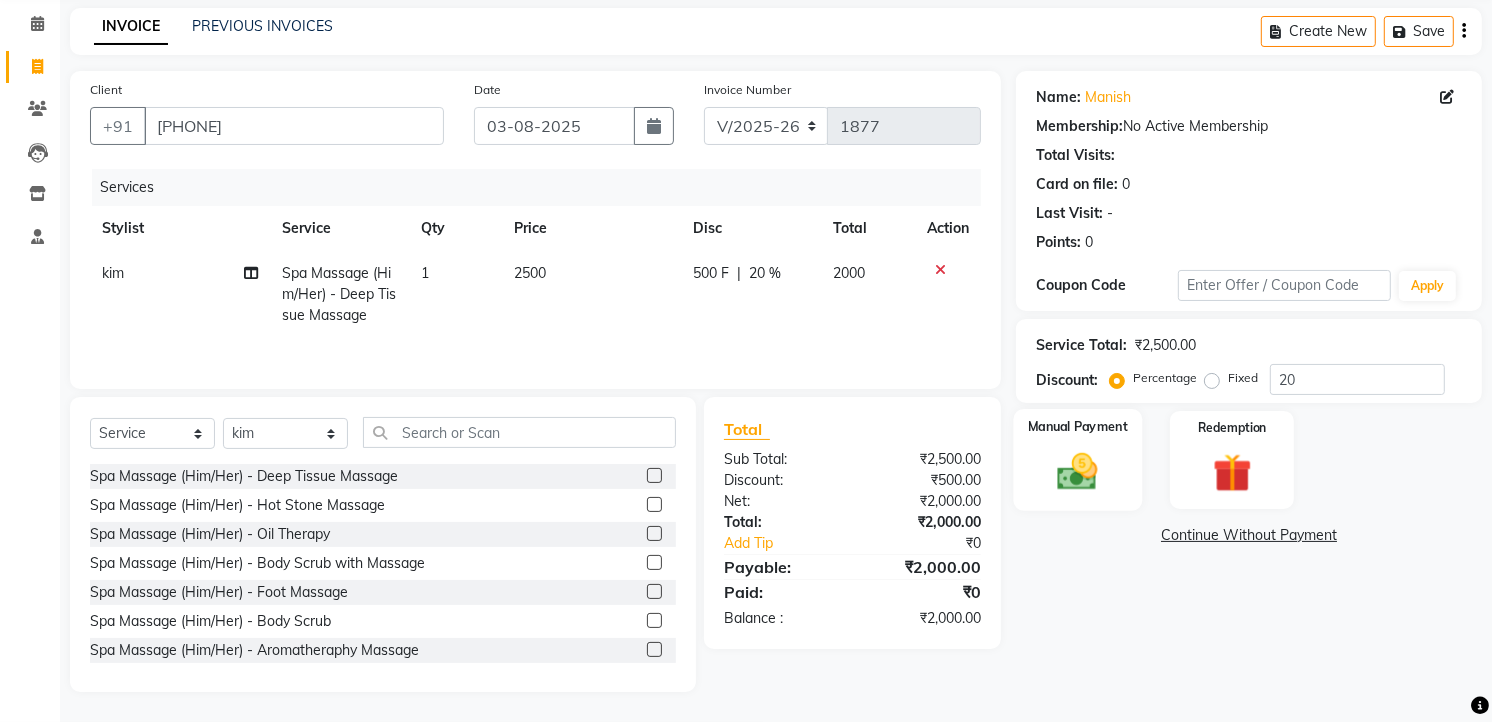 click 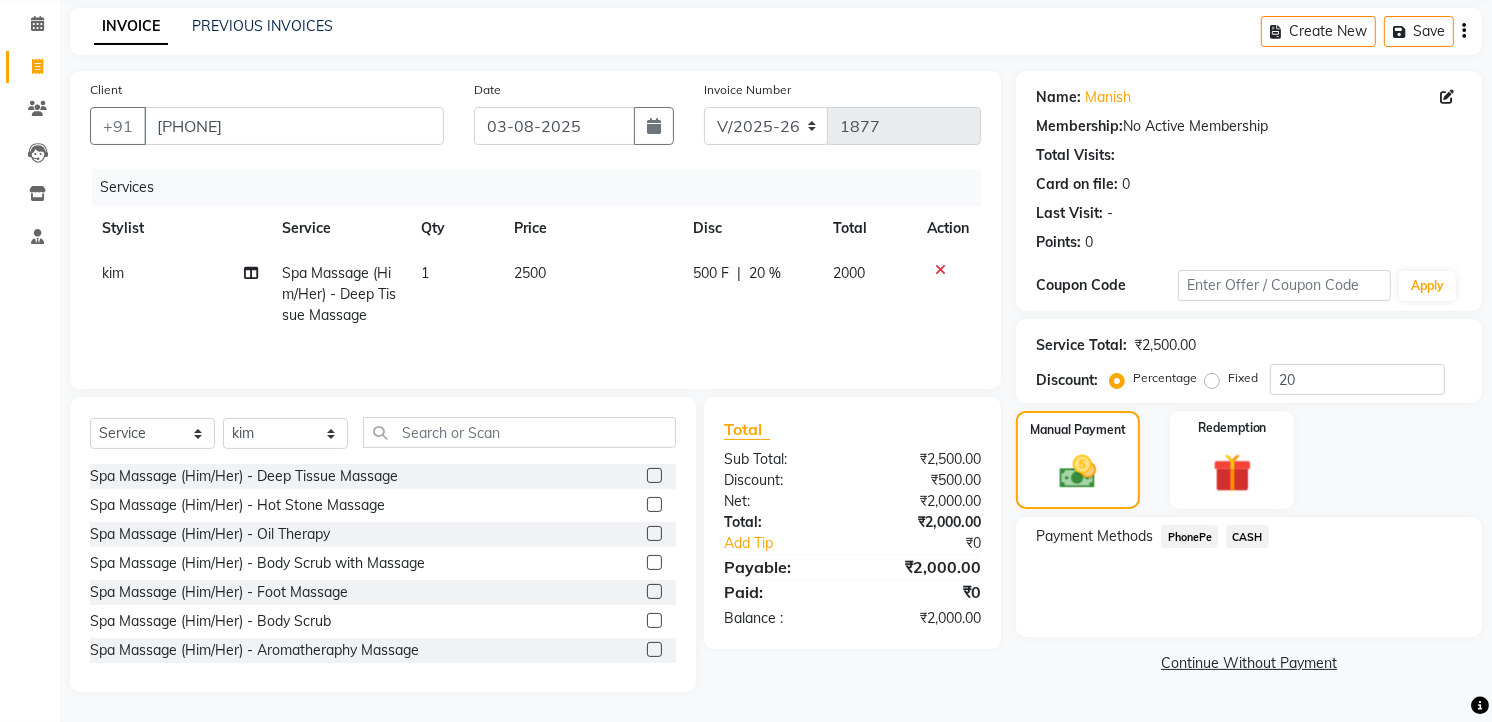 click on "CASH" 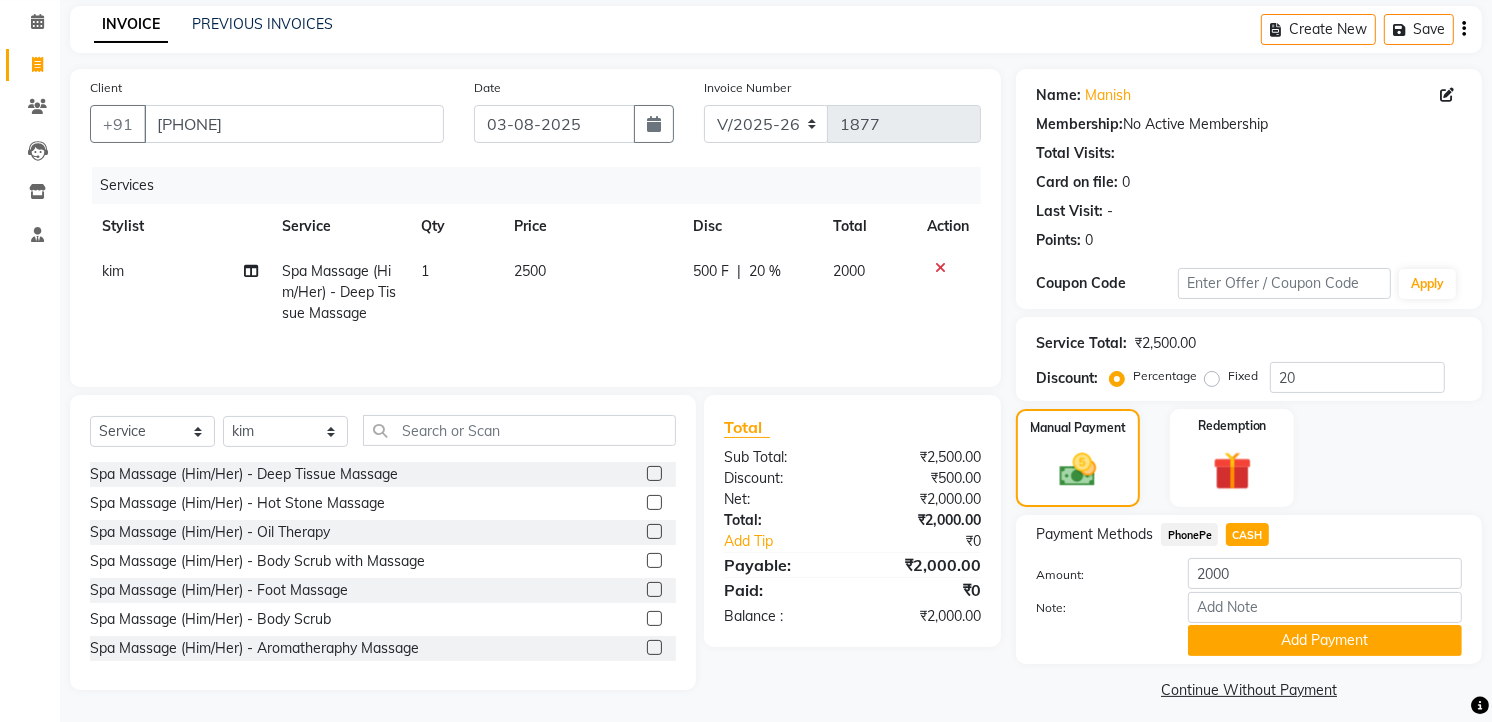 scroll, scrollTop: 94, scrollLeft: 0, axis: vertical 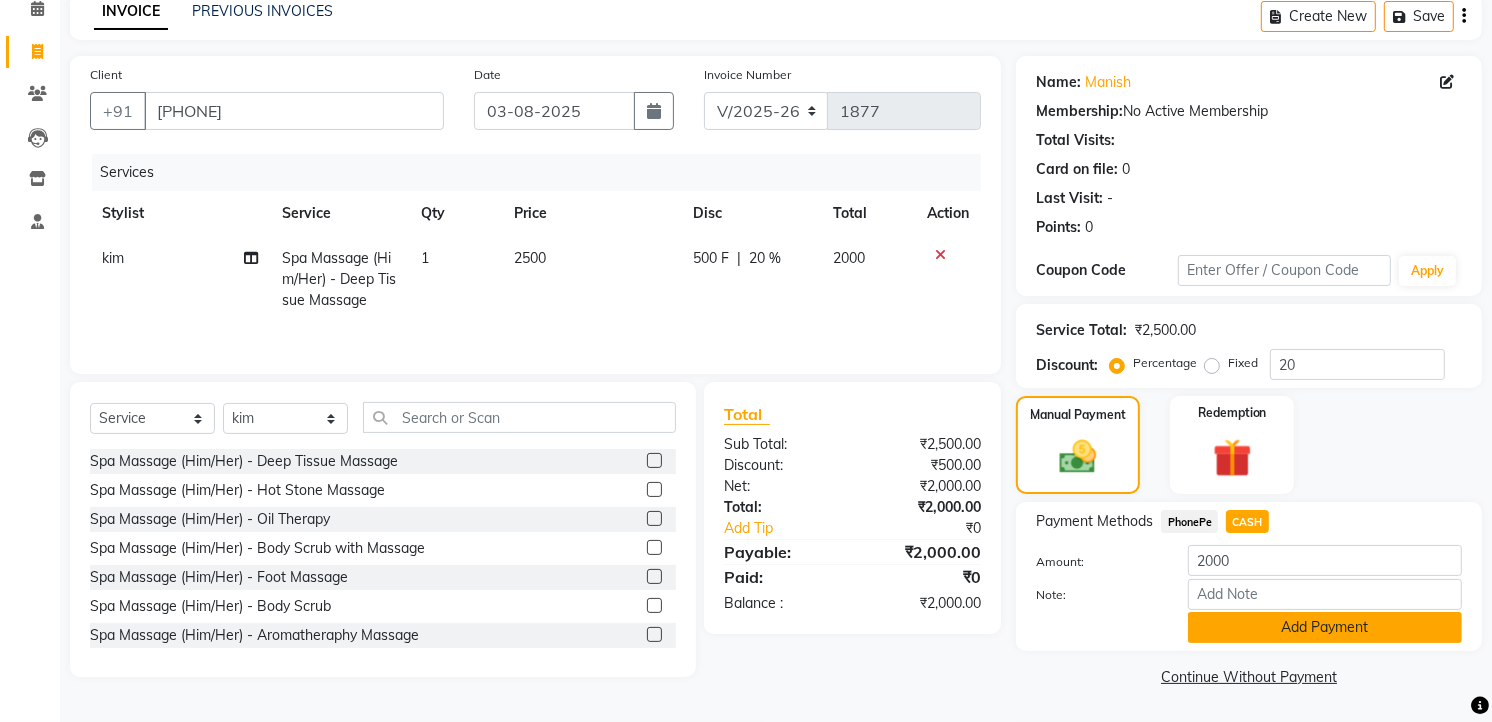 click on "Add Payment" 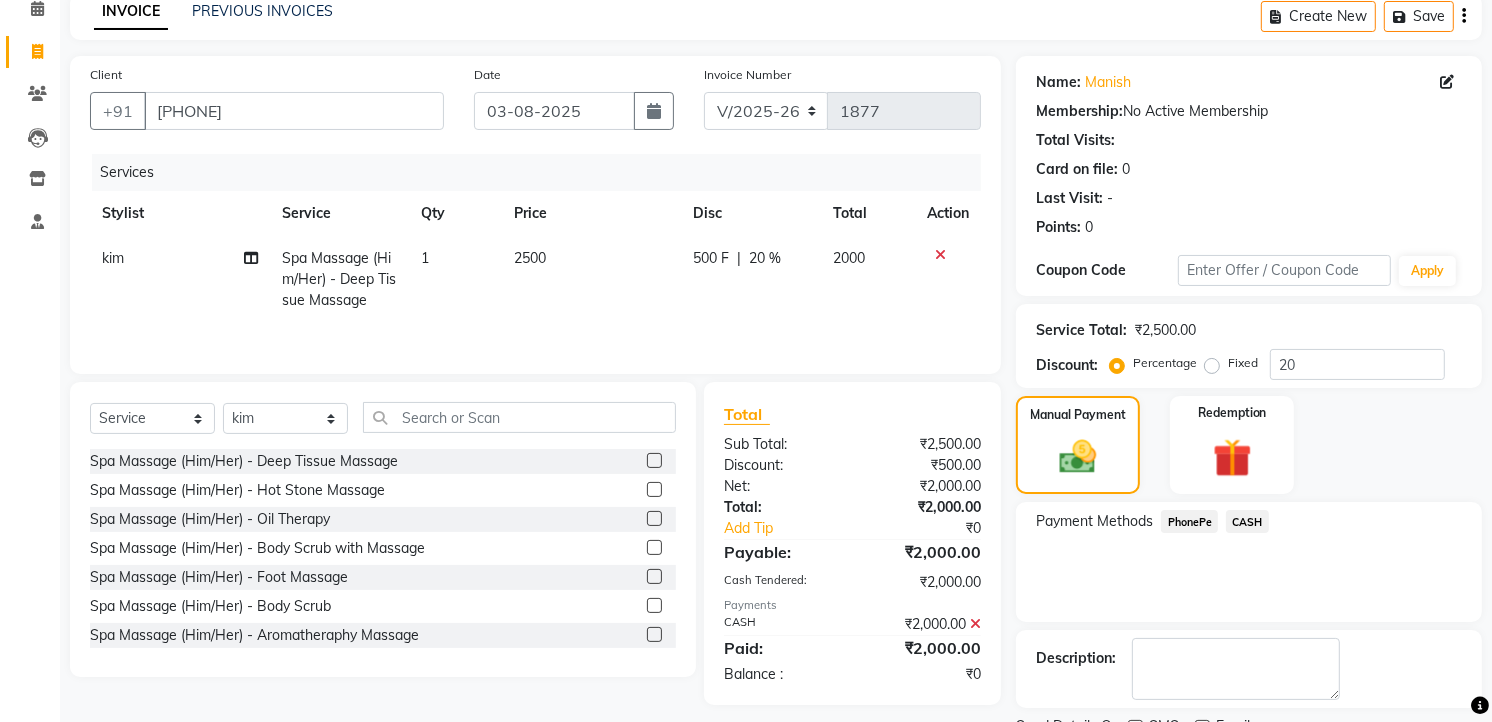 scroll, scrollTop: 177, scrollLeft: 0, axis: vertical 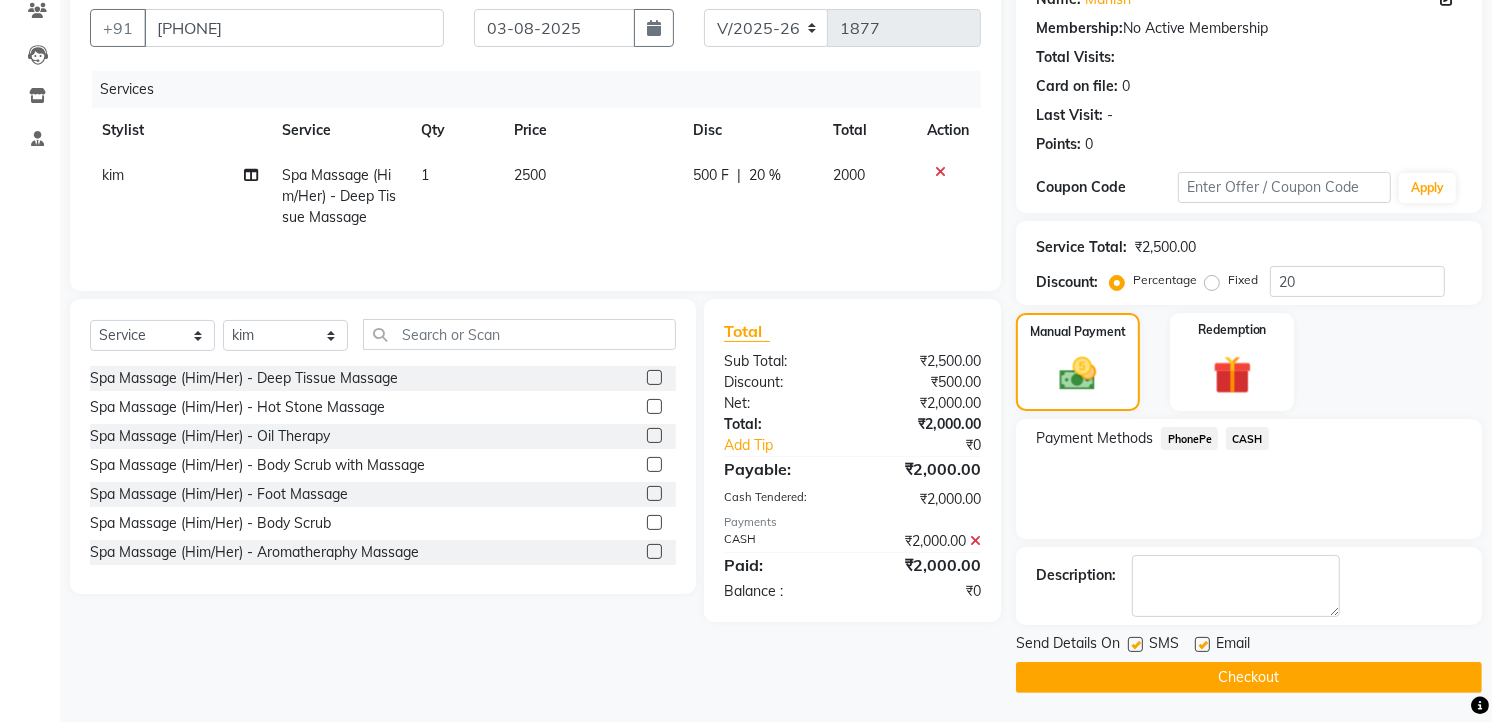 click on "Checkout" 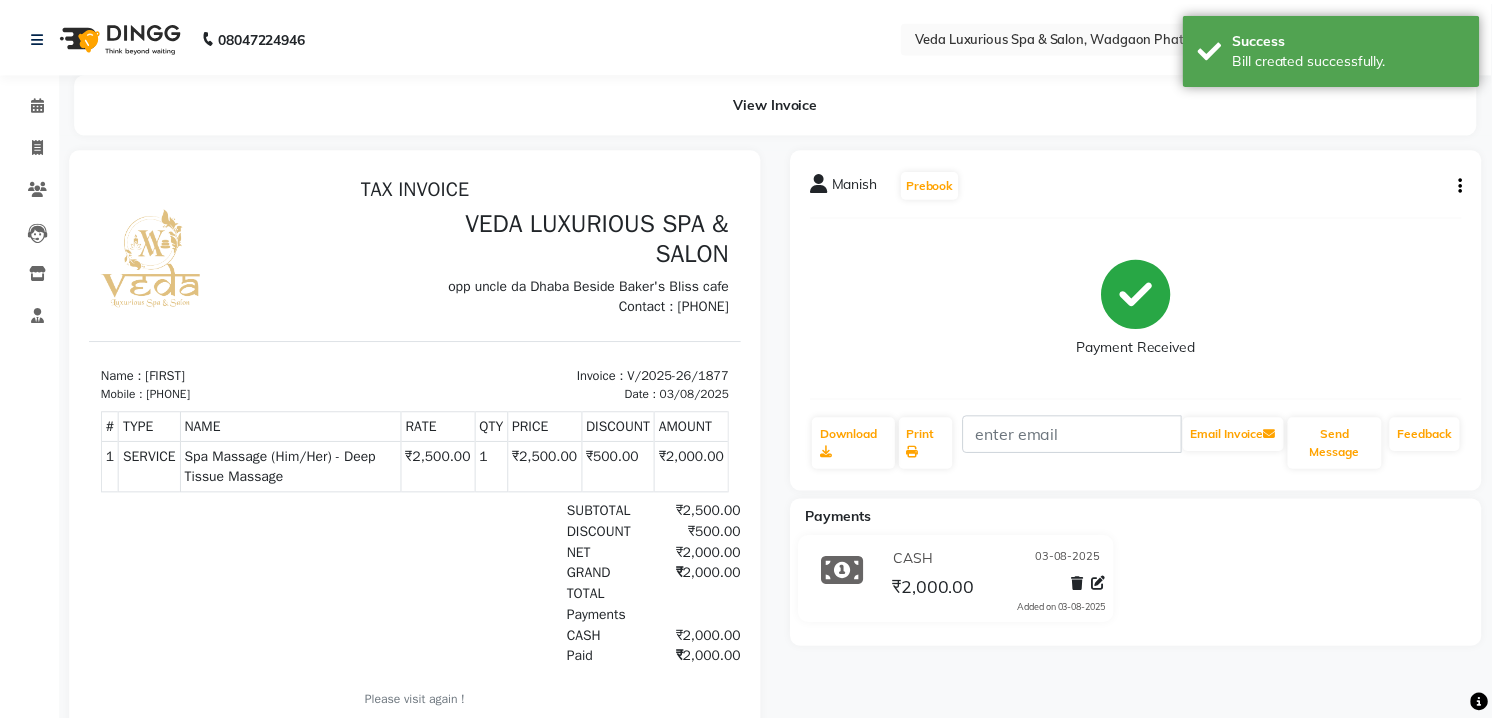 scroll, scrollTop: 0, scrollLeft: 0, axis: both 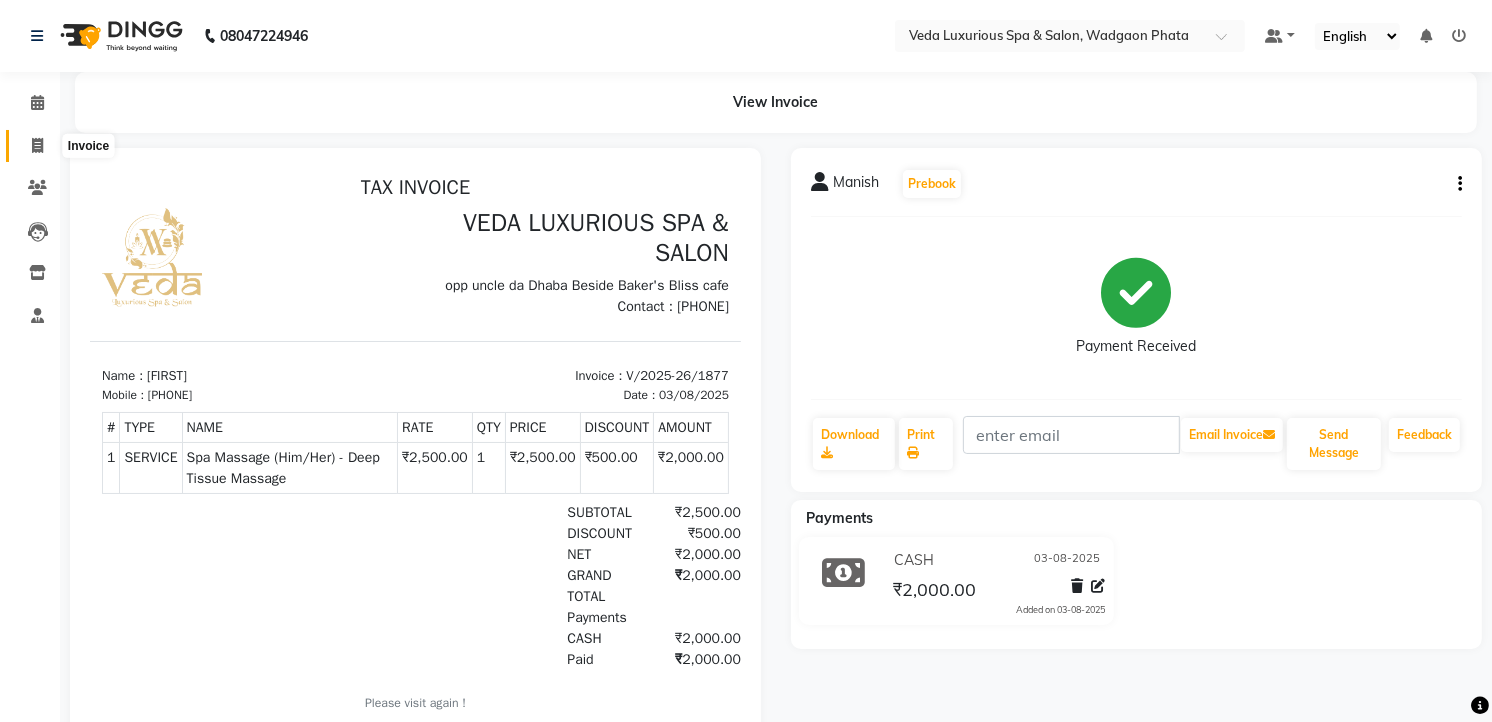 click 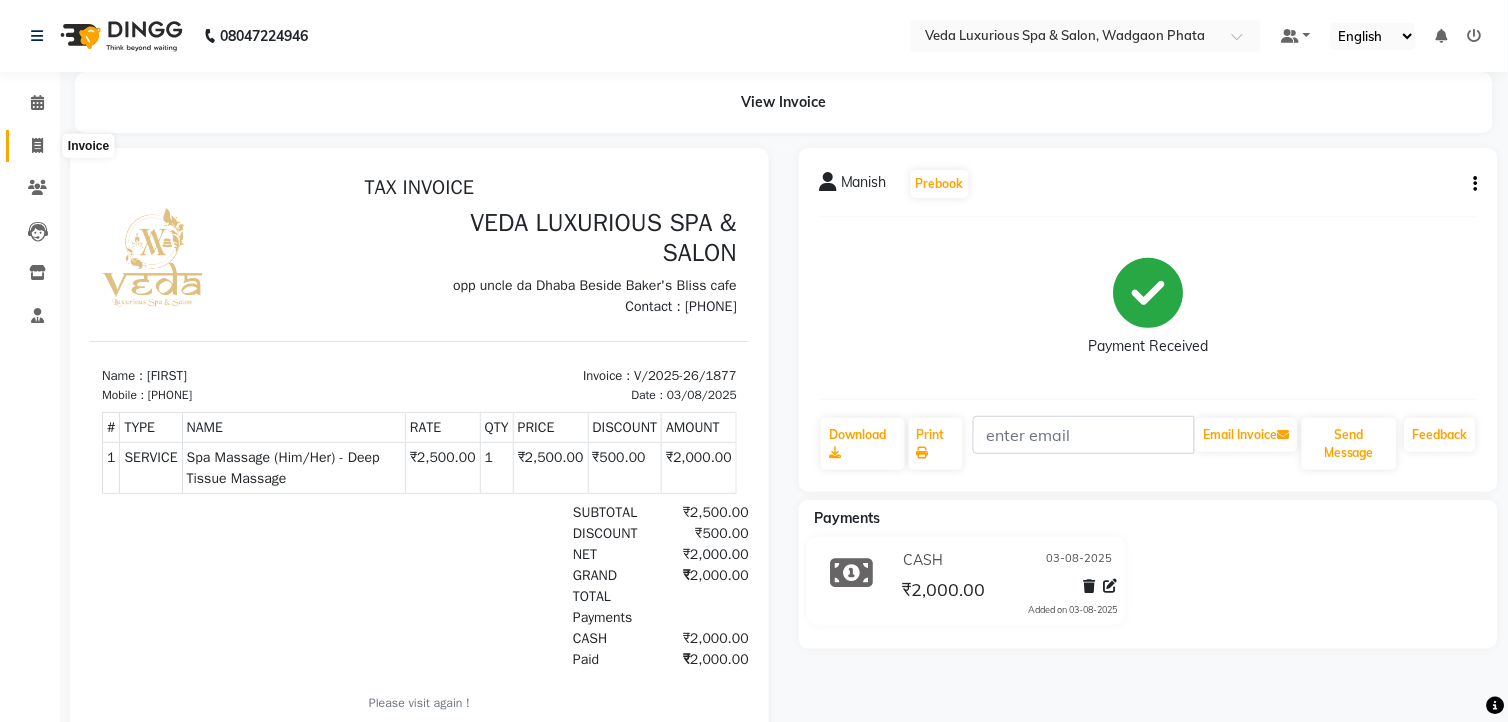 select on "service" 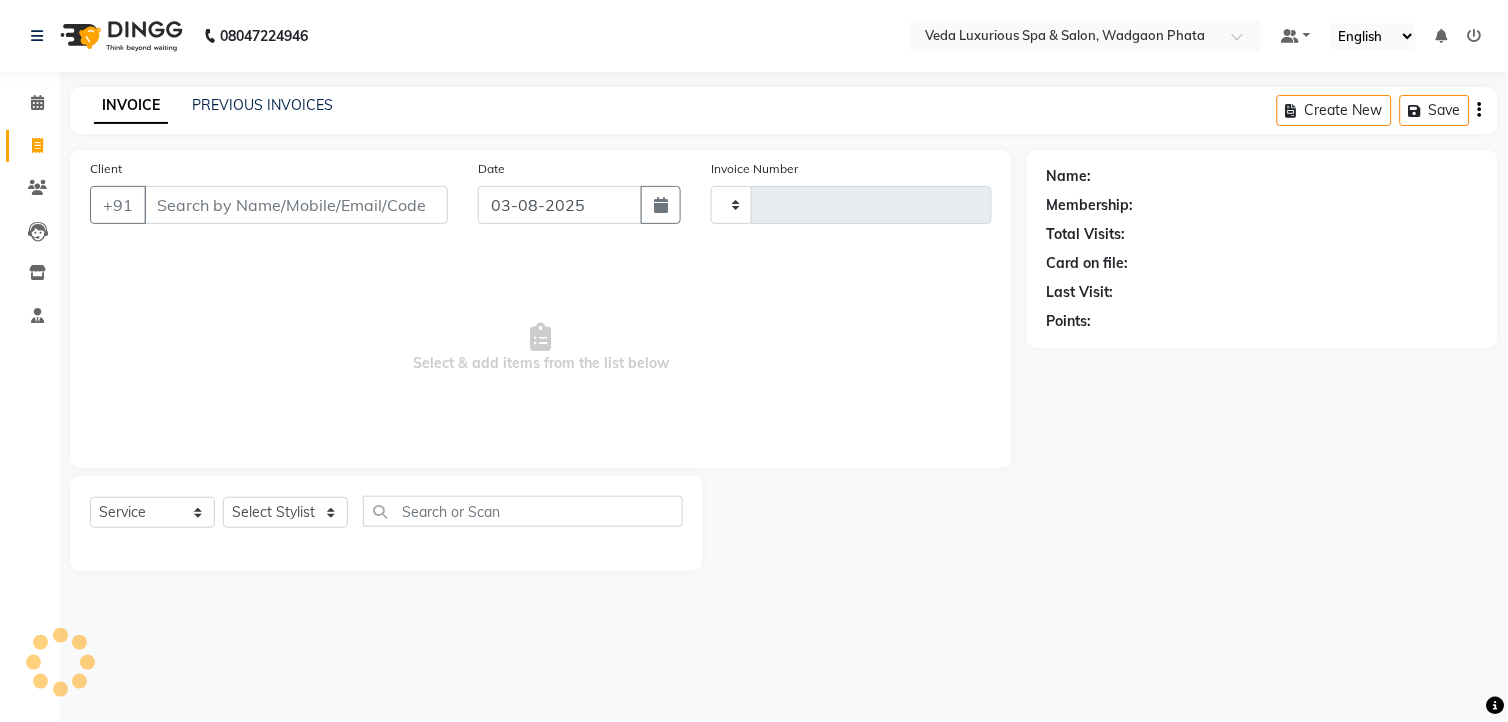 type on "1878" 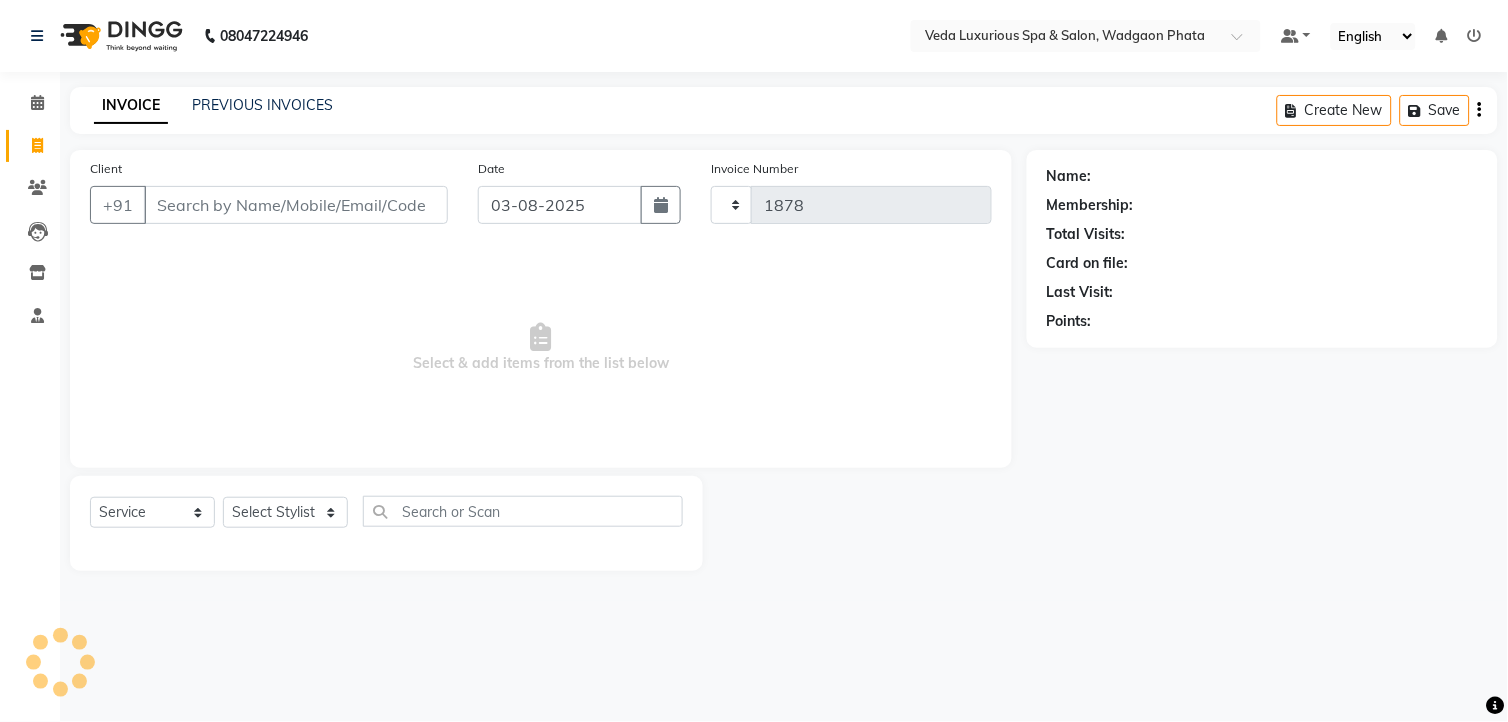 select on "4666" 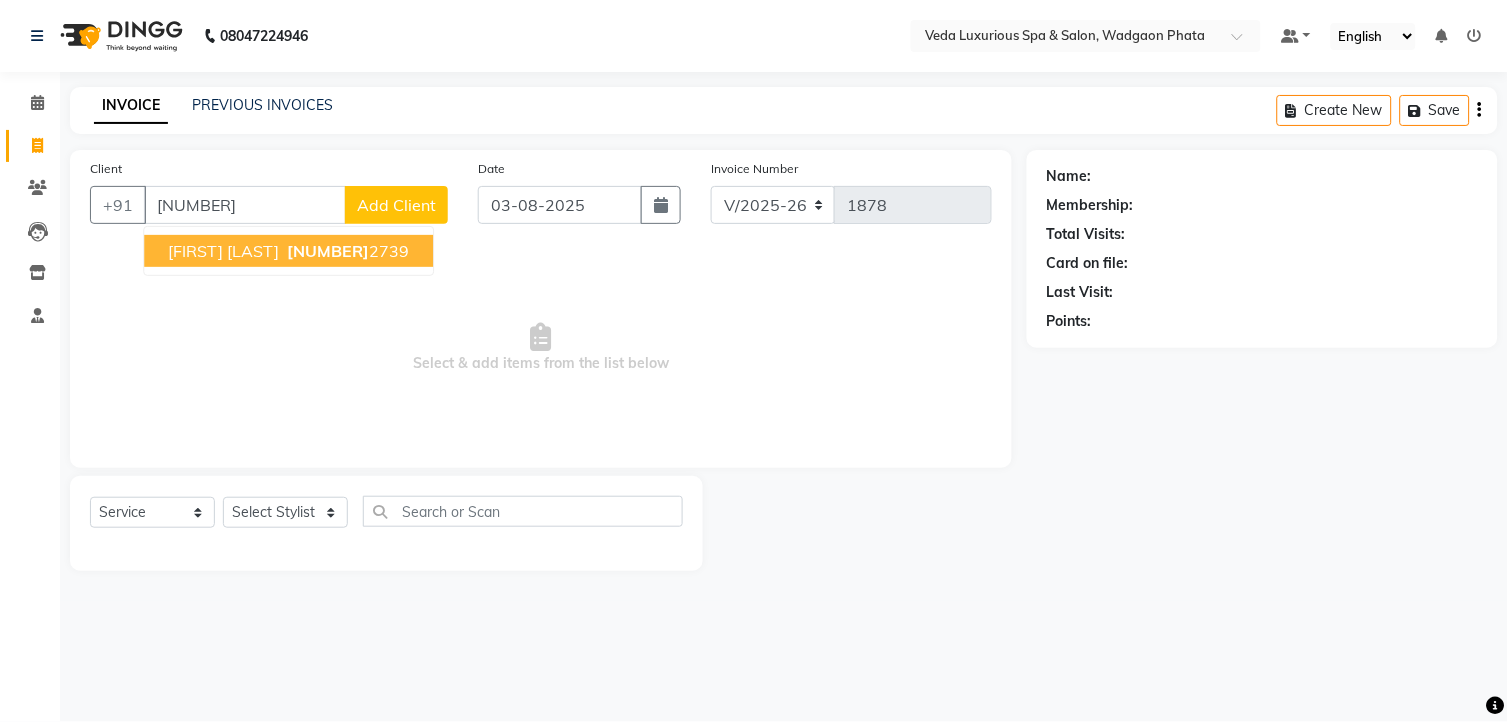 click on "[LAST] [LAST] [PHONE]" at bounding box center (288, 251) 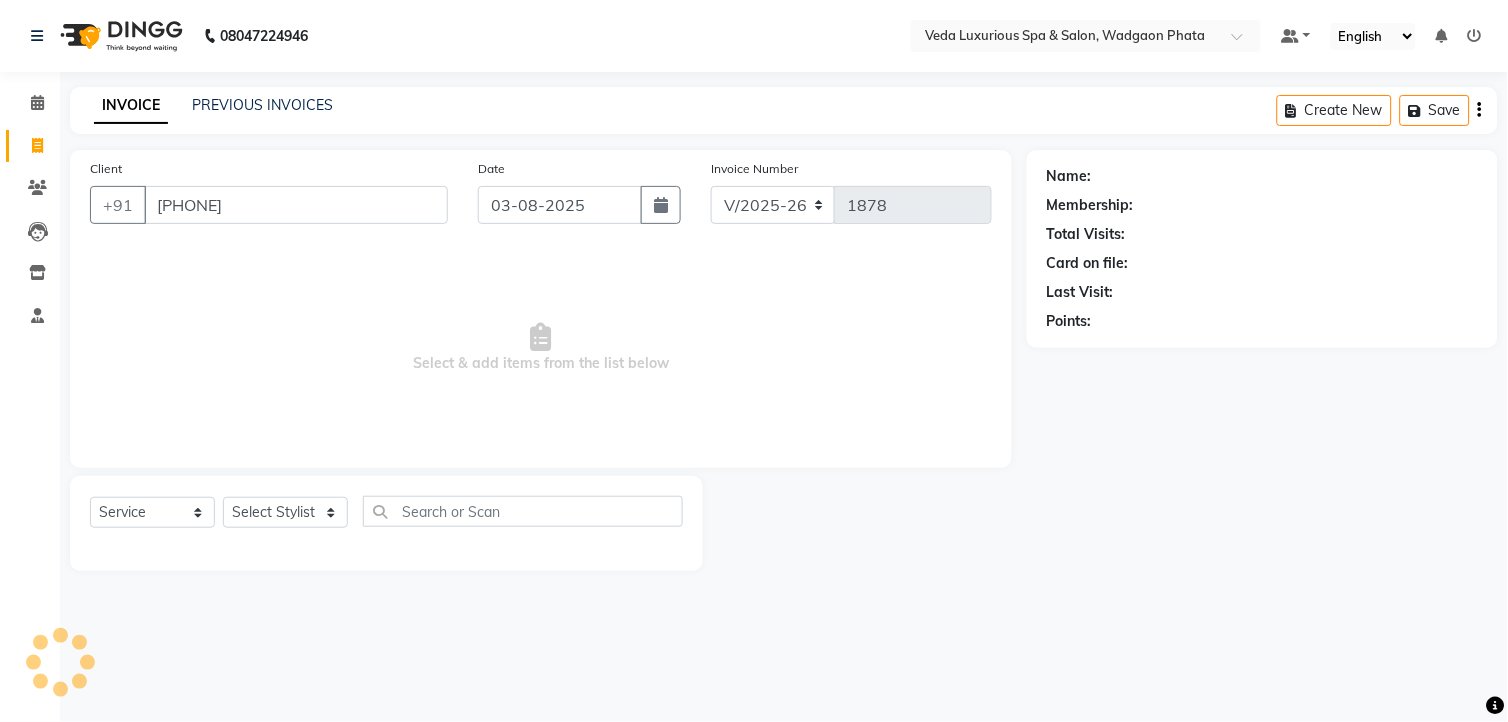 type on "[PHONE]" 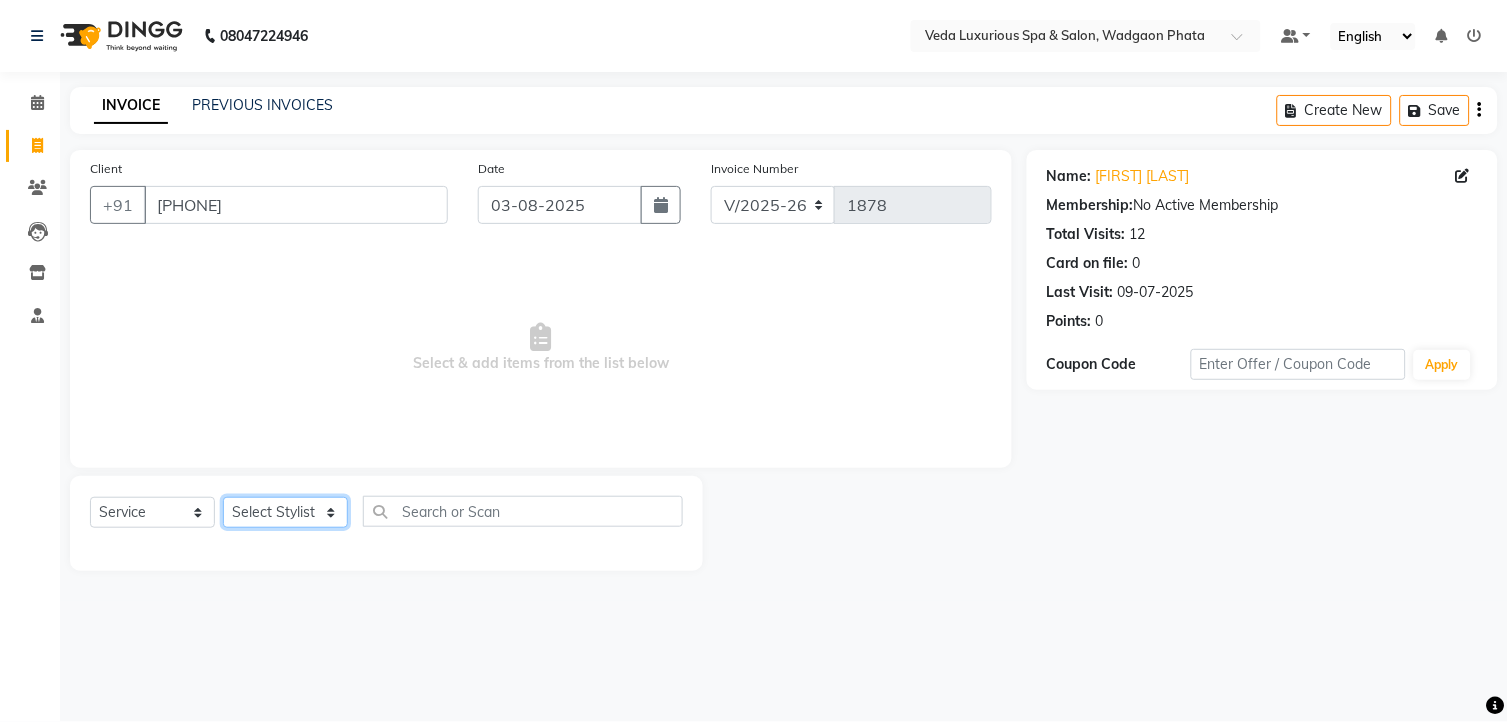 click on "Select Stylist Ankur GOLU Khushi kim lily Mahesh manu MOYA Nilam olivia RP seri VEDA" 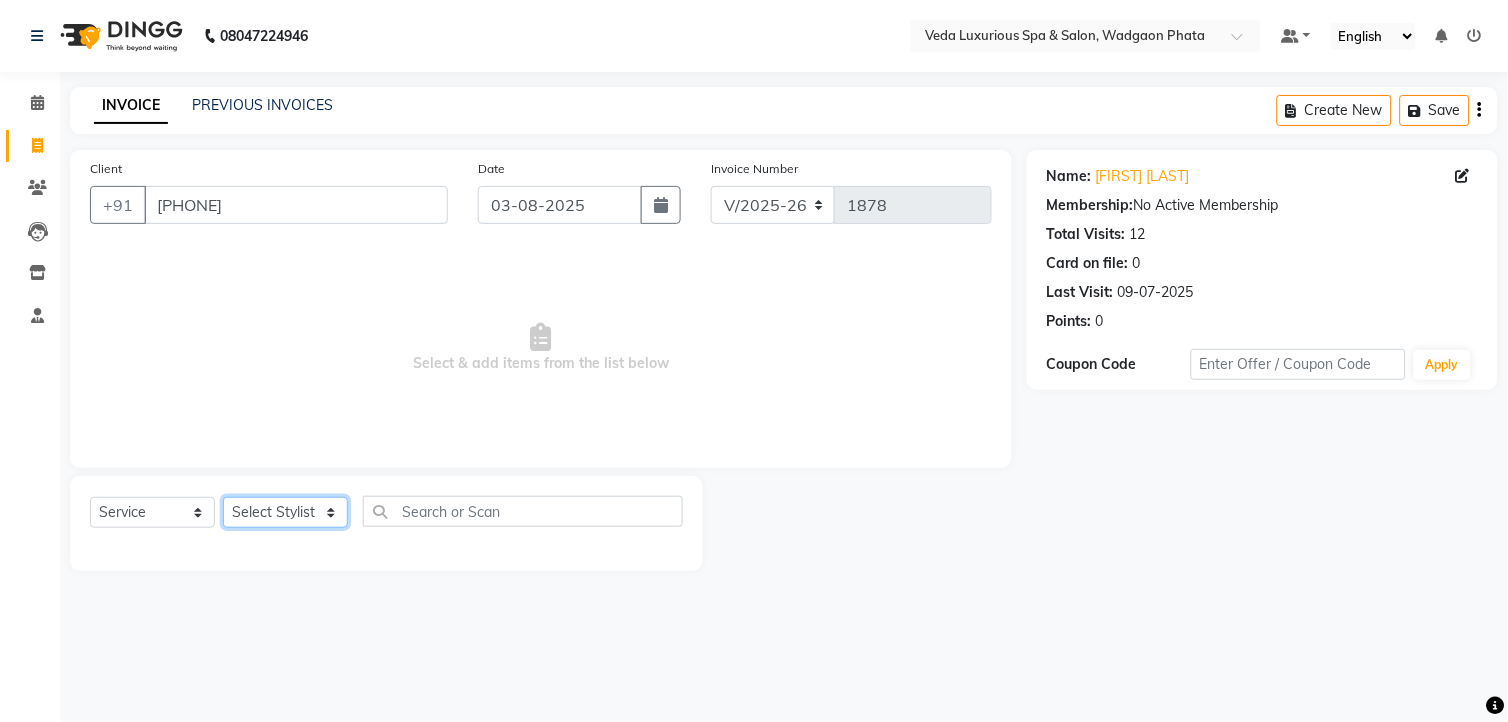 select on "27587" 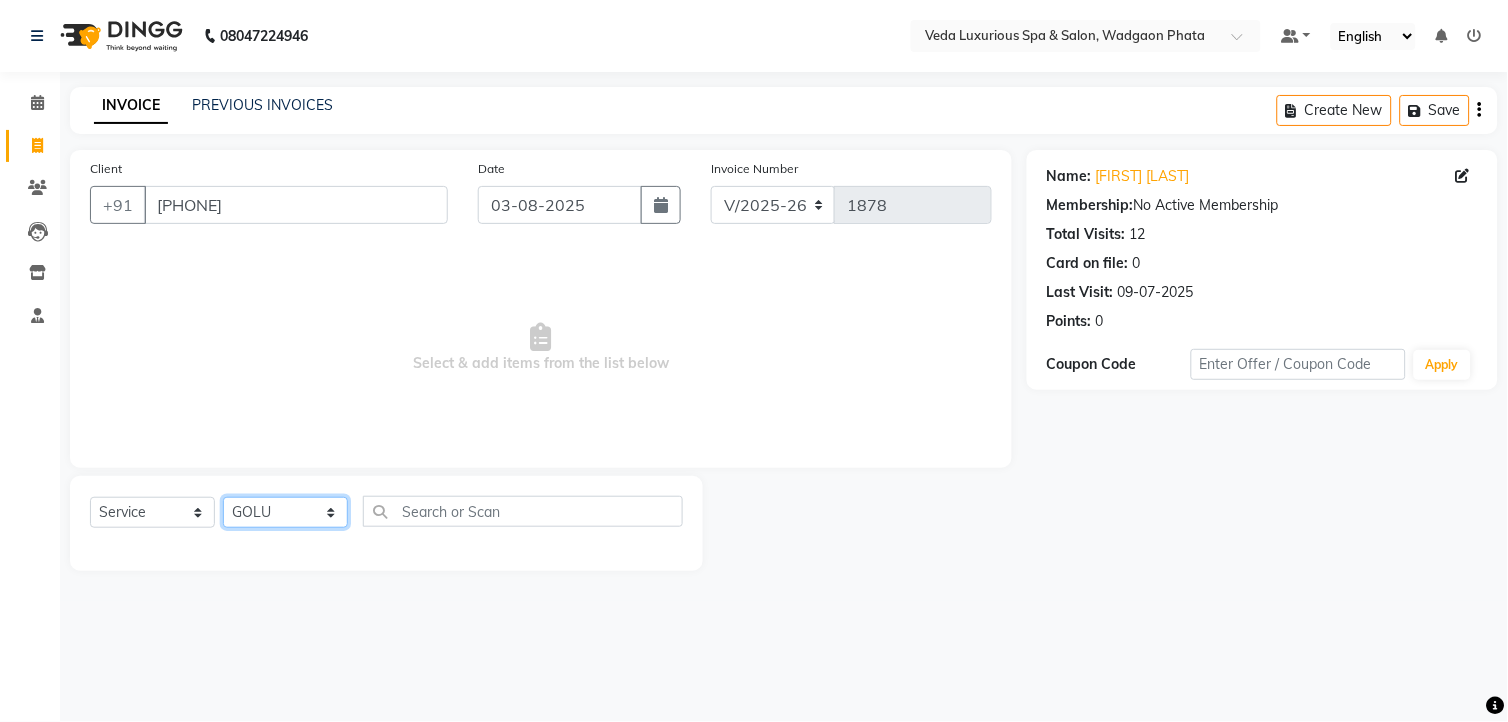 click on "Select Stylist Ankur GOLU Khushi kim lily Mahesh manu MOYA Nilam olivia RP seri VEDA" 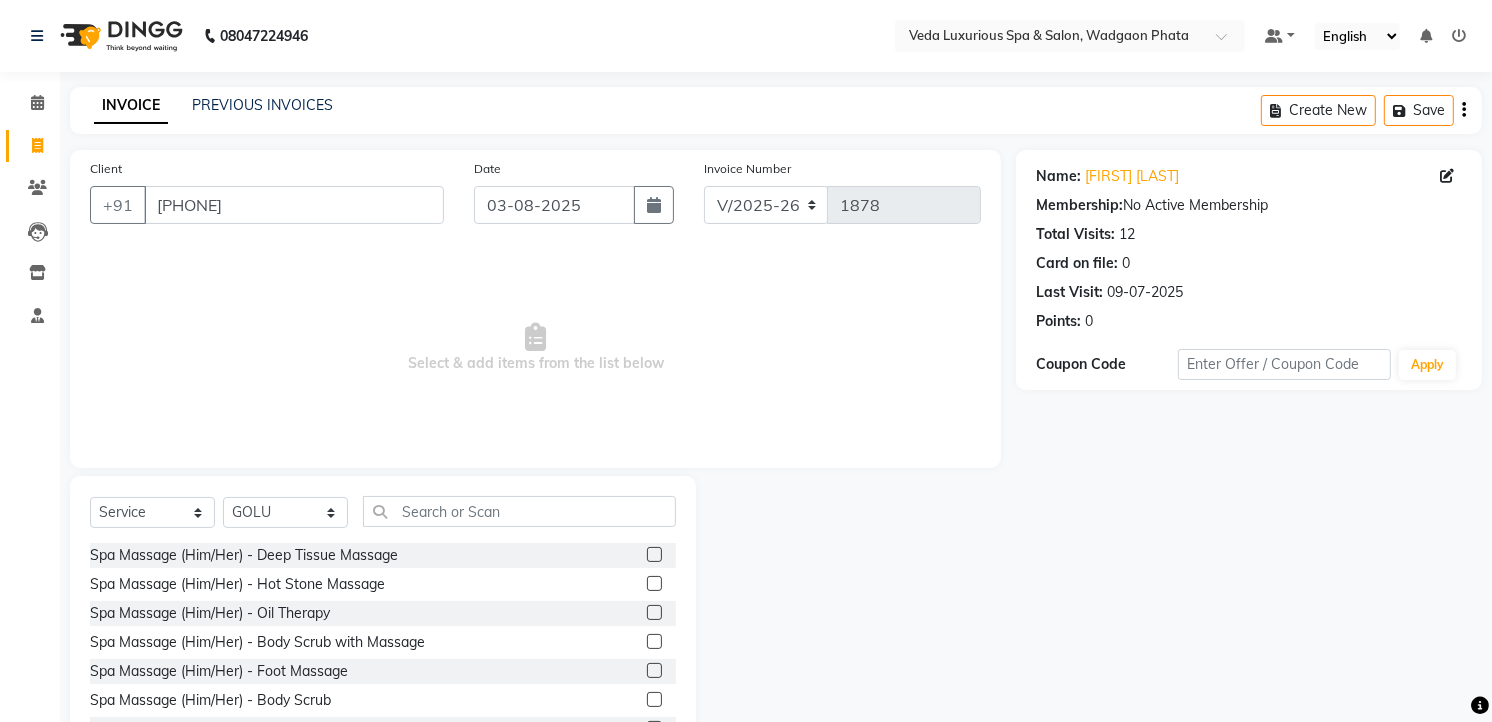 click on "Select  Service  Product  Membership  Package Voucher Prepaid Gift Card  Select Stylist Ankur GOLU Khushi kim lily Mahesh manu MOYA Nilam olivia RP seri VEDA Spa Massage (Him/Her) - Deep Tissue Massage   Spa Massage (Him/Her) - Hot Stone Massage   Spa Massage (Him/Her) - Oil Therapy  Spa Massage (Him/Her) - Body Scrub with Massage   Spa Massage (Him/Her) - Foot Massage   Spa Massage (Him/Her) - Body Scrub   Spa Massage (Him/Her) - Aromatheraphy Massage   Balinese Massage  Head Massage  Deep Tissue Massage 90 min  Spa Massage Foot Massage  Balinese Massage 90min  Hot Oil Massage  Four Hand Massage  Swedish Massage  Aromatheraphy (90 min)  Body Scrub With Massage 4 Hand  Traditional Thai Massage  Steam Bath  HEAD MASSAGE  Face Clean Up Other  Couple  Massage (60 M) (Married only)  Couple Massage (90 M) (Married only)  Deep Tissue Massage   Deep Tissue Massage (90 min)   Body Scrub With Massage  Head ,Neck,Shoulder,Back Dry Massage Retreate Spa Package - 2 Hours (up)  Haircut (Female) - Haircut  Blow Dry" 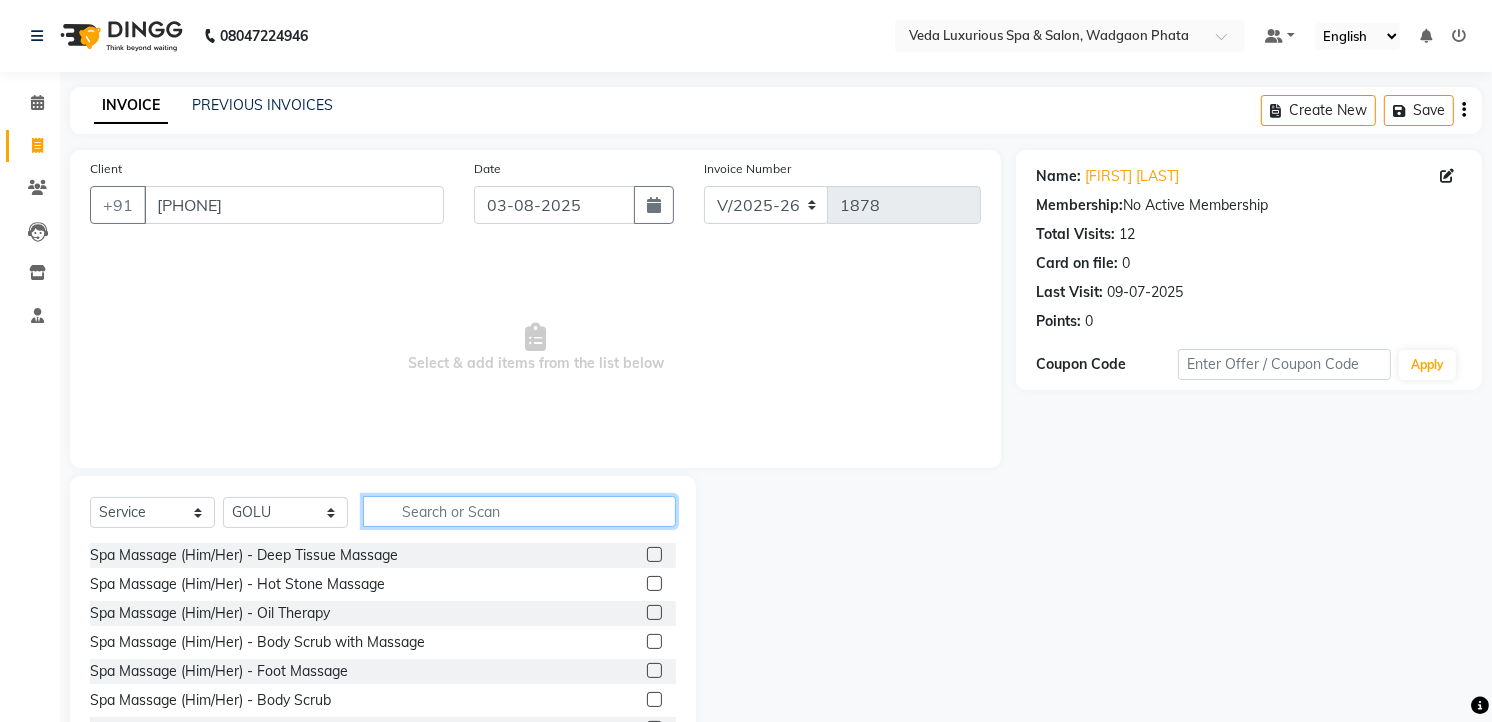 click 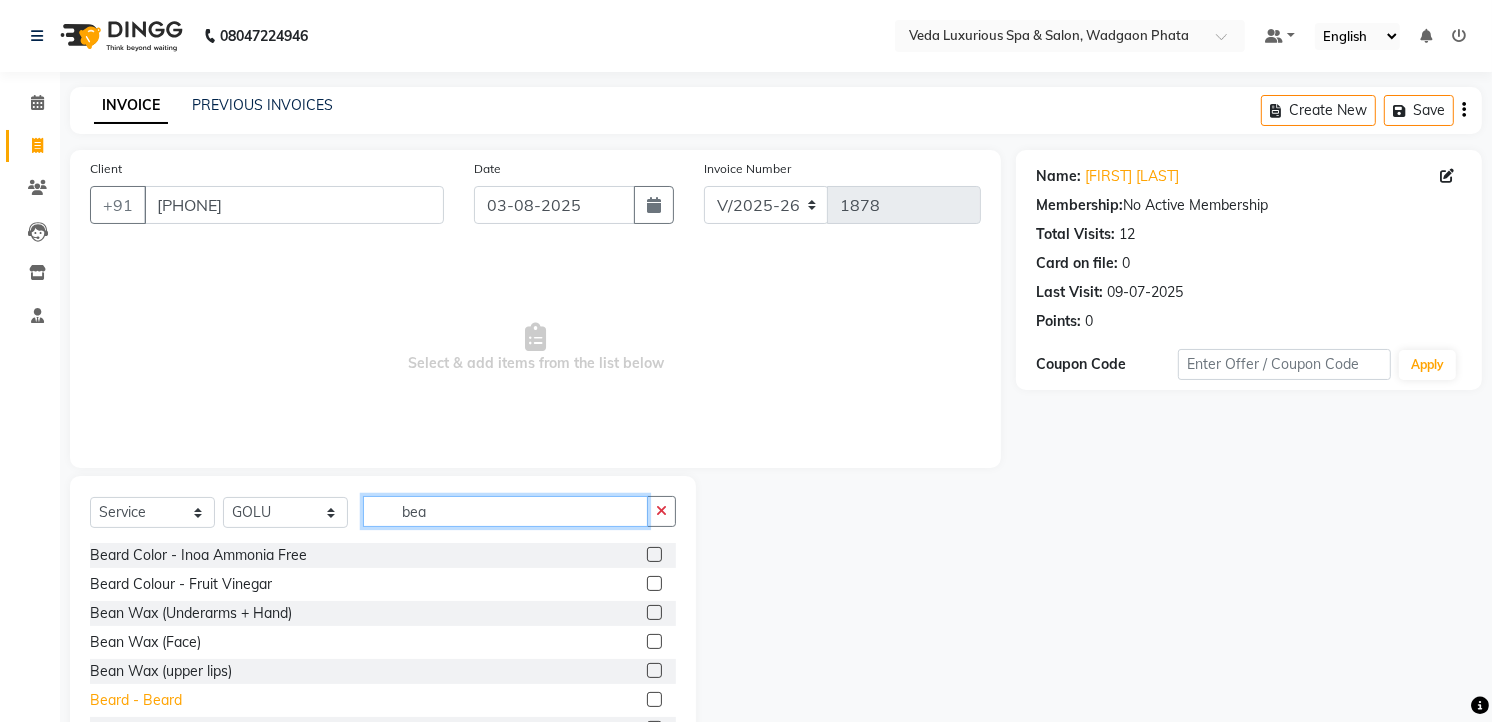 type on "bea" 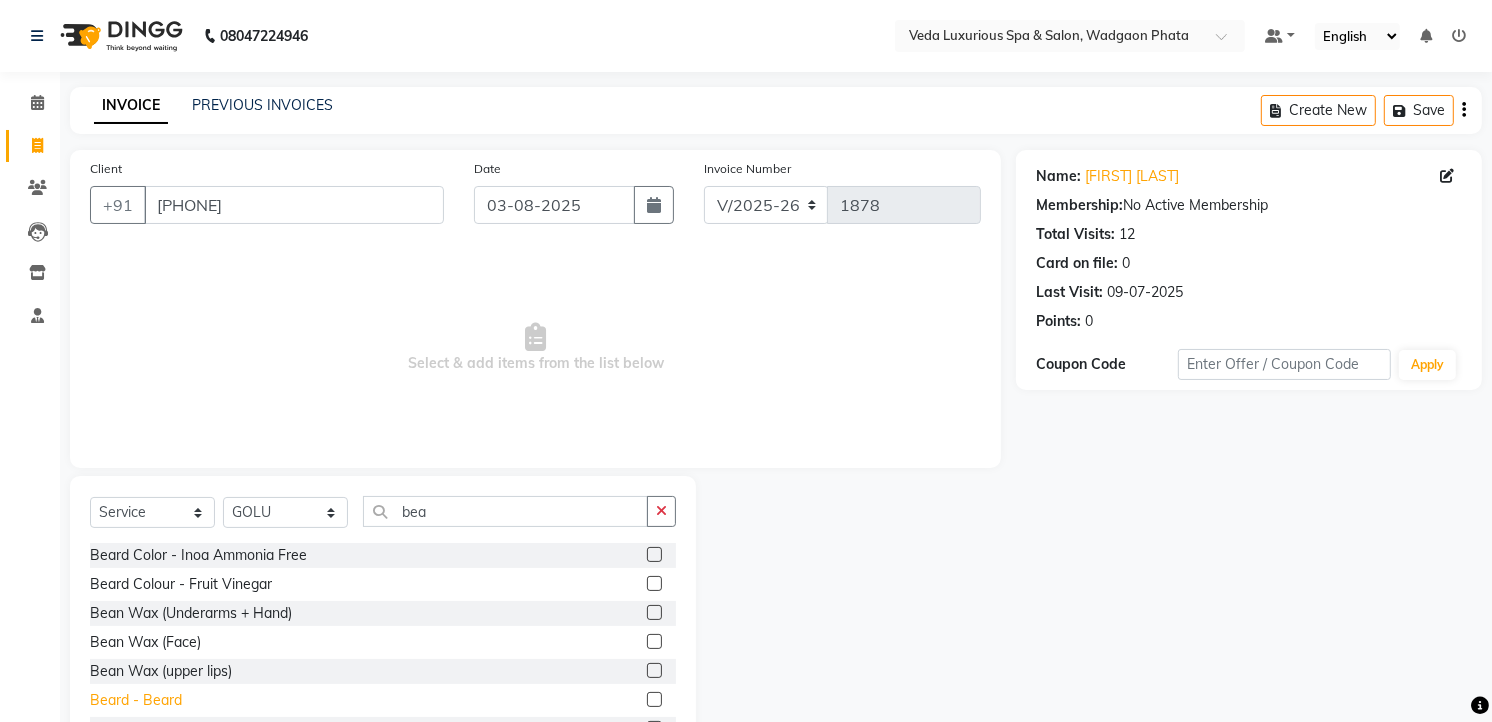 click on "Beard  - Beard" 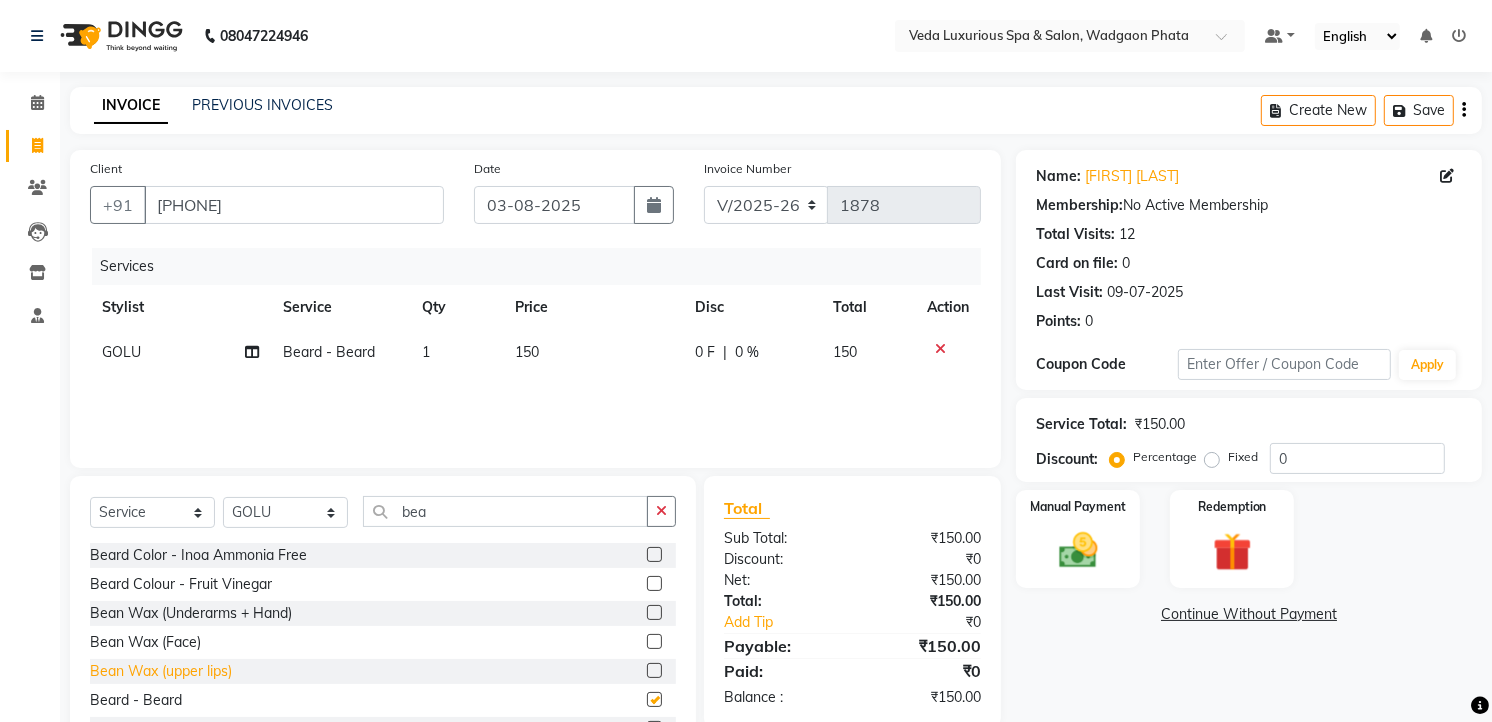 checkbox on "false" 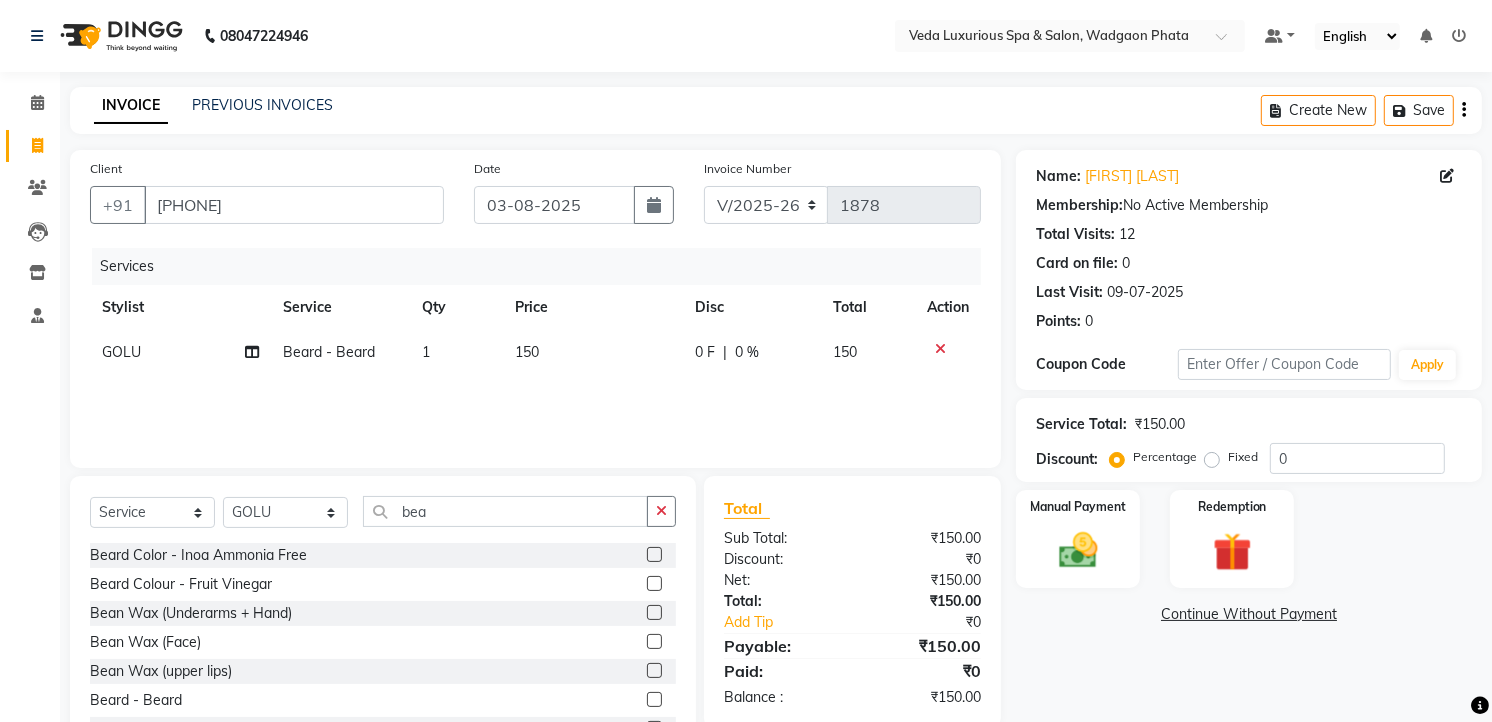 click on "0 F | 0 %" 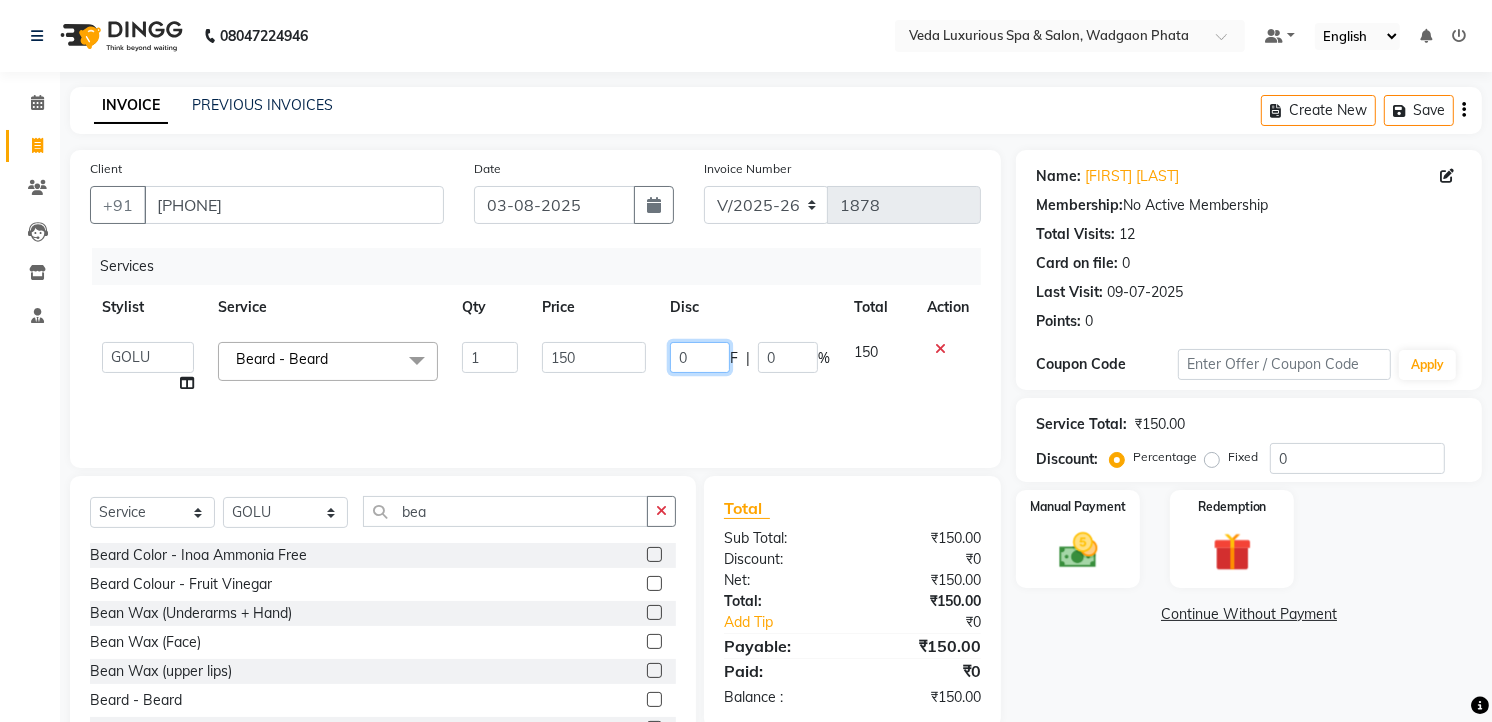 click on "0" 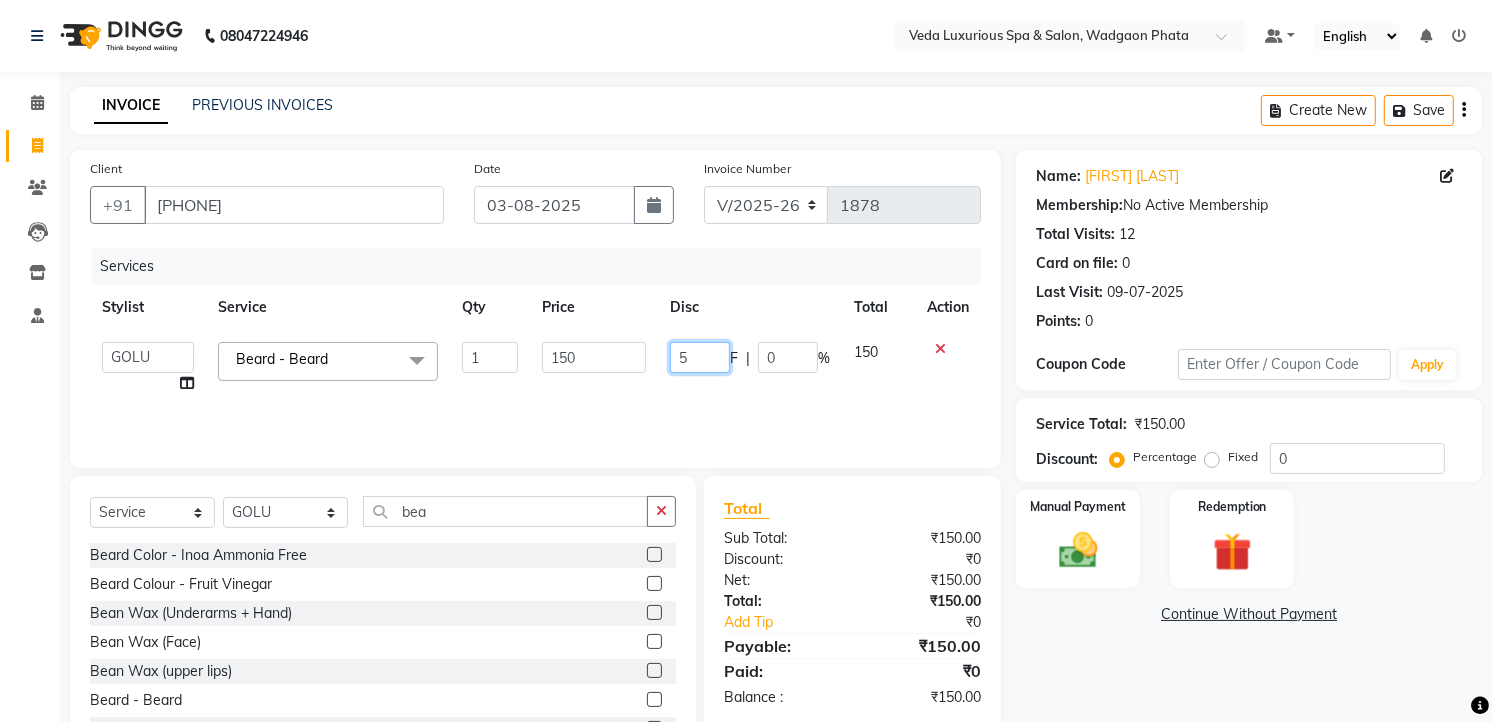 type on "50" 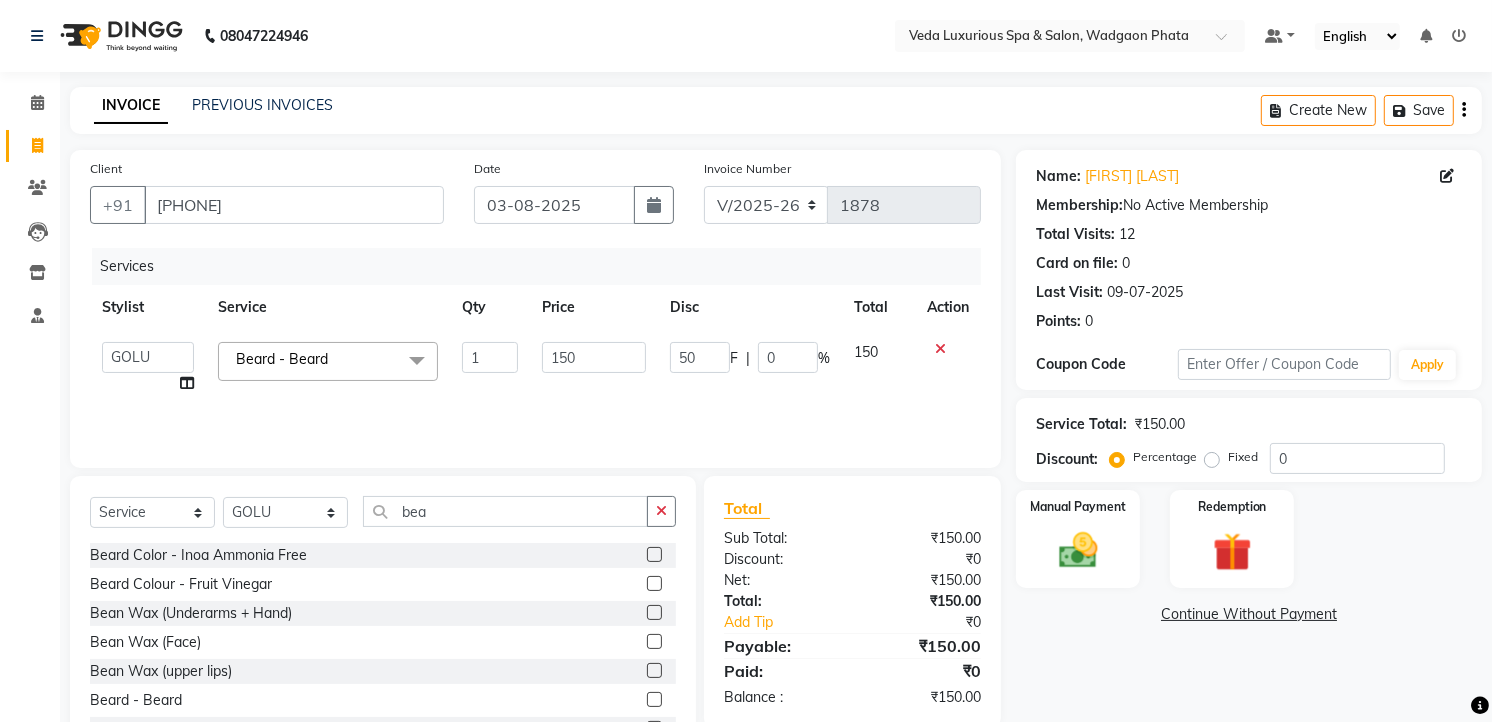 click on "Services Stylist Service Qty Price Disc Total Action  Ankur   GOLU   Khushi   kim   lily   Mahesh   manu   MOYA   Nilam   olivia   RP   seri   VEDA  Beard  - Beard  x Spa Massage (Him/Her) - Deep Tissue Massage  Spa Massage (Him/Her) - Hot Stone Massage  Spa Massage (Him/Her) - Oil Therapy Spa Massage (Him/Her) - Body Scrub with Massage  Spa Massage (Him/Her) - Foot Massage  Spa Massage (Him/Her) - Body Scrub  Spa Massage (Him/Her) - Aromatheraphy Massage  Balinese Massage Head Massage Deep Tissue Massage 90 min Spa Massage Foot Massage Balinese Massage 90min Hot Oil Massage Four Hand Massage Swedish Massage Aromatheraphy (90 min) Body Scrub With Massage 4 Hand Traditional Thai Massage Steam Bath HEAD MASSAGE Face Clean Up Other Couple  Massage (60 M) (Married only) Couple Massage (90 M) (Married only) Deep Tissue Massage  Deep Tissue Massage (90 min)  Body Scrub With Massage  Head ,Neck,Shoulder,Back Dry Massage Retreate Spa Package - 2 Hours (up)  Haircut (Female) - Haircut  (Female) - Hair Ironing Blow Dry" 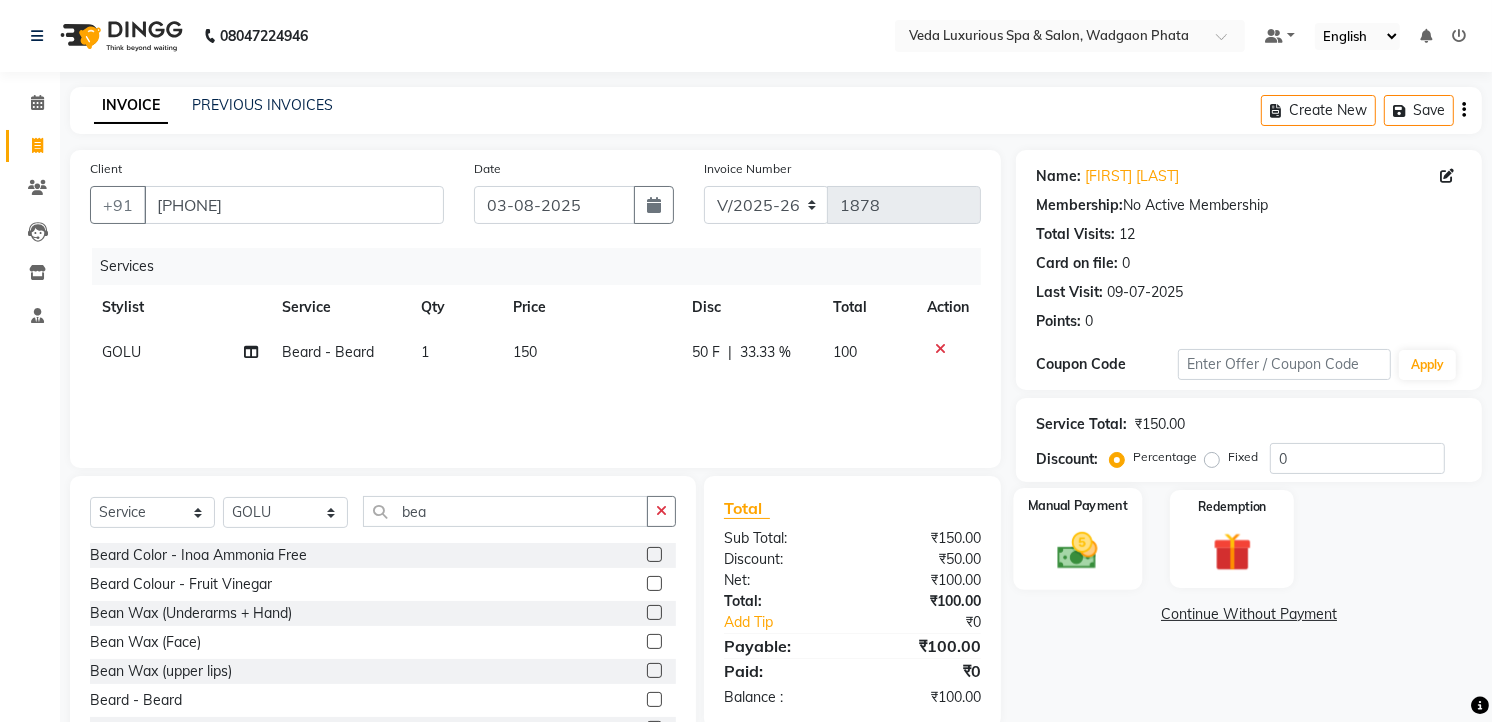 click 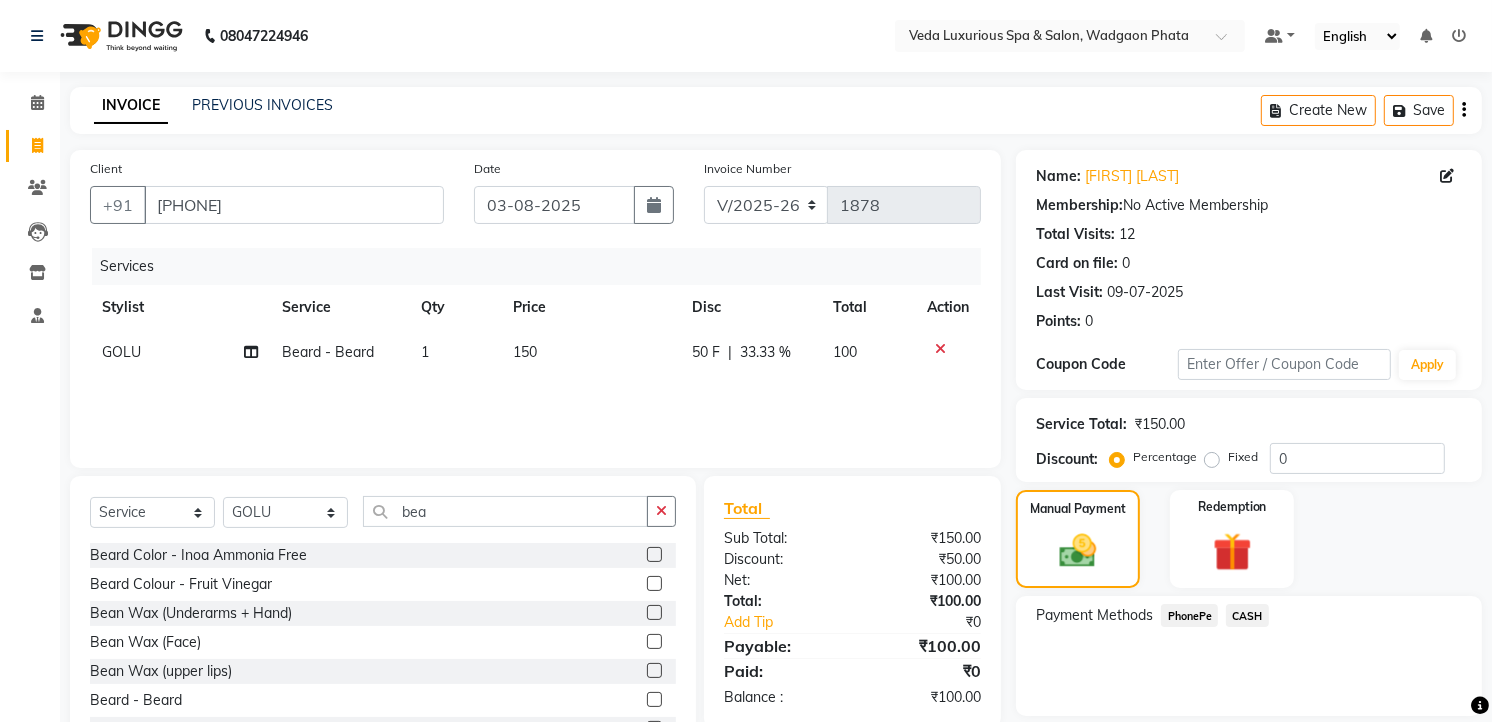 scroll, scrollTop: 78, scrollLeft: 0, axis: vertical 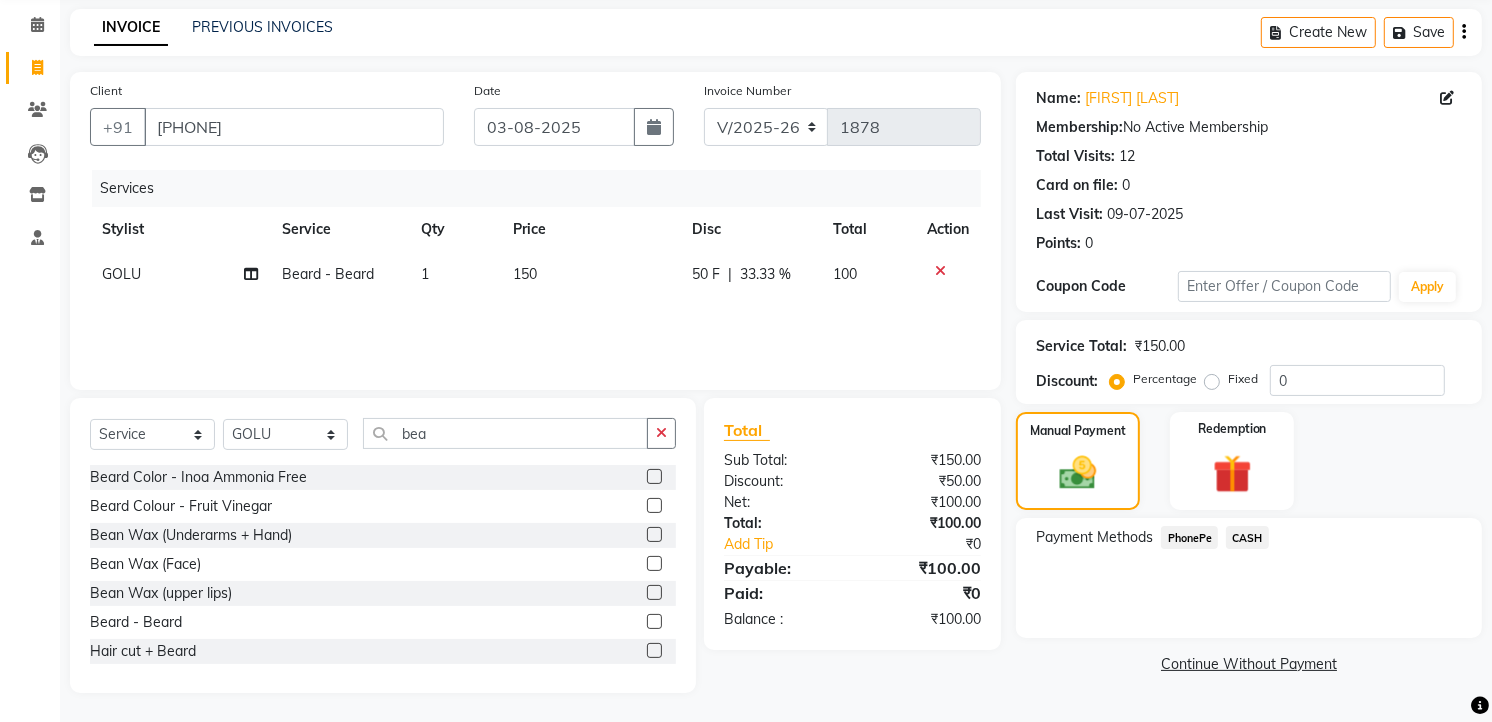 click on "PhonePe" 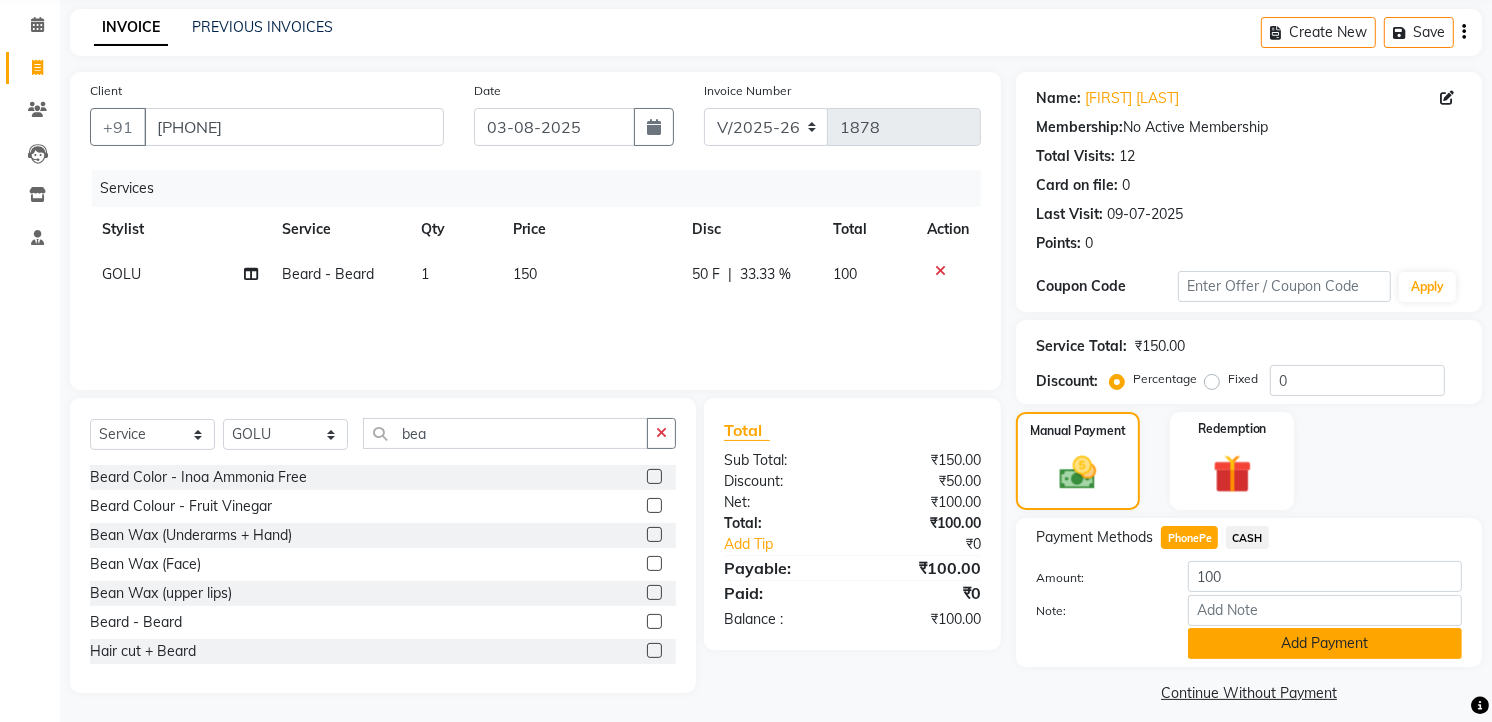 scroll, scrollTop: 94, scrollLeft: 0, axis: vertical 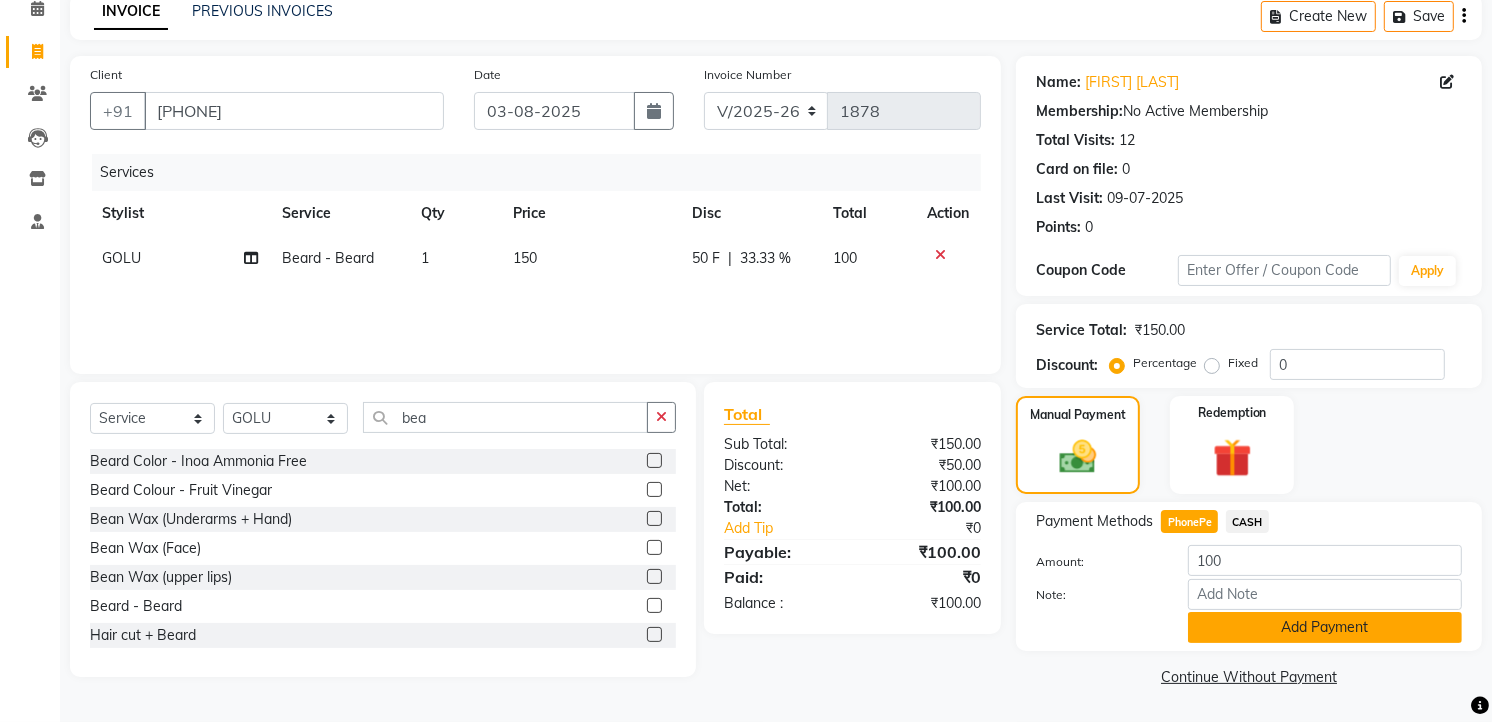 click on "Add Payment" 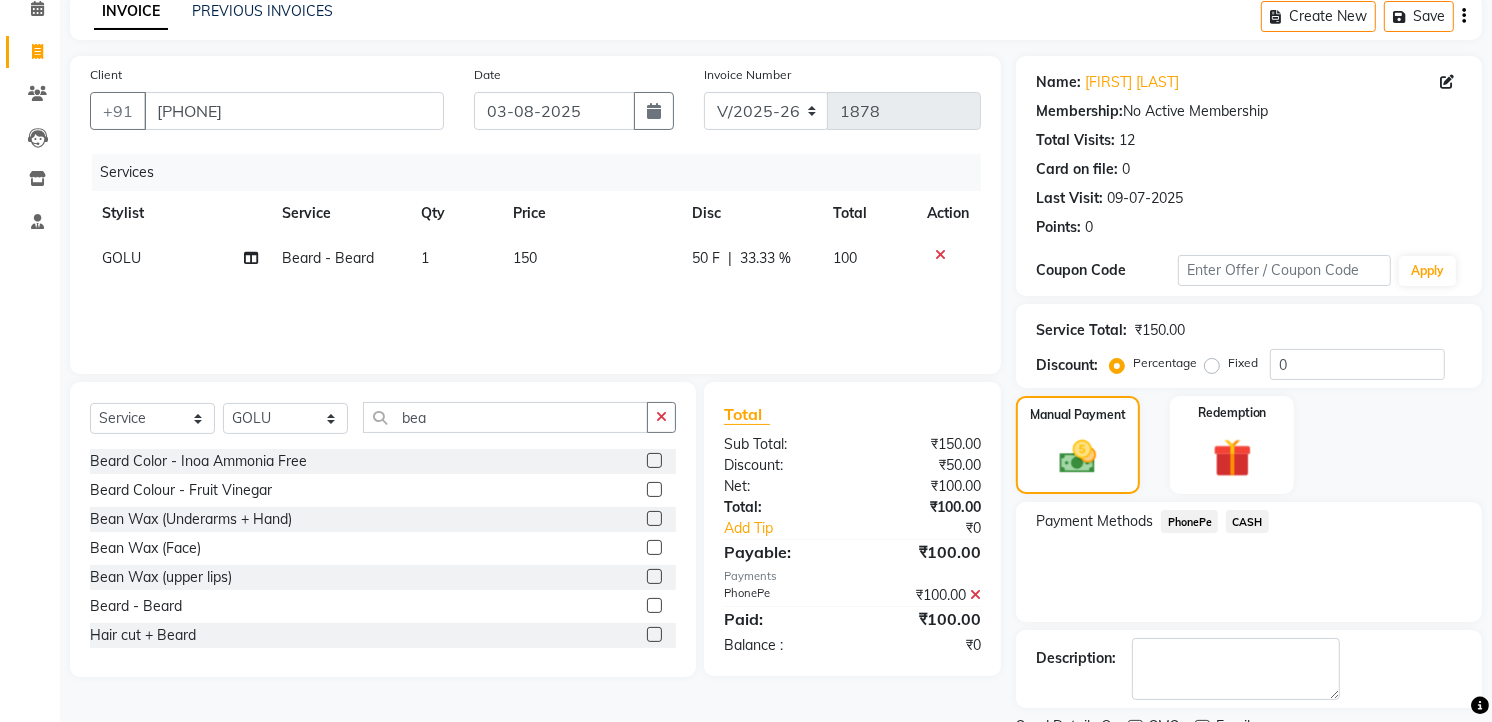 scroll, scrollTop: 177, scrollLeft: 0, axis: vertical 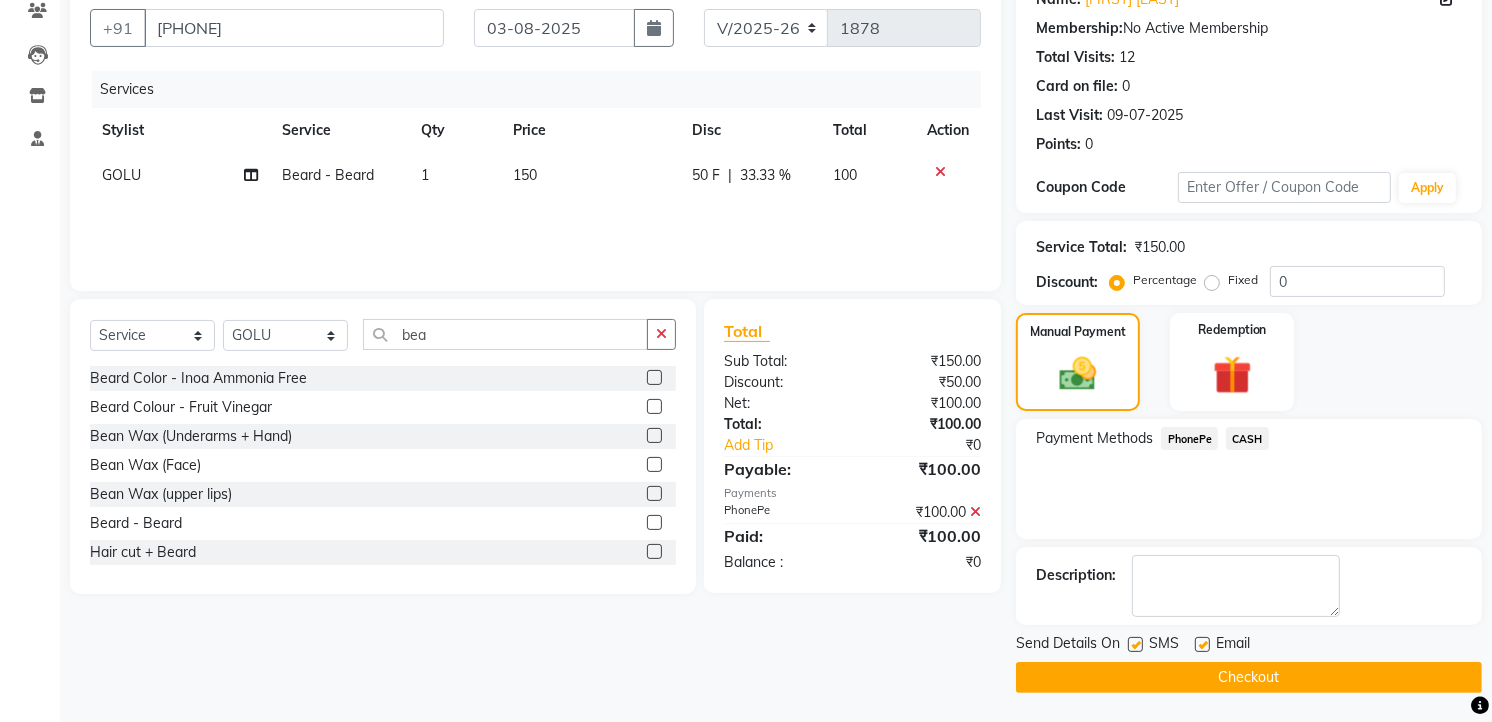 click on "Checkout" 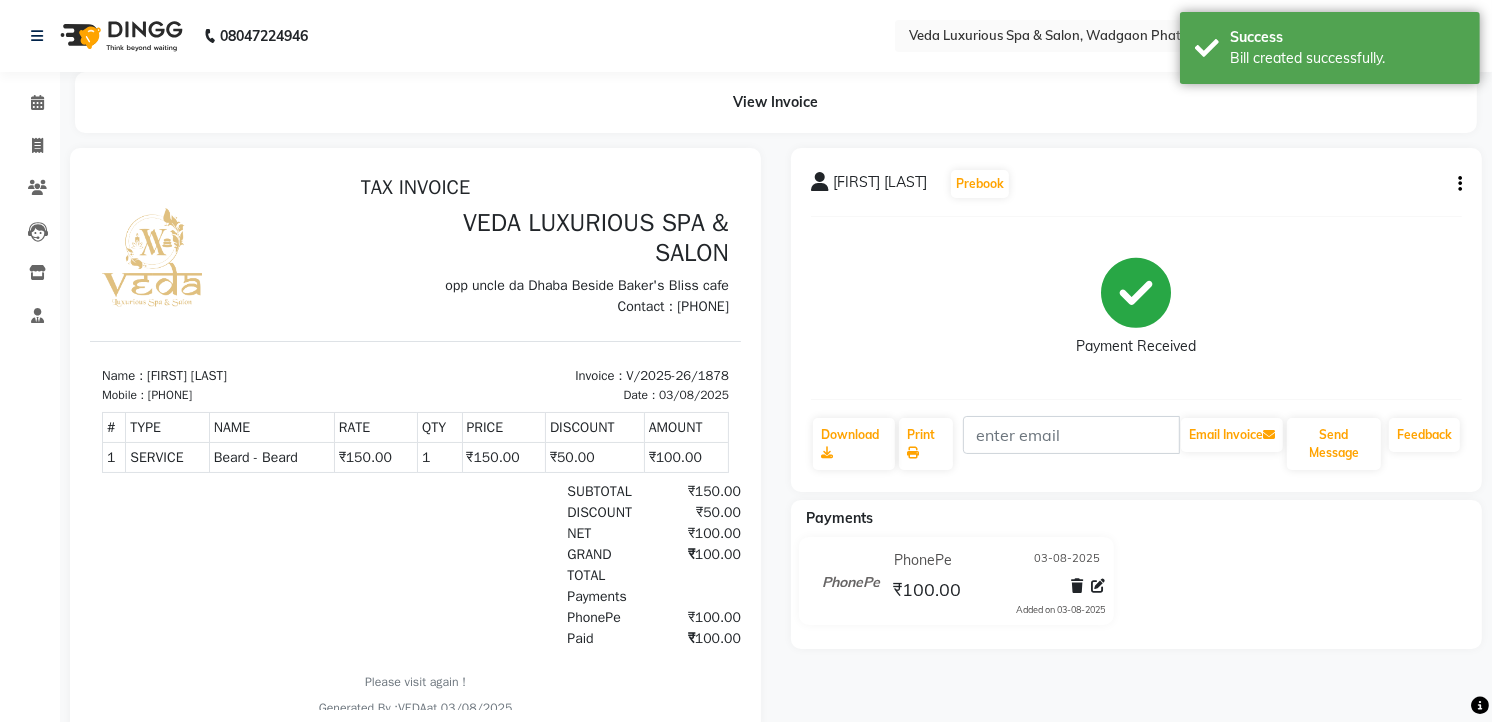 scroll, scrollTop: 0, scrollLeft: 0, axis: both 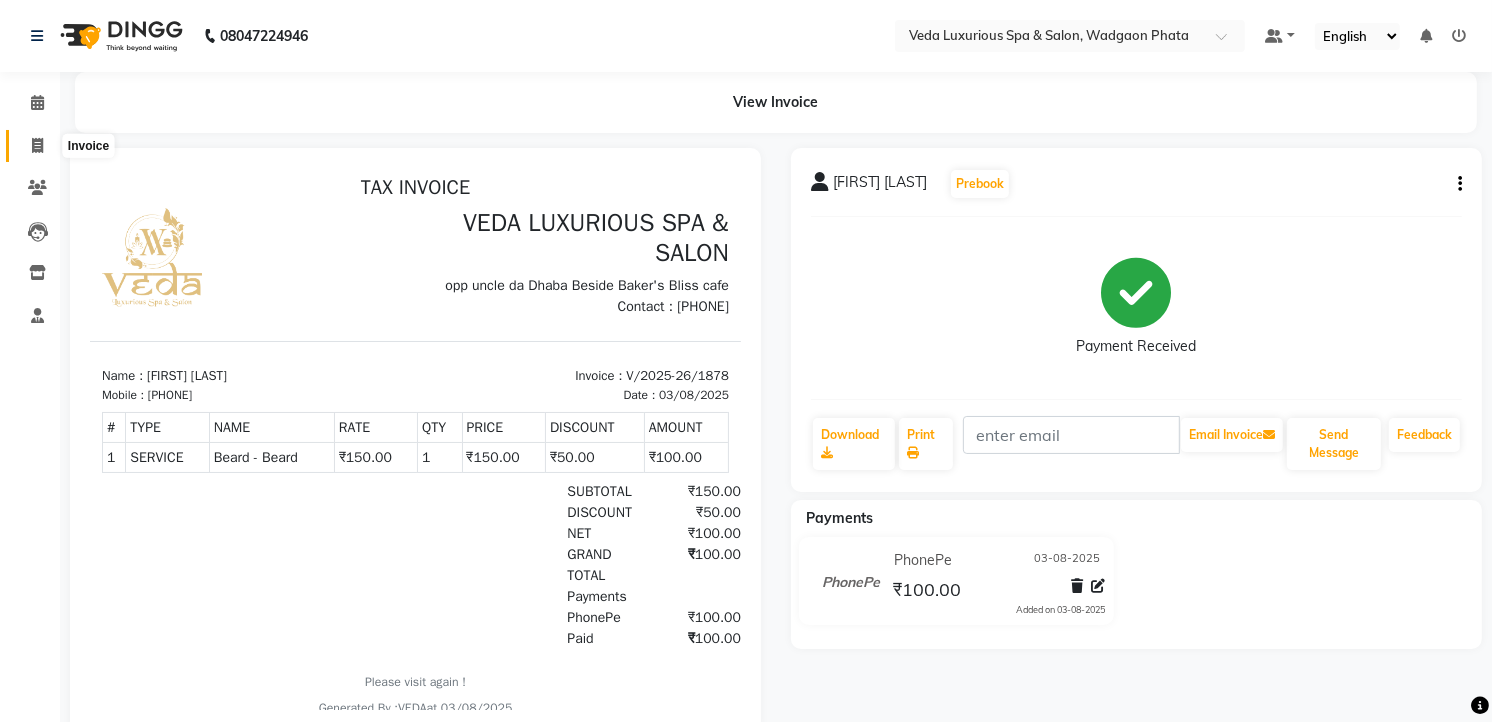 click 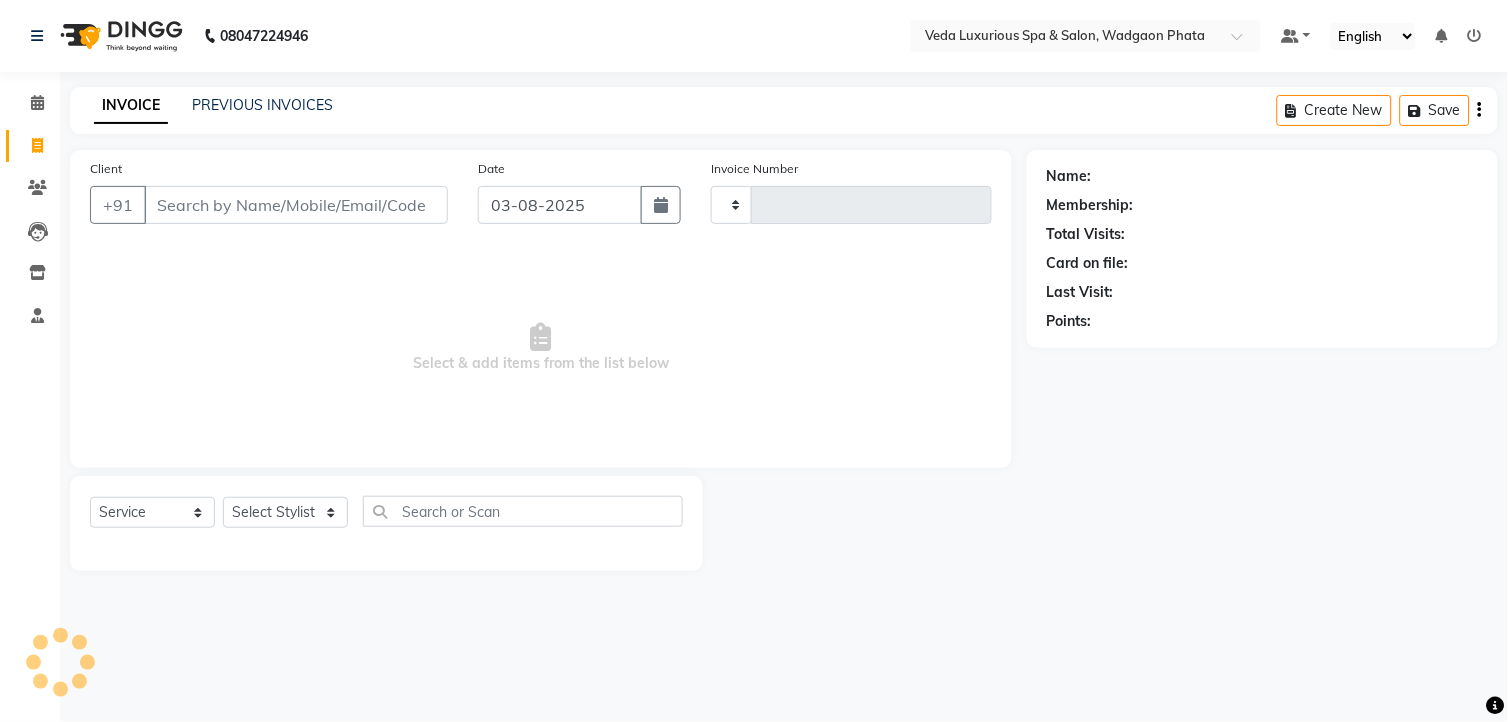 type on "1879" 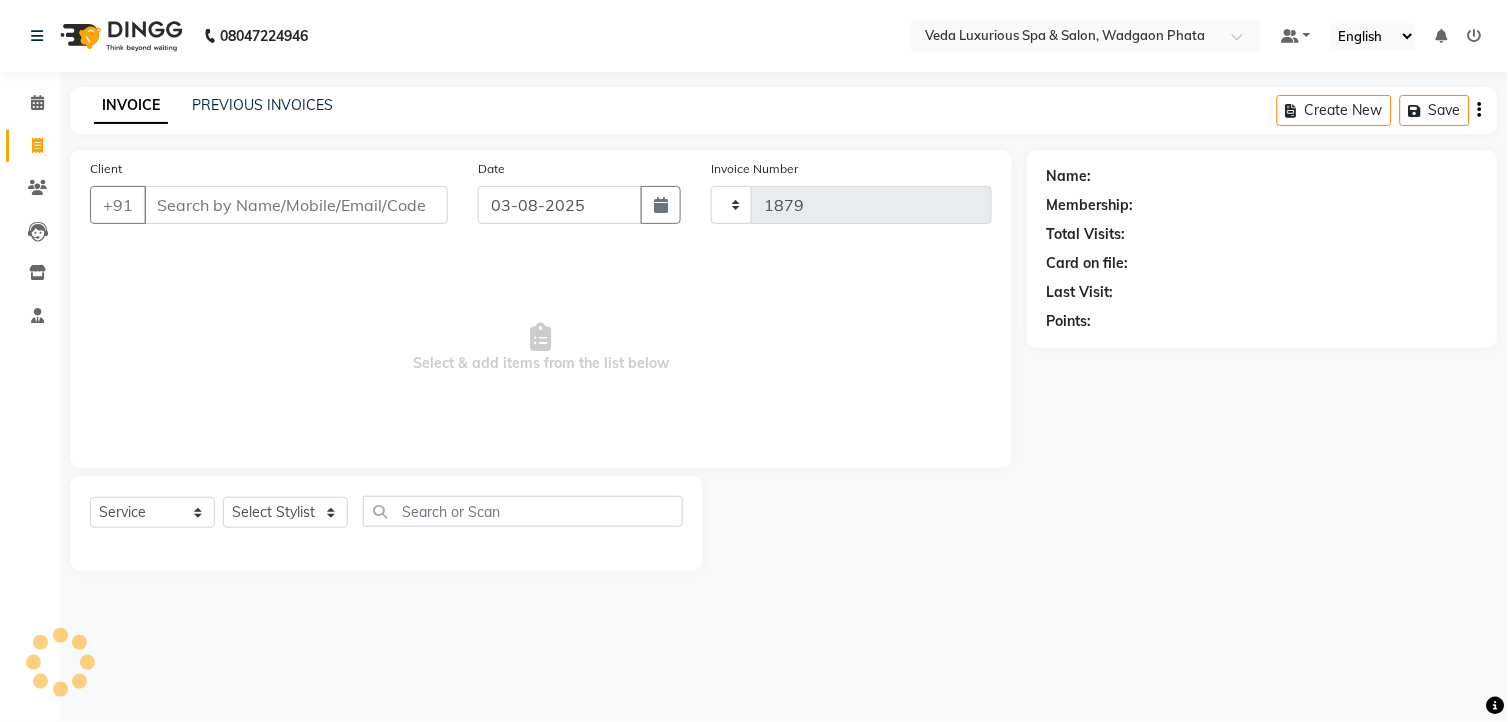 select on "4666" 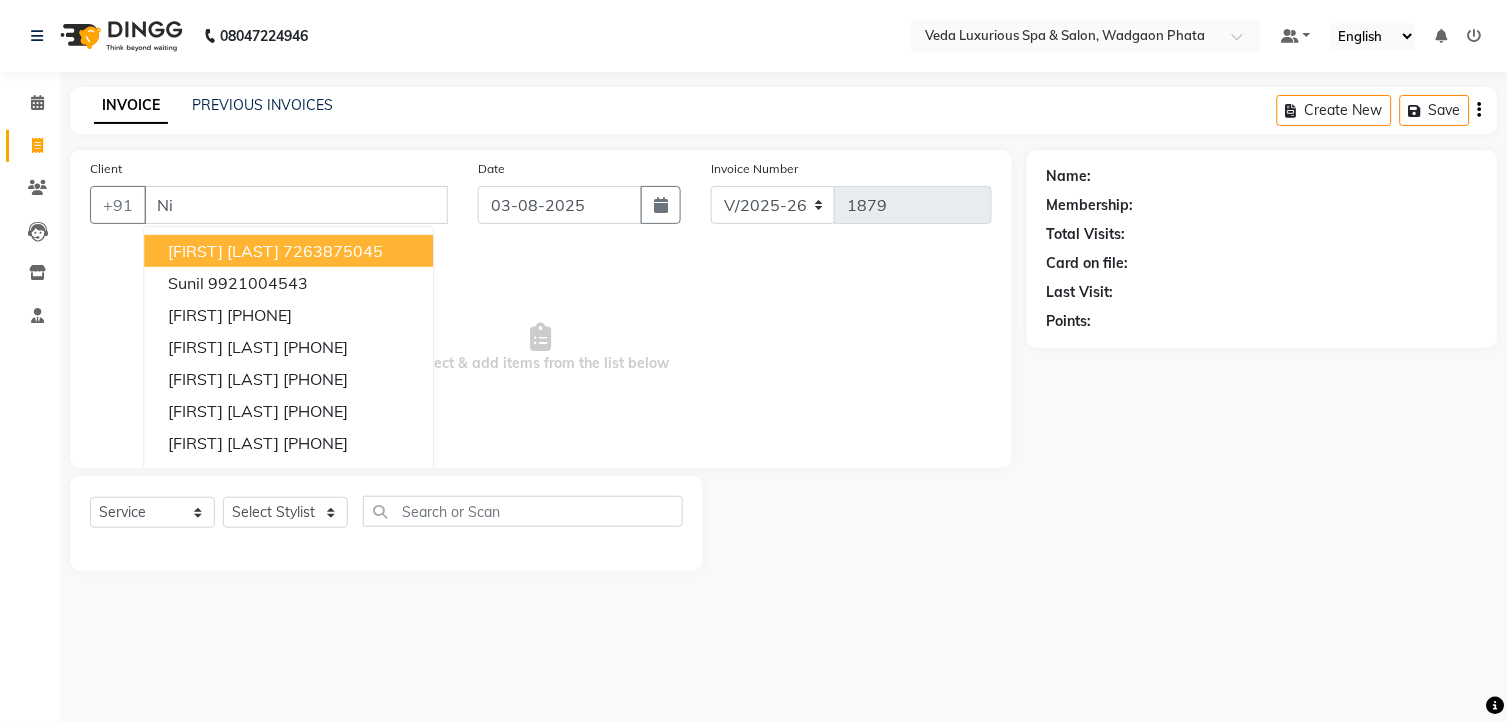 type on "N" 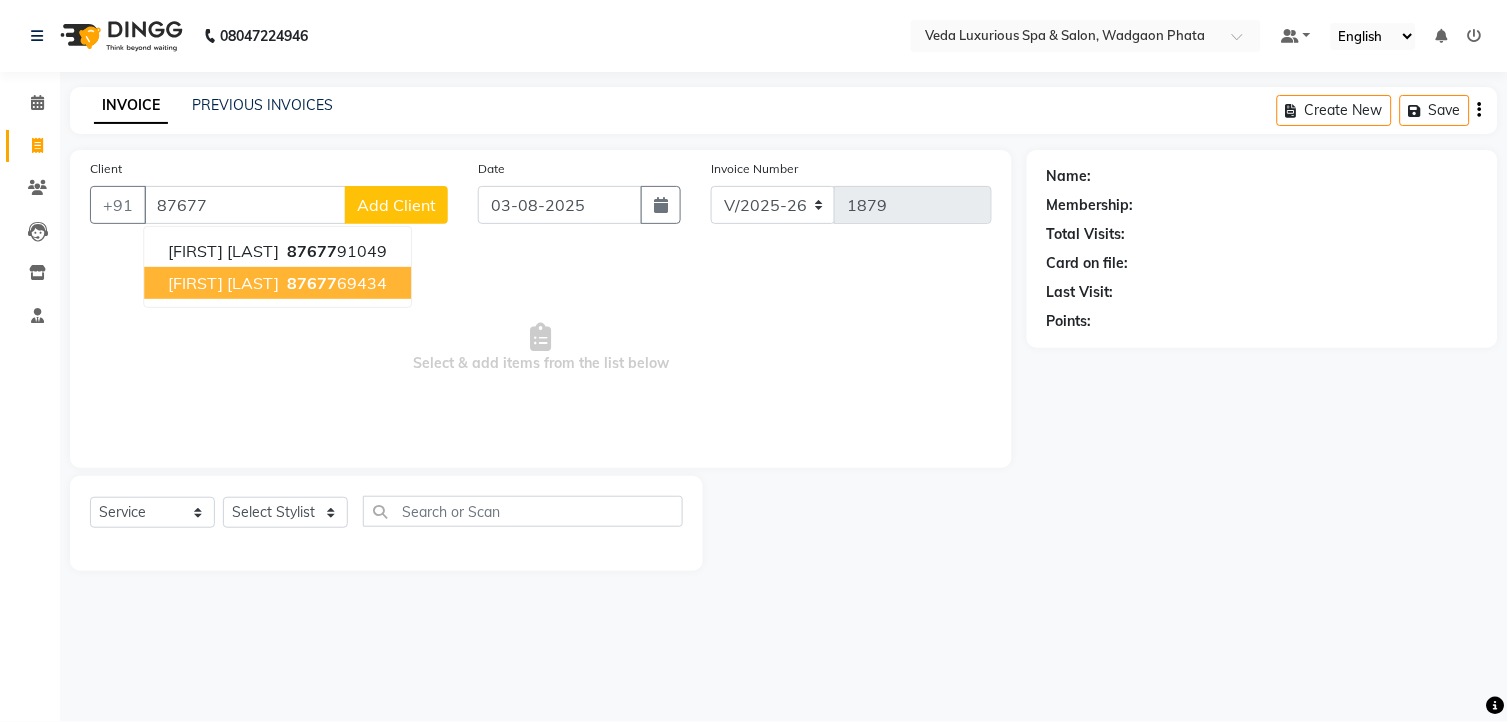 click on "87677" at bounding box center (312, 283) 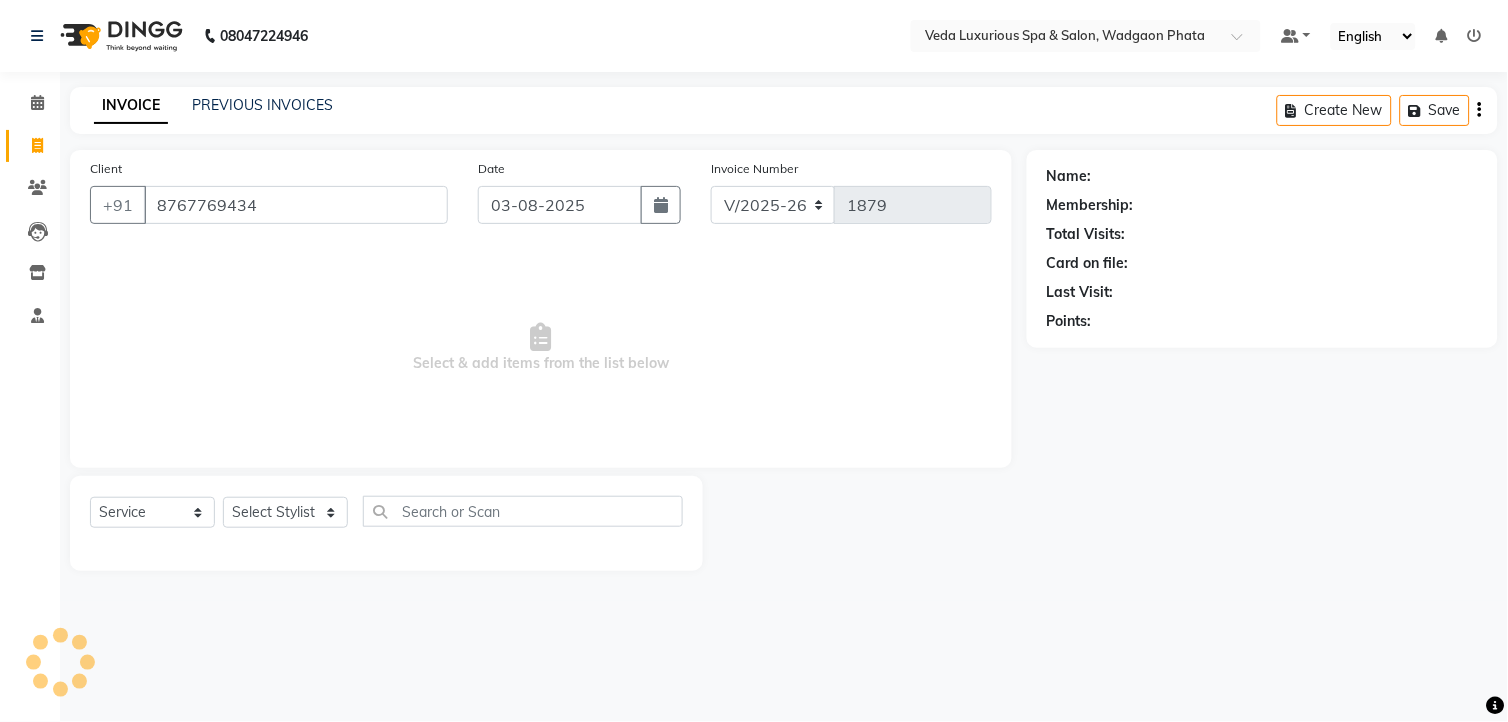 type on "8767769434" 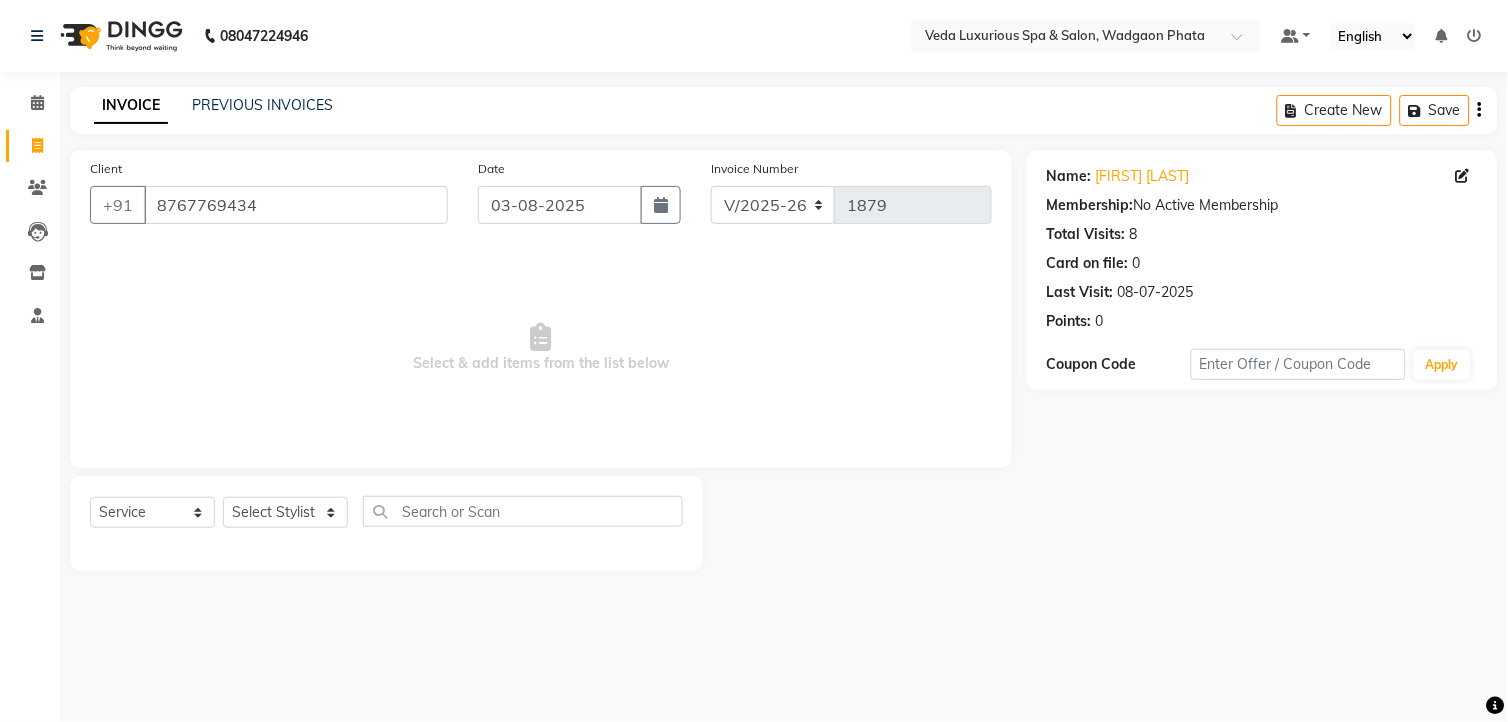 click on "Select  Service  Product  Membership  Package Voucher Prepaid Gift Card  Select Stylist Ankur GOLU Khushi kim lily Mahesh manu MOYA Nilam olivia RP seri VEDA" 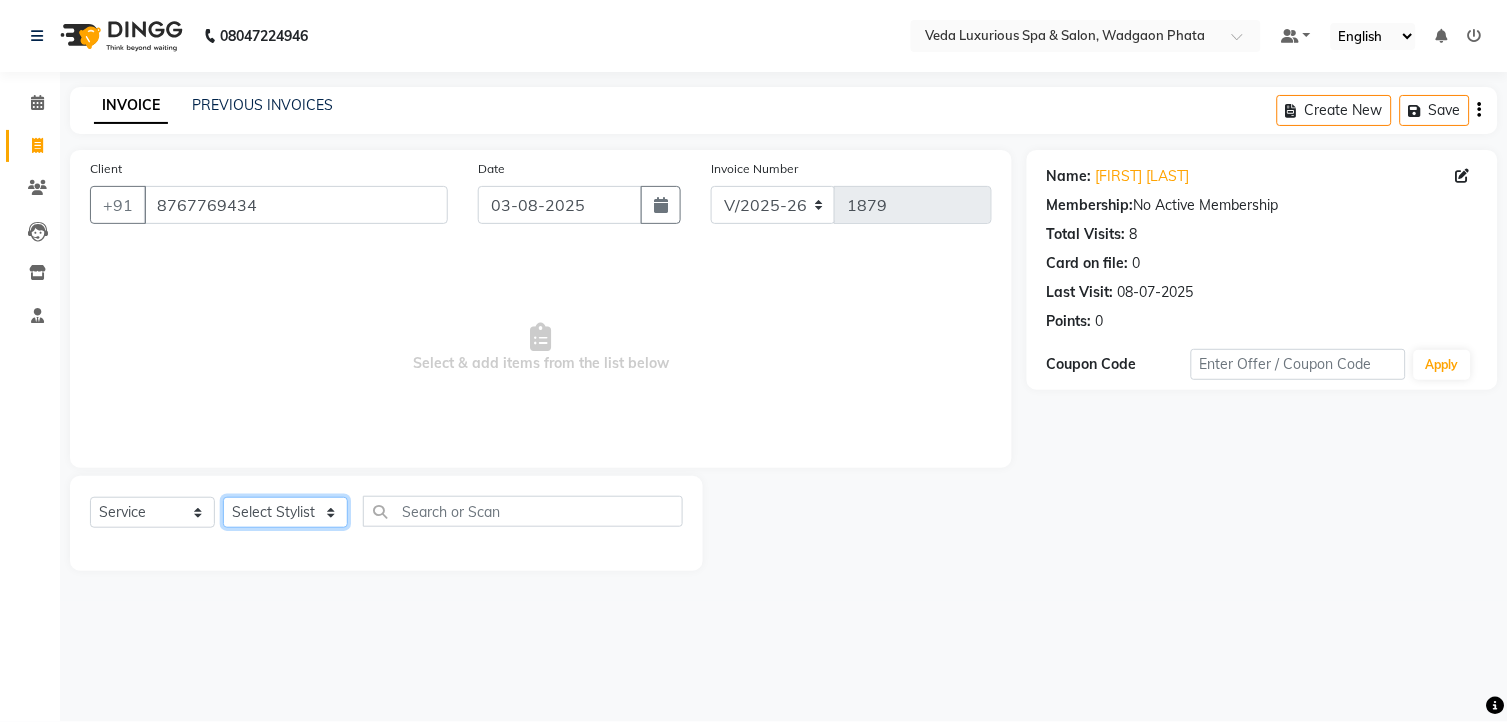 click on "Select Stylist Ankur GOLU Khushi kim lily Mahesh manu MOYA Nilam olivia RP seri VEDA" 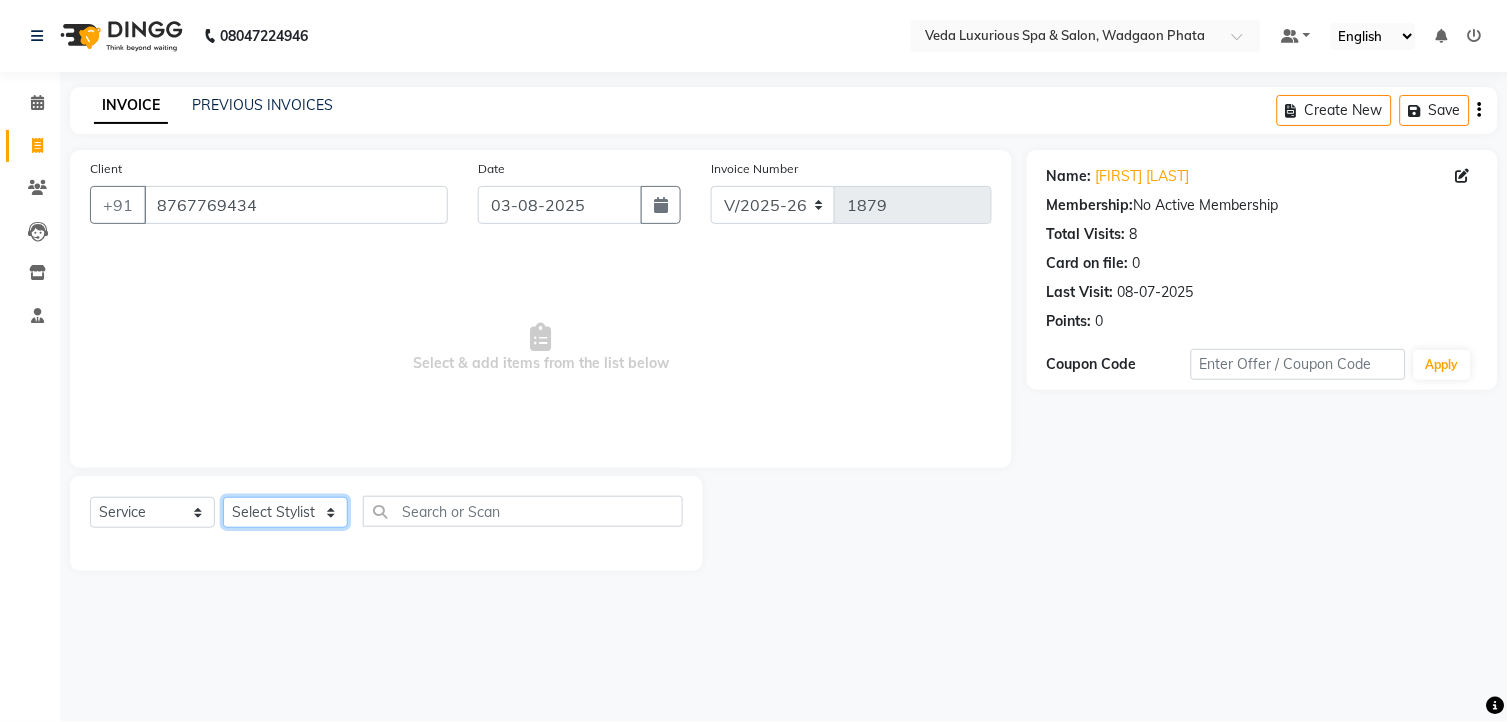 select on "27587" 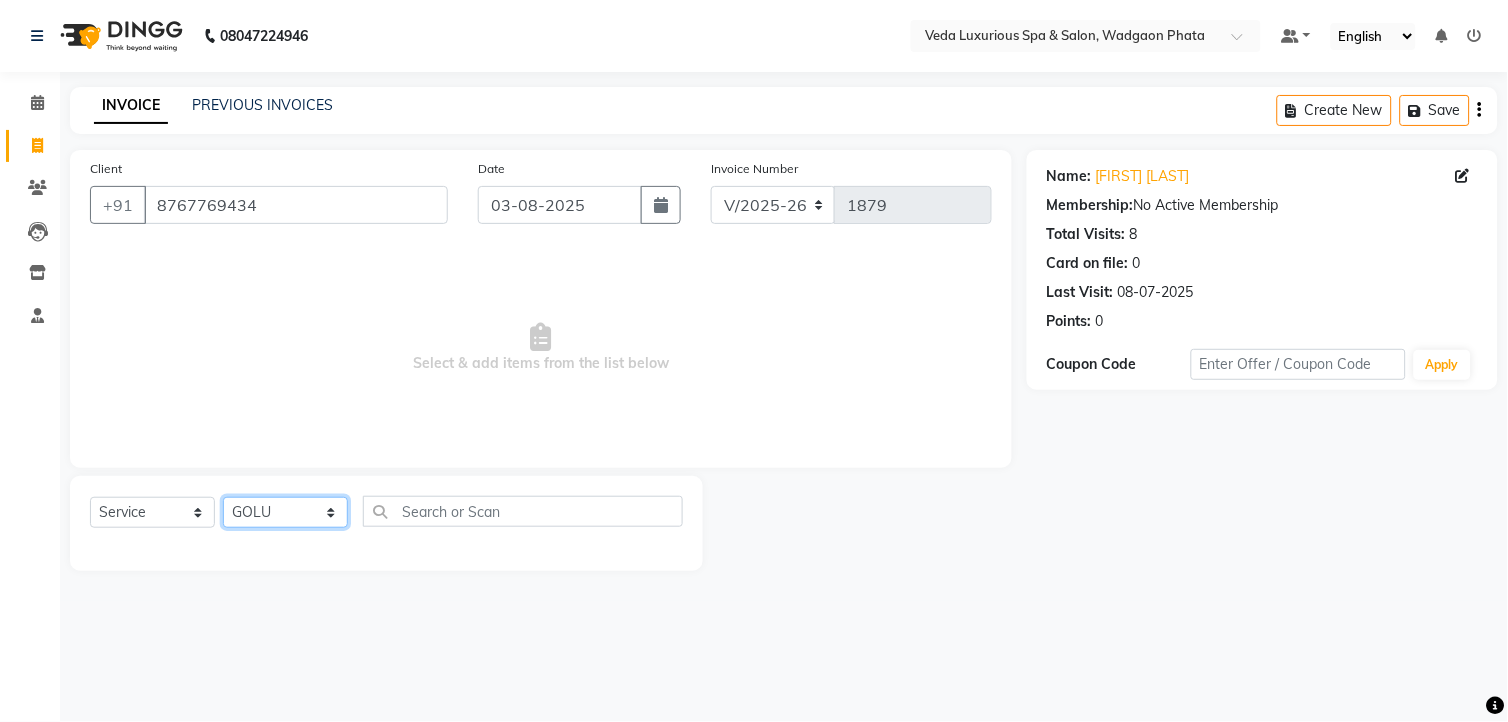 click on "Select Stylist Ankur GOLU Khushi kim lily Mahesh manu MOYA Nilam olivia RP seri VEDA" 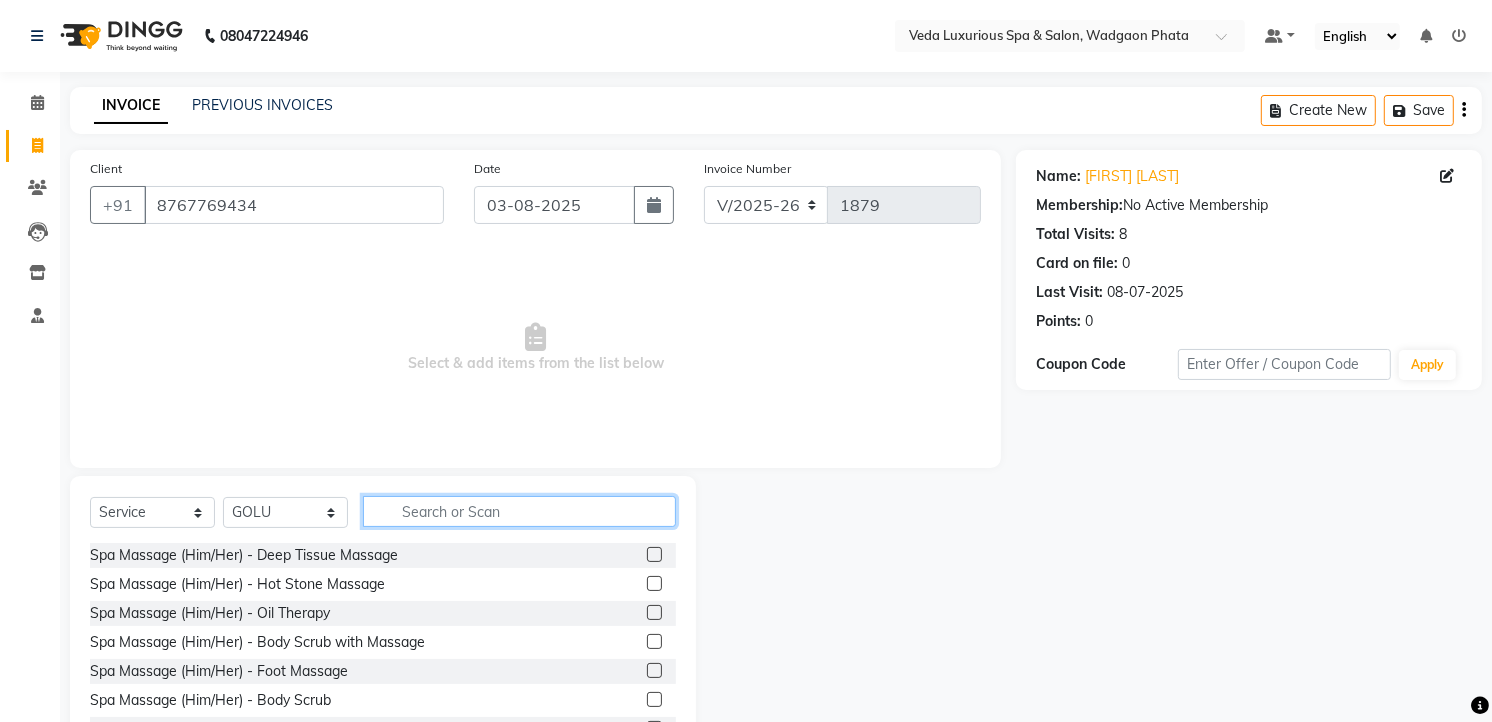 click 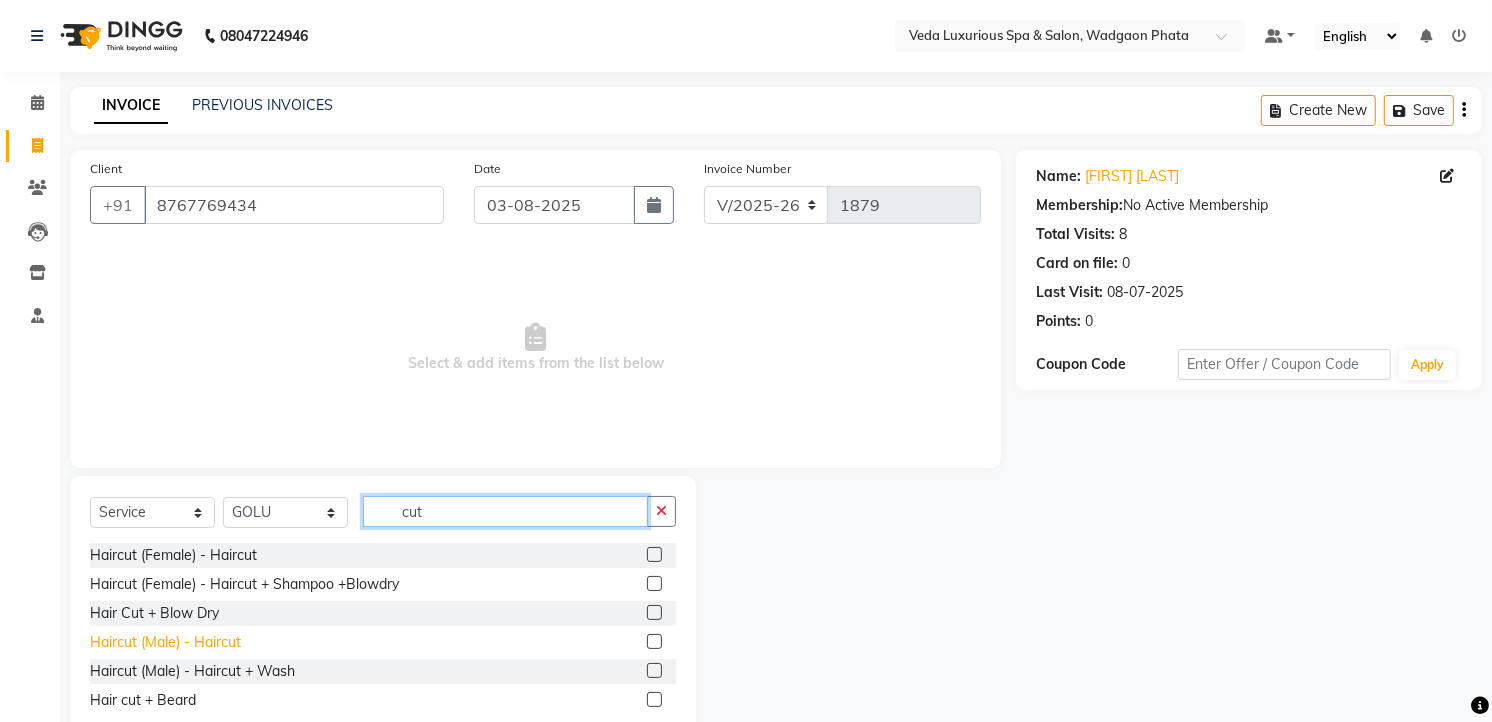 type on "cut" 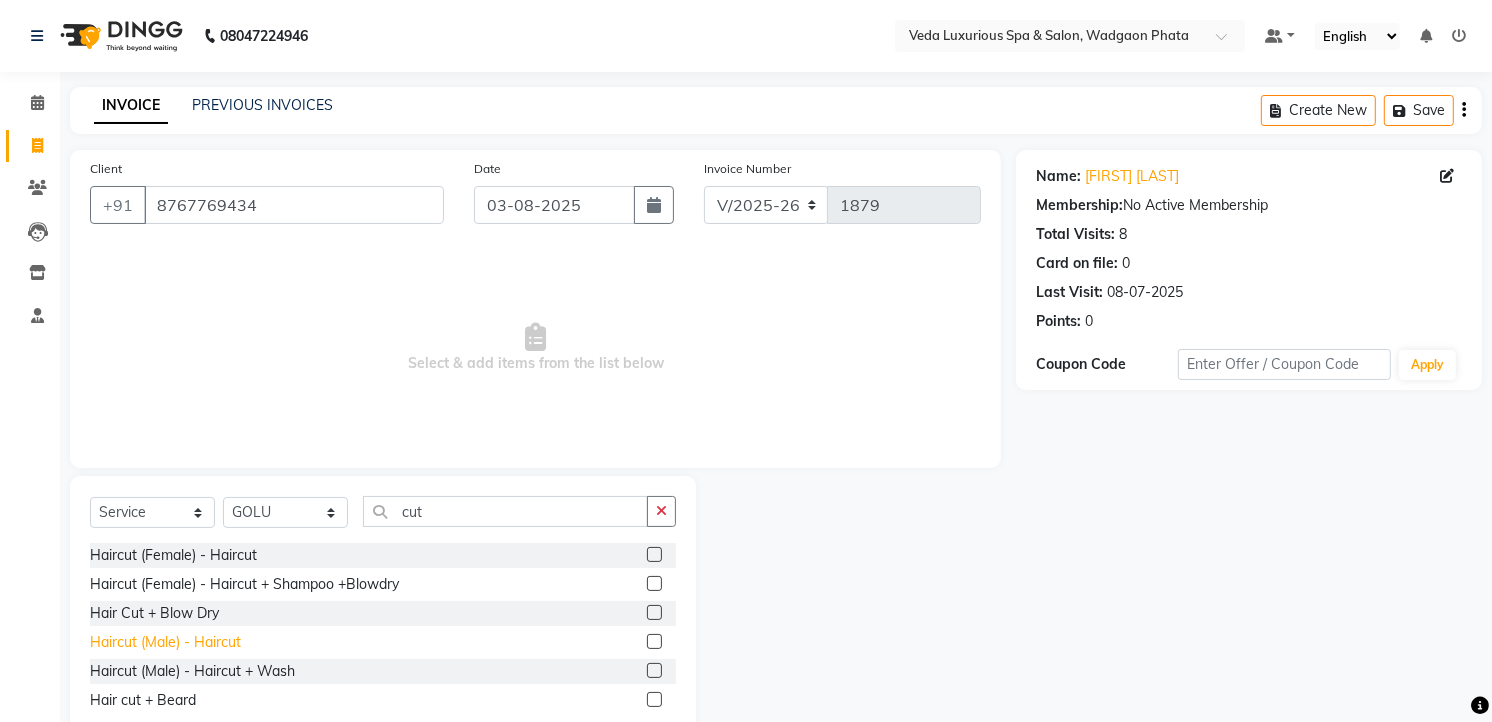 click on "Haircut (Male) - Haircut" 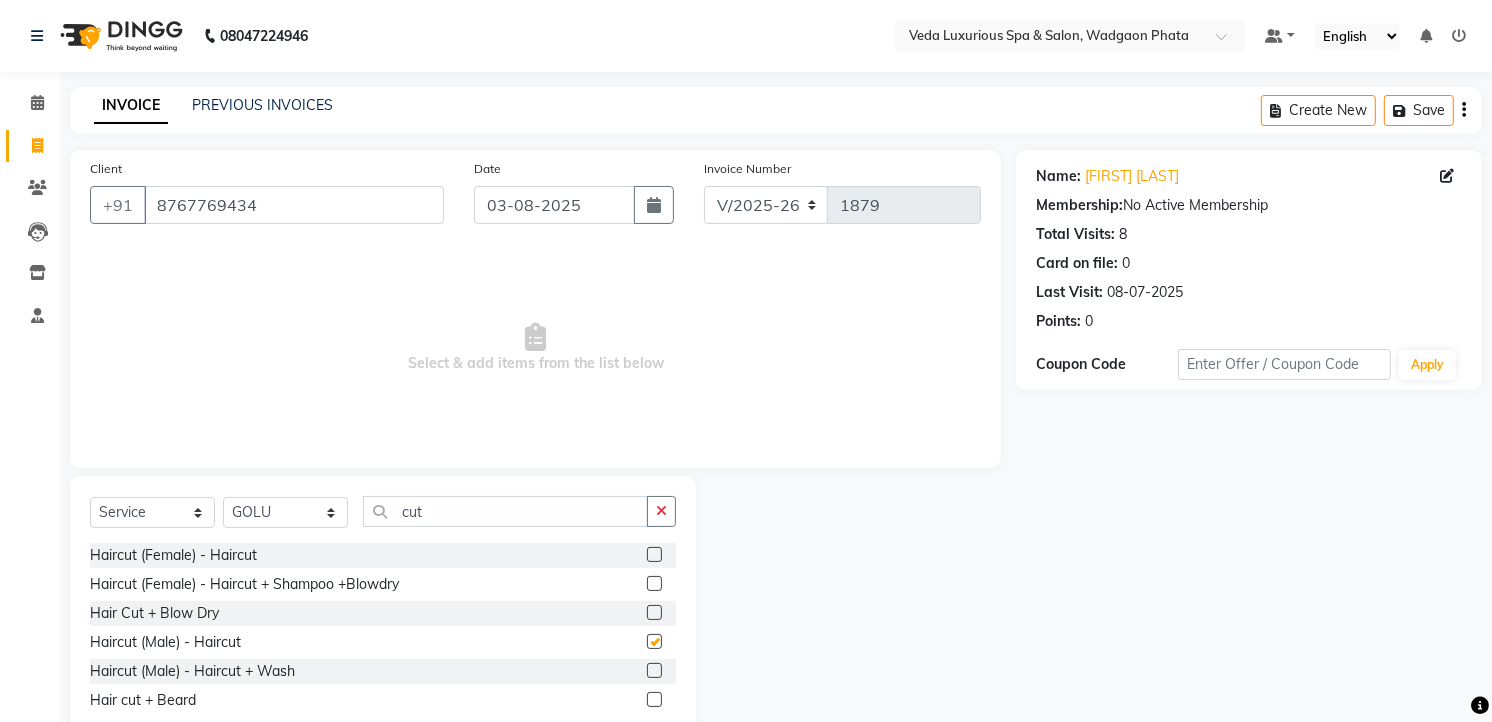 checkbox on "false" 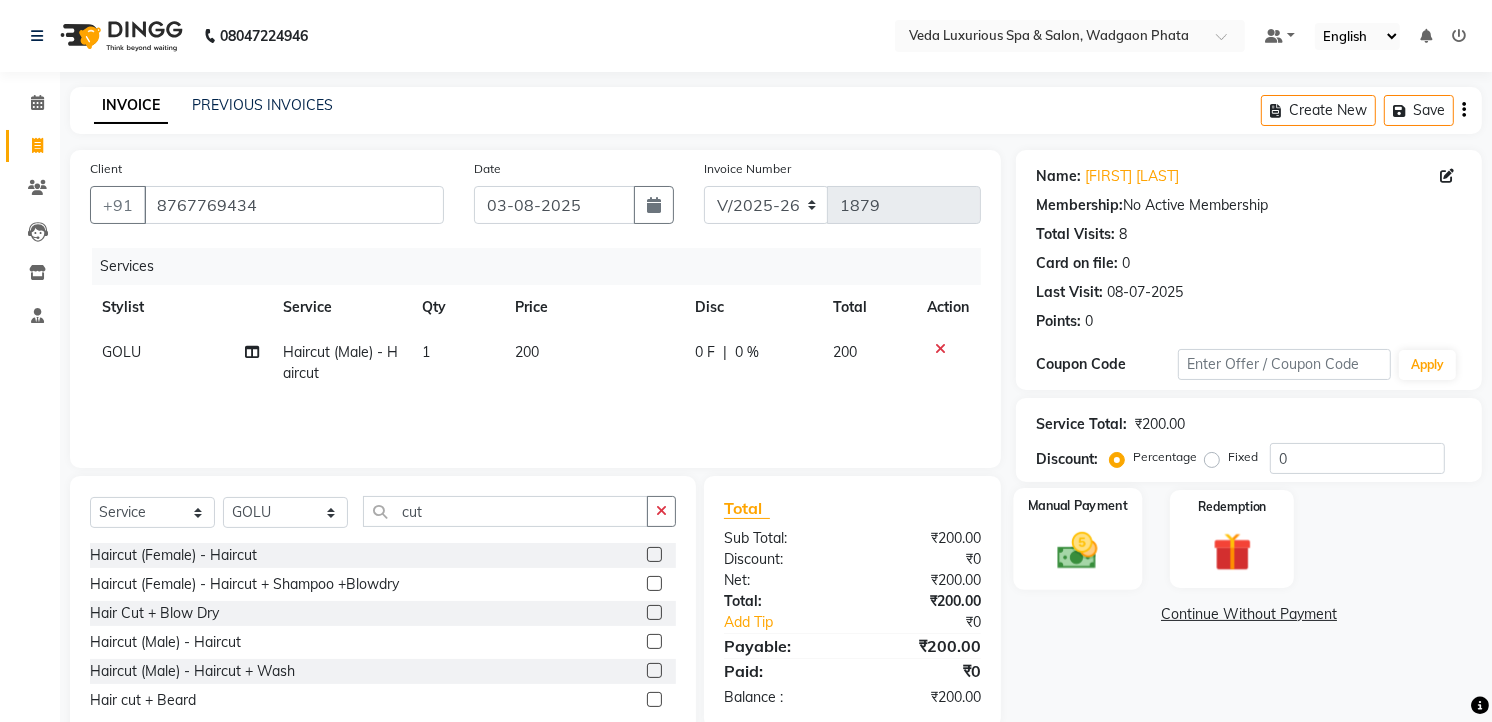 scroll, scrollTop: 53, scrollLeft: 0, axis: vertical 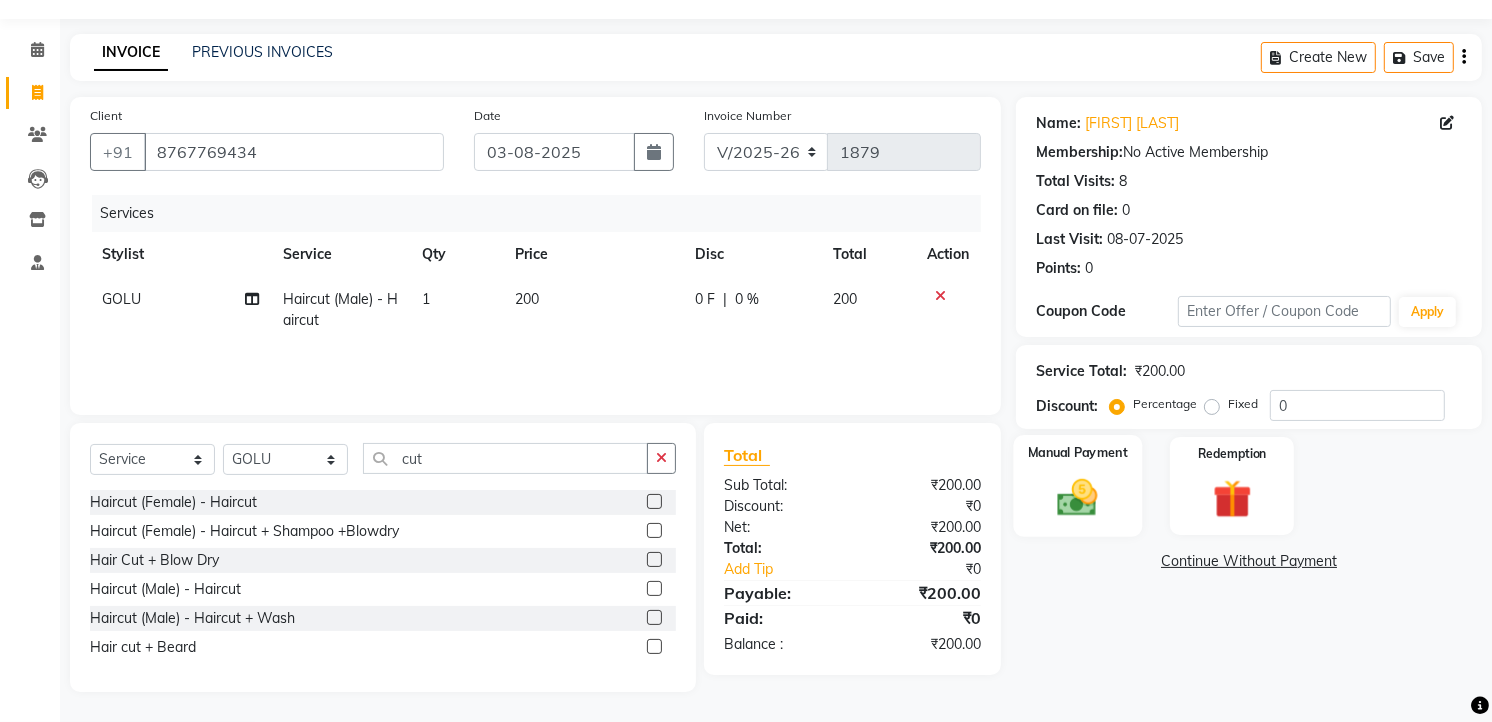 drag, startPoint x: 1068, startPoint y: 500, endPoint x: 1088, endPoint y: 503, distance: 20.22375 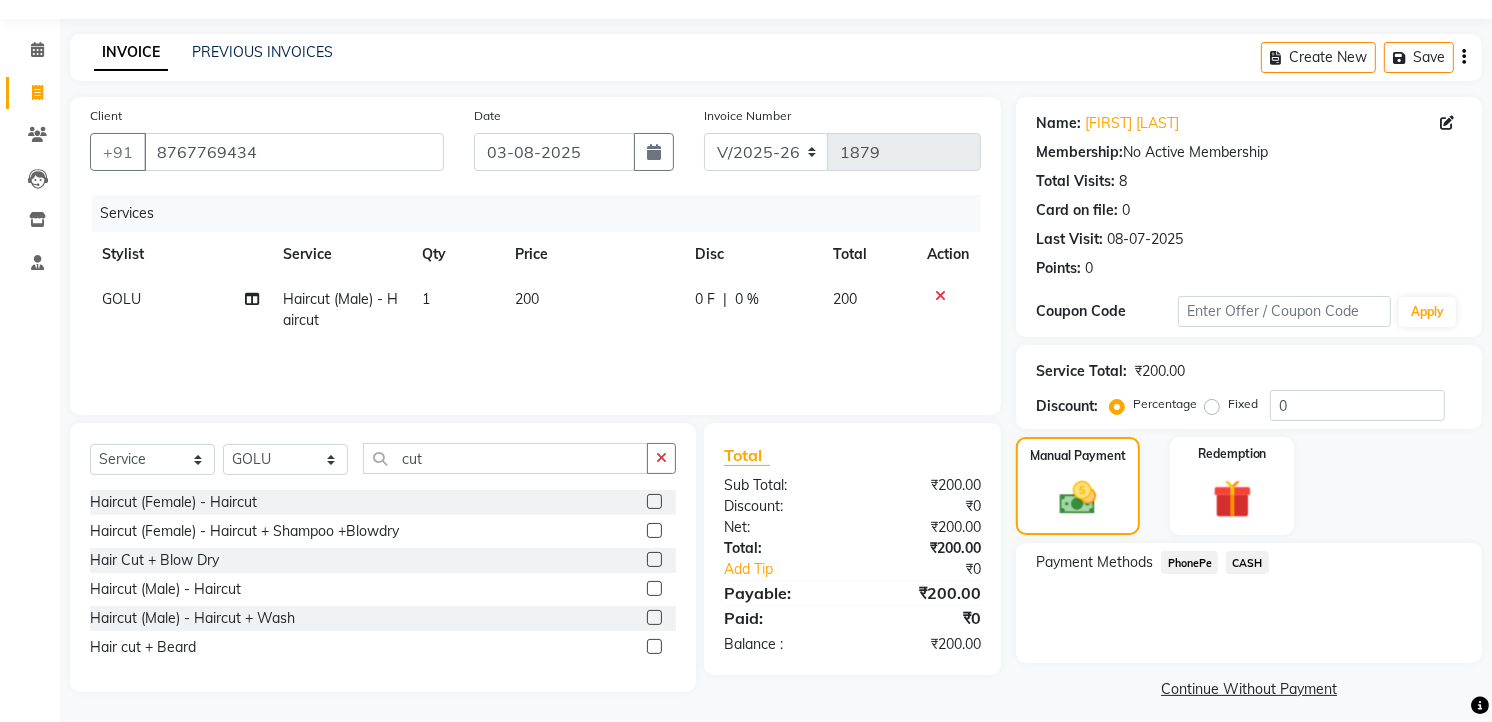 click on "CASH" 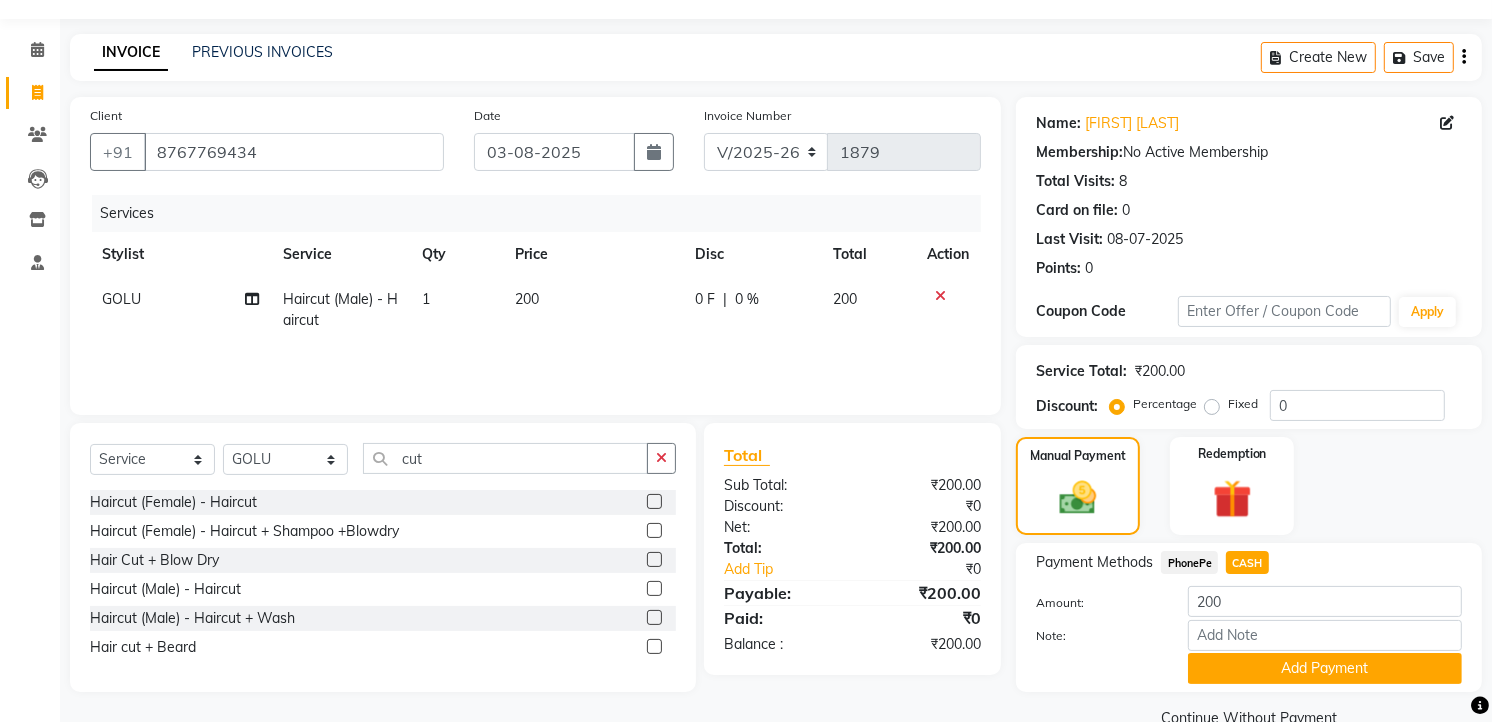 scroll, scrollTop: 94, scrollLeft: 0, axis: vertical 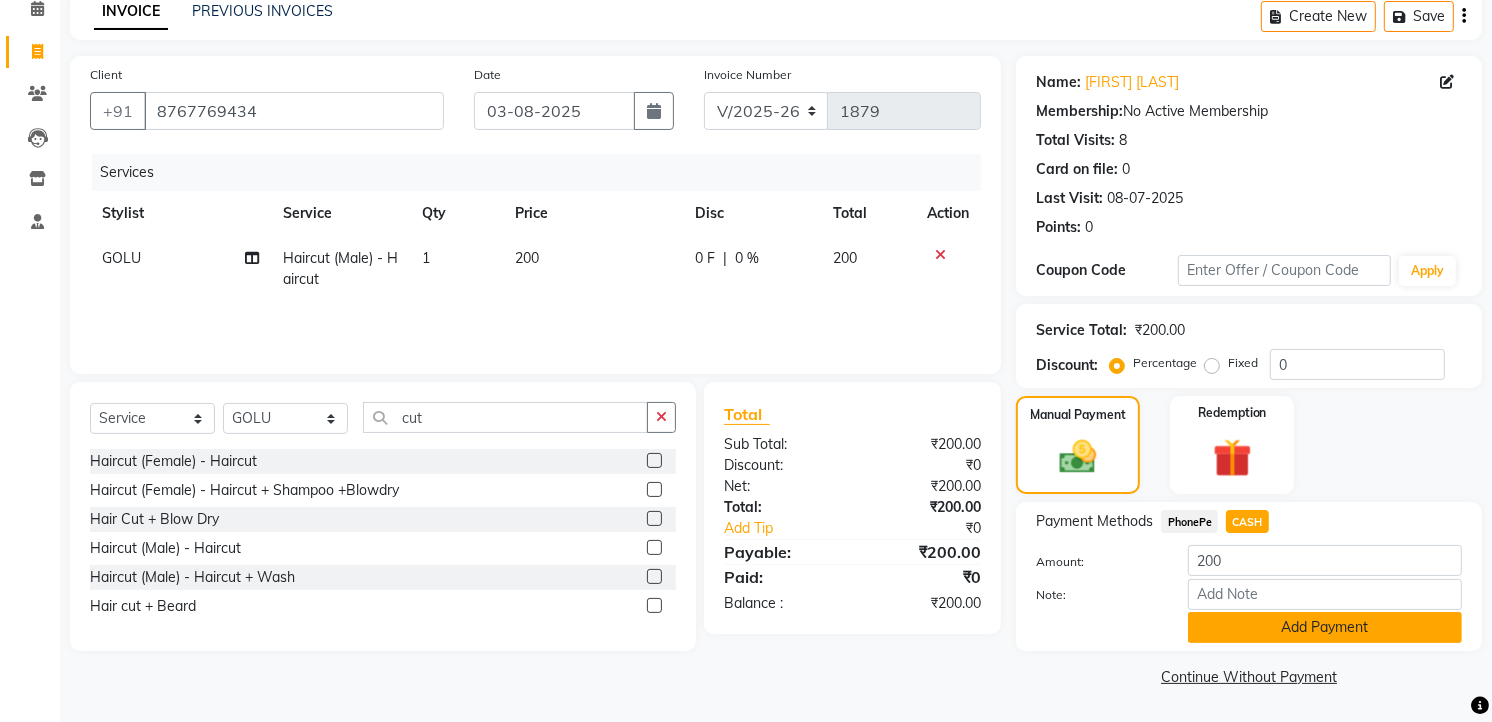 click on "Add Payment" 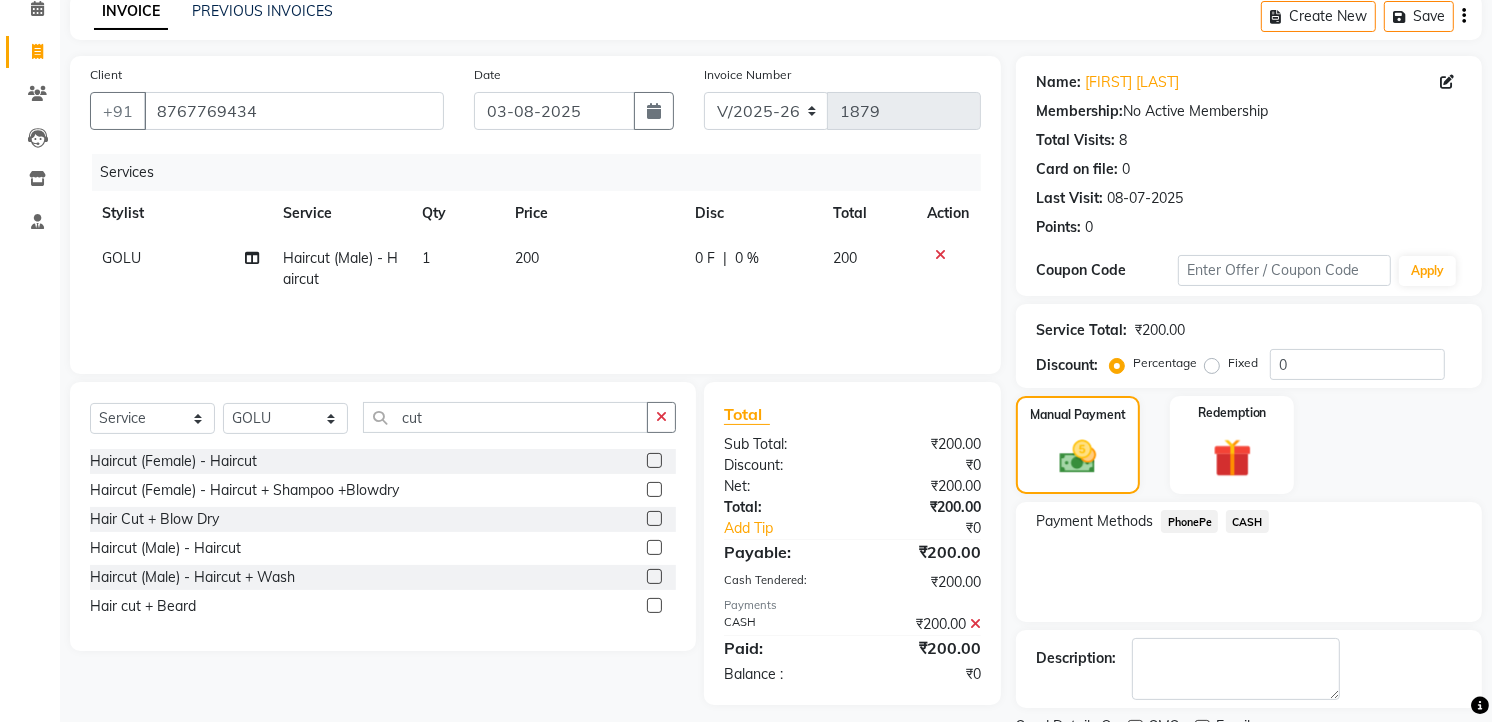 scroll, scrollTop: 177, scrollLeft: 0, axis: vertical 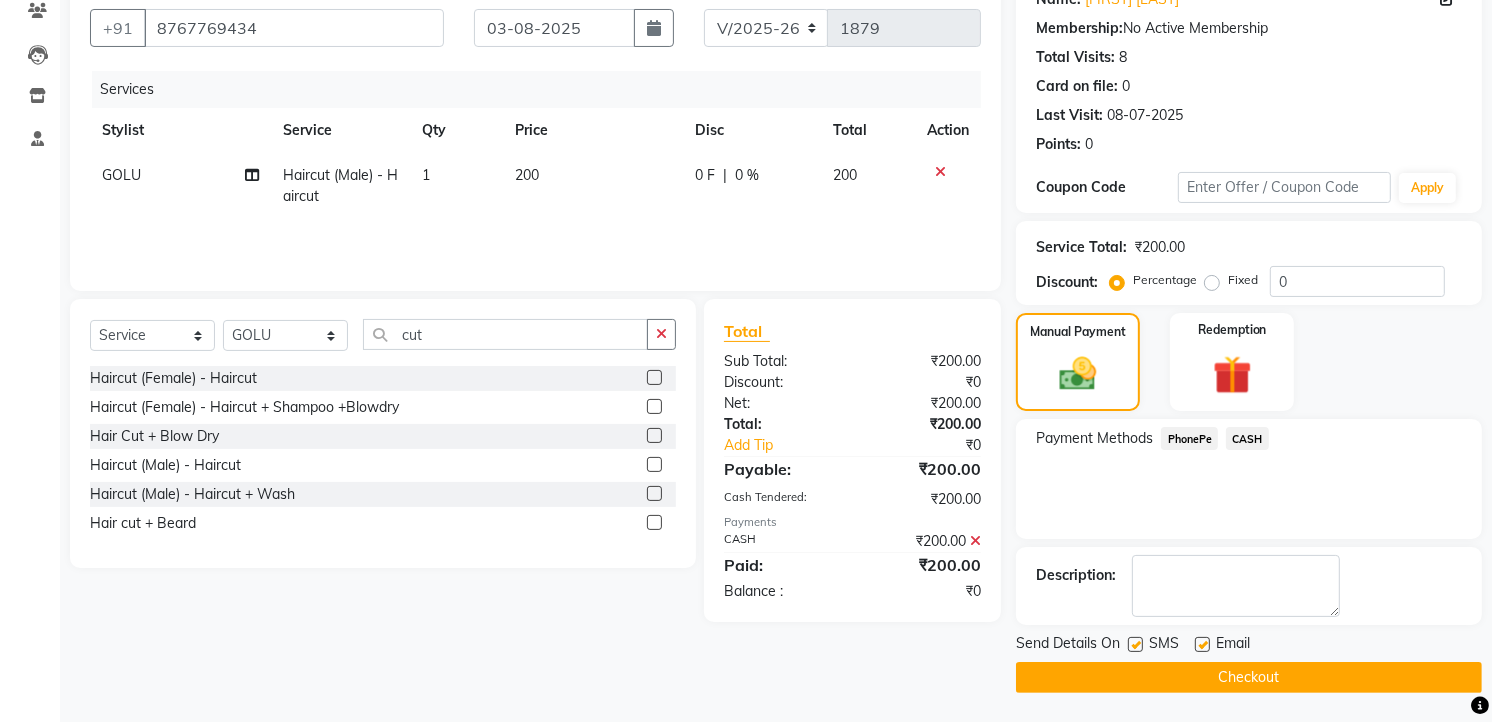 click on "Checkout" 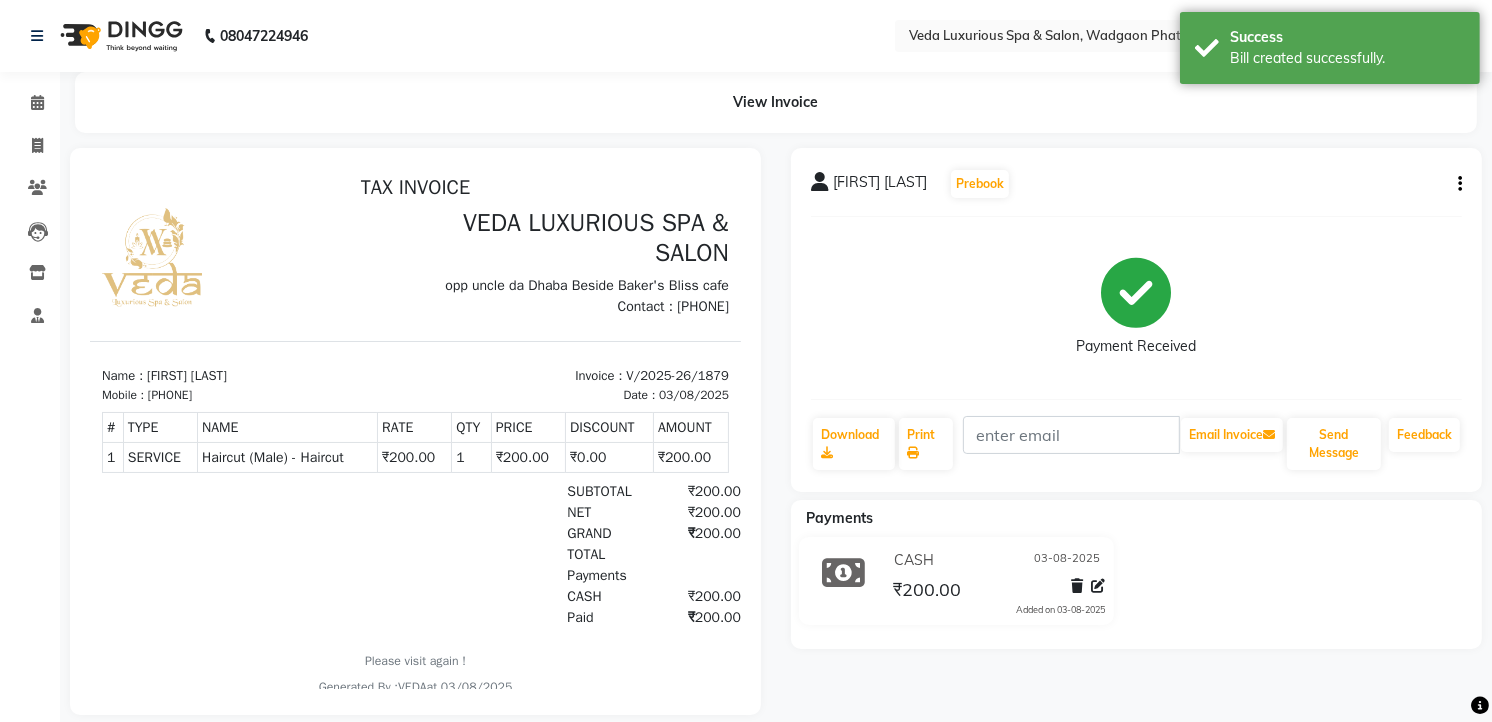 scroll, scrollTop: 0, scrollLeft: 0, axis: both 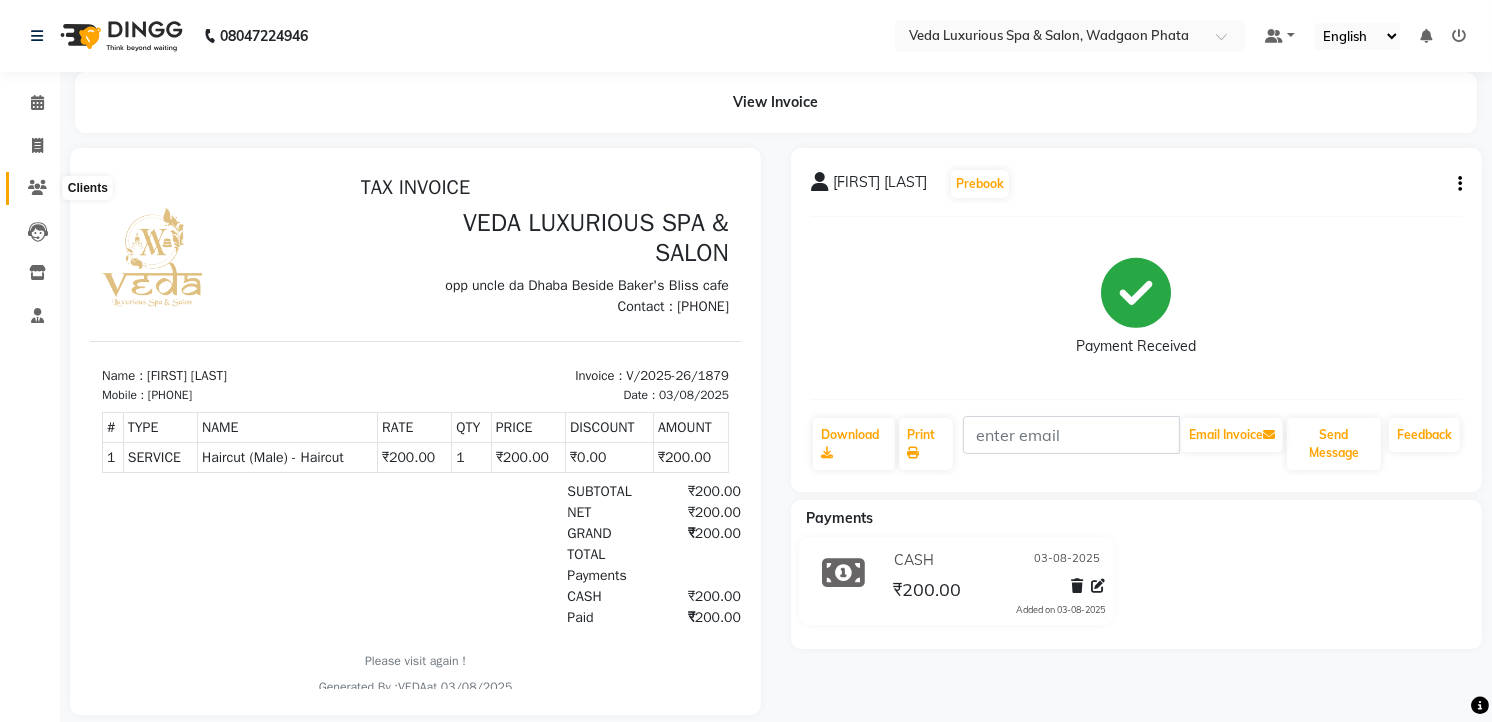 click 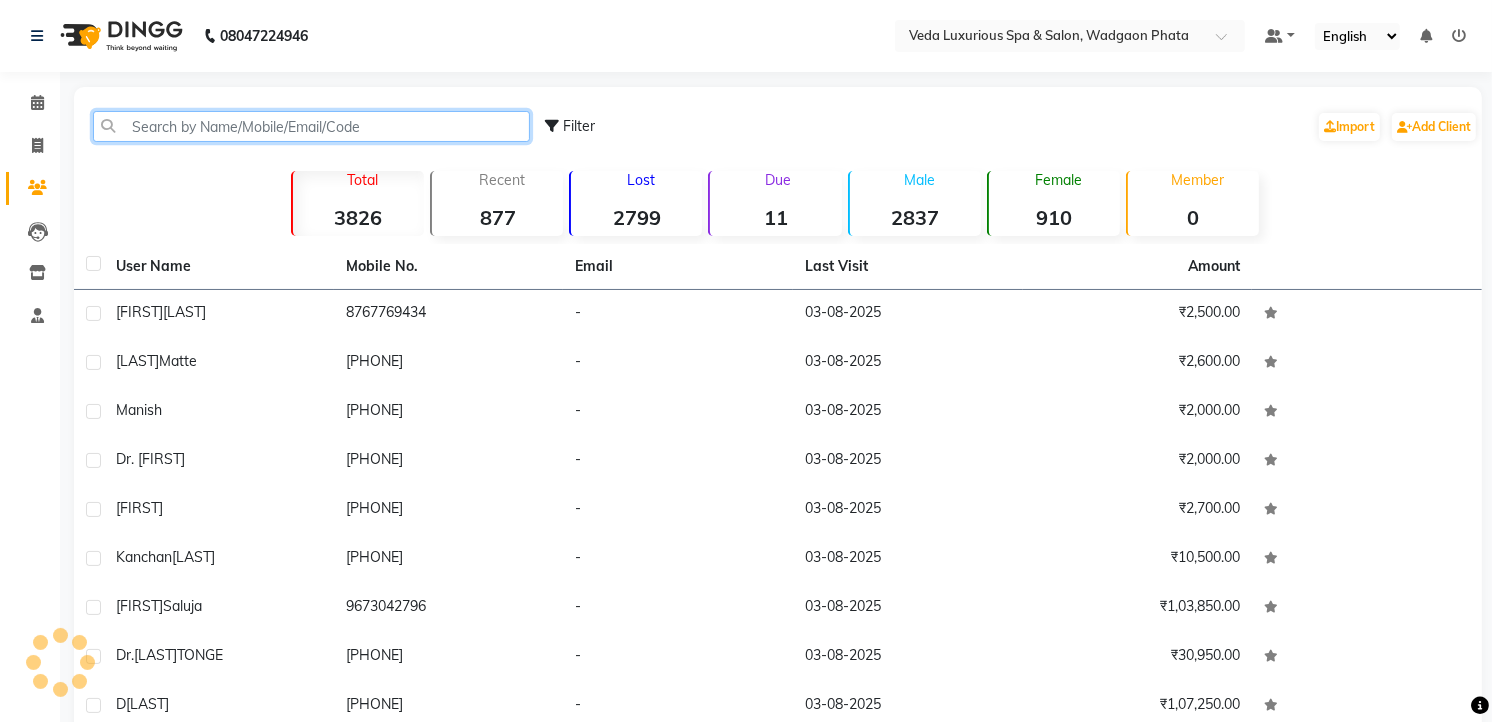 click 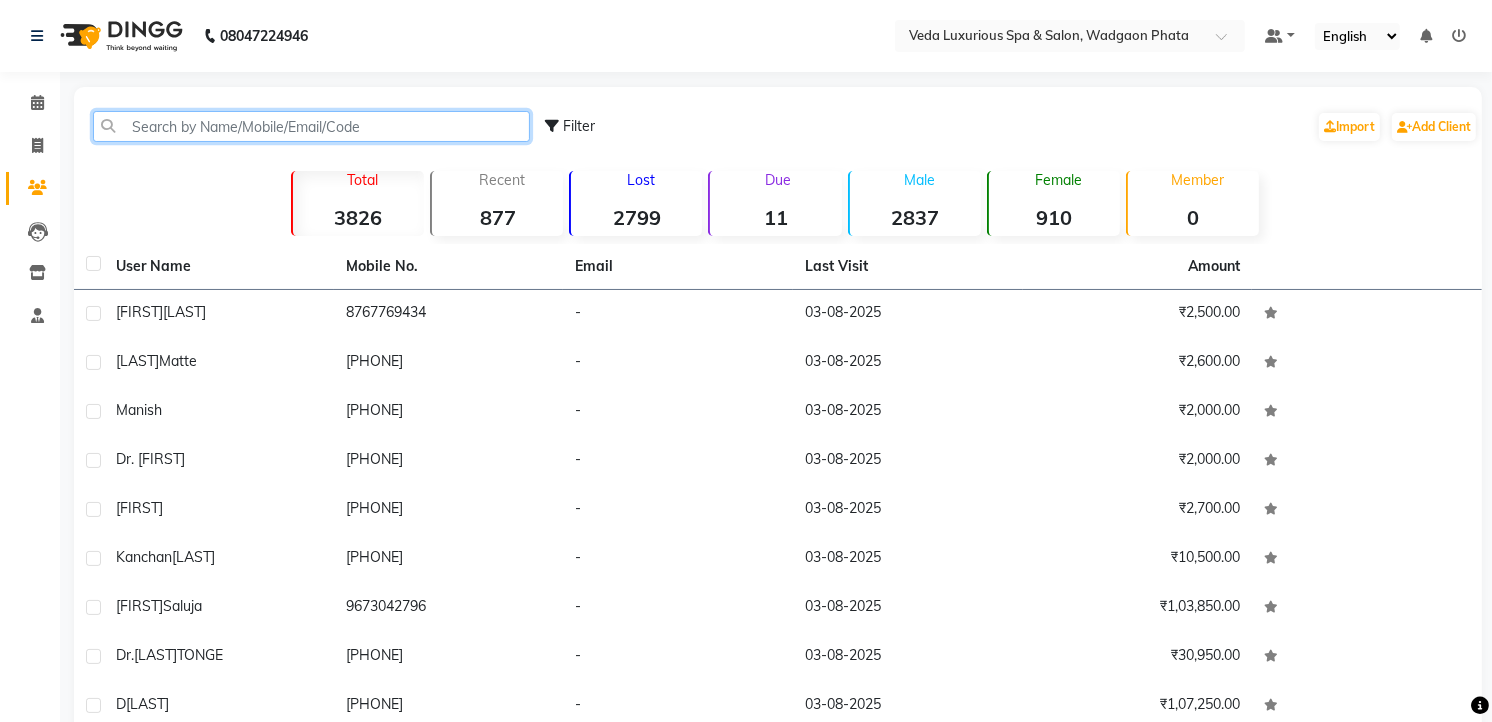 drag, startPoint x: 131, startPoint y: 120, endPoint x: 144, endPoint y: 125, distance: 13.928389 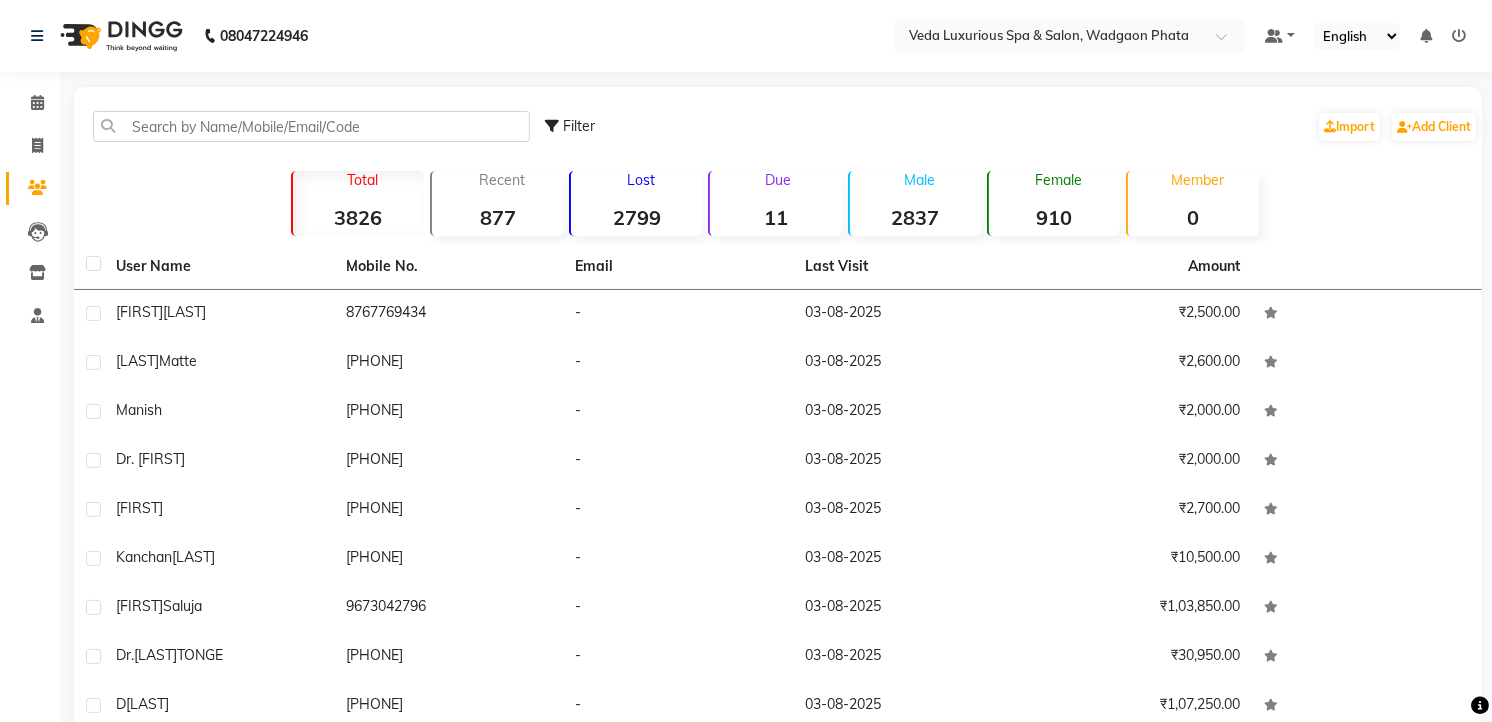 click on "Filter  Import   Add Client" 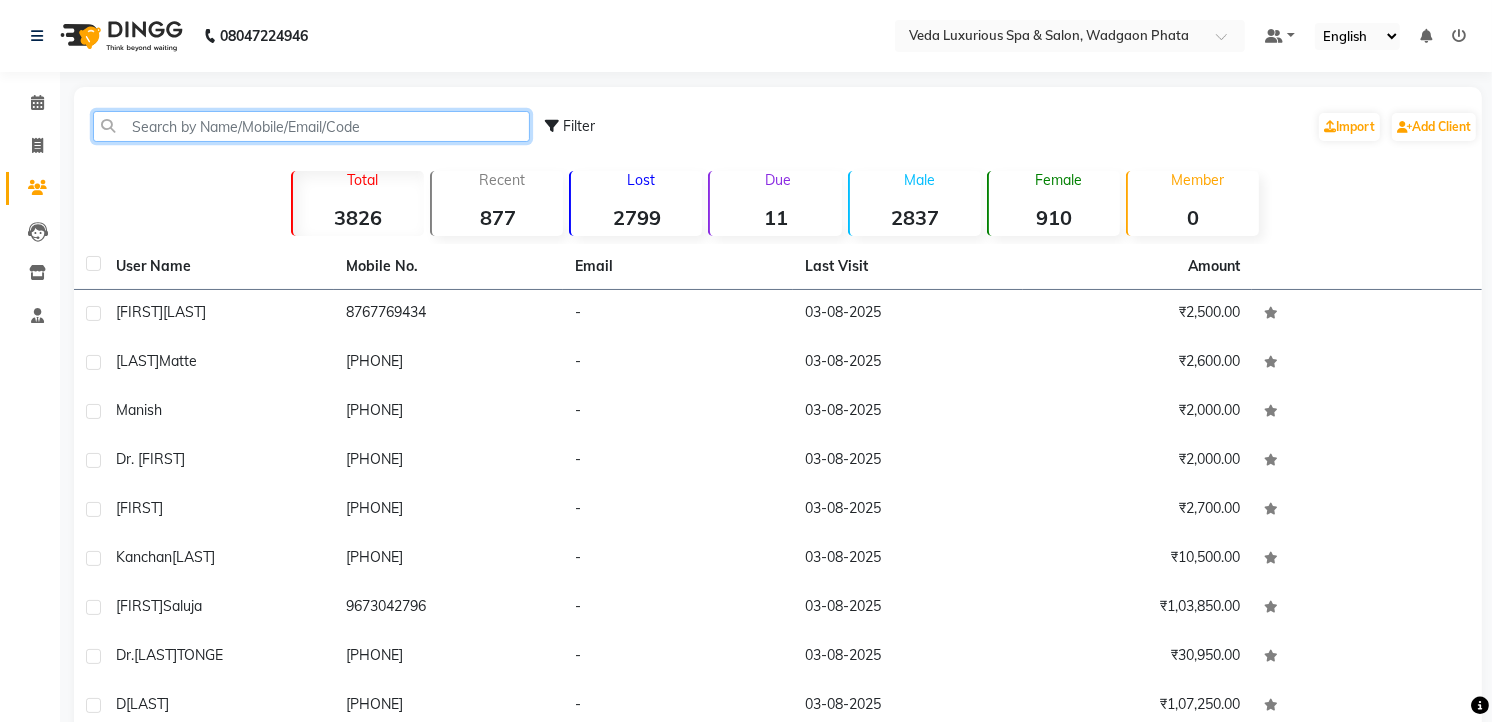 click 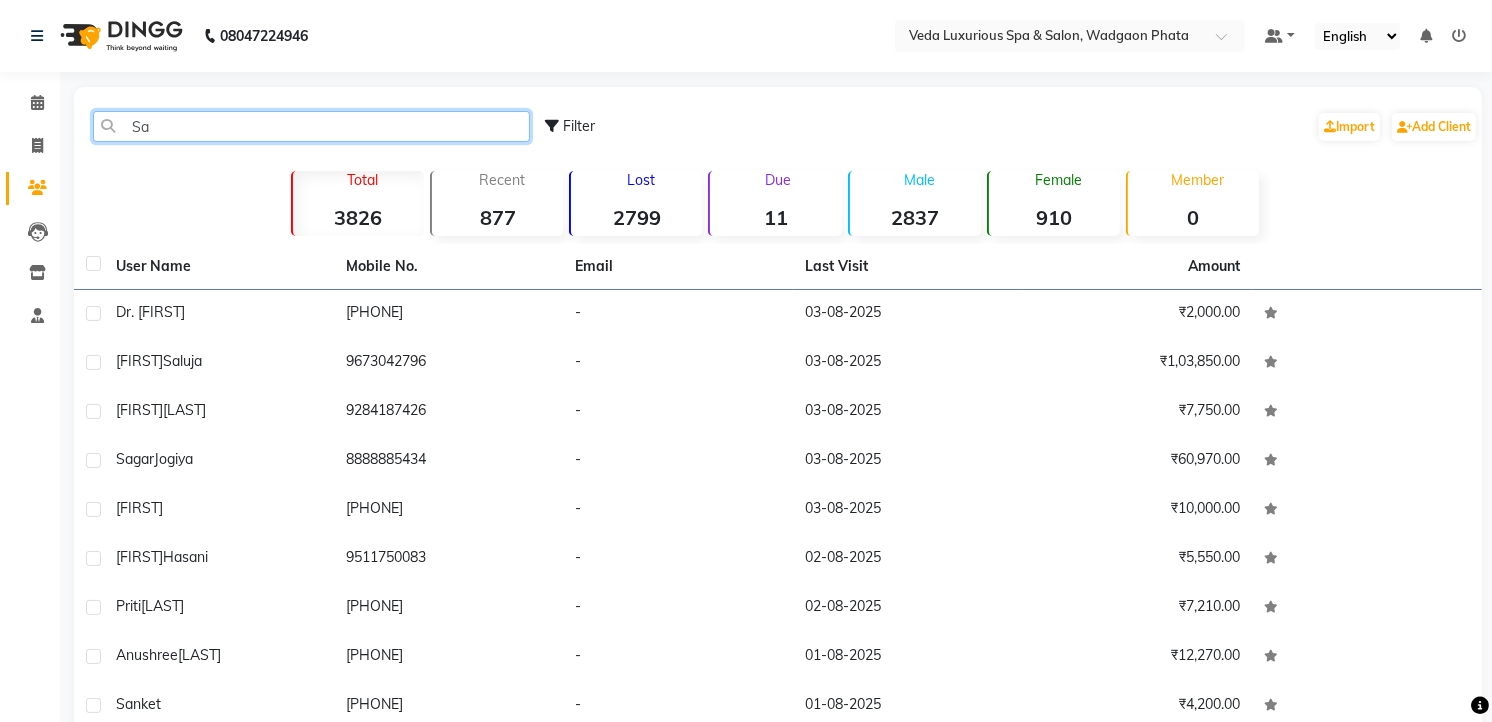 type on "S" 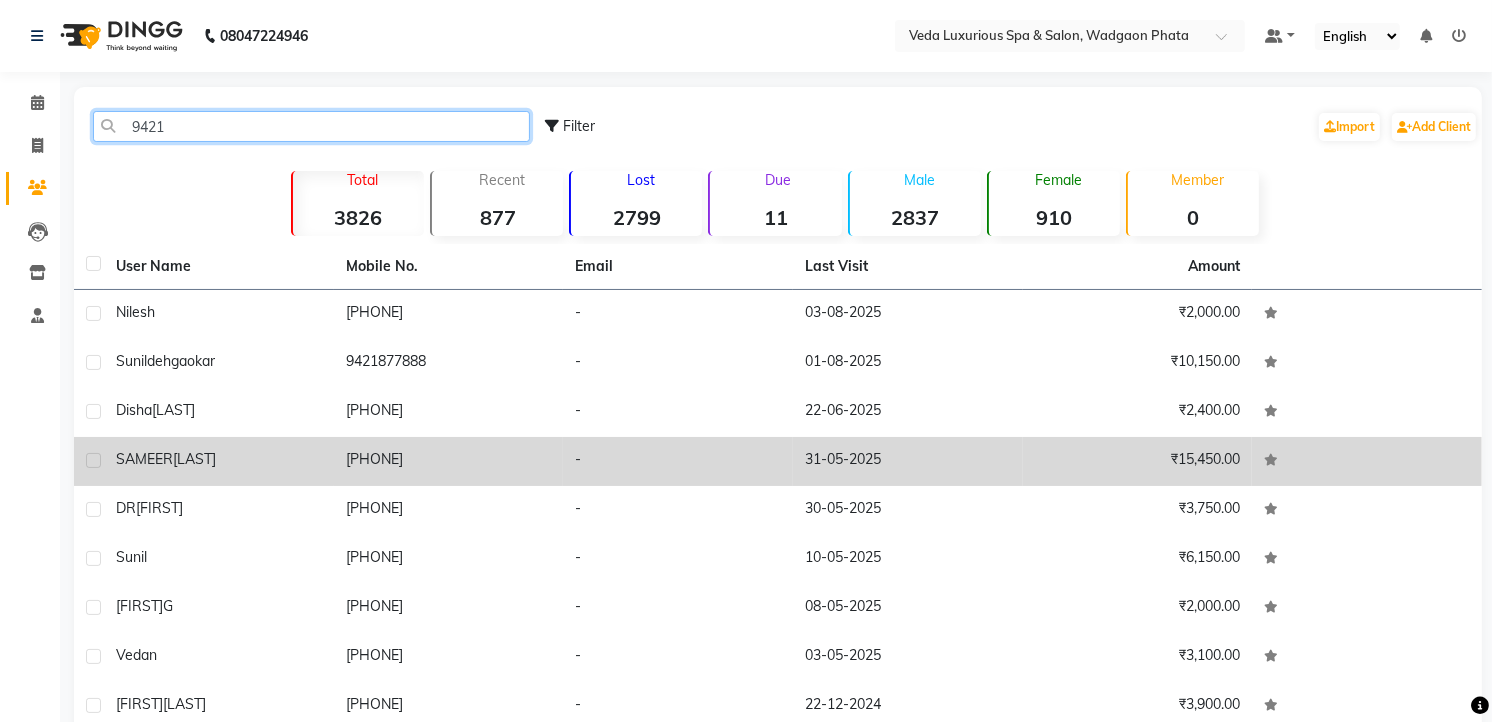 type on "9421" 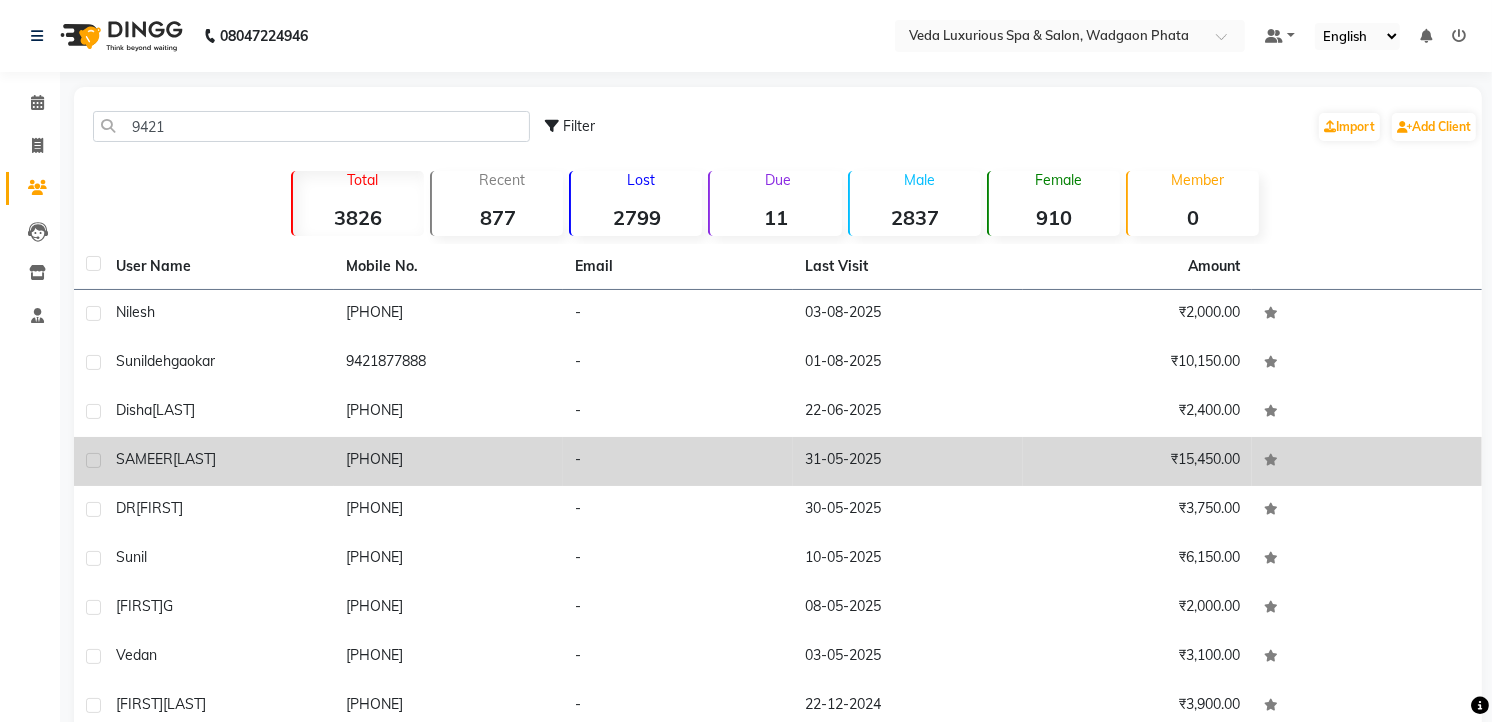 click on "[LAST]" 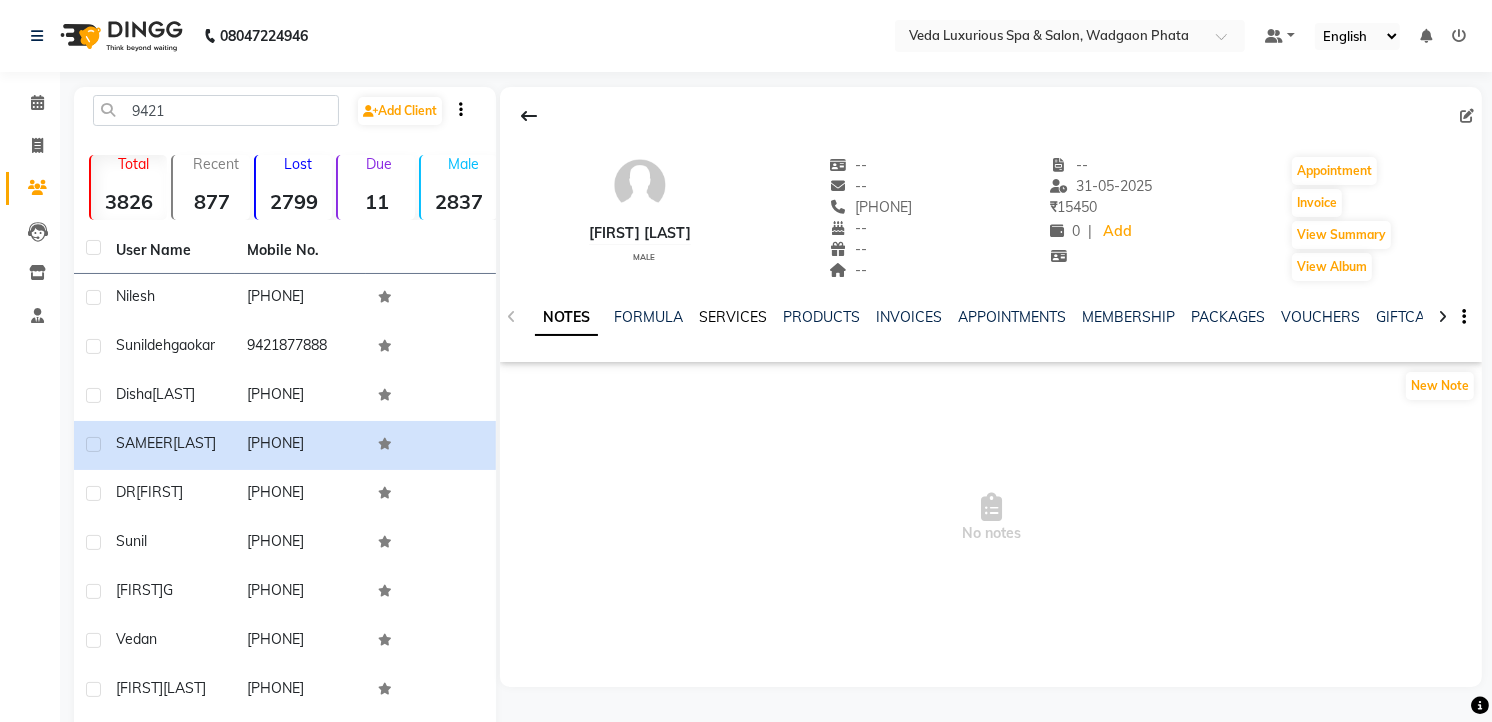 drag, startPoint x: 717, startPoint y: 312, endPoint x: 741, endPoint y: 304, distance: 25.298222 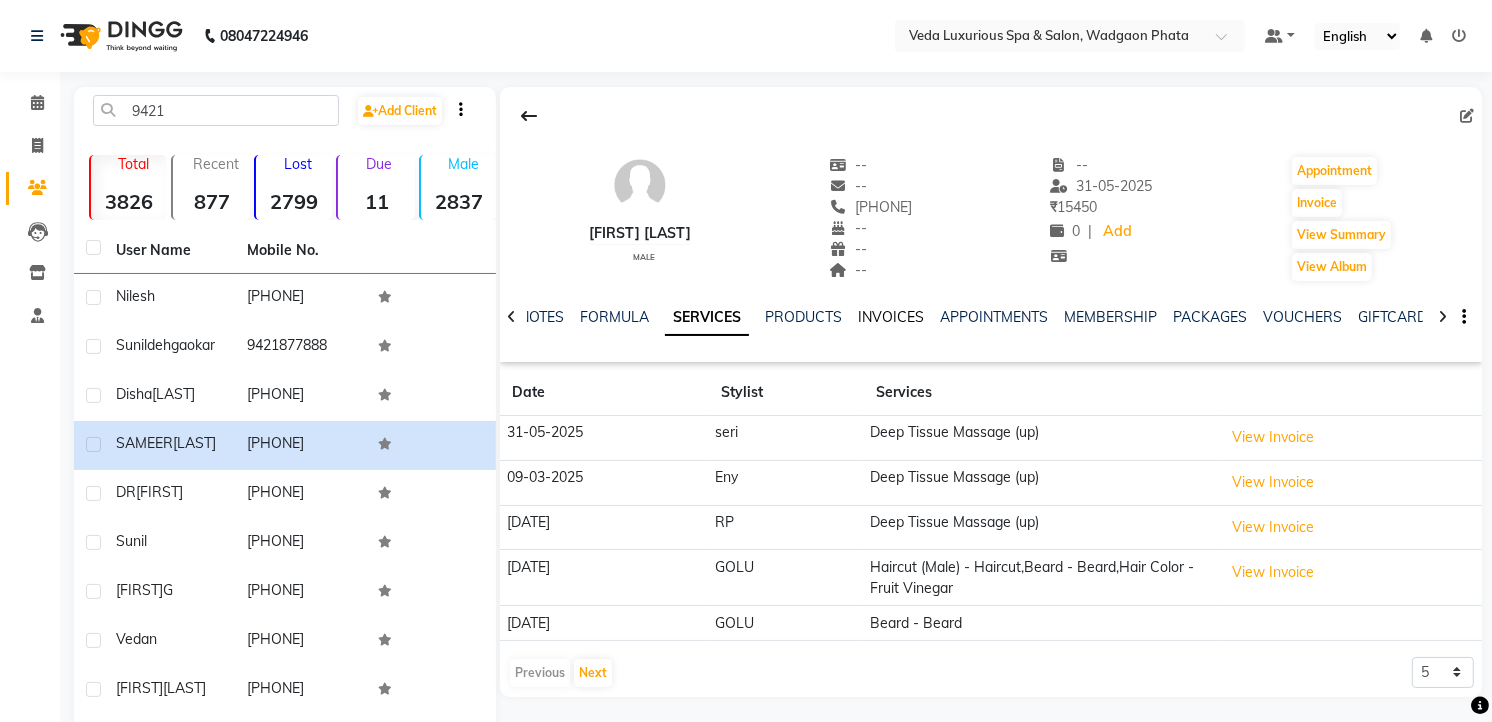 click on "INVOICES" 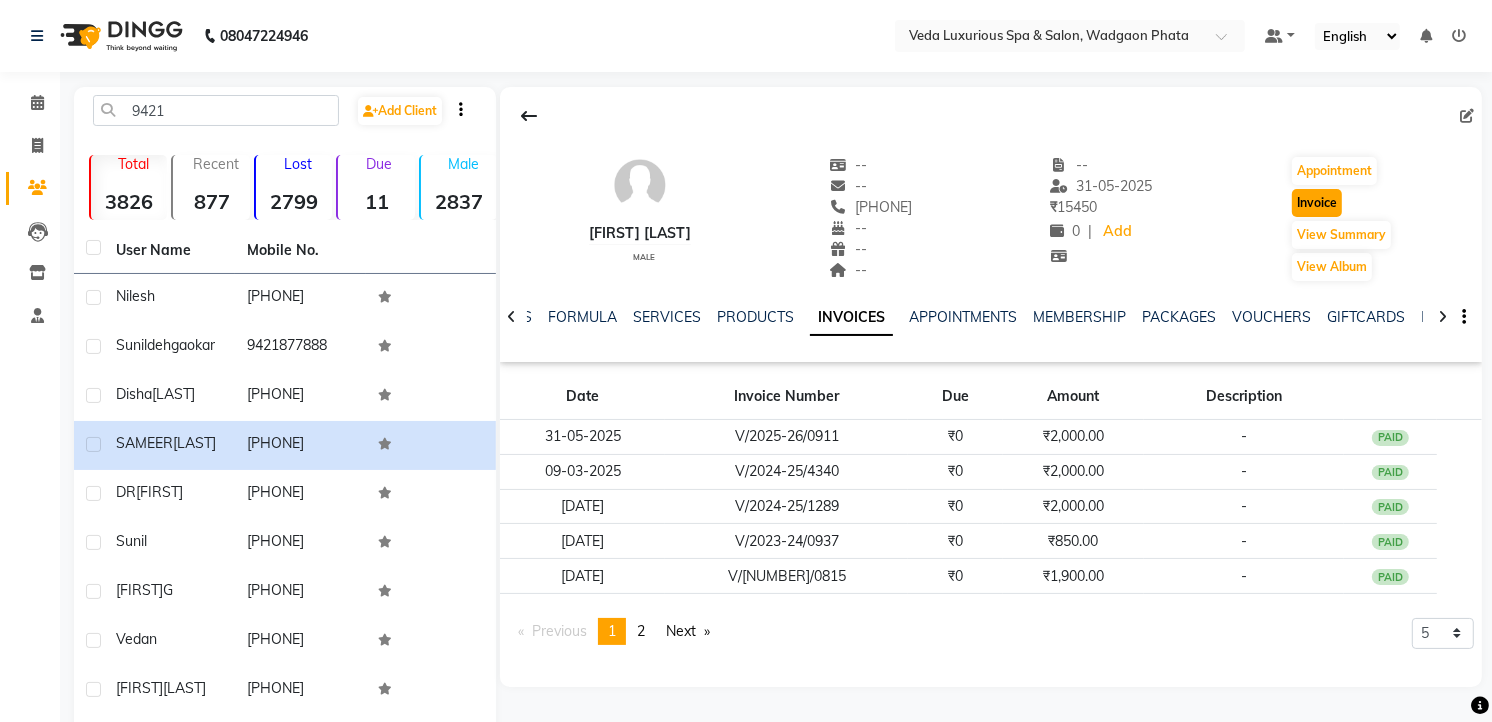 click on "Invoice" 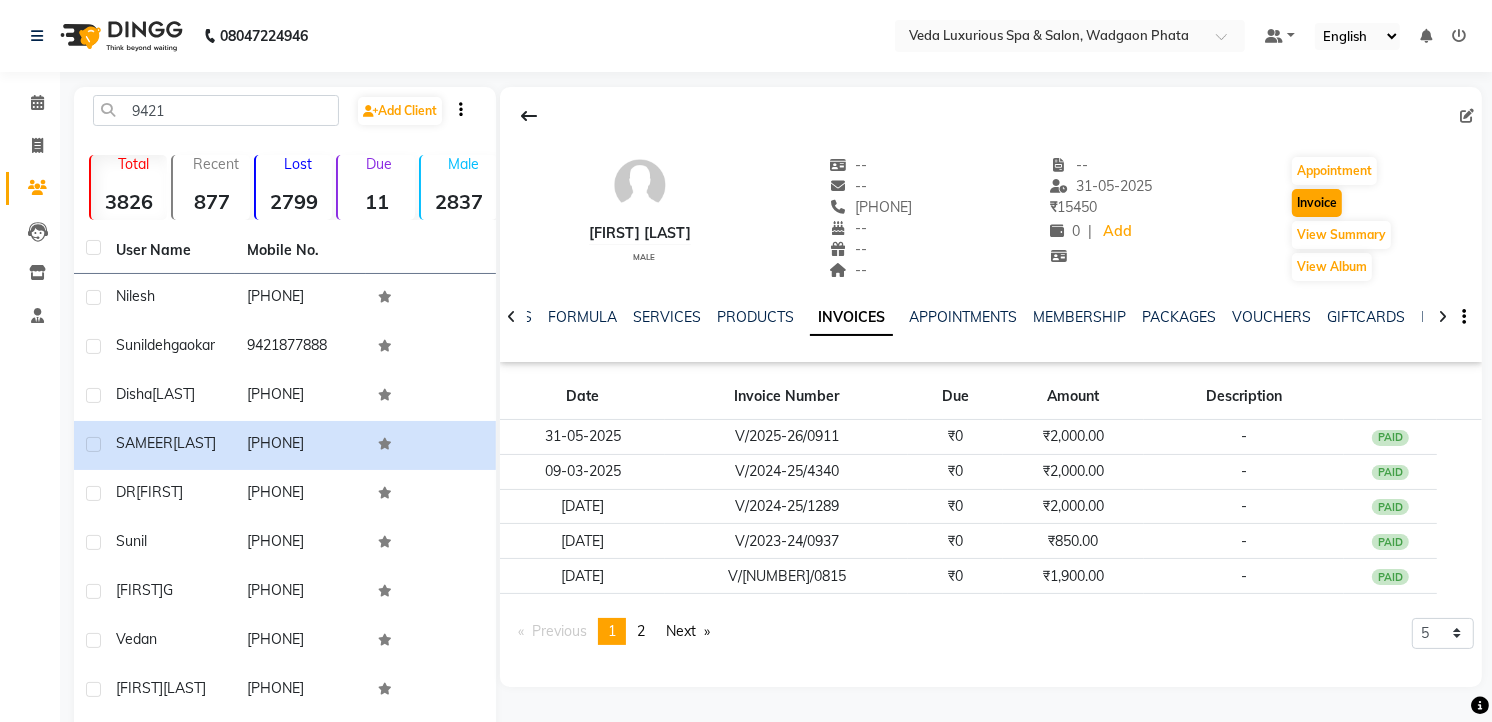 select on "service" 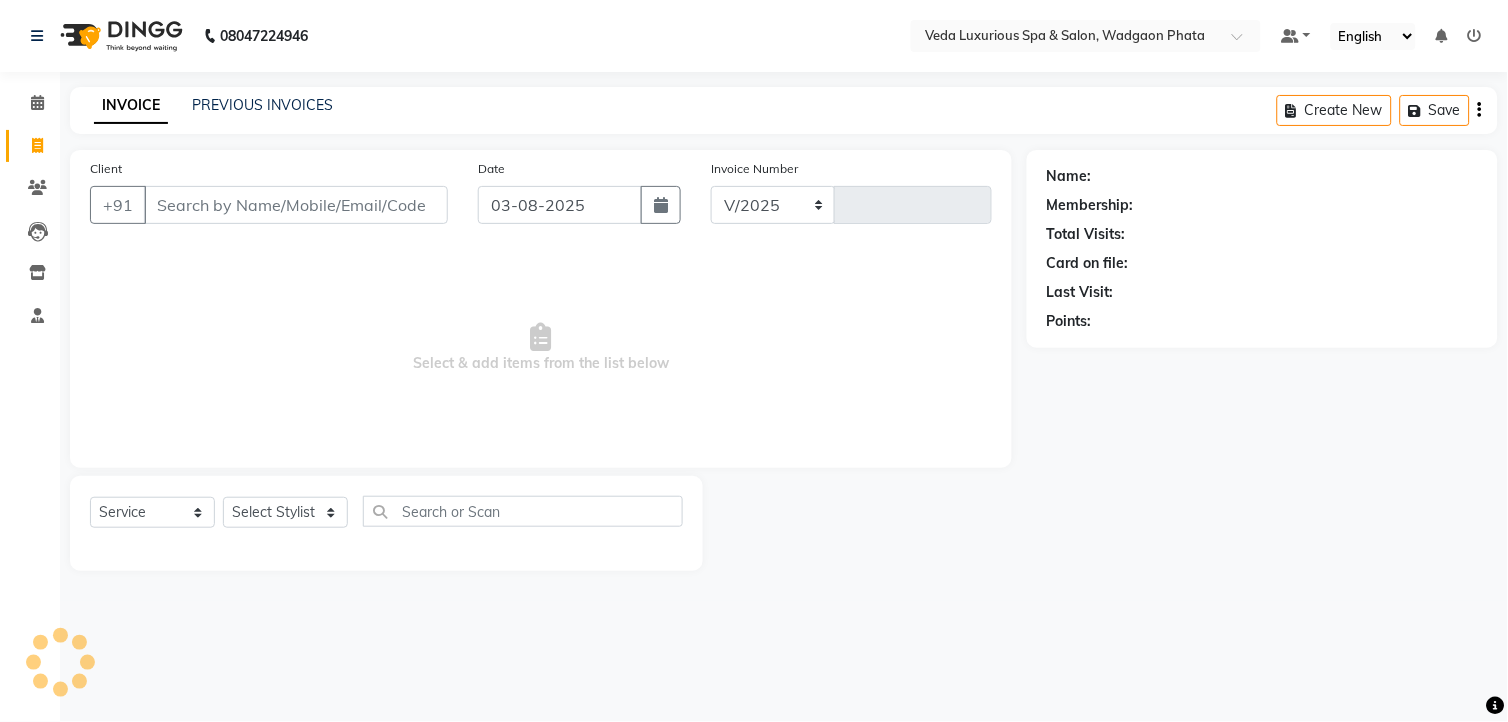 select on "4666" 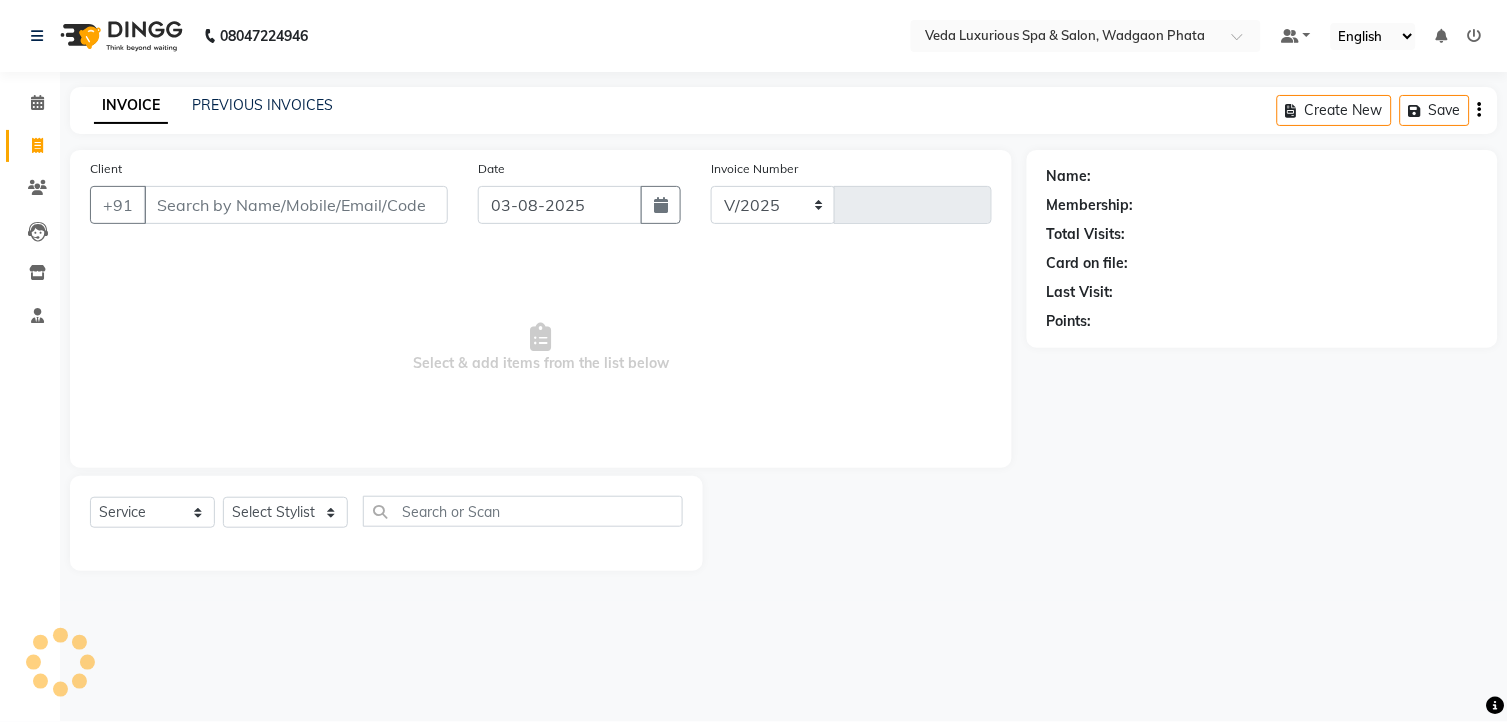 type on "1880" 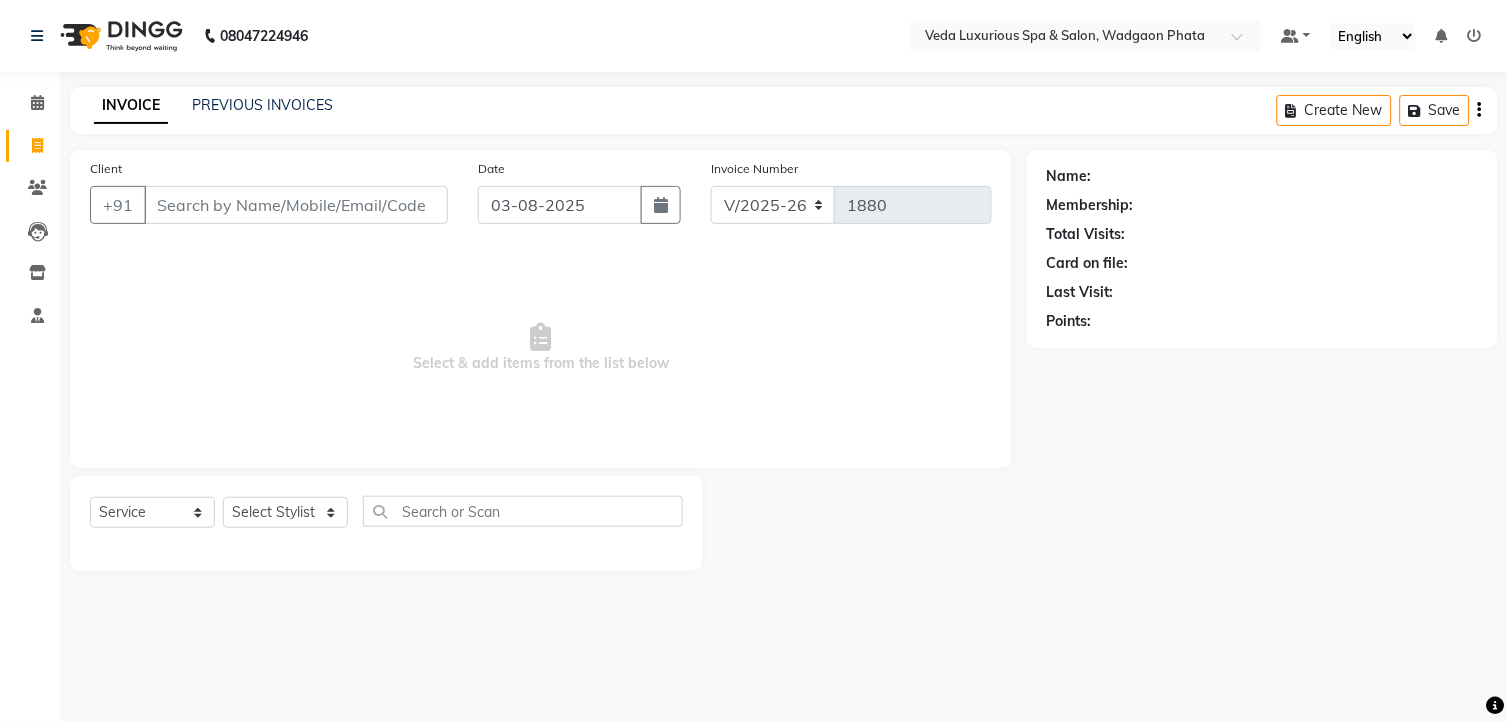 type on "[PHONE]" 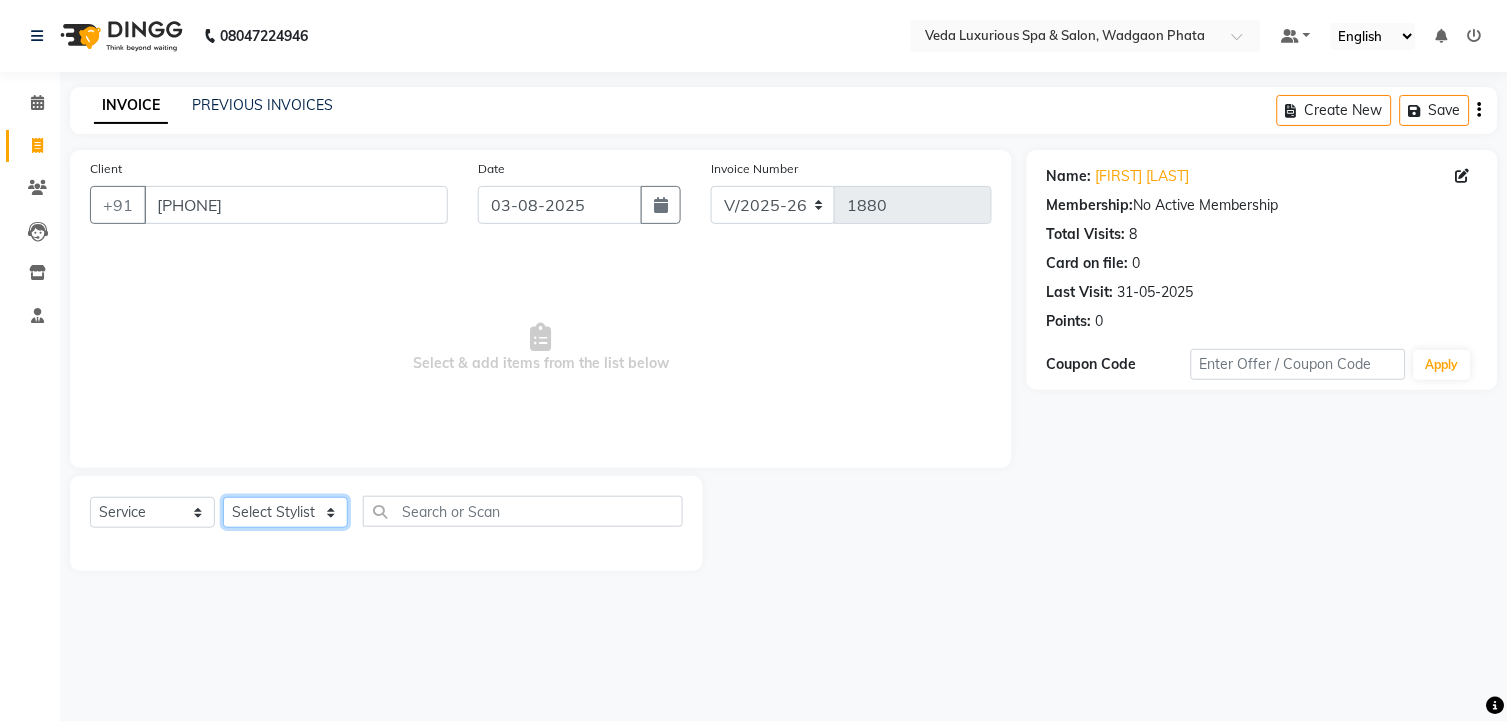 click on "Select Stylist Ankur GOLU Khushi kim lily Mahesh manu MOYA Nilam olivia RP seri VEDA" 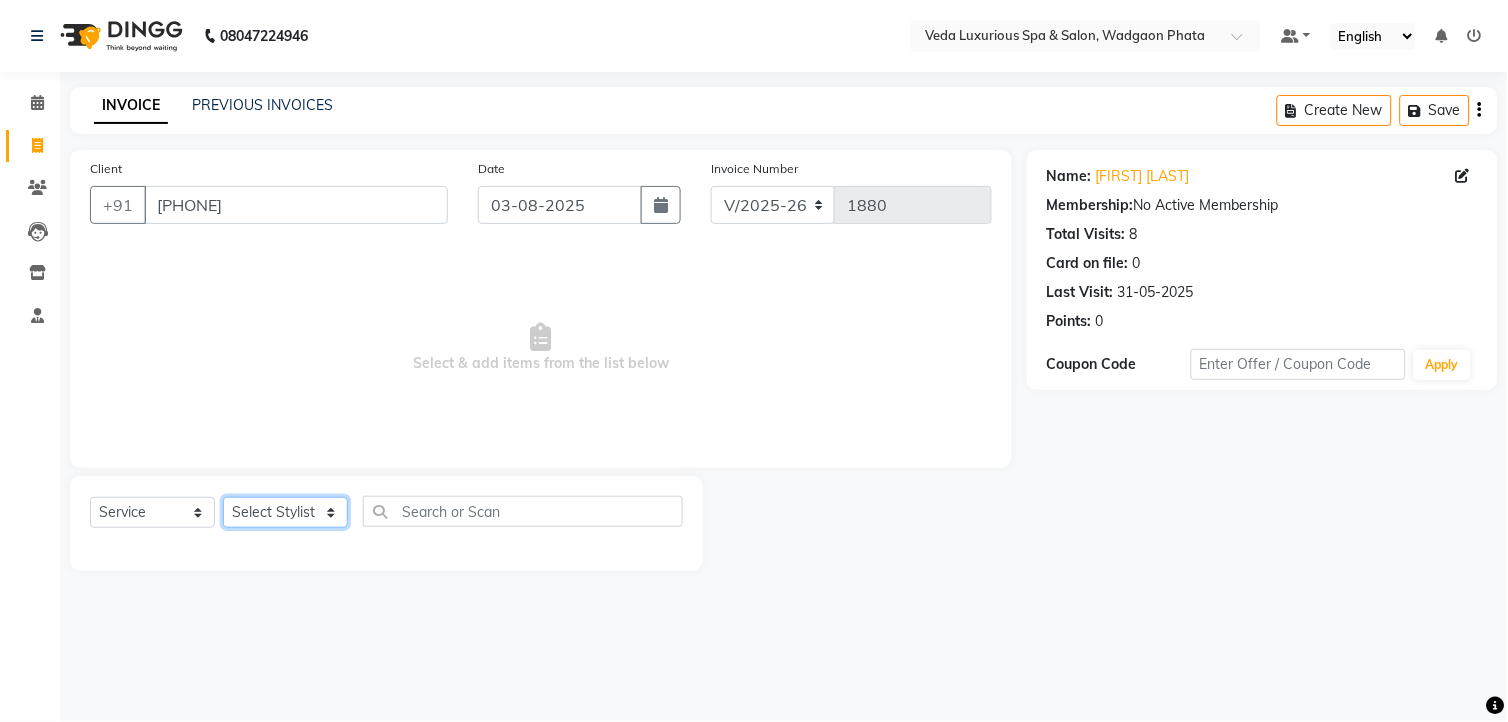 select on "58145" 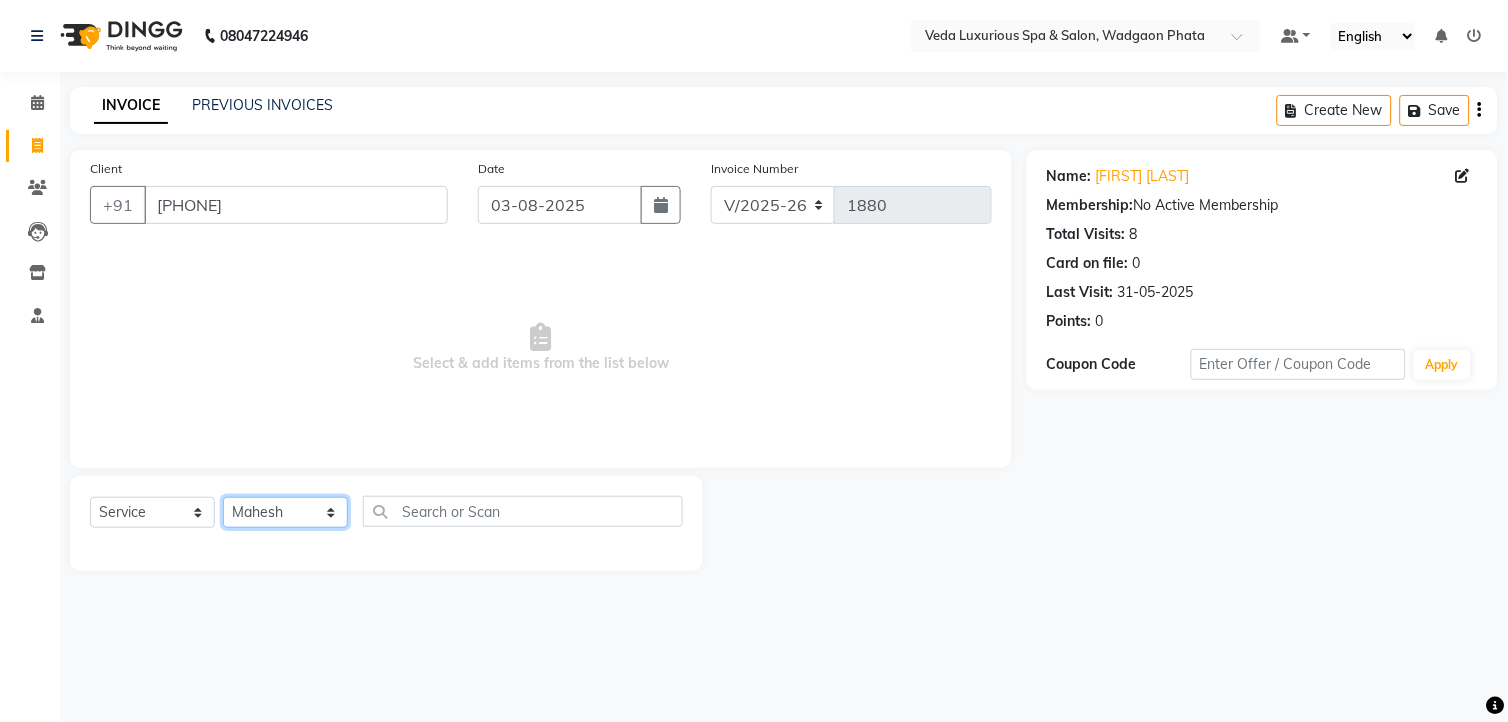 click on "Select Stylist Ankur GOLU Khushi kim lily Mahesh manu MOYA Nilam olivia RP seri VEDA" 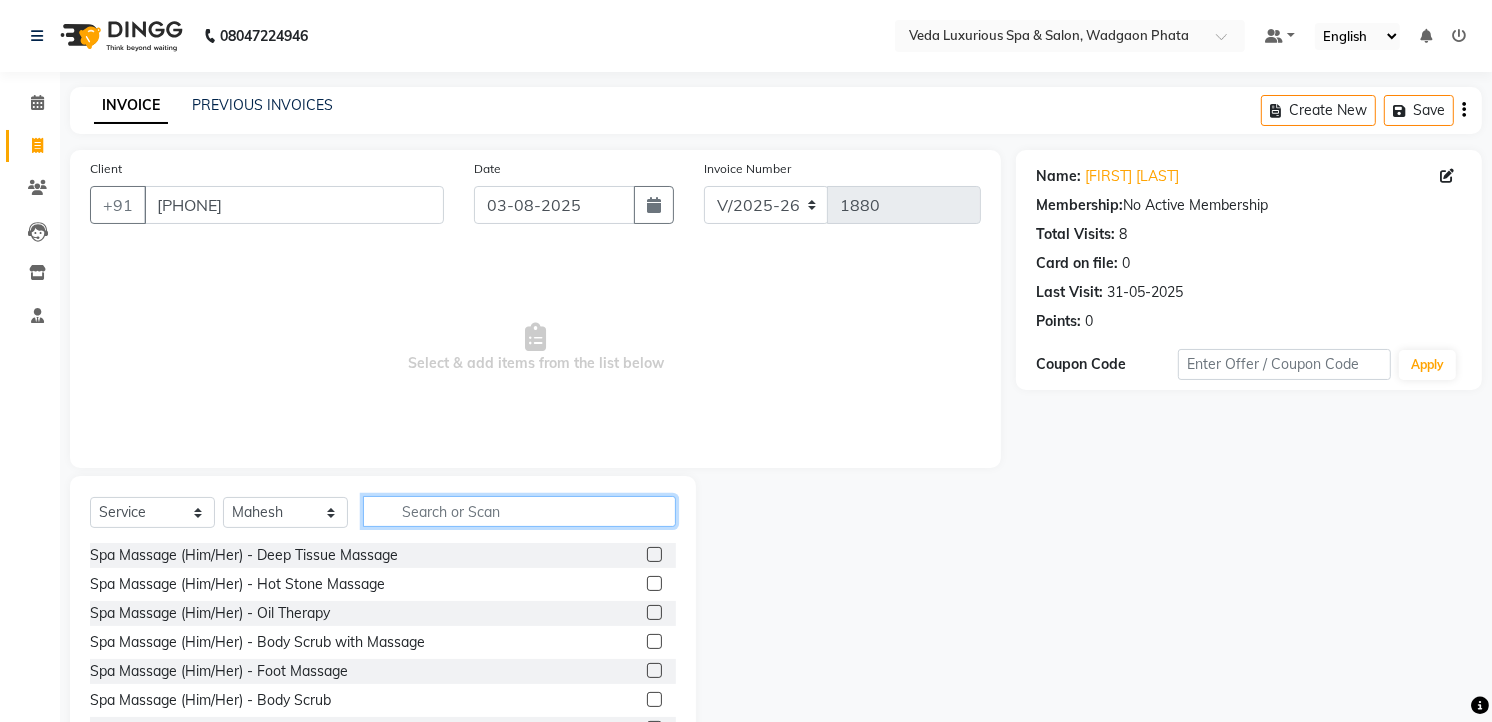 click 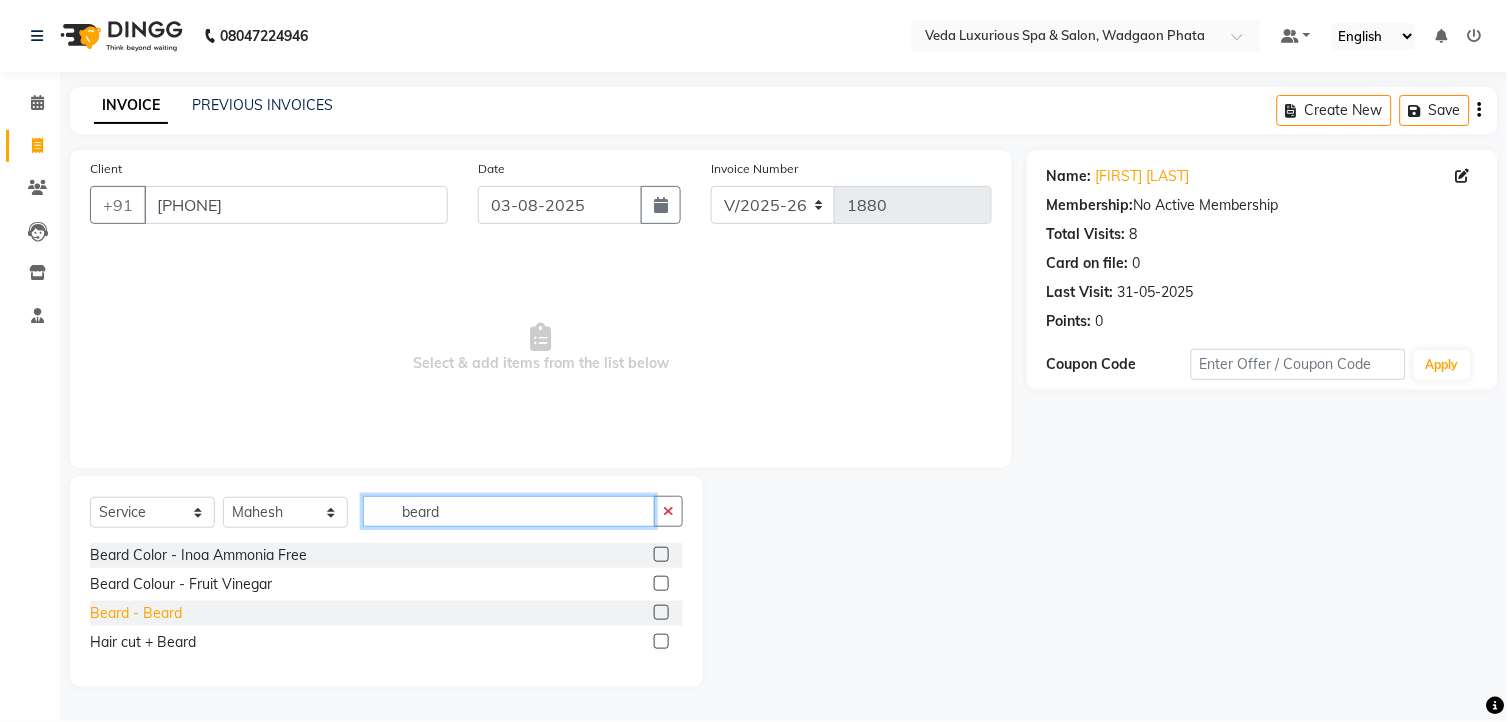 type on "beard" 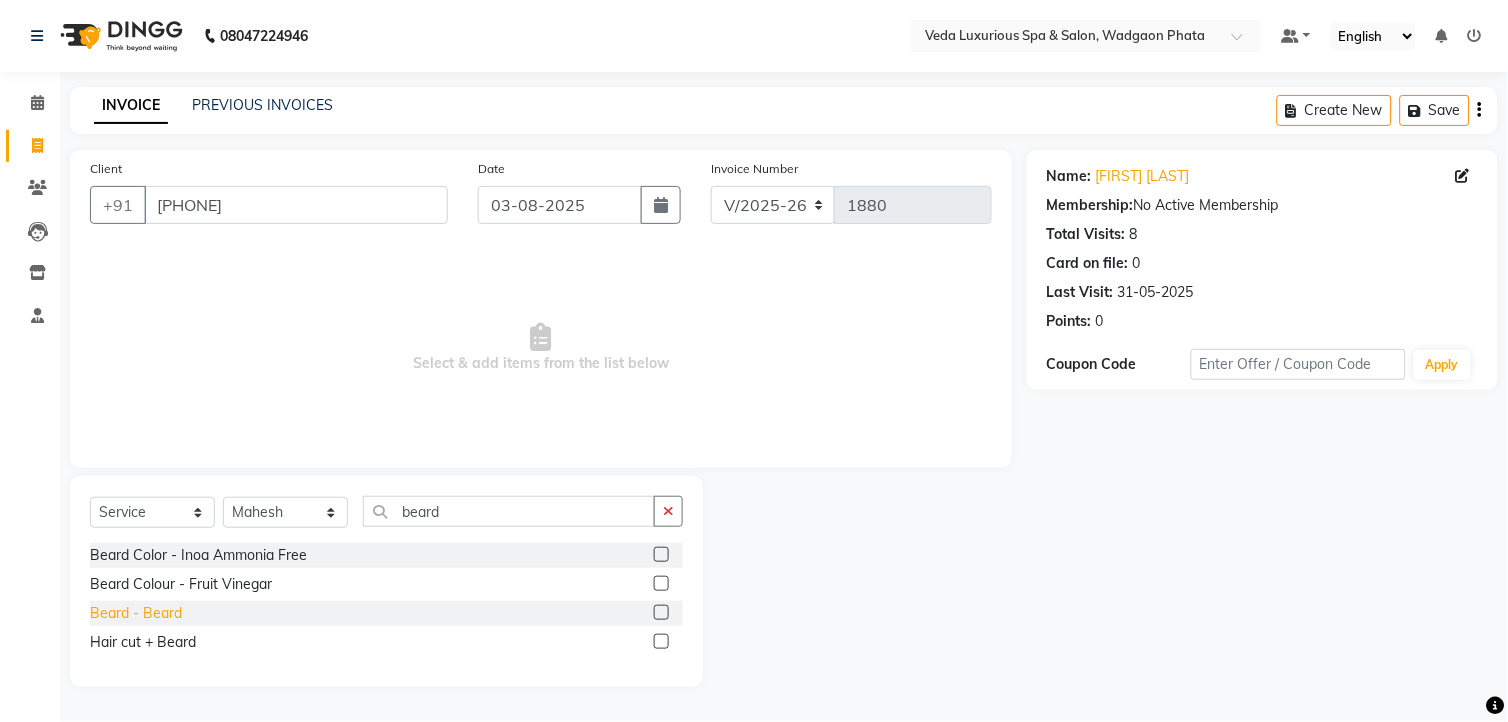 click on "Beard  - Beard" 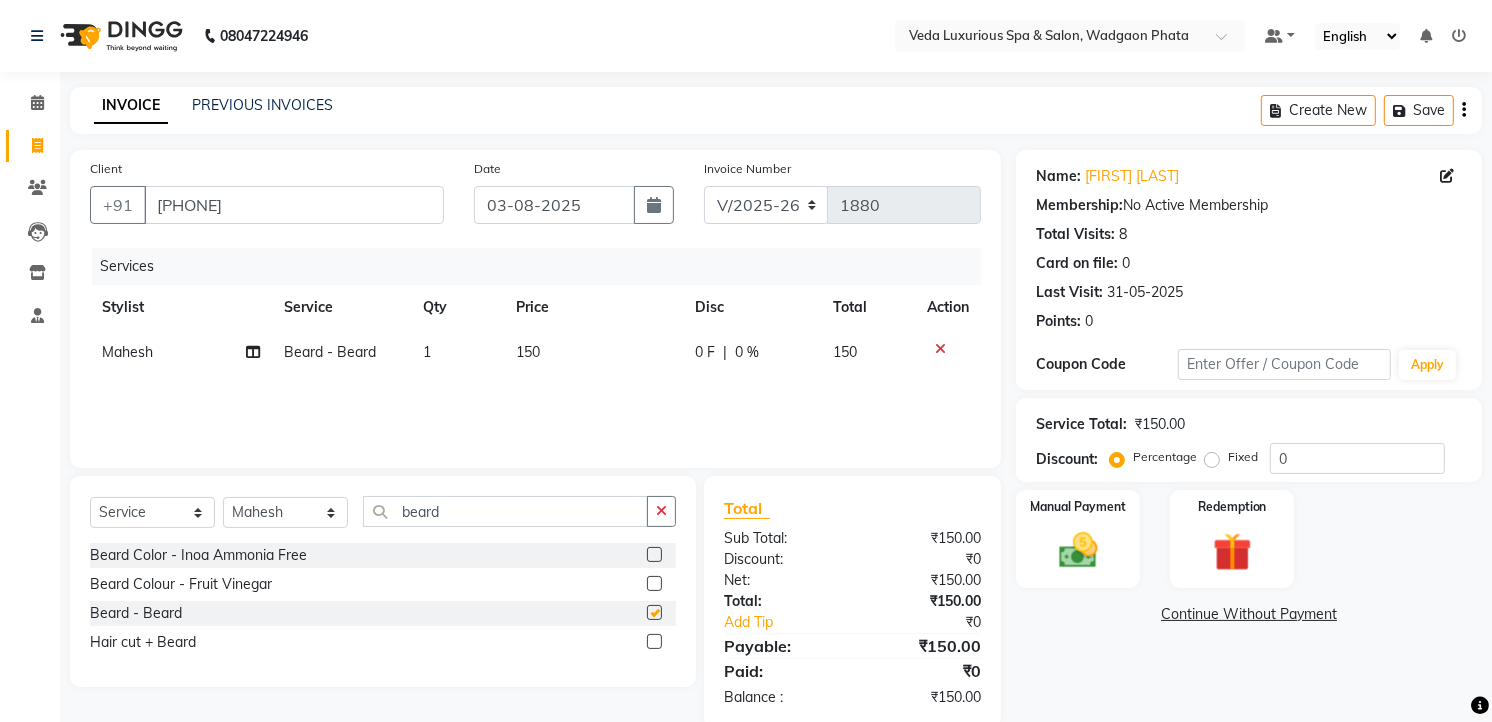 checkbox on "false" 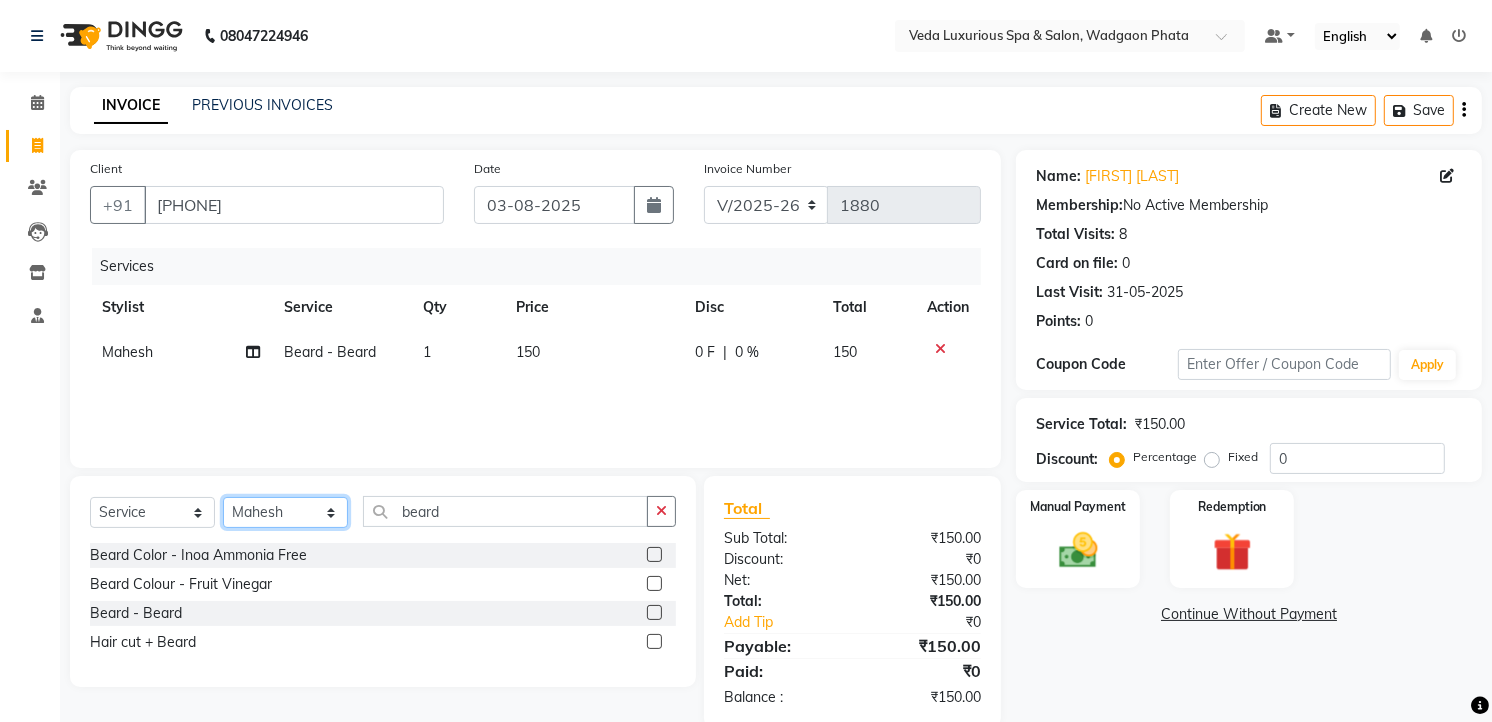 click on "Select Stylist Ankur GOLU Khushi kim lily Mahesh manu MOYA Nilam olivia RP seri VEDA" 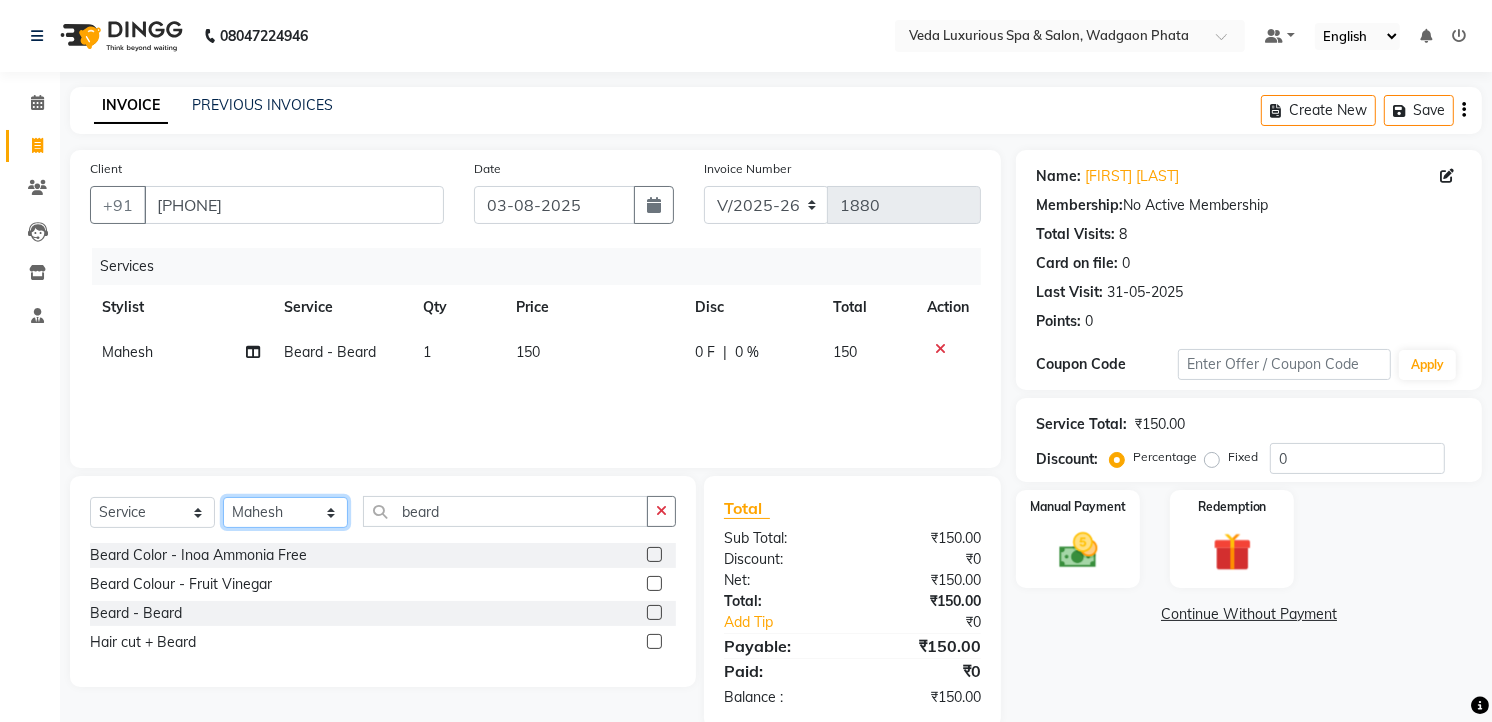 select on "67337" 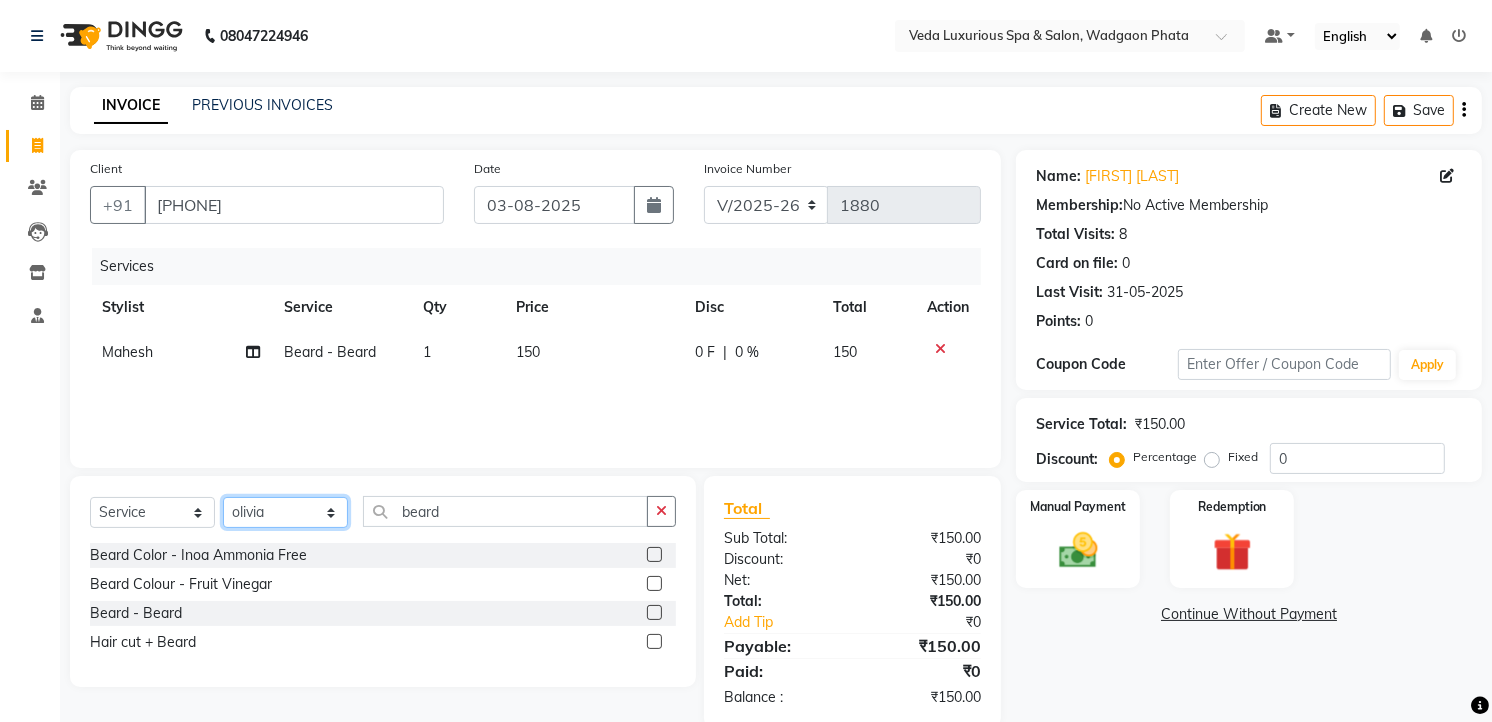 click on "Select Stylist Ankur GOLU Khushi kim lily Mahesh manu MOYA Nilam olivia RP seri VEDA" 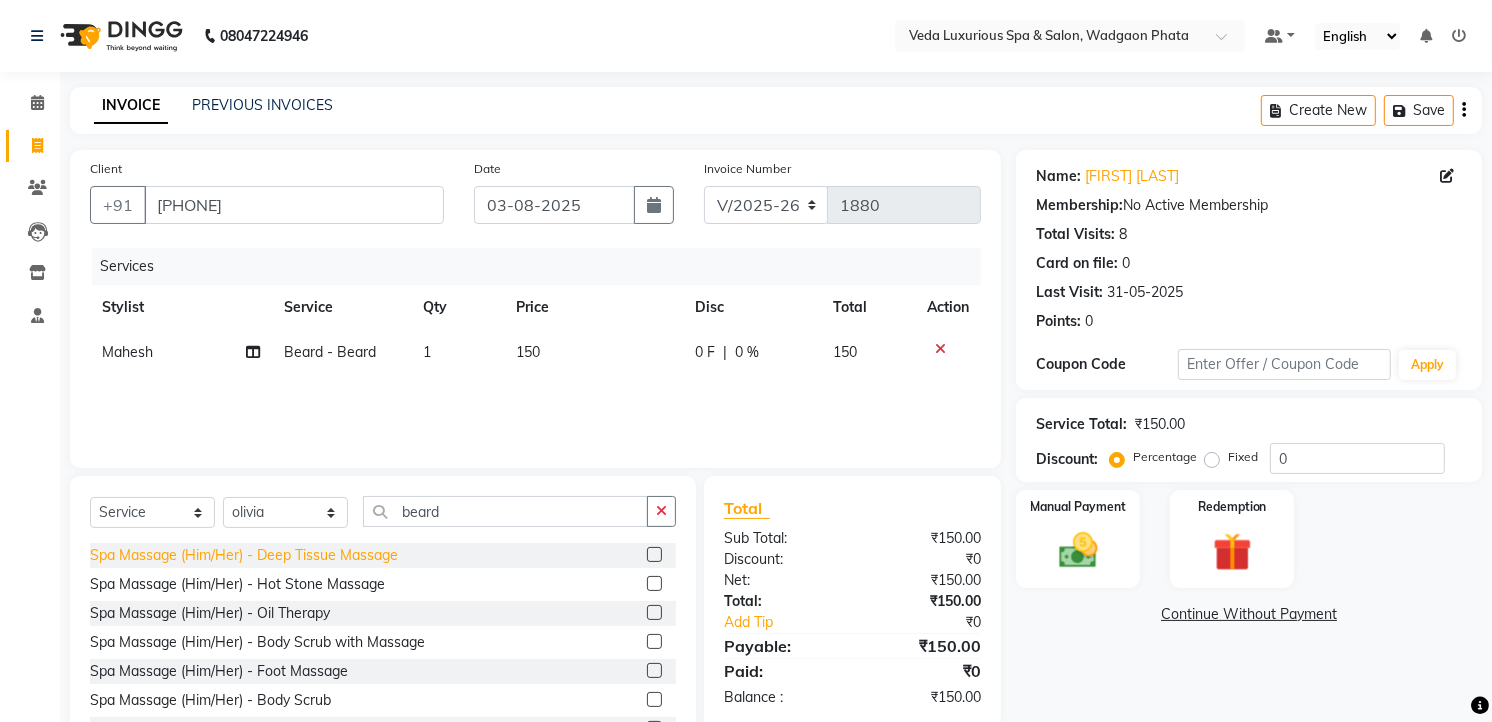 click on "Spa Massage (Him/Her) - Deep Tissue Massage" 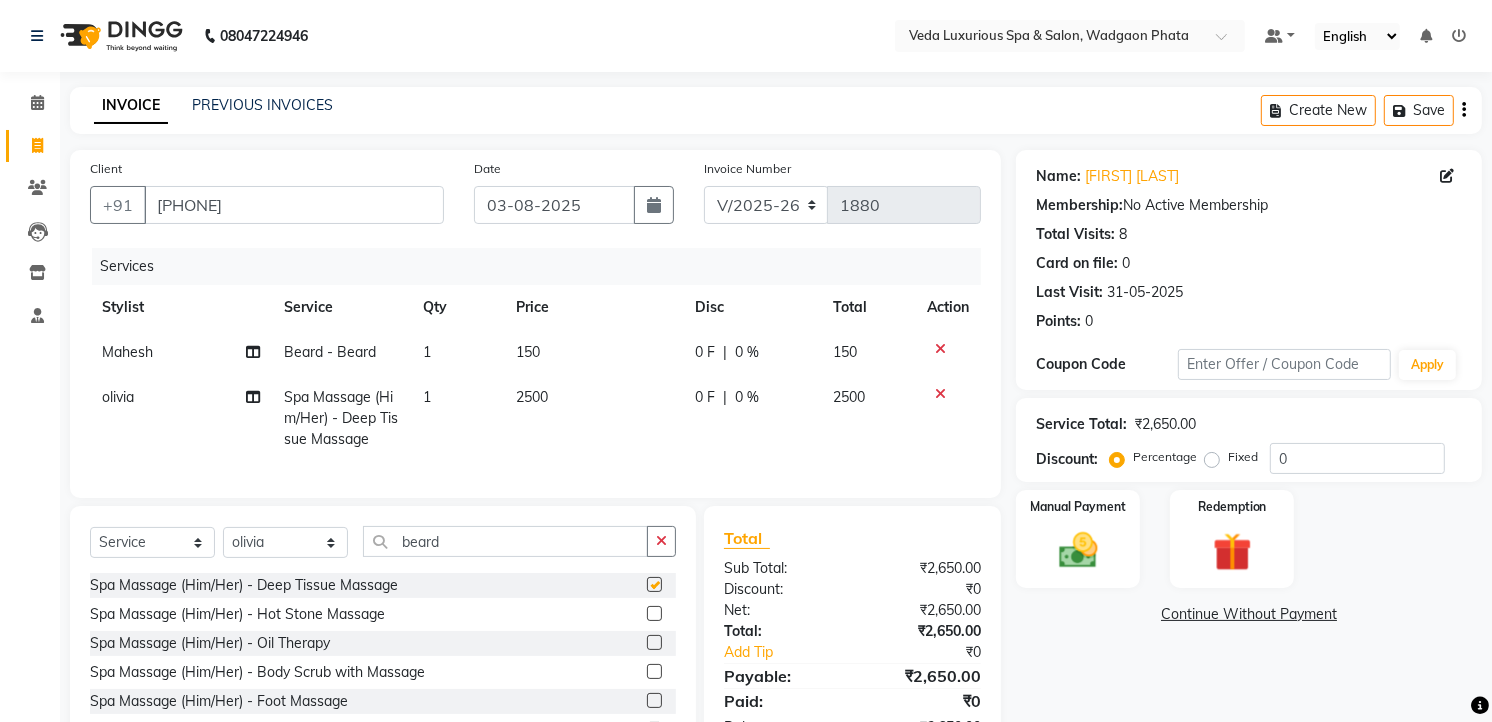 checkbox on "false" 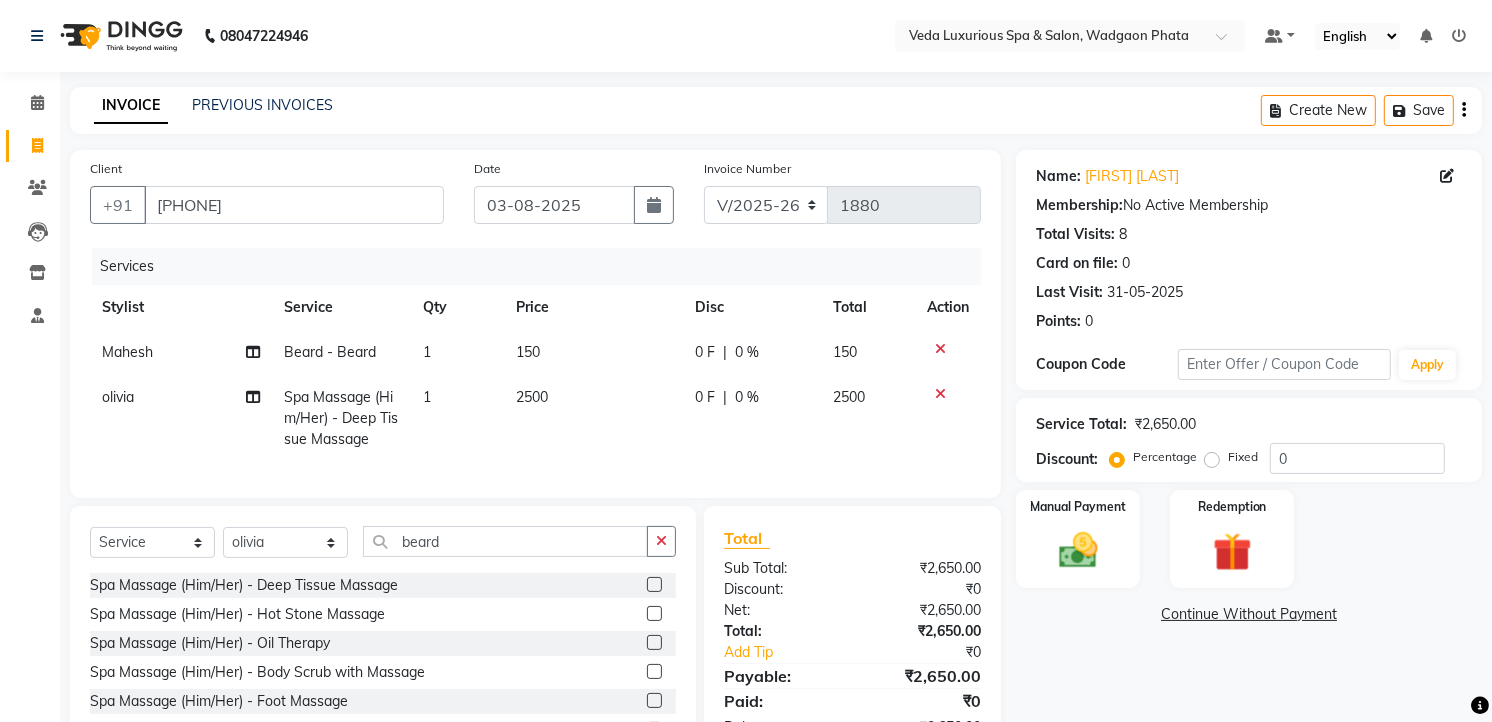 click on "0 %" 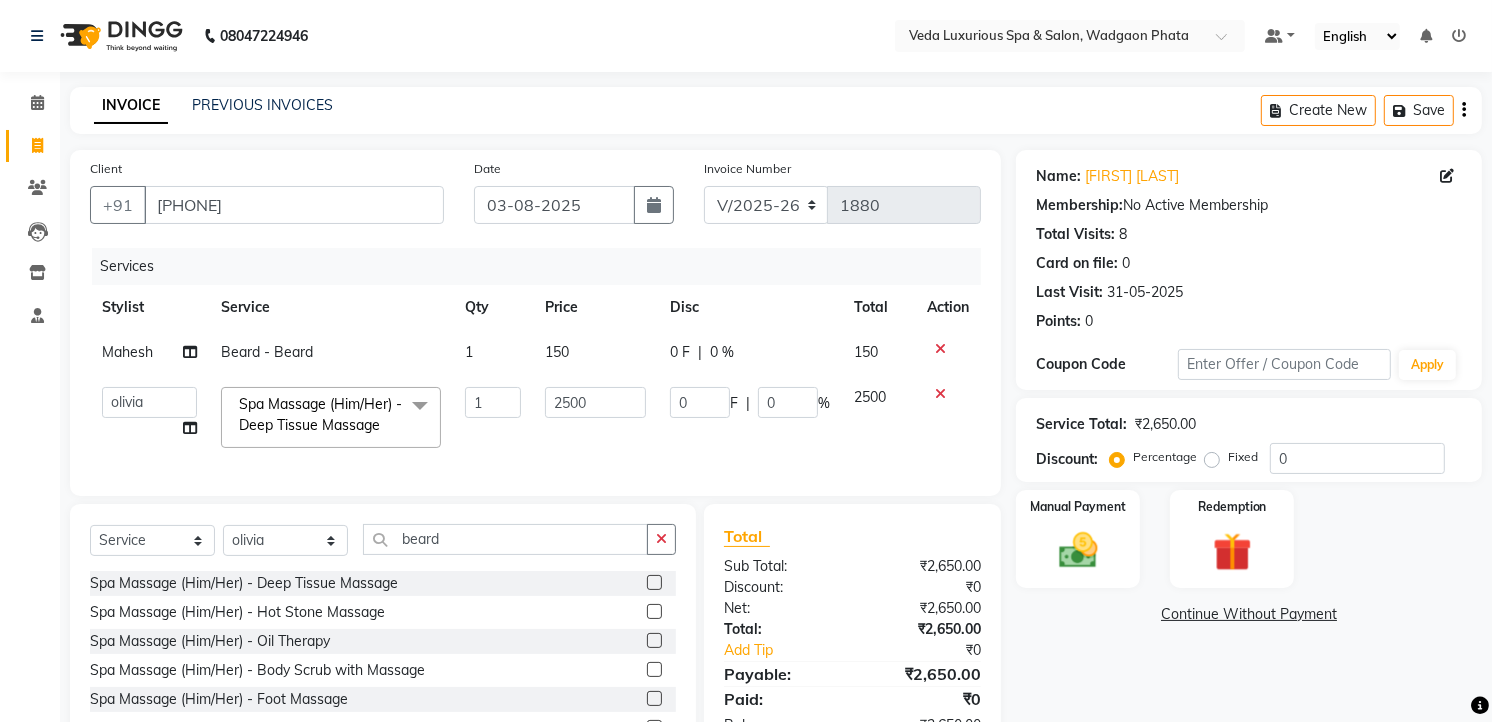 click on "0 F | 0 %" 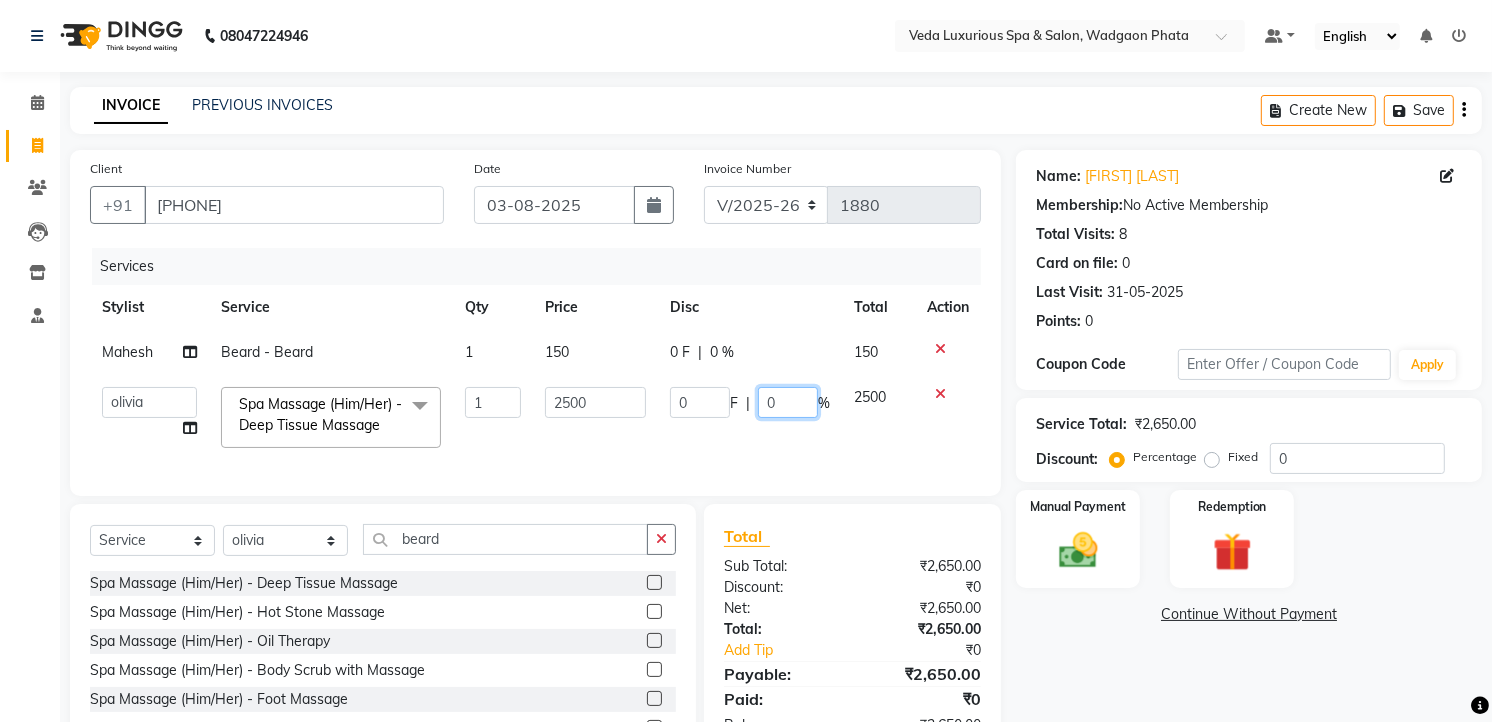 click on "0" 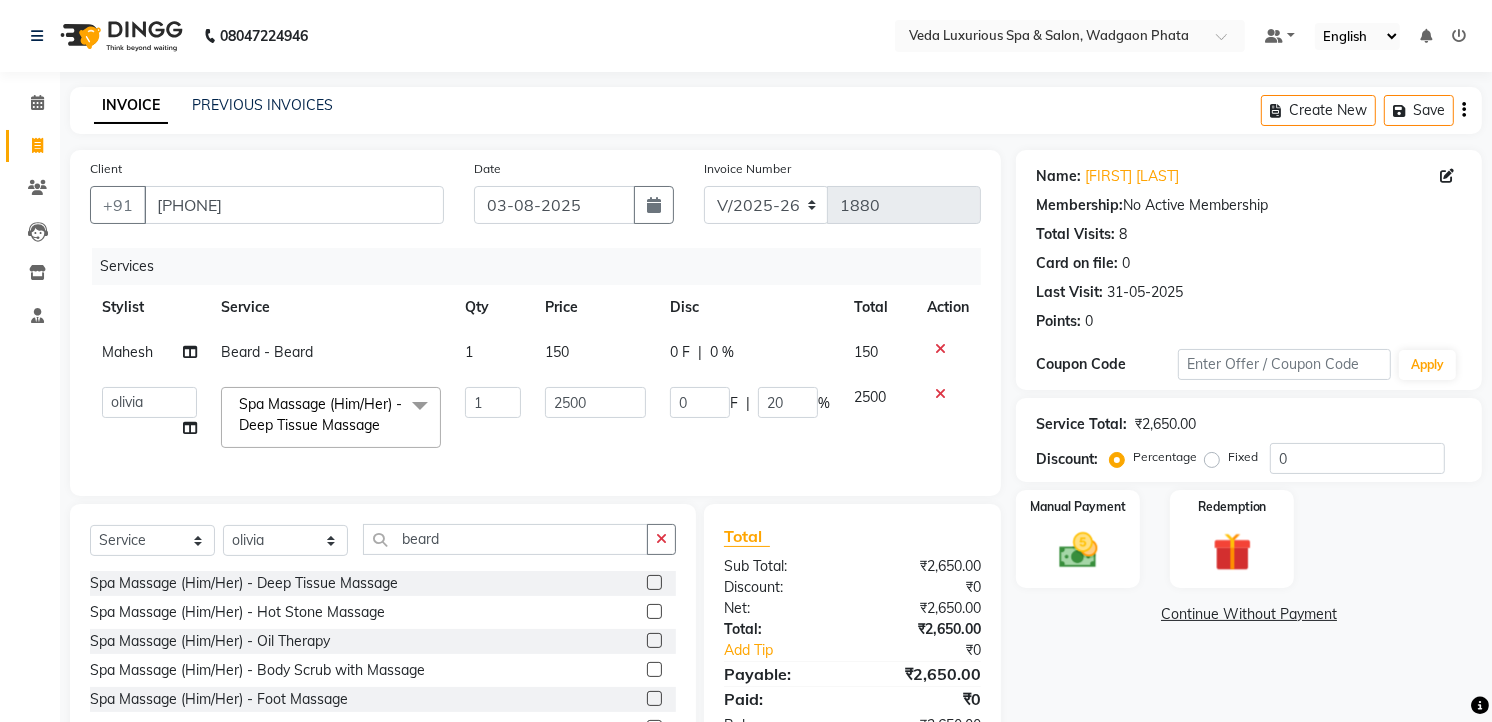 click on "Ankur   GOLU   Khushi   kim   lily   Mahesh   manu   MOYA   Nilam   olivia   RP   seri   VEDA  Spa Massage (Him/Her) - Deep Tissue Massage   x Spa Massage (Him/Her) - Deep Tissue Massage  Spa Massage (Him/Her) - Hot Stone Massage  Spa Massage (Him/Her) - Oil Therapy Spa Massage (Him/Her) - Body Scrub with Massage  Spa Massage (Him/Her) - Foot Massage  Spa Massage (Him/Her) - Body Scrub  Spa Massage (Him/Her) - Aromatheraphy Massage  Balinese Massage Head Massage Deep Tissue Massage 90 min Spa Massage Foot Massage Balinese Massage 90min Hot Oil Massage Four Hand Massage Swedish Massage Aromatheraphy (90 min) Body Scrub With Massage 4 Hand Traditional Thai Massage Steam Bath HEAD MASSAGE Face Clean Up Other Couple  Massage (60 M) (Married only) Couple Massage (90 M) (Married only) Deep Tissue Massage  Deep Tissue Massage (90 min)  Body Scrub With Massage  Head ,Neck,Shoulder,Back Dry Massage Retreat Spa Package - 2 Hours Pamper Me(Head Massage, Body Scrub, Body Massage, Veda Mocktail Drink) Blow Dry Hair Wash" 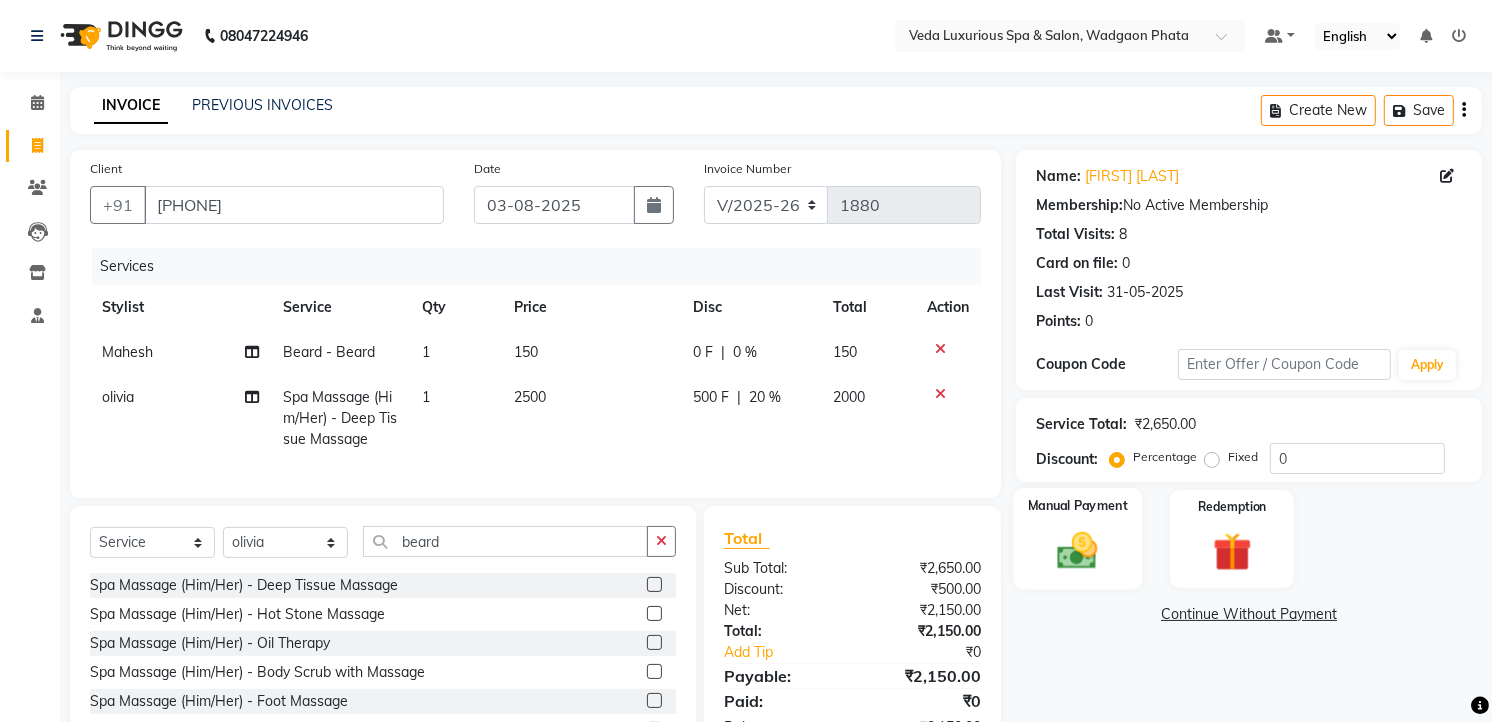 click 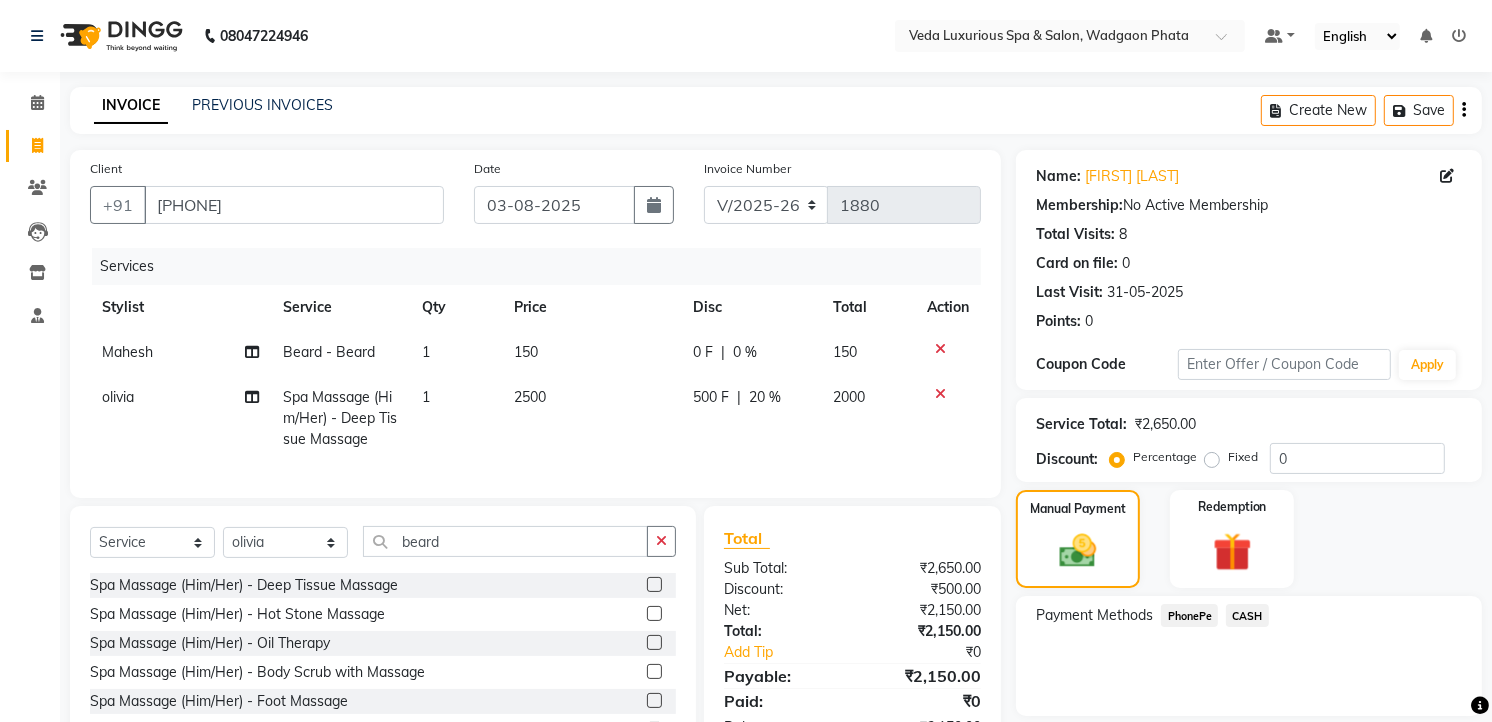 click on "CASH" 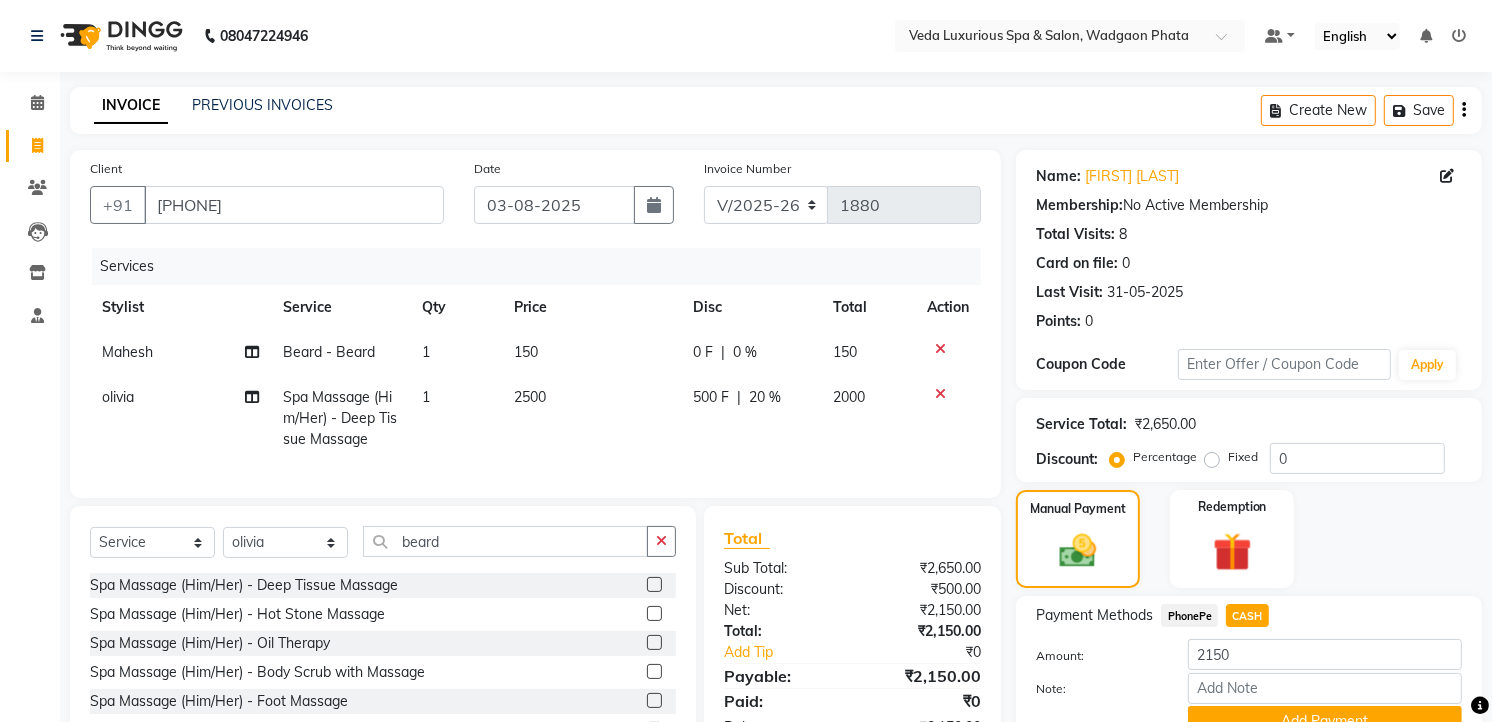 scroll, scrollTop: 125, scrollLeft: 0, axis: vertical 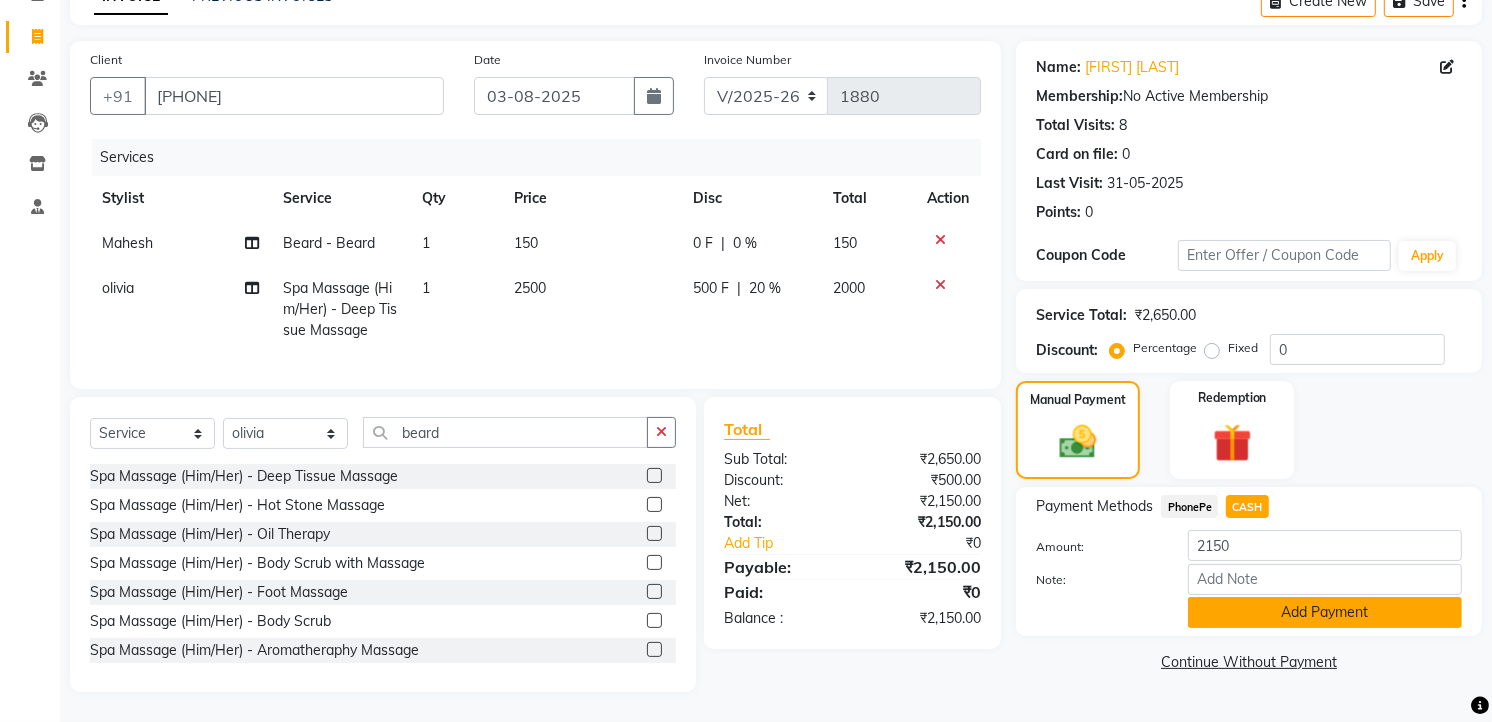 click on "Add Payment" 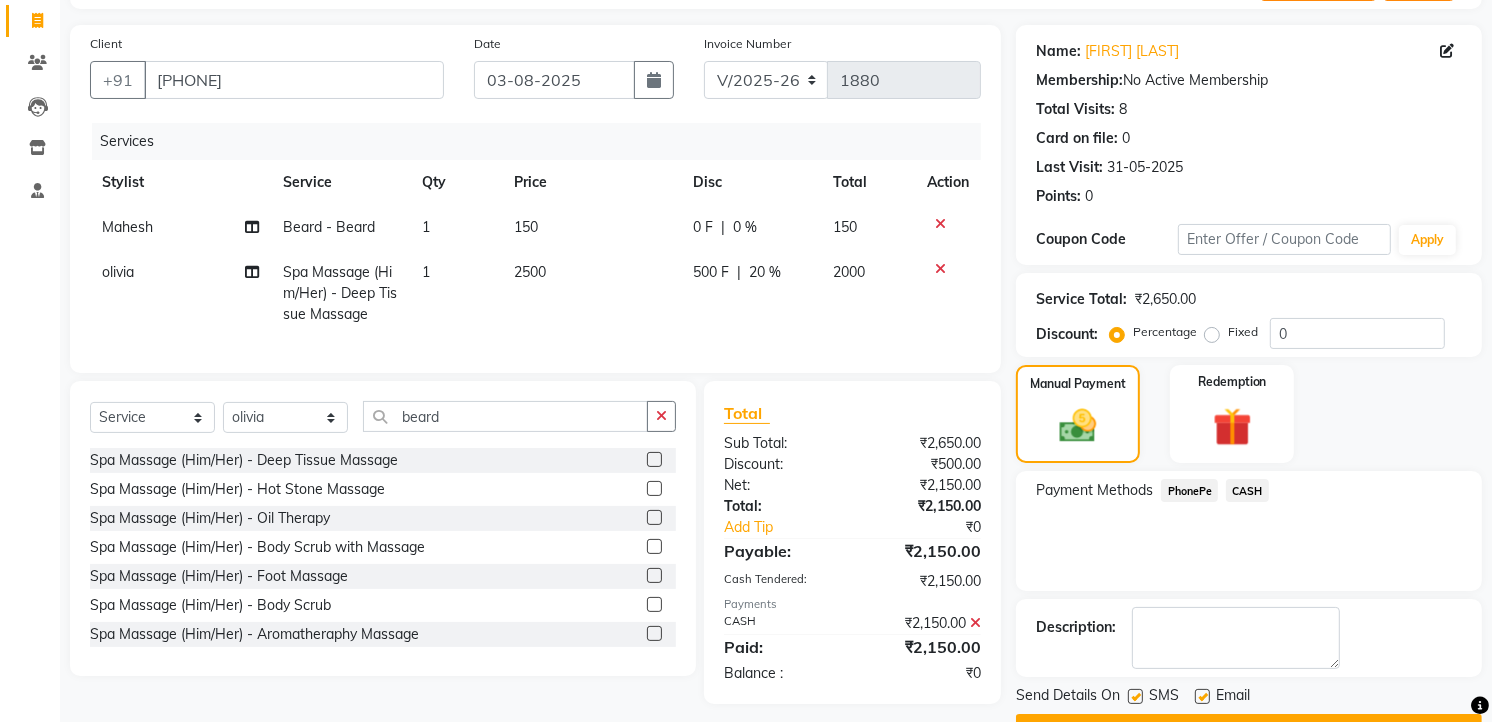 scroll, scrollTop: 177, scrollLeft: 0, axis: vertical 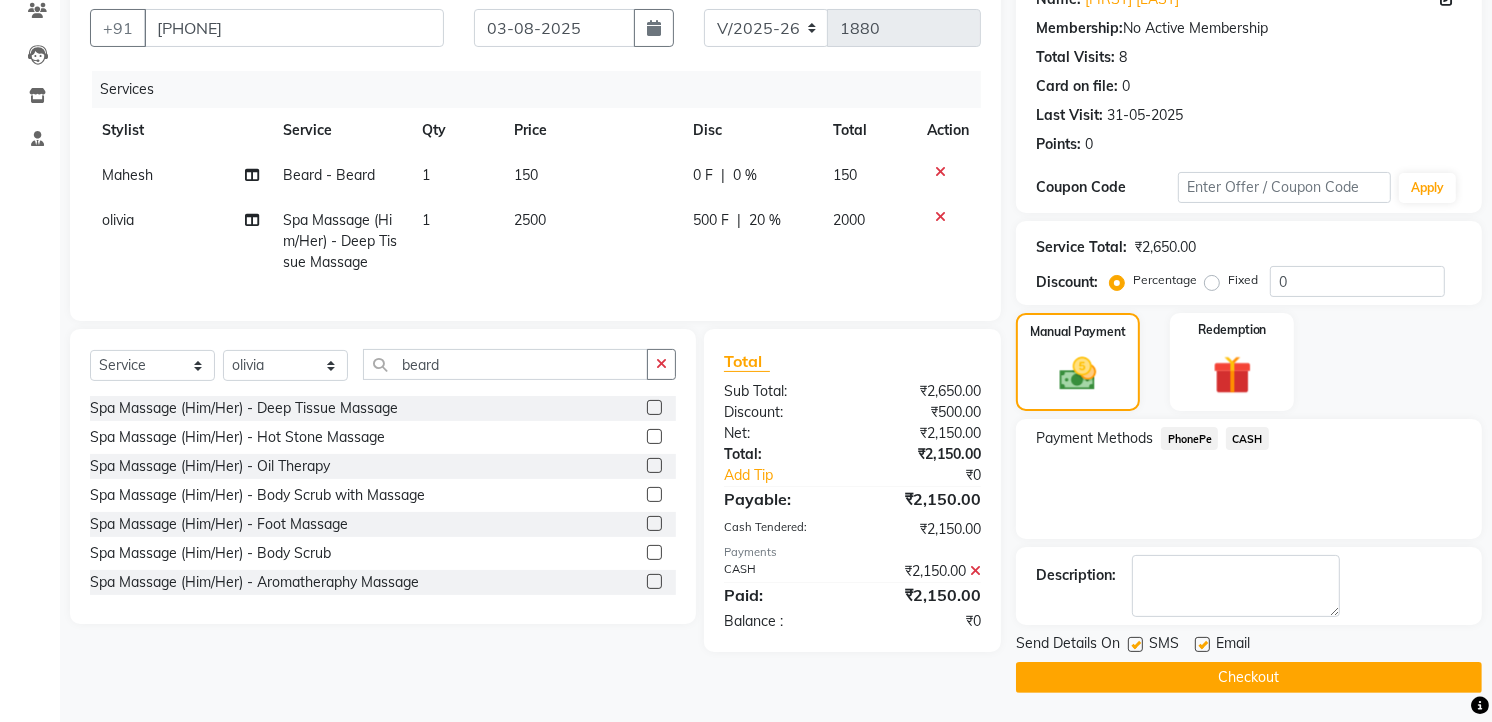 click on "Checkout" 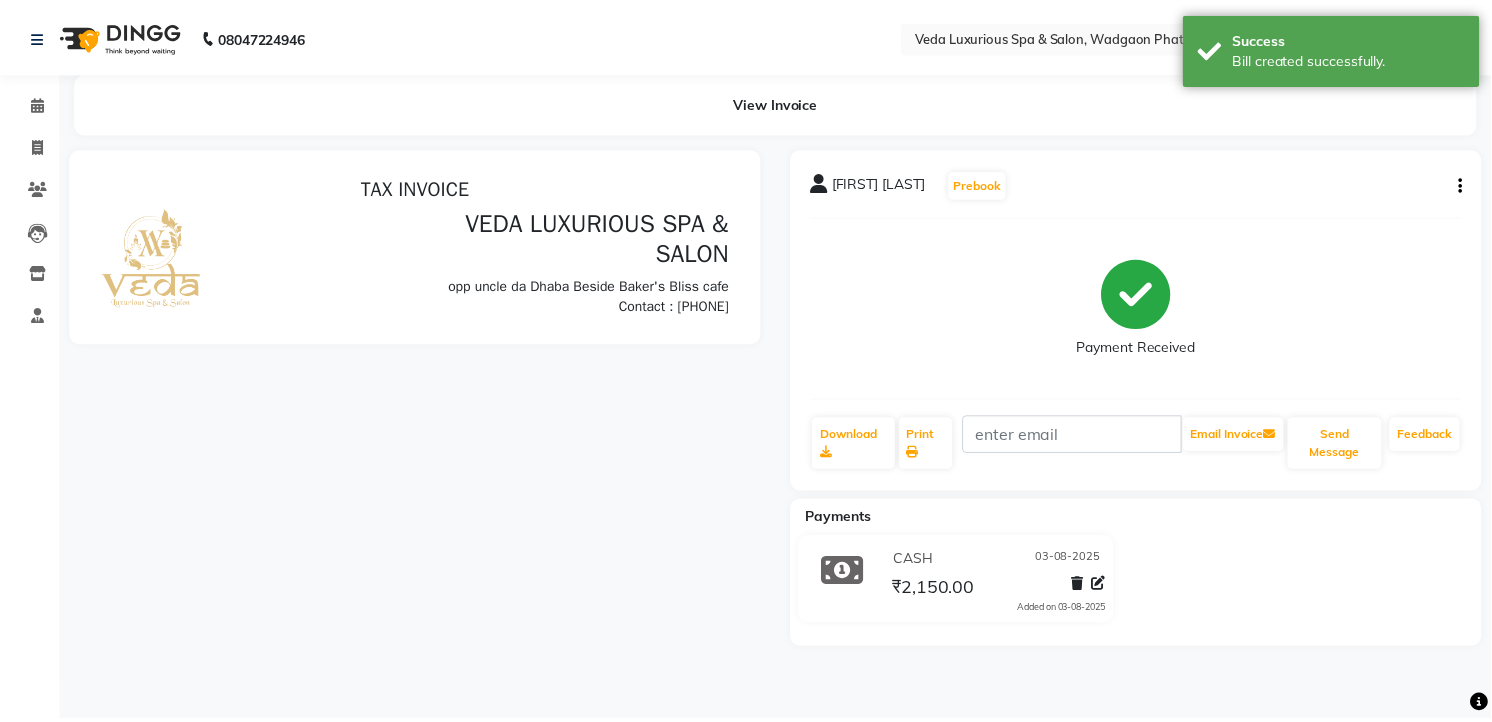 scroll, scrollTop: 0, scrollLeft: 0, axis: both 